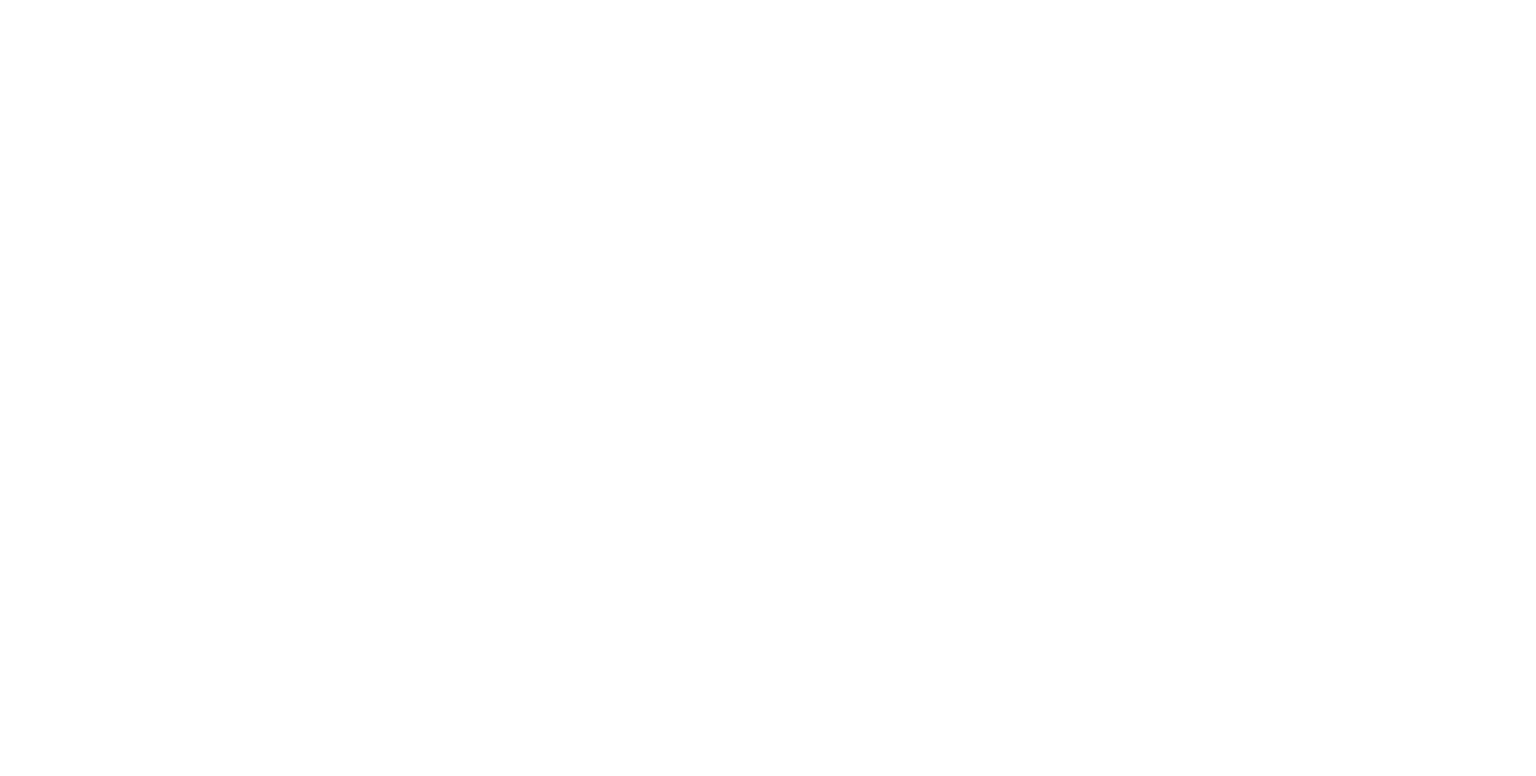 scroll, scrollTop: 0, scrollLeft: 0, axis: both 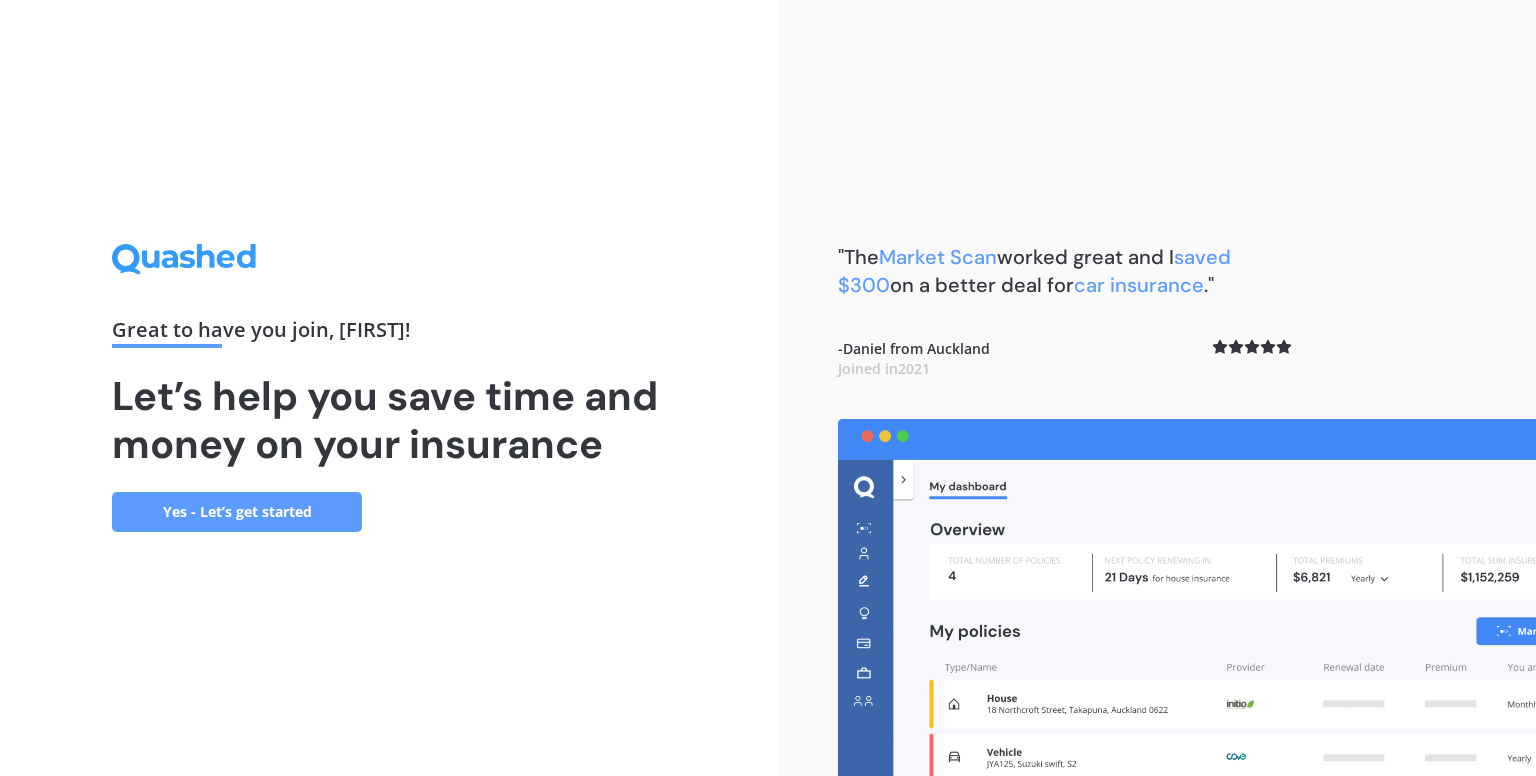 click on "Yes - Let’s get started" at bounding box center (237, 512) 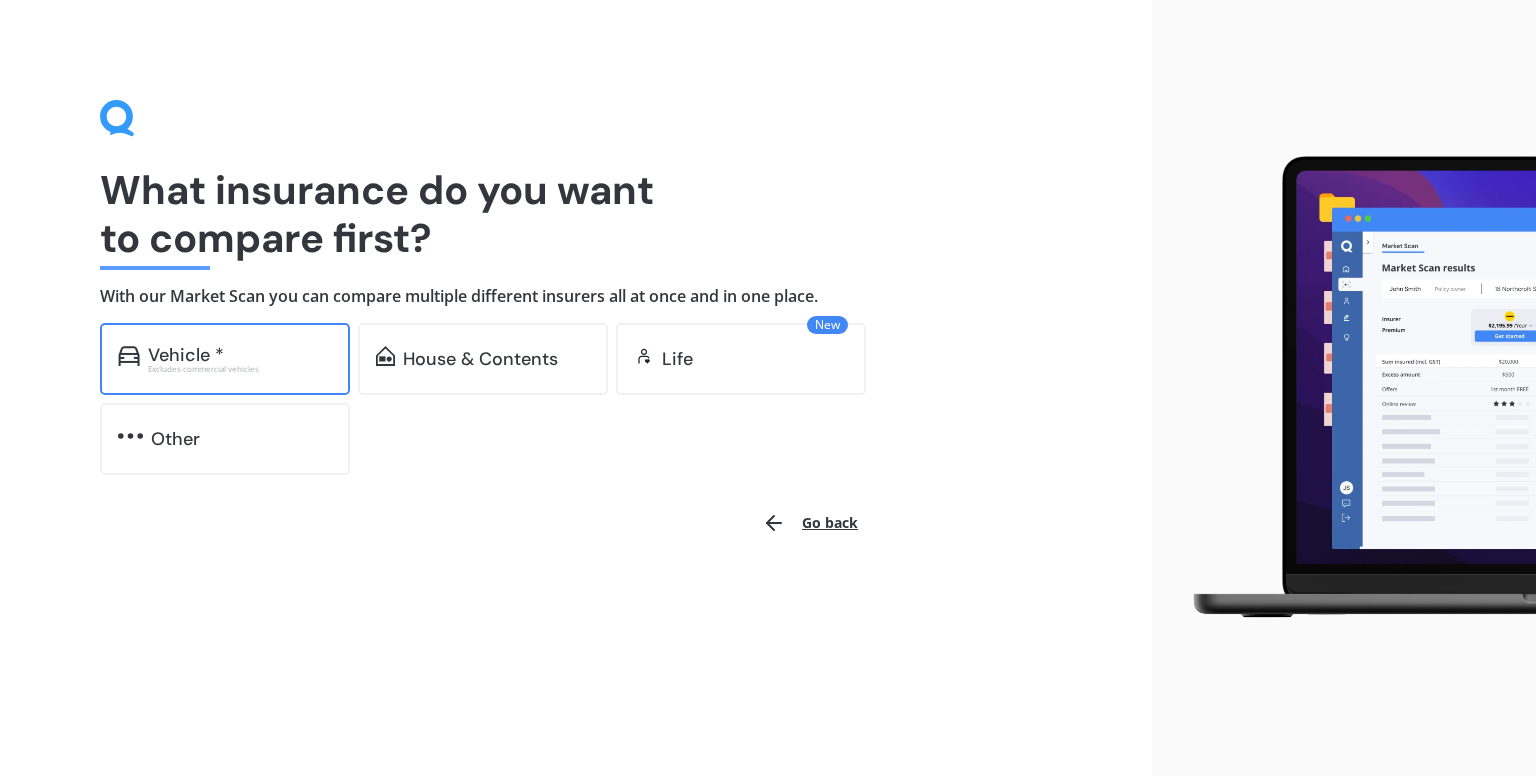 click on "Vehicle * Excludes commercial vehicles" at bounding box center (225, 359) 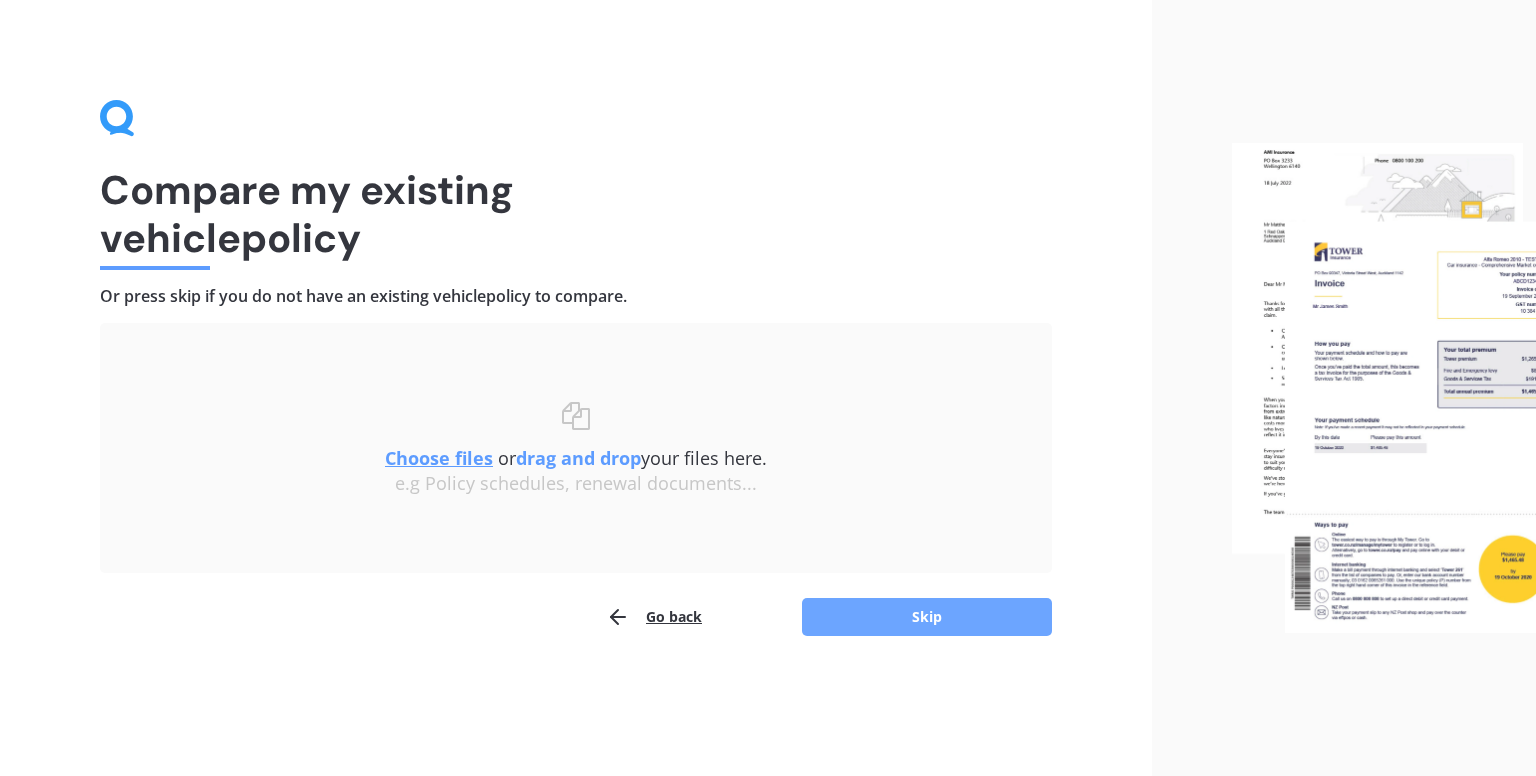 click on "Skip" at bounding box center (927, 617) 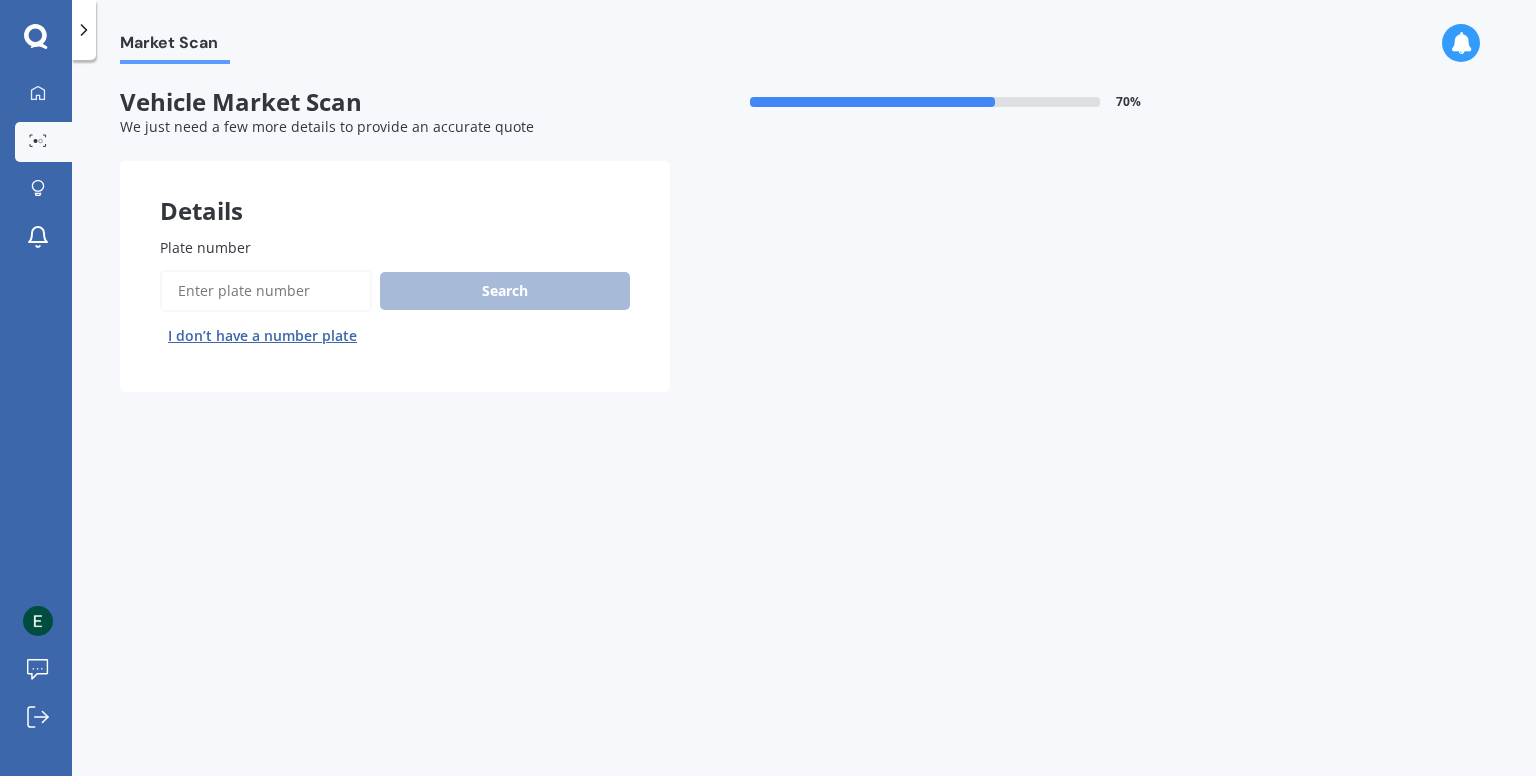 click on "Plate number" at bounding box center (266, 291) 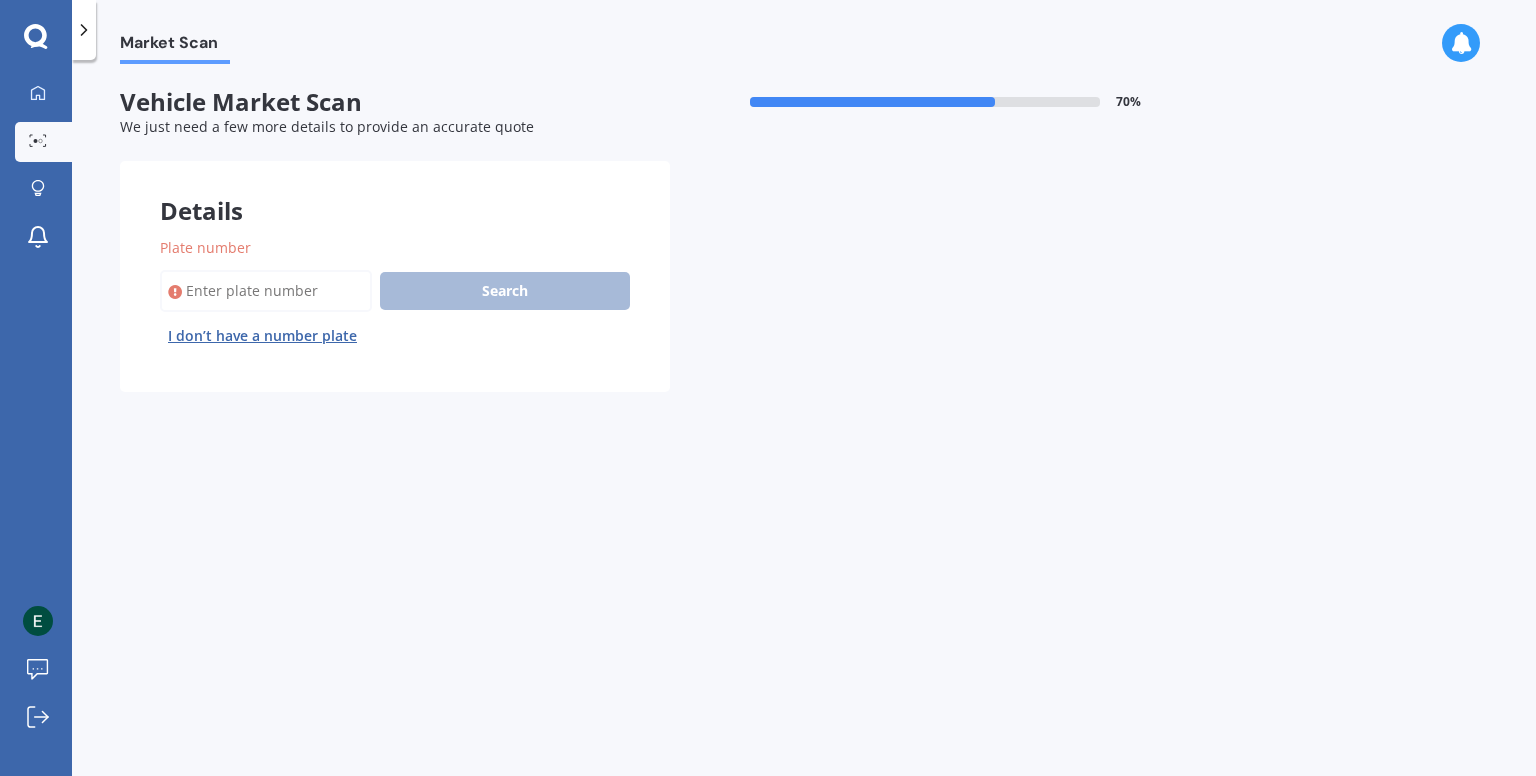click on "I don’t have a number plate" at bounding box center [262, 336] 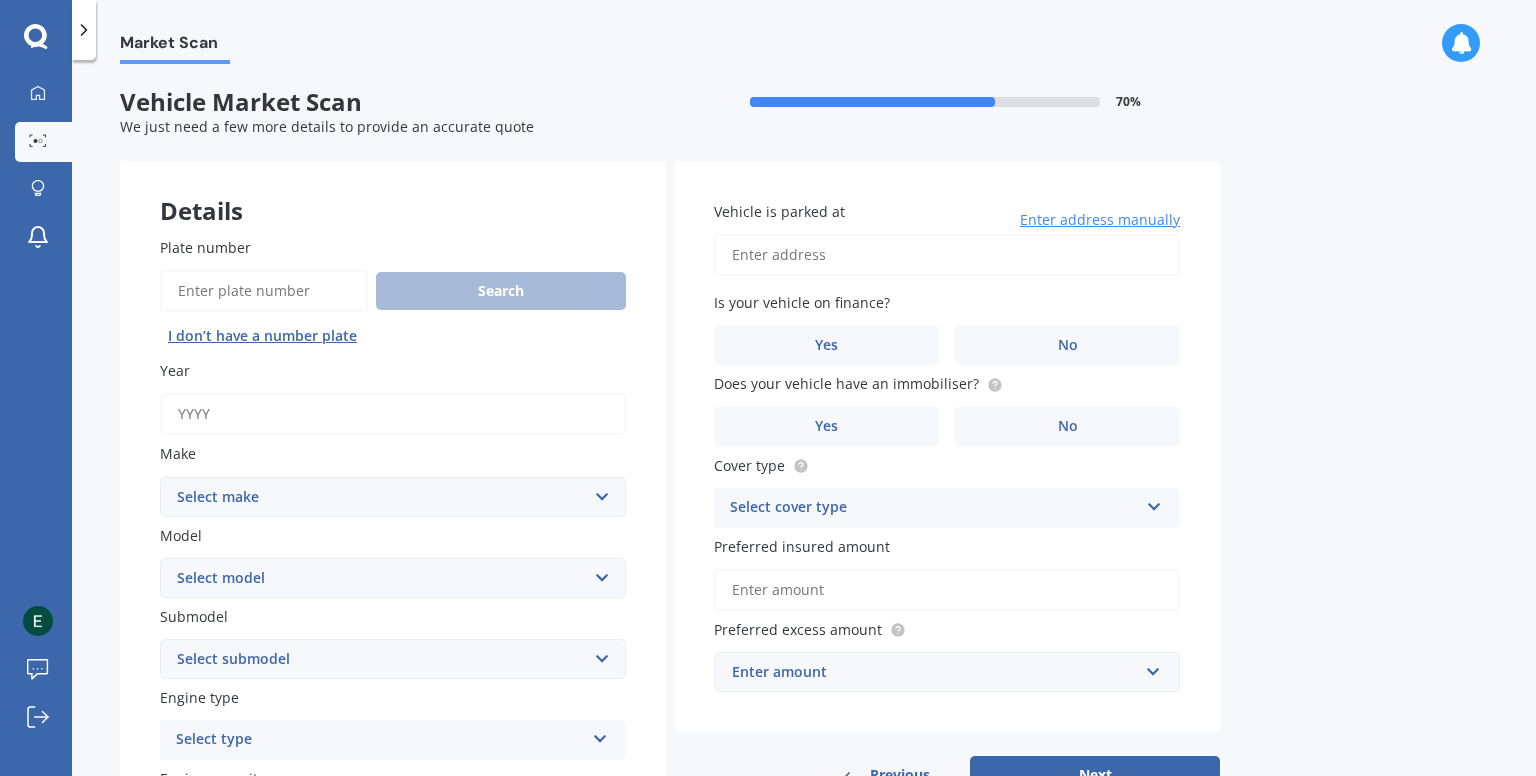 click on "Year" at bounding box center [393, 414] 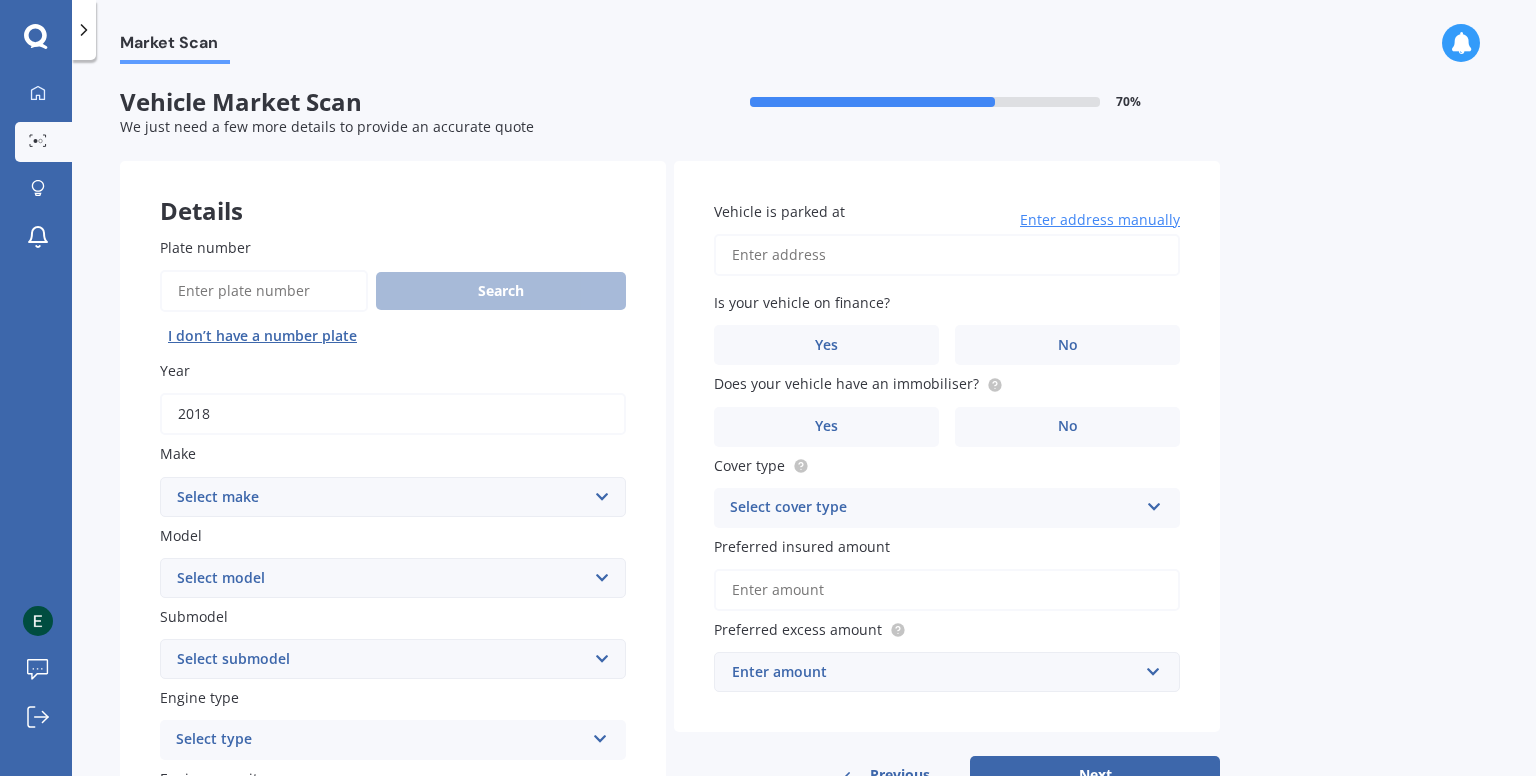 type on "2018" 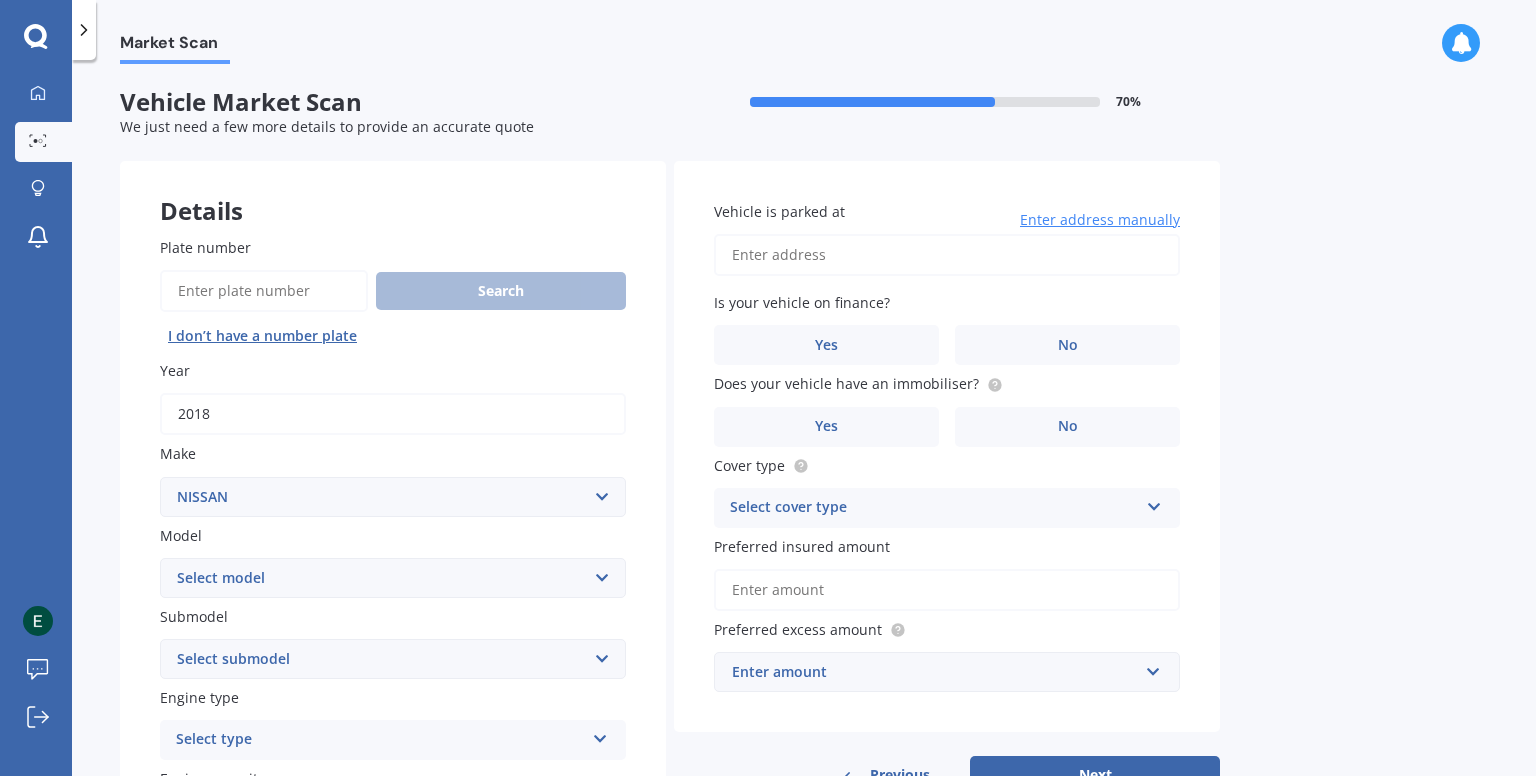 click on "Select make AC ALFA ROMEO ASTON MARTIN AUDI AUSTIN BEDFORD Bentley BMW BYD CADILLAC CAN-AM CHERY CHEVROLET CHRYSLER Citroen CRUISEAIR CUPRA DAEWOO DAIHATSU DAIMLER DAMON DIAHATSU DODGE EXOCET FACTORY FIVE FERRARI FIAT Fiord FLEETWOOD FORD FOTON FRASER GEELY GENESIS GEORGIE BOY GMC GREAT WALL GWM HAVAL HILLMAN HINO HOLDEN HOLIDAY RAMBLER HONDA HUMMER HYUNDAI INFINITI ISUZU IVECO JAC JAECOO JAGUAR JEEP KGM KIA LADA LAMBORGHINI LANCIA LANDROVER LDV LEXUS LINCOLN LOTUS LUNAR M.G M.G. MAHINDRA MASERATI MAZDA MCLAREN MERCEDES AMG Mercedes Benz MERCEDES-AMG MERCURY MINI MITSUBISHI MORGAN MORRIS NEWMAR NISSAN OMODA OPEL OXFORD PEUGEOT Plymouth Polestar PONTIAC PORSCHE PROTON RAM Range Rover Rayne RENAULT ROLLS ROYCE ROVER SAAB SATURN SEAT SHELBY SKODA SMART SSANGYONG SUBARU SUZUKI TATA TESLA TIFFIN Toyota TRIUMPH TVR Vauxhall VOLKSWAGEN VOLVO WESTFIELD WINNEBAGO ZX" at bounding box center [393, 497] 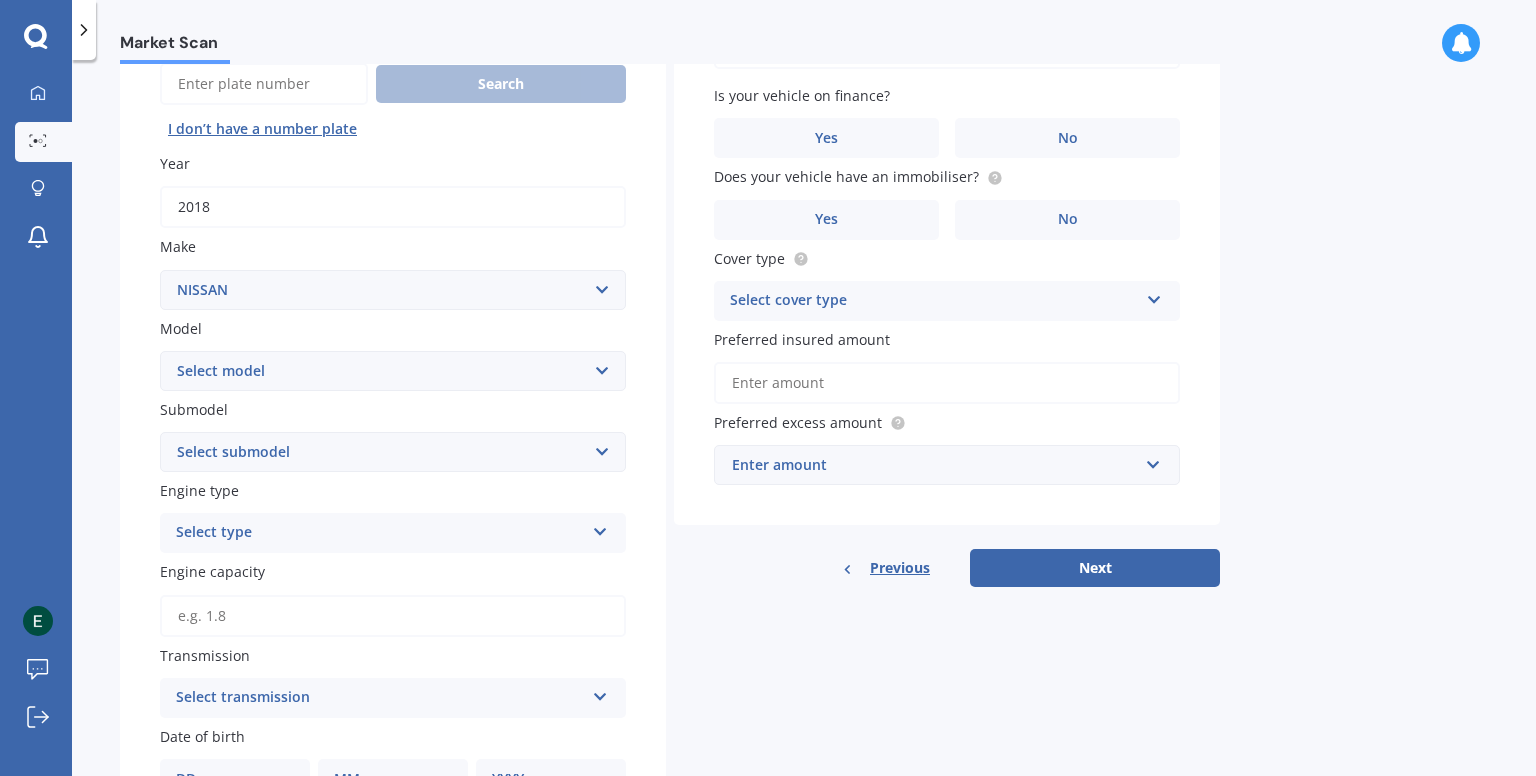 click on "Select model 1200 180SX 200SX 300ZX 350Z 370Z Ad Altima ARIYA Atlas Avenir Basarra Bluebird Caball Cabstar Camino Caravan Cedric Cefiro Cima Civillian Condor Crew Cube Datsun DAYZ Dualis e-NV200 ElGrand Expert Fairlady Figaro Fuga Gloria GTR Homy Infiniti Juke Kicks Lafesta Largo Latio Laurel Leaf Leopard Liberty Lucino March Maxima Micra Mistral Murano Navara Navara DX Note Note Turbo NV NV100 NV350 NX Pao Pathfinder Patrol Prairie Presage Presea Primastar Primera Pulsar Qashqai Regulus Rnessa S-Cargo Safari Sakura Sentra Serena Silvia Skyline Stagea Sunny Sylphy Teana Terrano Tiida Tino Titan Urvan Vanette Wingroad X-Trail Z" at bounding box center [393, 371] 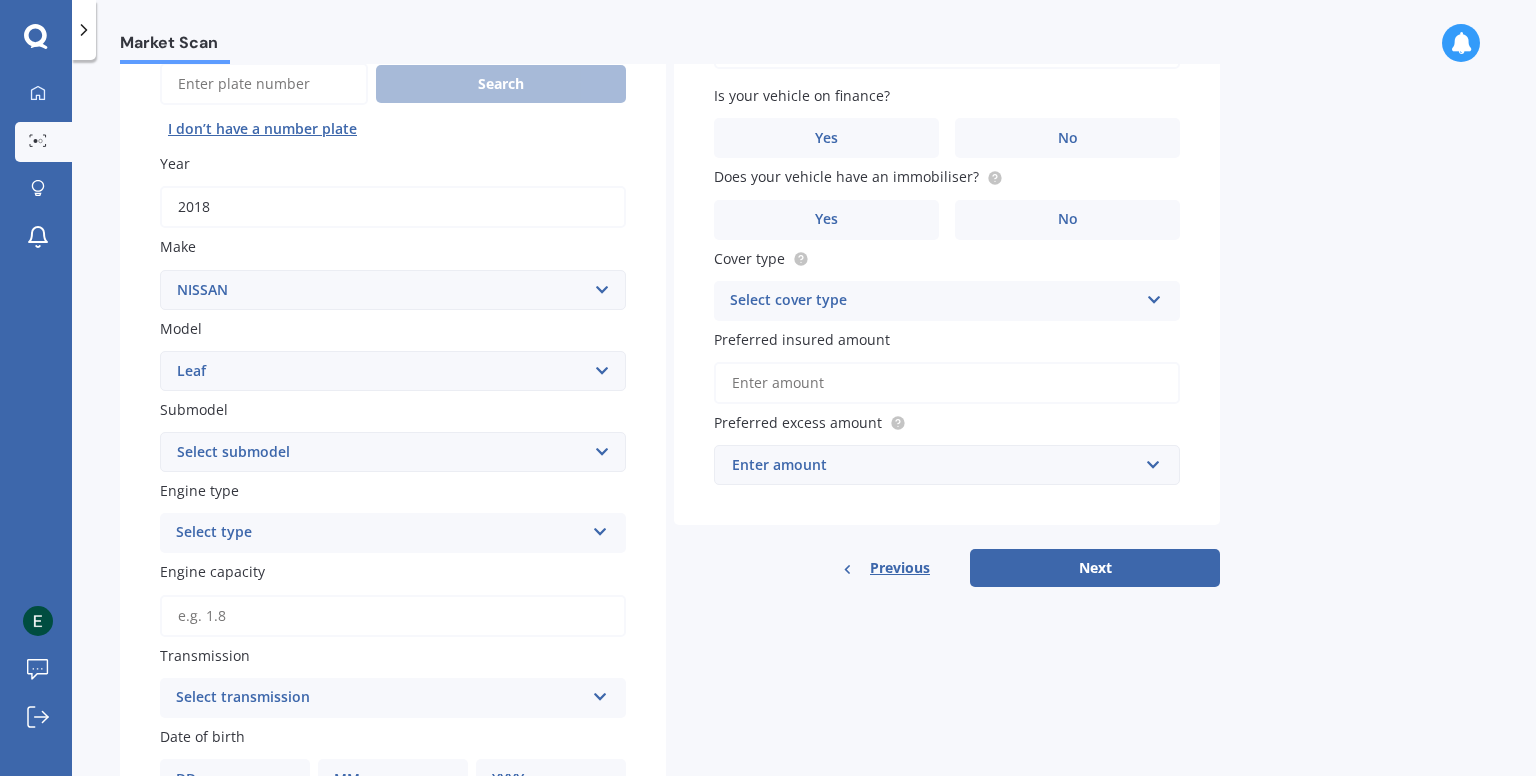 click on "Select model 1200 180SX 200SX 300ZX 350Z 370Z Ad Altima ARIYA Atlas Avenir Basarra Bluebird Caball Cabstar Camino Caravan Cedric Cefiro Cima Civillian Condor Crew Cube Datsun DAYZ Dualis e-NV200 ElGrand Expert Fairlady Figaro Fuga Gloria GTR Homy Infiniti Juke Kicks Lafesta Largo Latio Laurel Leaf Leopard Liberty Lucino March Maxima Micra Mistral Murano Navara Navara DX Note Note Turbo NV NV100 NV350 NX Pao Pathfinder Patrol Prairie Presage Presea Primastar Primera Pulsar Qashqai Regulus Rnessa S-Cargo Safari Sakura Sentra Serena Silvia Skyline Stagea Sunny Sylphy Teana Terrano Tiida Tino Titan Urvan Vanette Wingroad X-Trail Z" at bounding box center [393, 371] 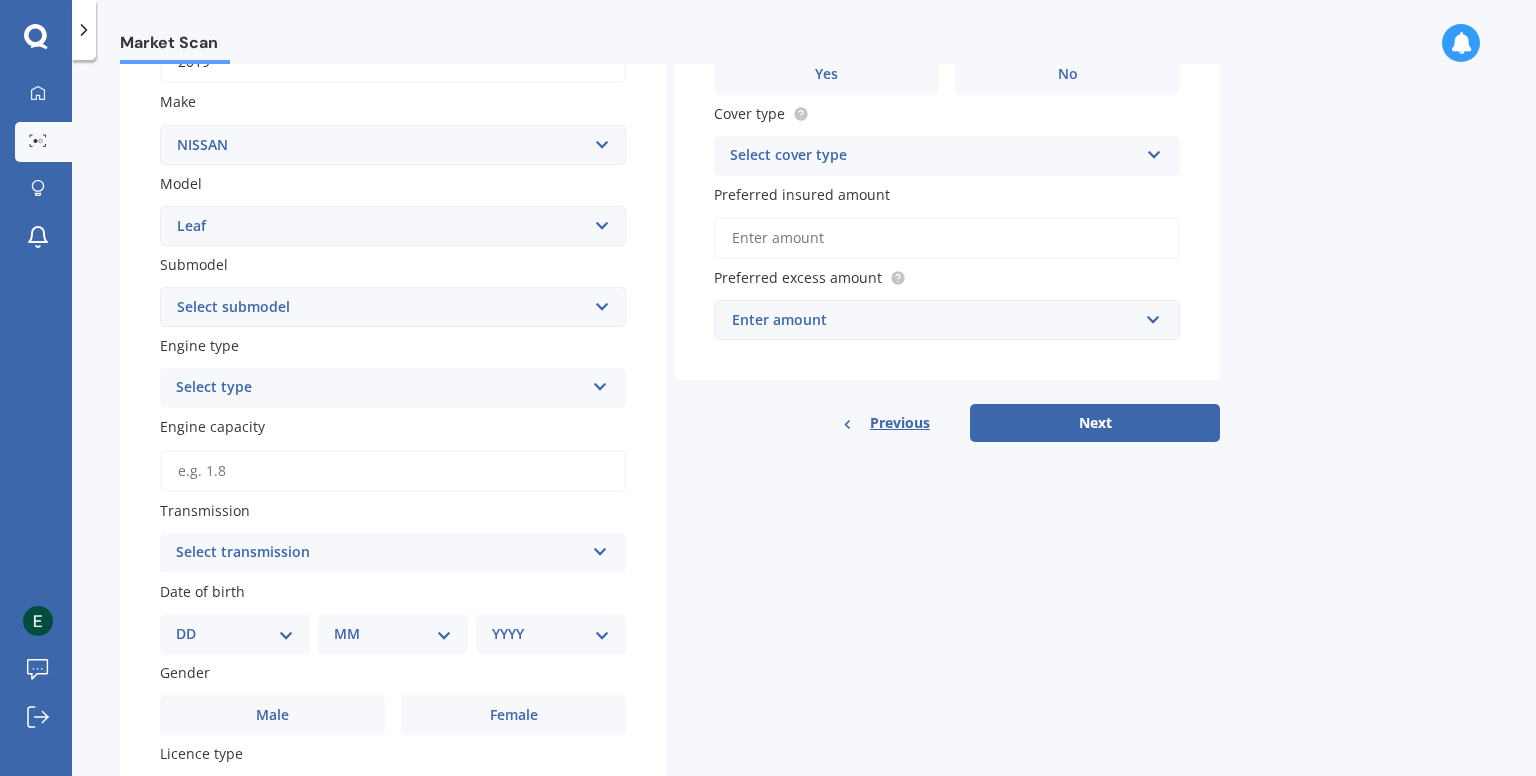 scroll, scrollTop: 352, scrollLeft: 0, axis: vertical 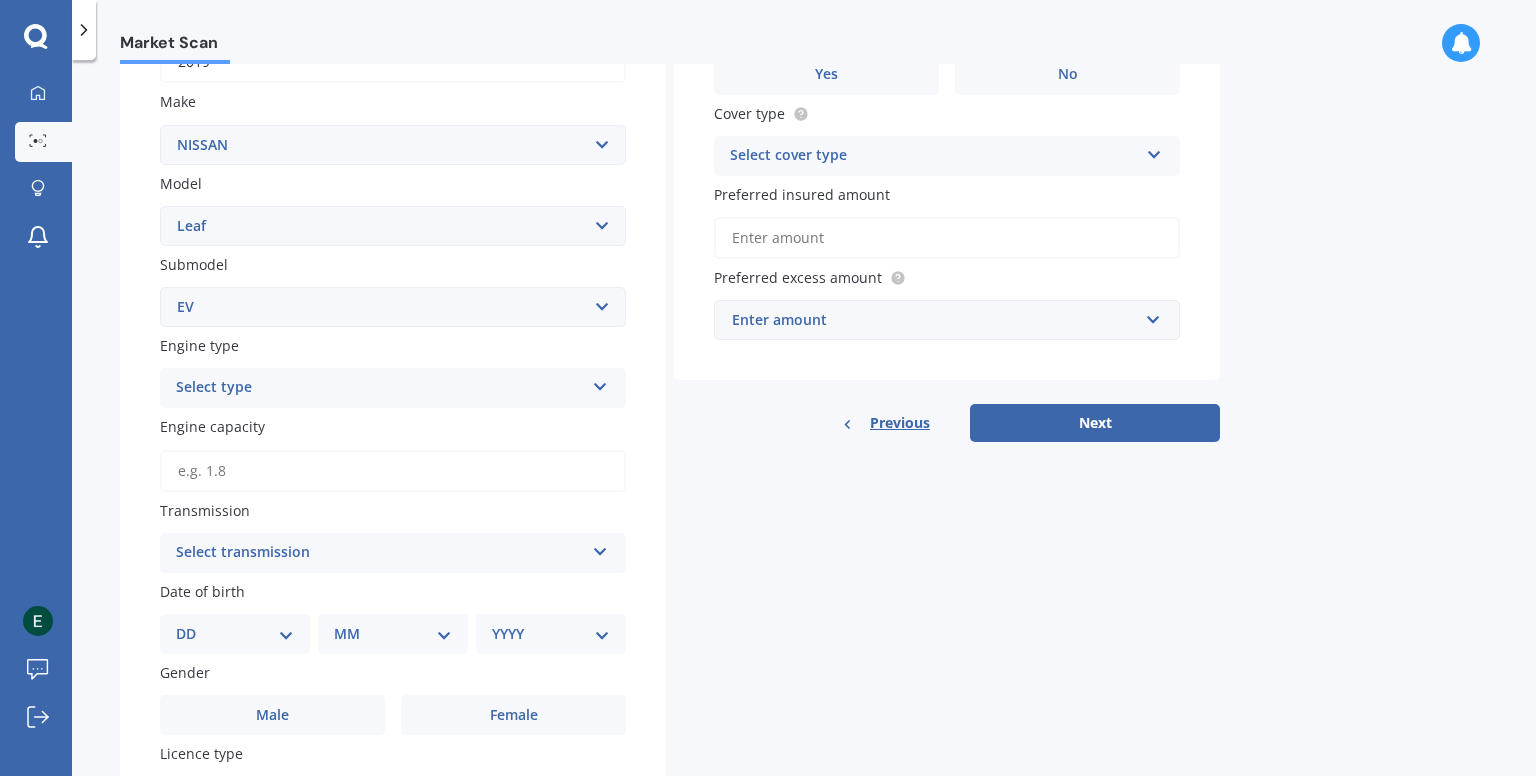 click on "Select submodel EV Hybrid" at bounding box center (393, 307) 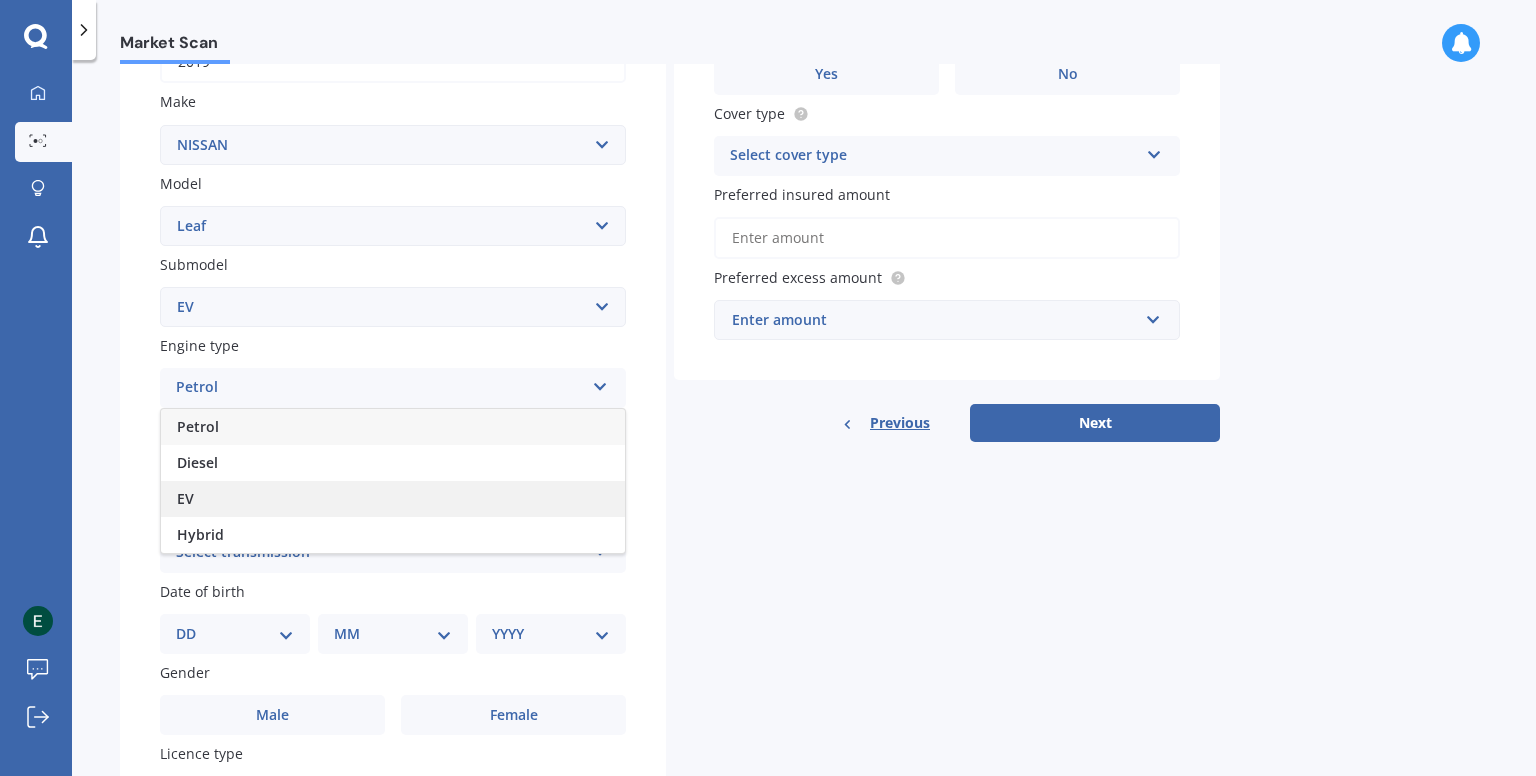 click on "EV" at bounding box center [393, 499] 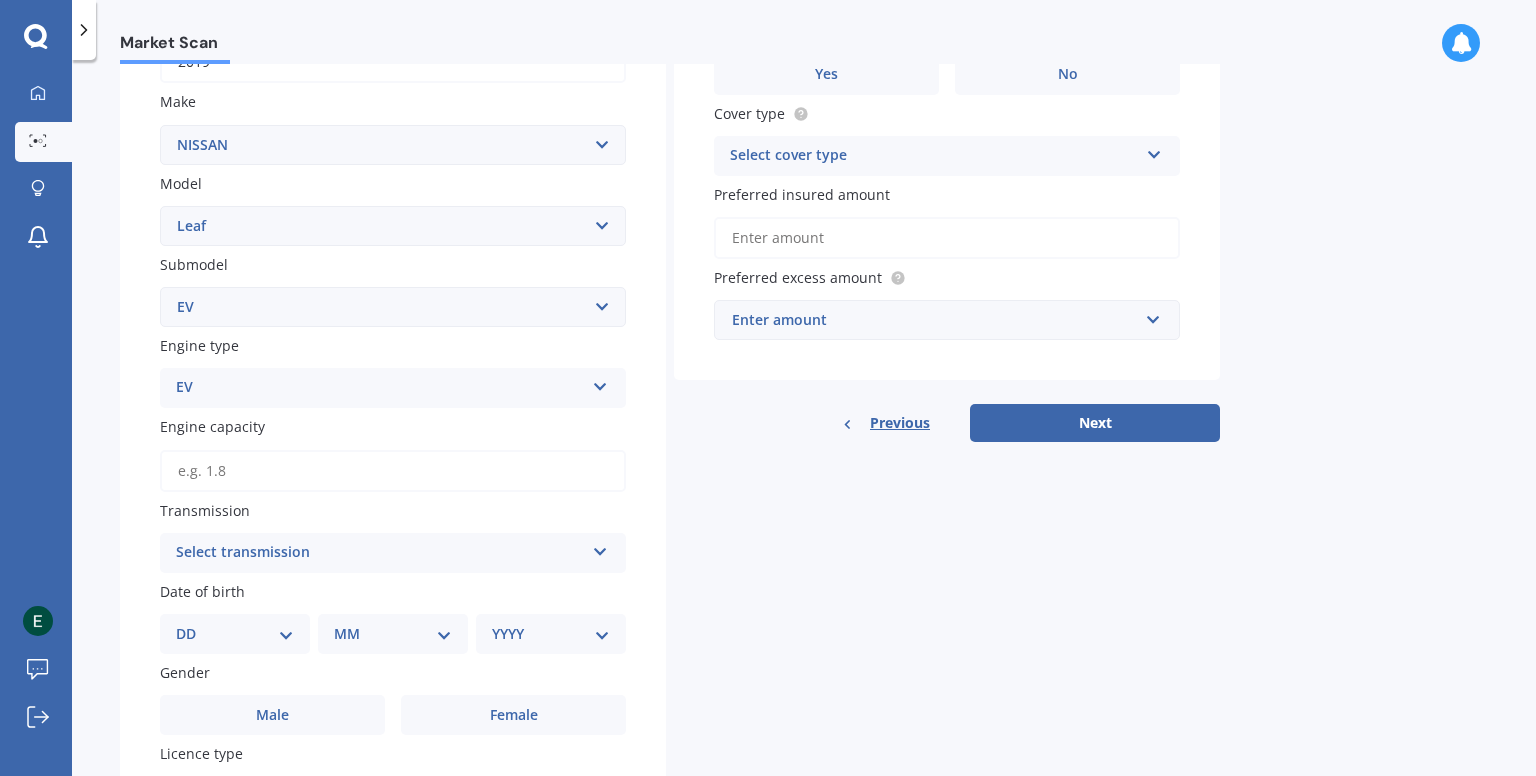 click on "Engine capacity" at bounding box center [393, 471] 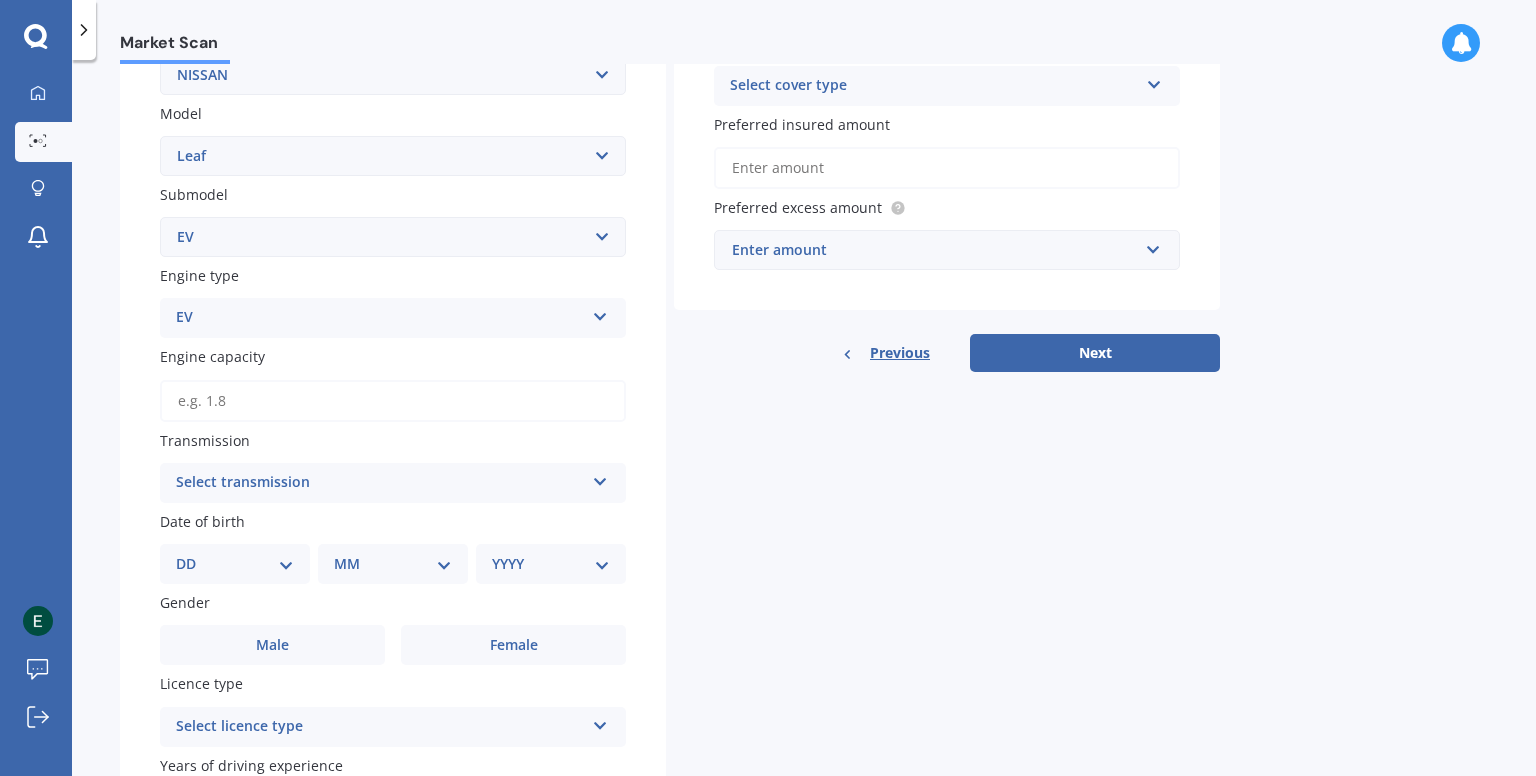scroll, scrollTop: 426, scrollLeft: 0, axis: vertical 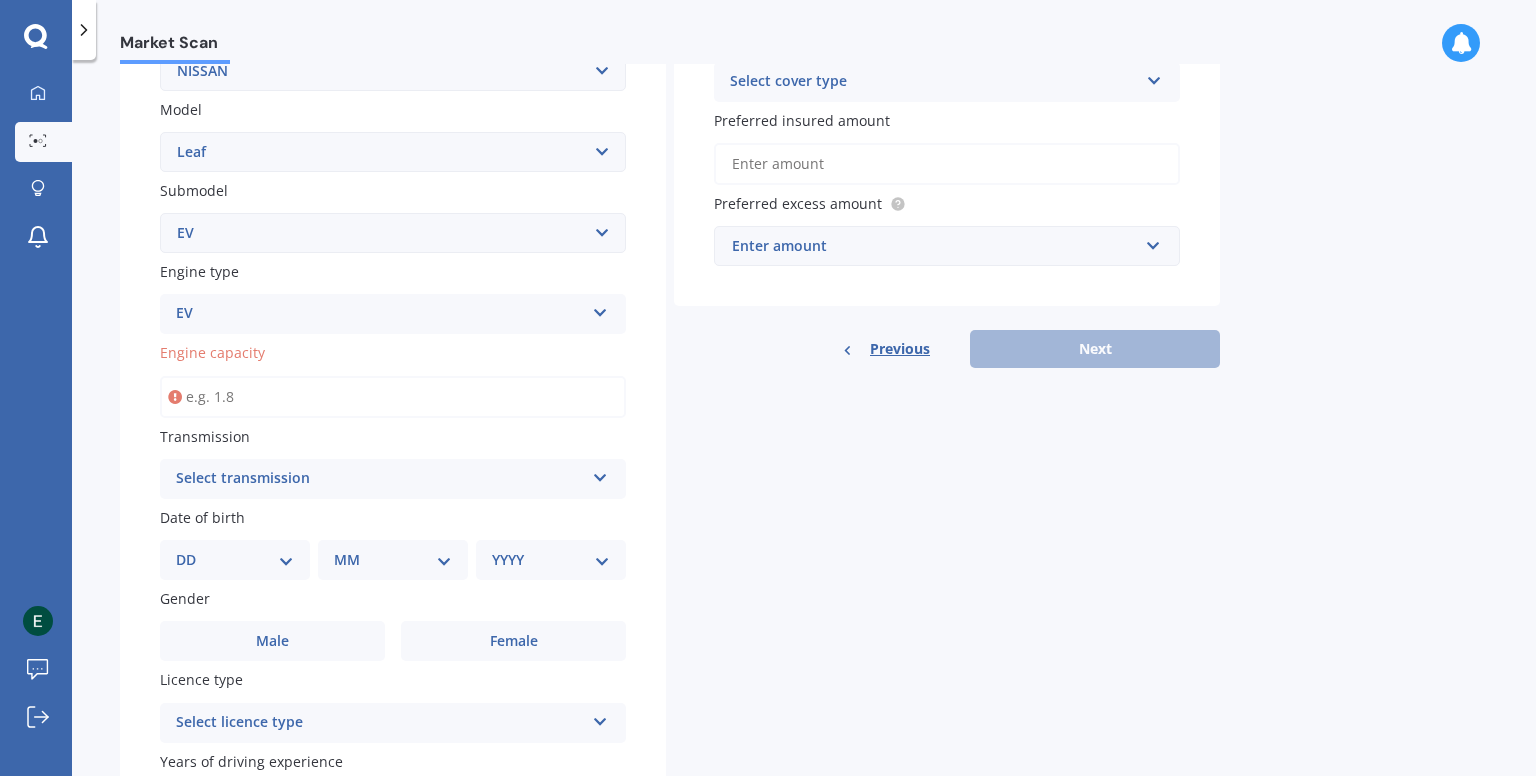 click at bounding box center (175, 397) 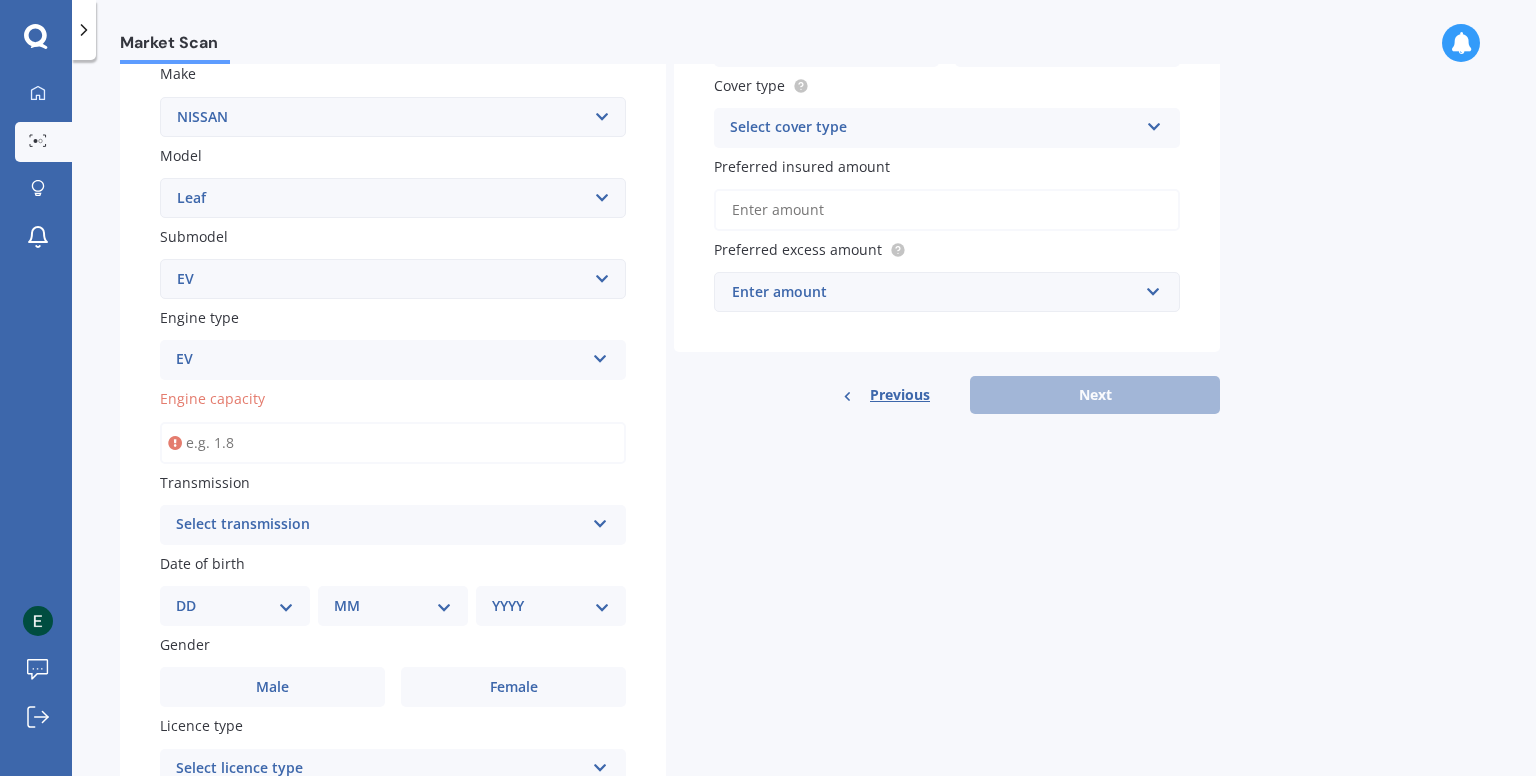 scroll, scrollTop: 374, scrollLeft: 0, axis: vertical 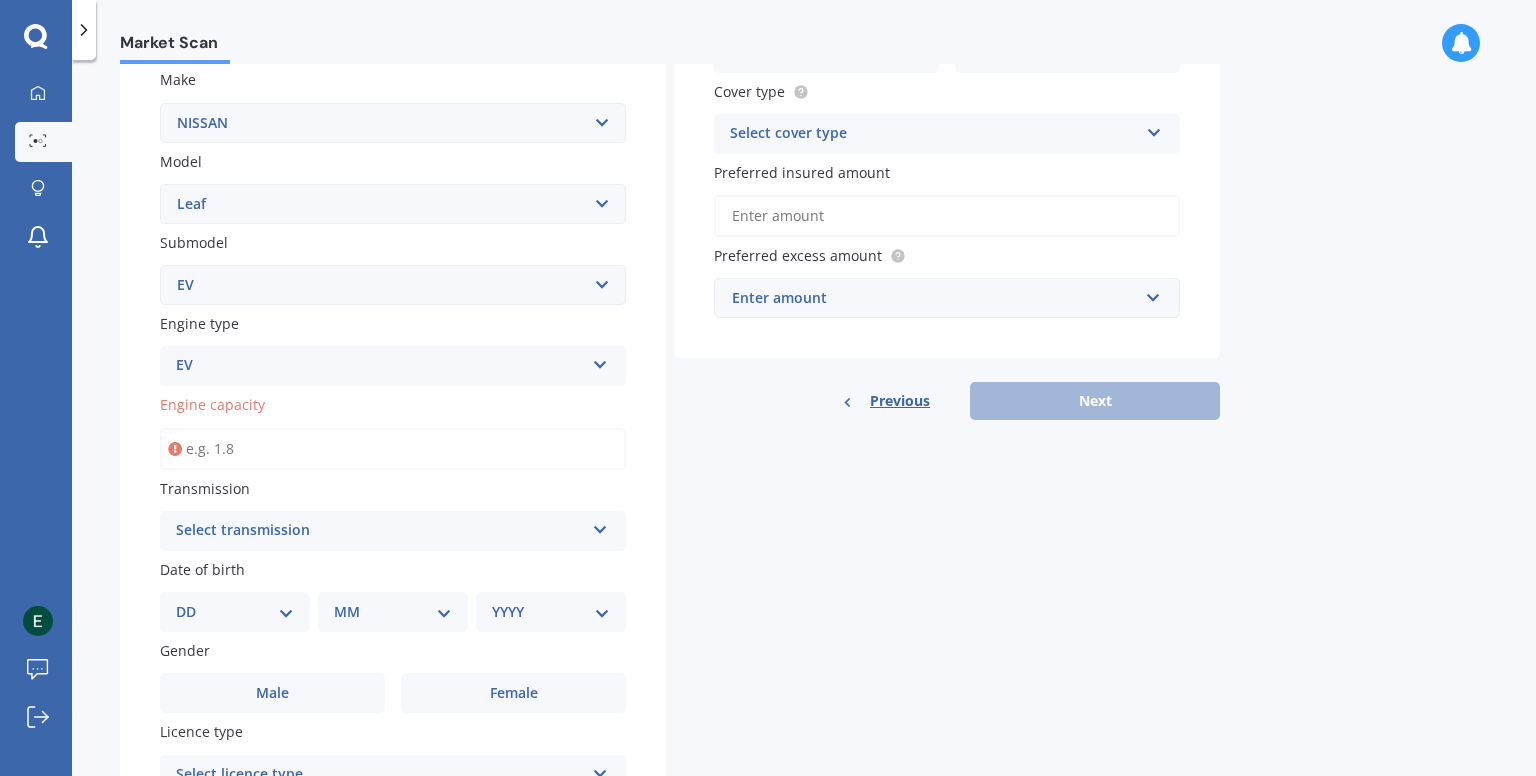 click on "Engine capacity" at bounding box center (393, 449) 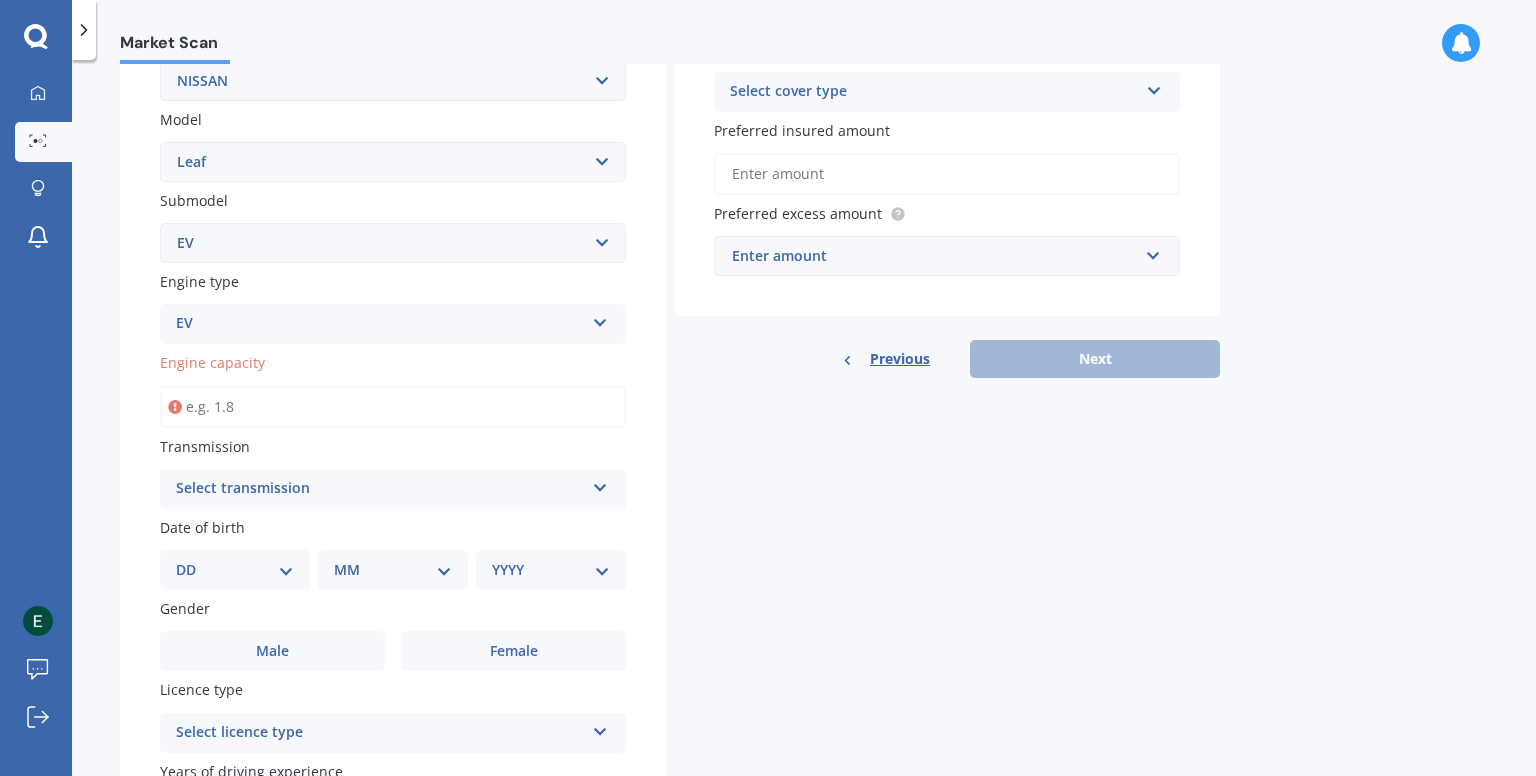 scroll, scrollTop: 435, scrollLeft: 0, axis: vertical 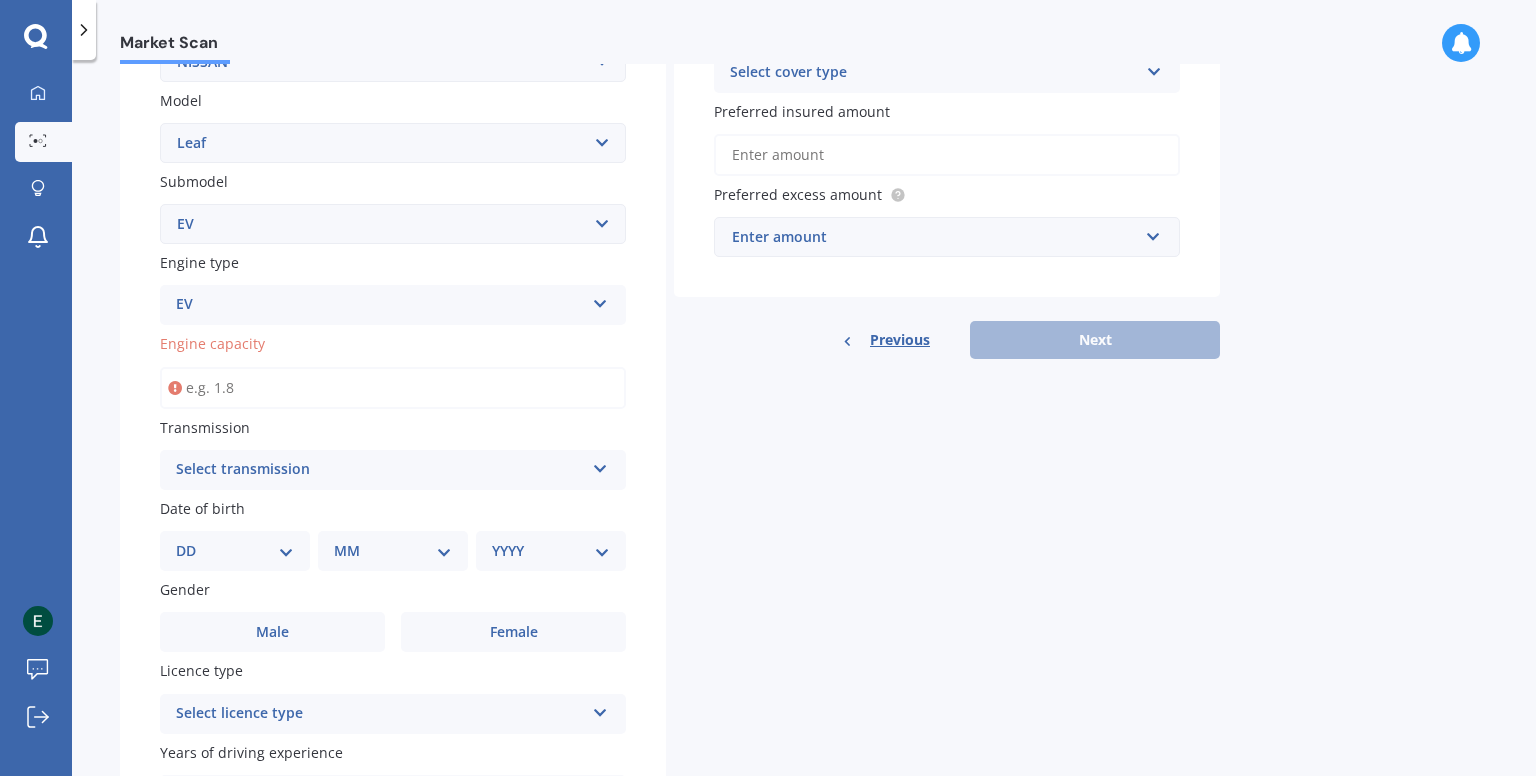 click on "Select transmission" at bounding box center (380, 470) 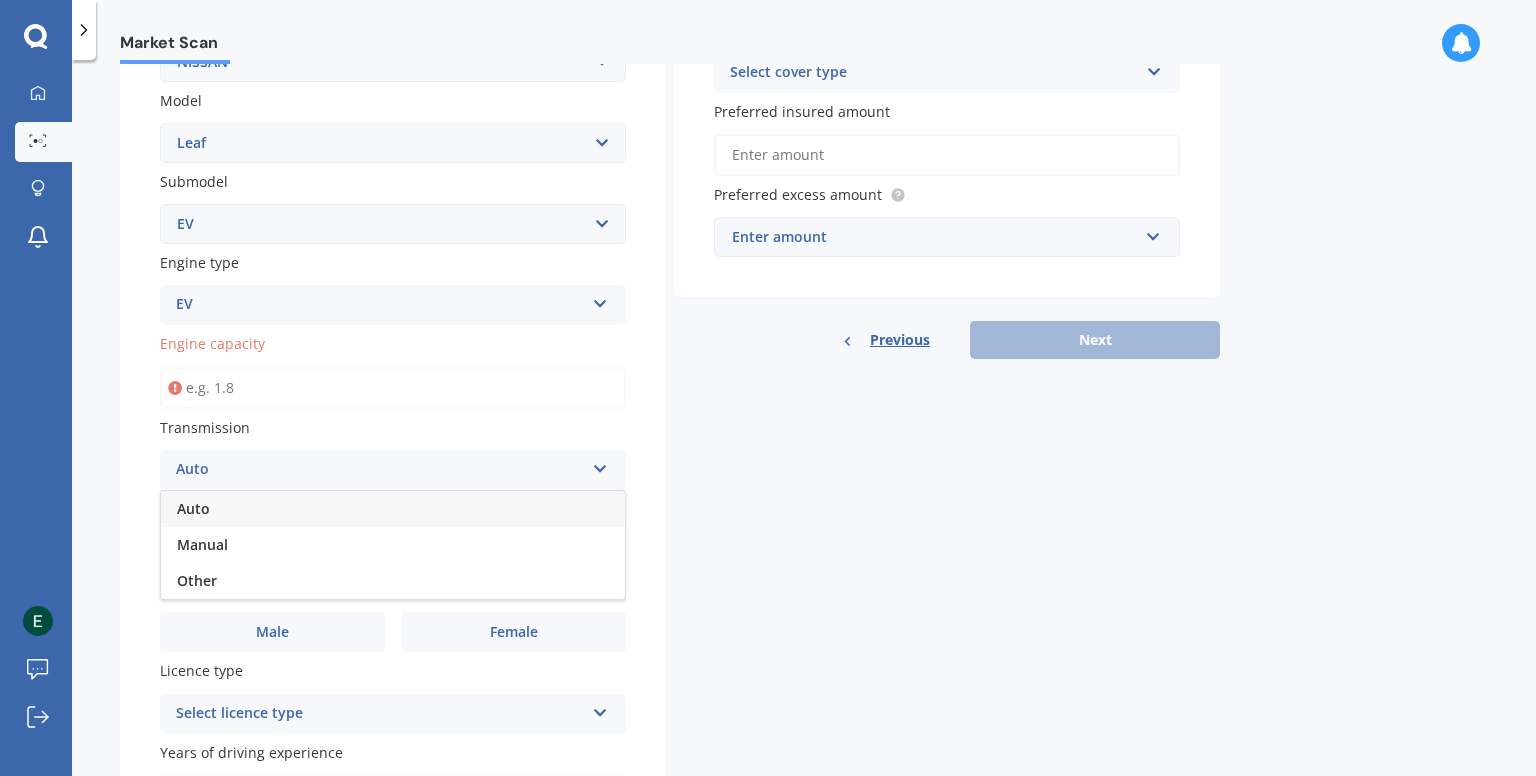 click on "Auto" at bounding box center (393, 509) 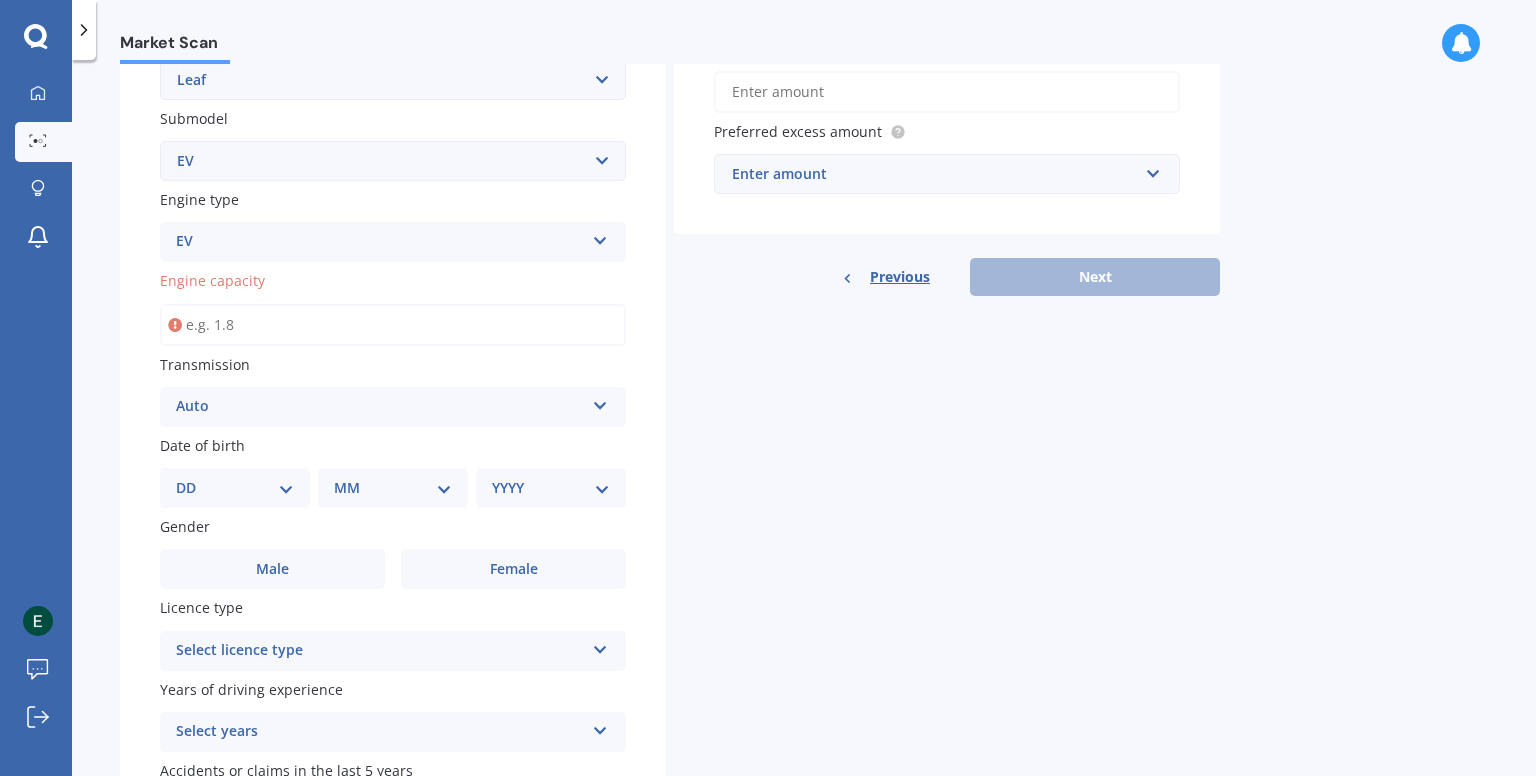 scroll, scrollTop: 499, scrollLeft: 0, axis: vertical 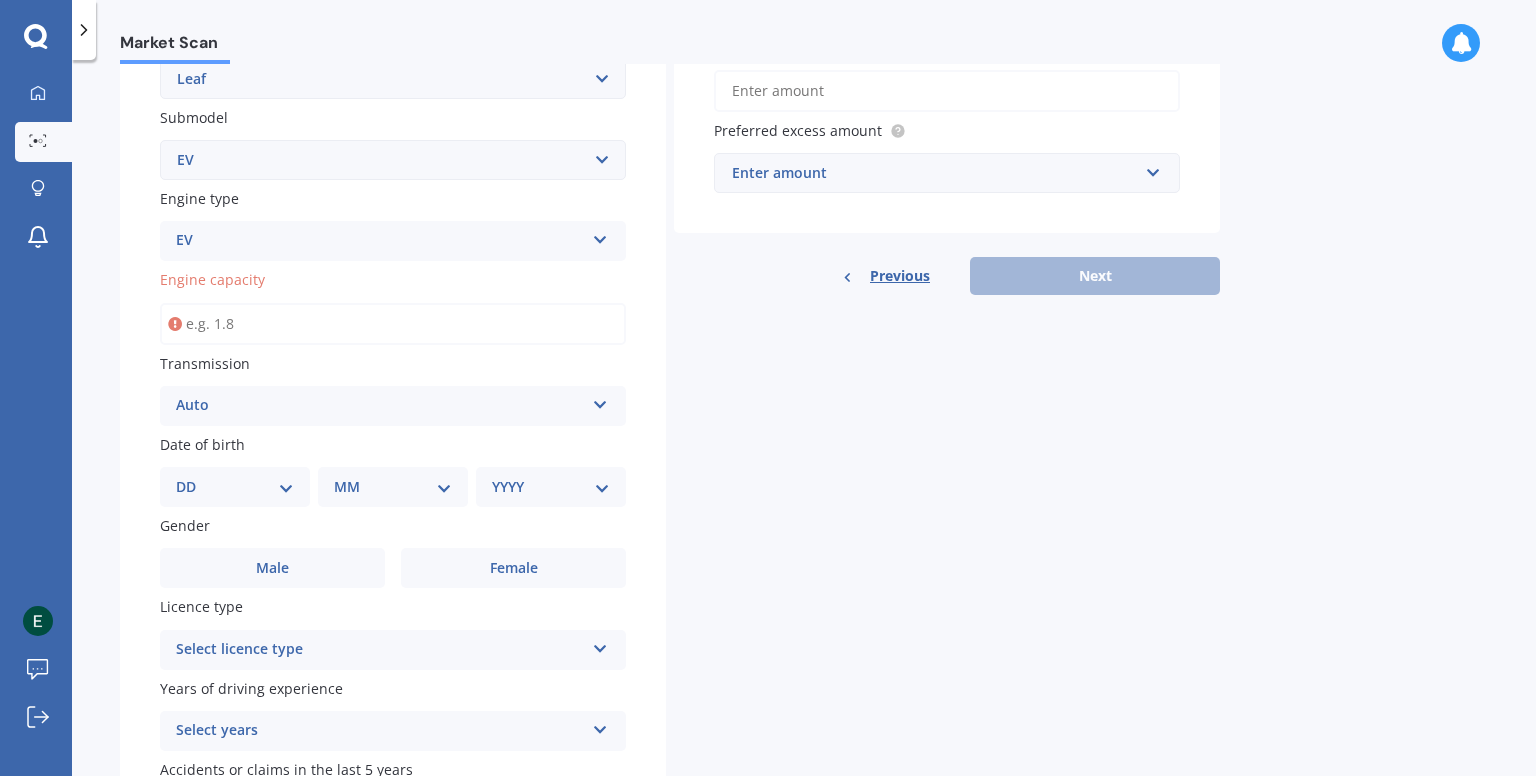 click on "DD 01 02 03 04 05 06 07 08 09 10 11 12 13 14 15 16 17 18 19 20 21 22 23 24 25 26 27 28 29 30 31" at bounding box center [235, 487] 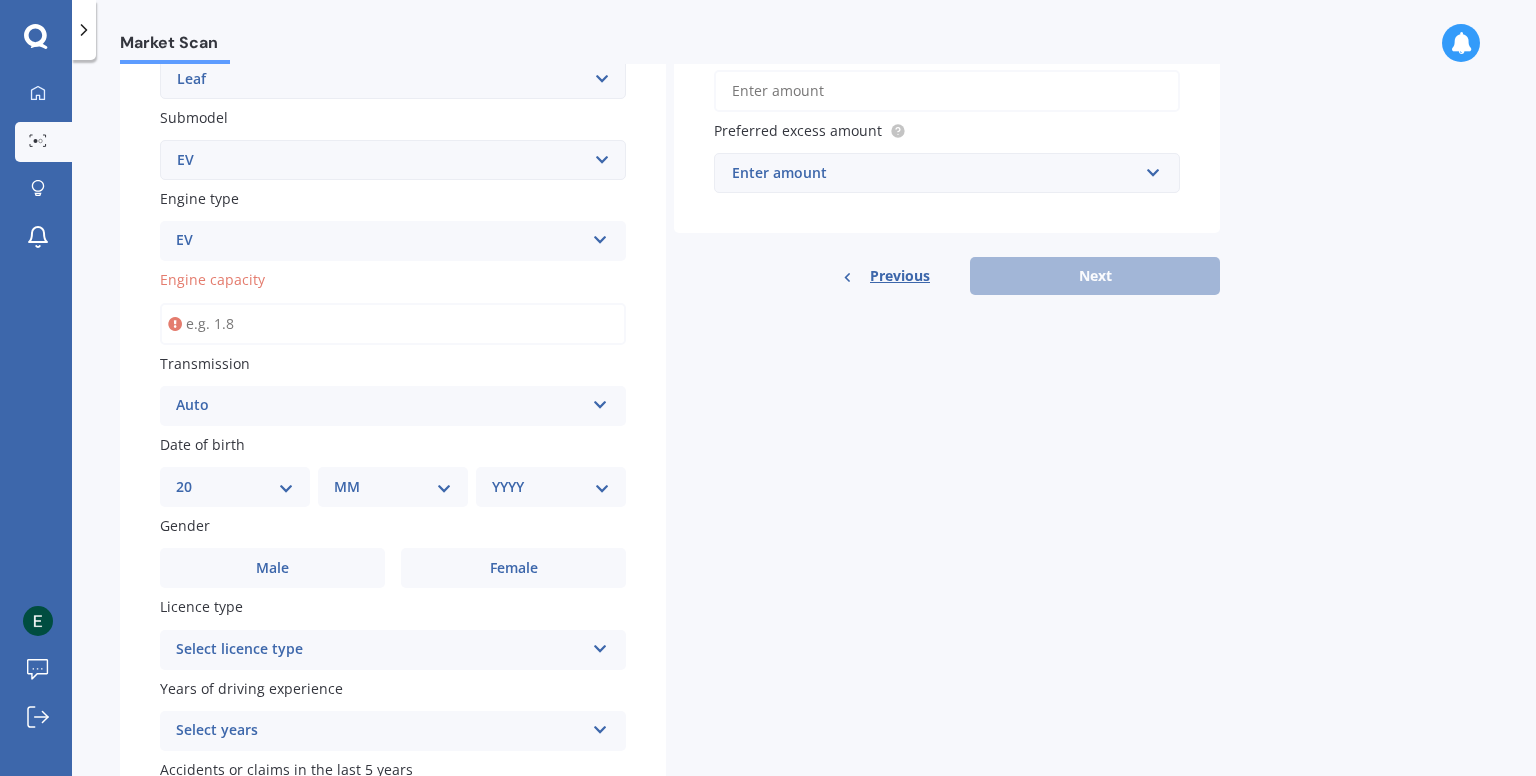 click on "DD 01 02 03 04 05 06 07 08 09 10 11 12 13 14 15 16 17 18 19 20 21 22 23 24 25 26 27 28 29 30 31" at bounding box center [235, 487] 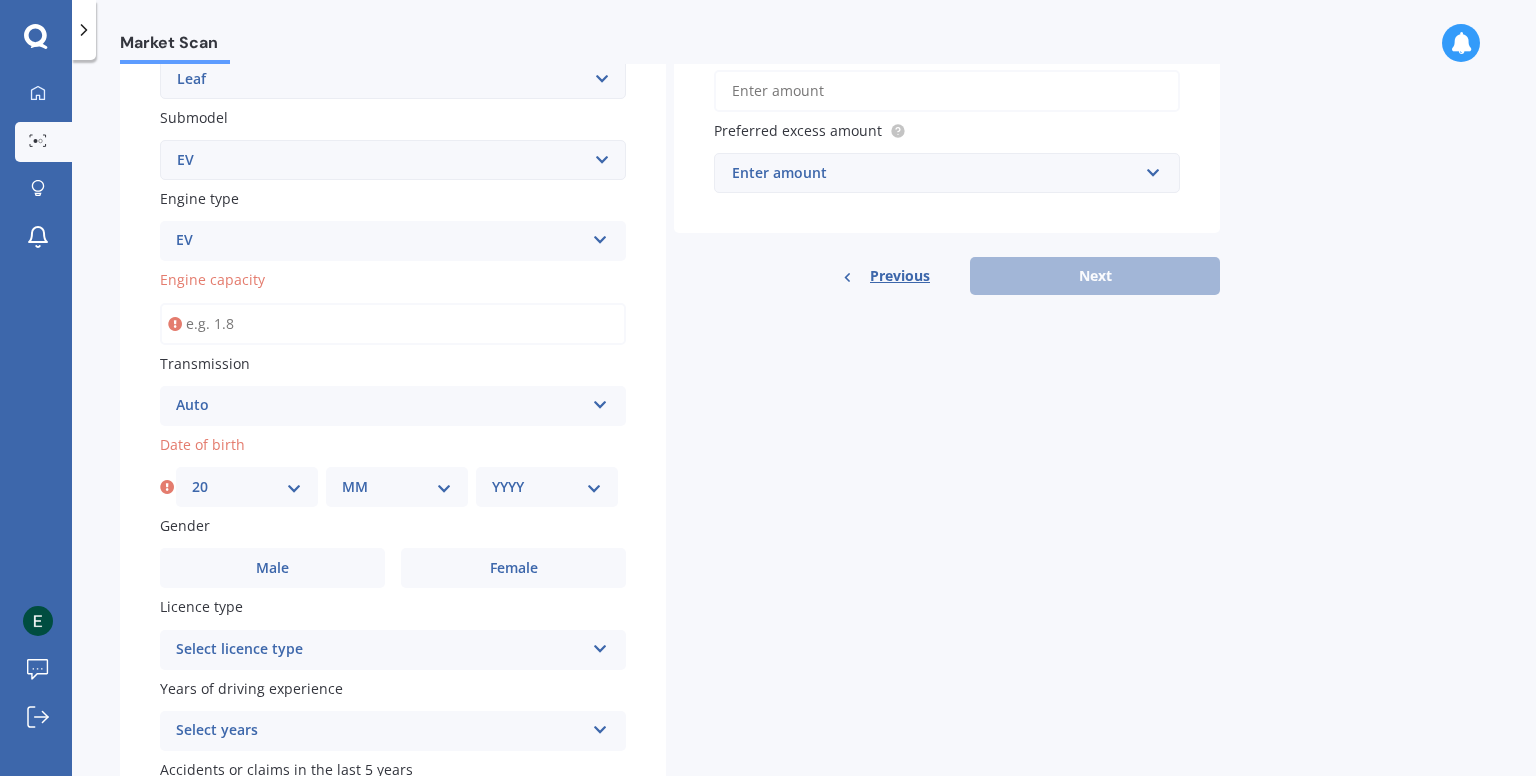 click on "MM 01 02 03 04 05 06 07 08 09 10 11 12" at bounding box center (397, 487) 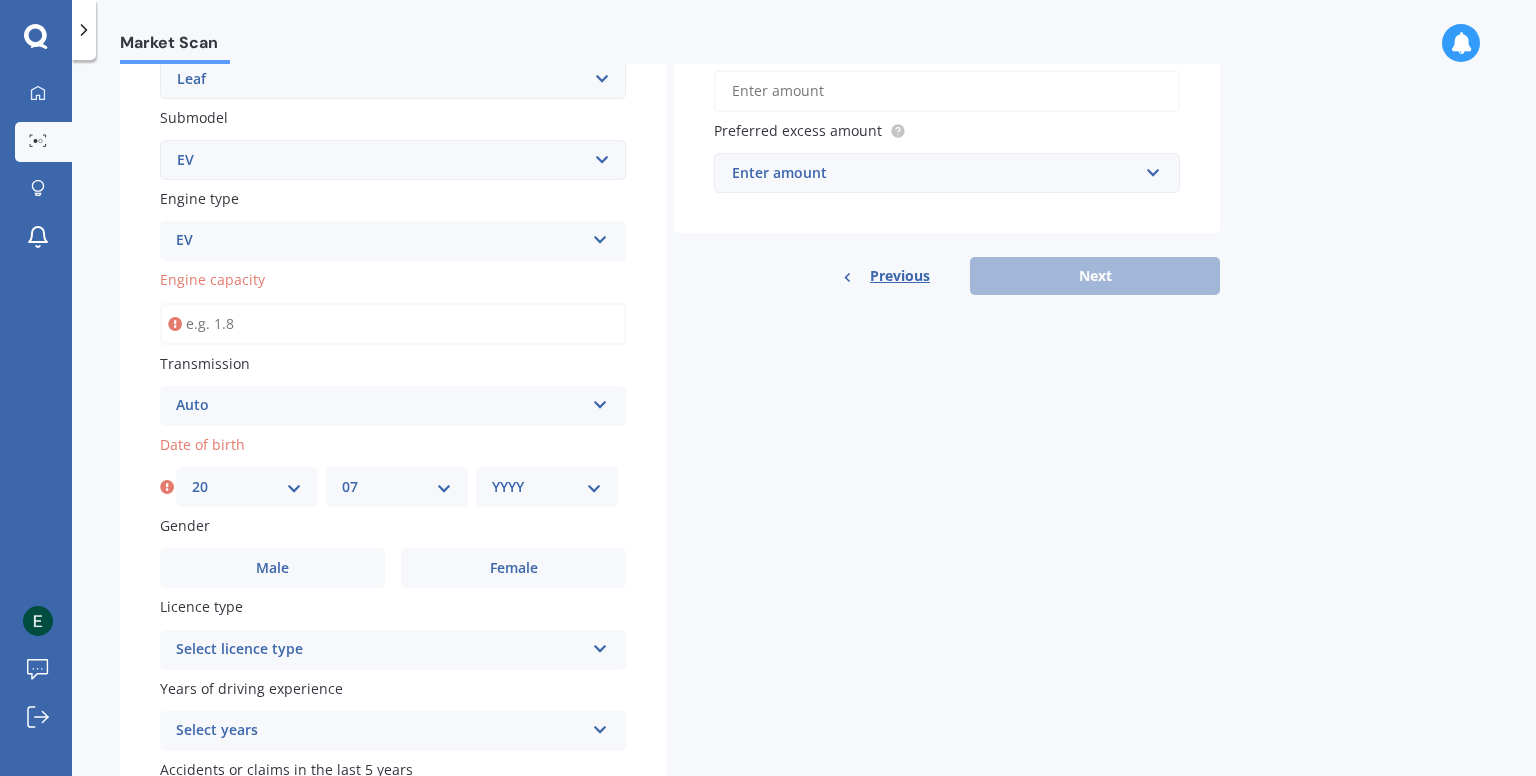 click on "MM 01 02 03 04 05 06 07 08 09 10 11 12" at bounding box center (397, 487) 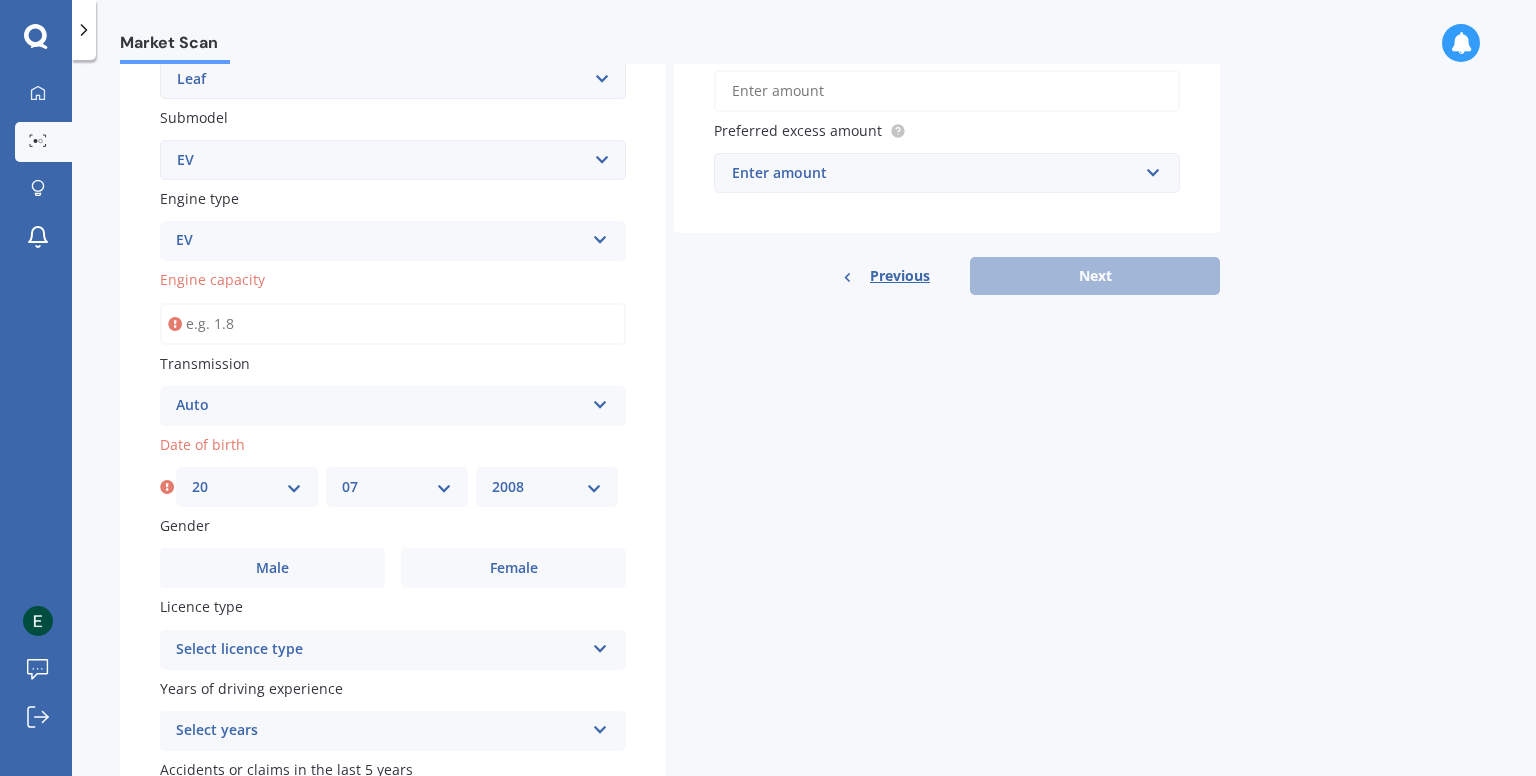 click on "YYYY 2025 2024 2023 2022 2021 2020 2019 2018 2017 2016 2015 2014 2013 2012 2011 2010 2009 2008 2007 2006 2005 2004 2003 2002 2001 2000 1999 1998 1997 1996 1995 1994 1993 1992 1991 1990 1989 1988 1987 1986 1985 1984 1983 1982 1981 1980 1979 1978 1977 1976 1975 1974 1973 1972 1971 1970 1969 1968 1967 1966 1965 1964 1963 1962 1961 1960 1959 1958 1957 1956 1955 1954 1953 1952 1951 1950 1949 1948 1947 1946 1945 1944 1943 1942 1941 1940 1939 1938 1937 1936 1935 1934 1933 1932 1931 1930 1929 1928 1927 1926" at bounding box center [547, 487] 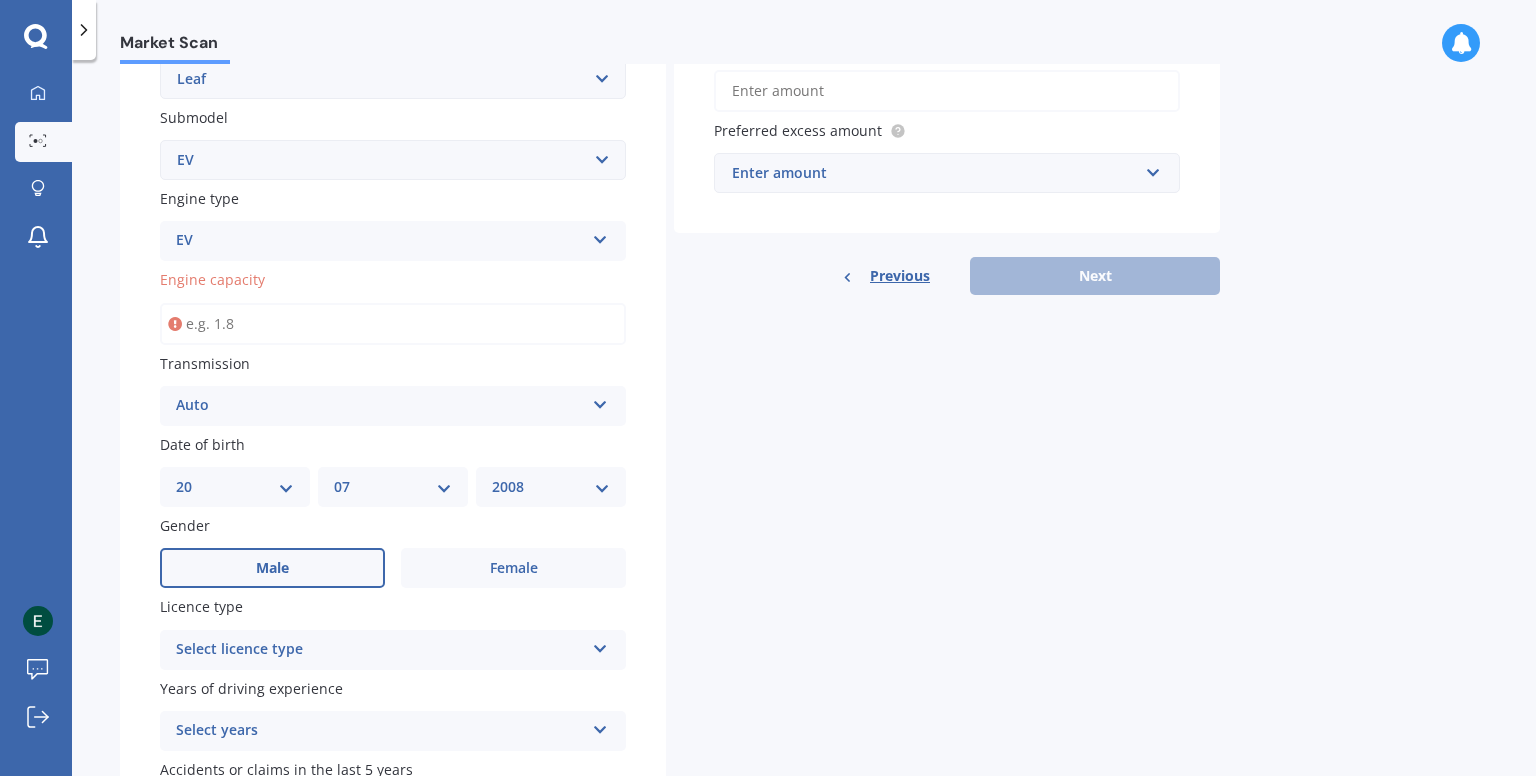 click on "Male" at bounding box center [272, 568] 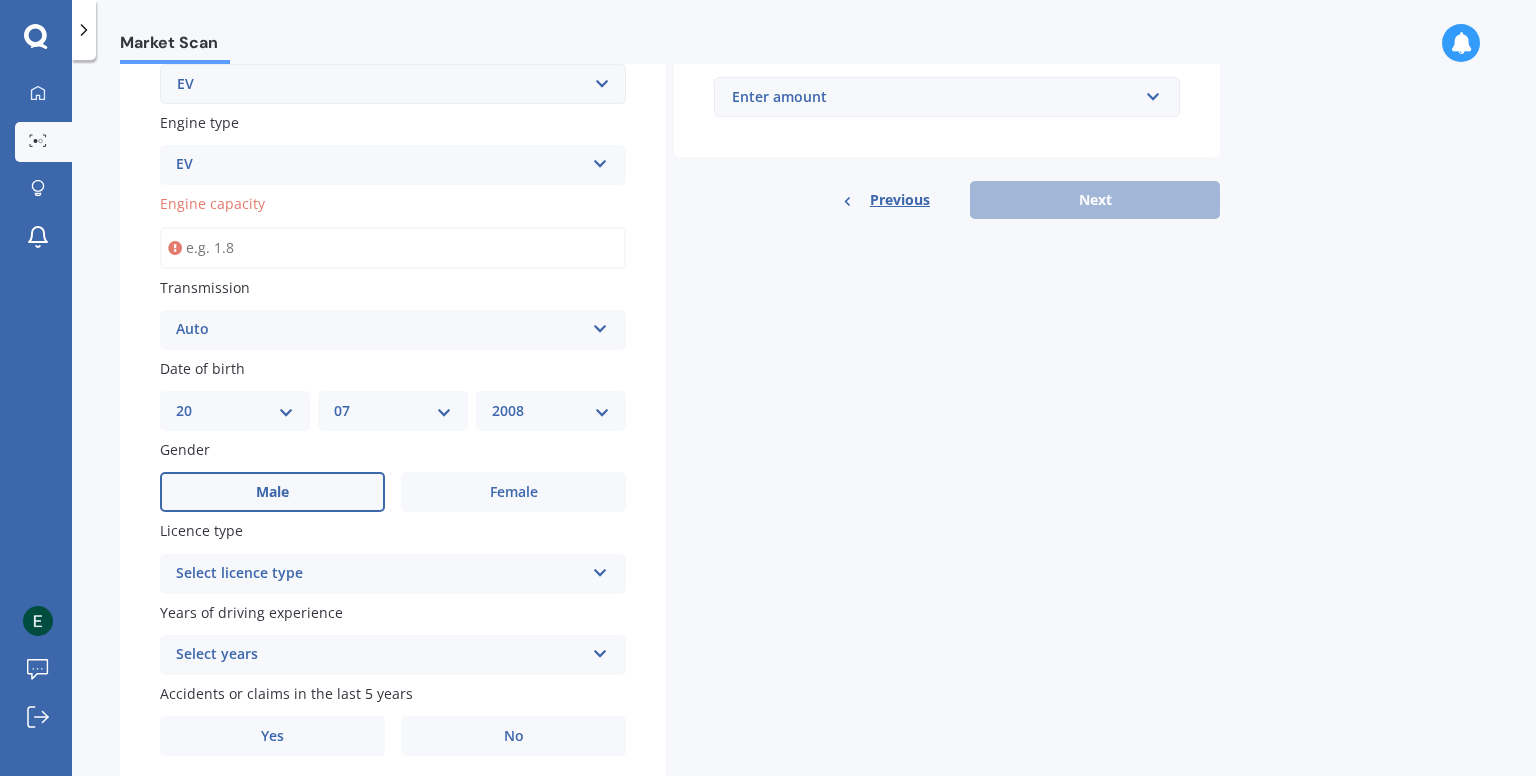 scroll, scrollTop: 596, scrollLeft: 0, axis: vertical 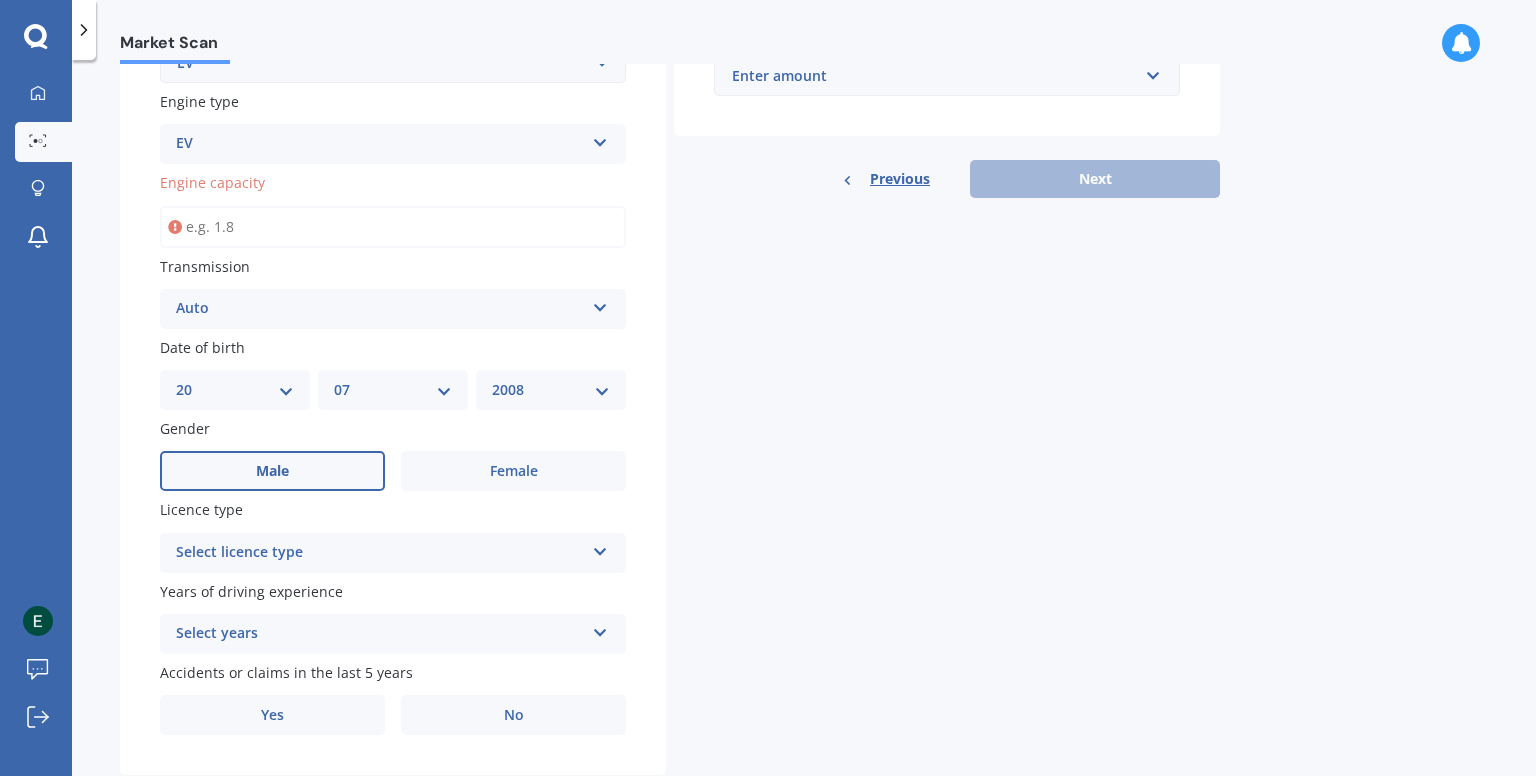 click on "Select licence type" at bounding box center [380, 553] 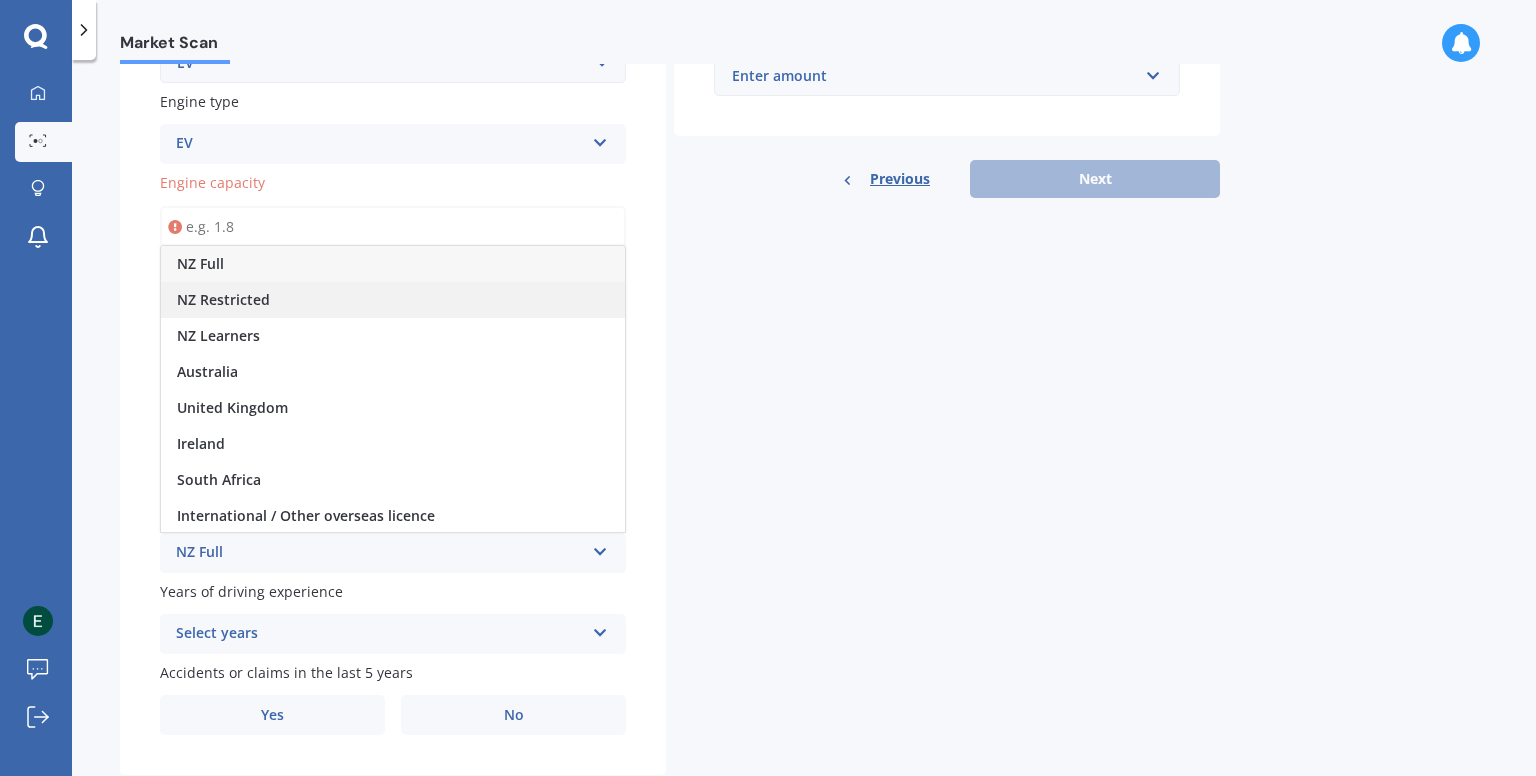 click on "NZ Restricted" at bounding box center (393, 300) 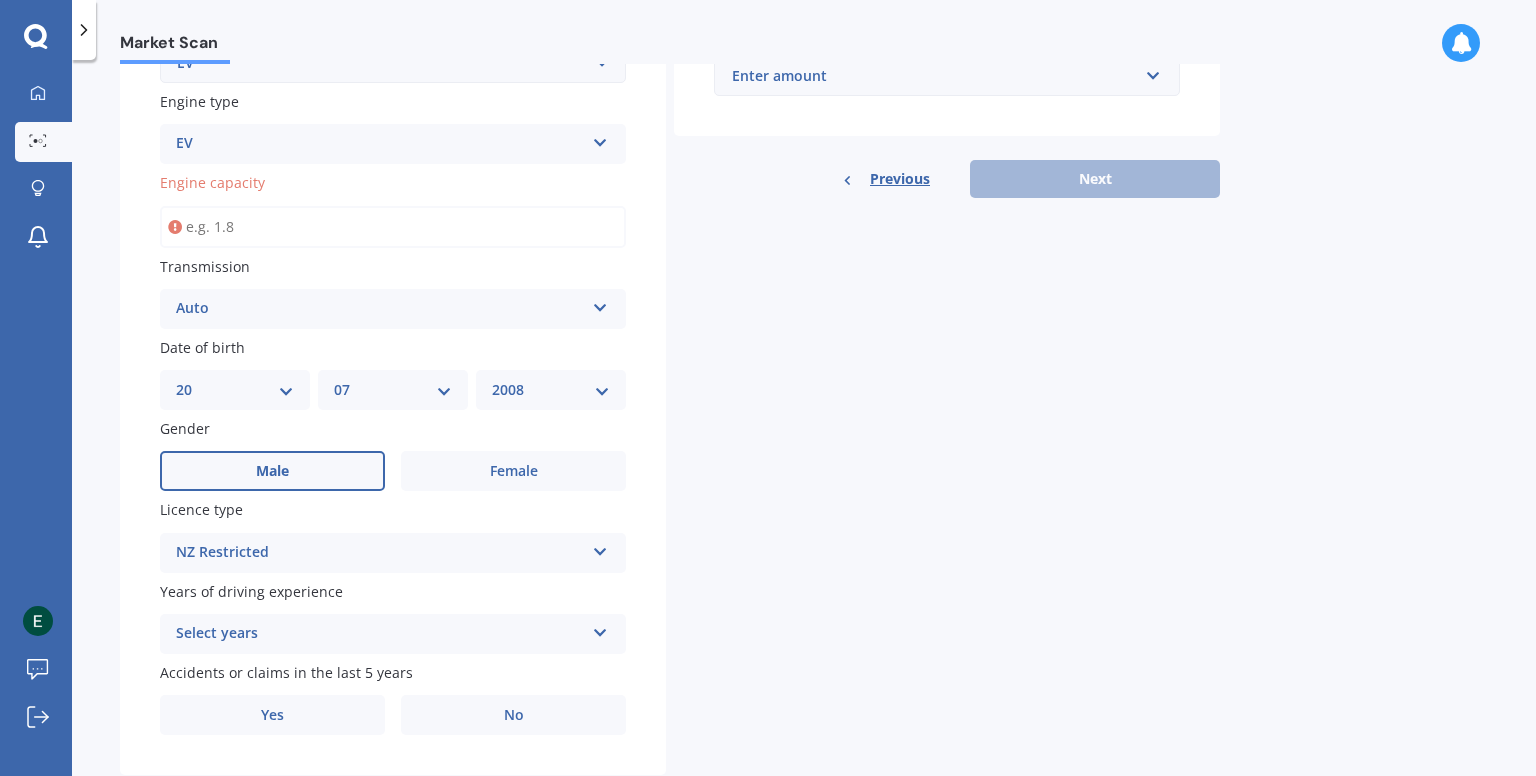scroll, scrollTop: 647, scrollLeft: 0, axis: vertical 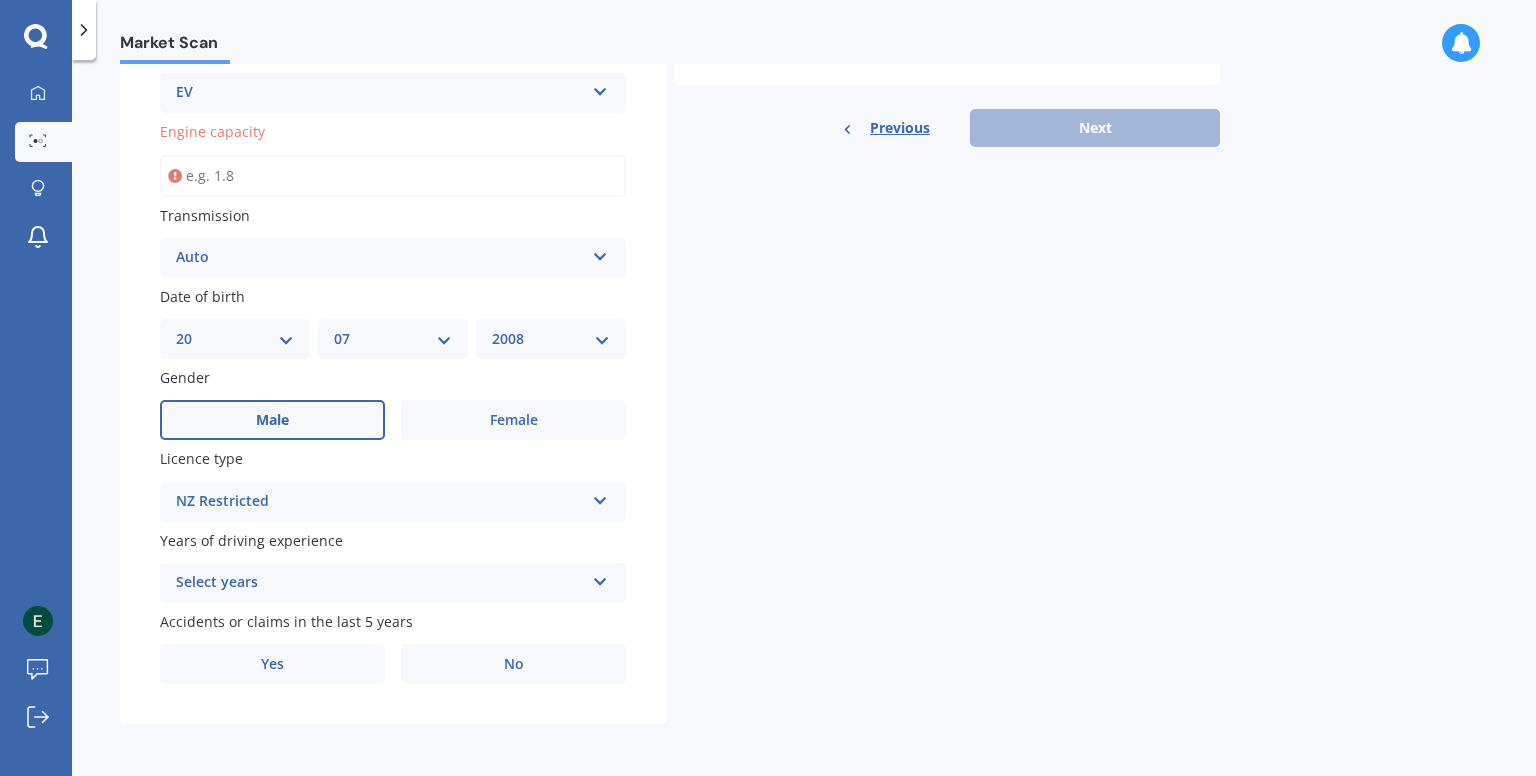 click on "Select years" at bounding box center (380, 583) 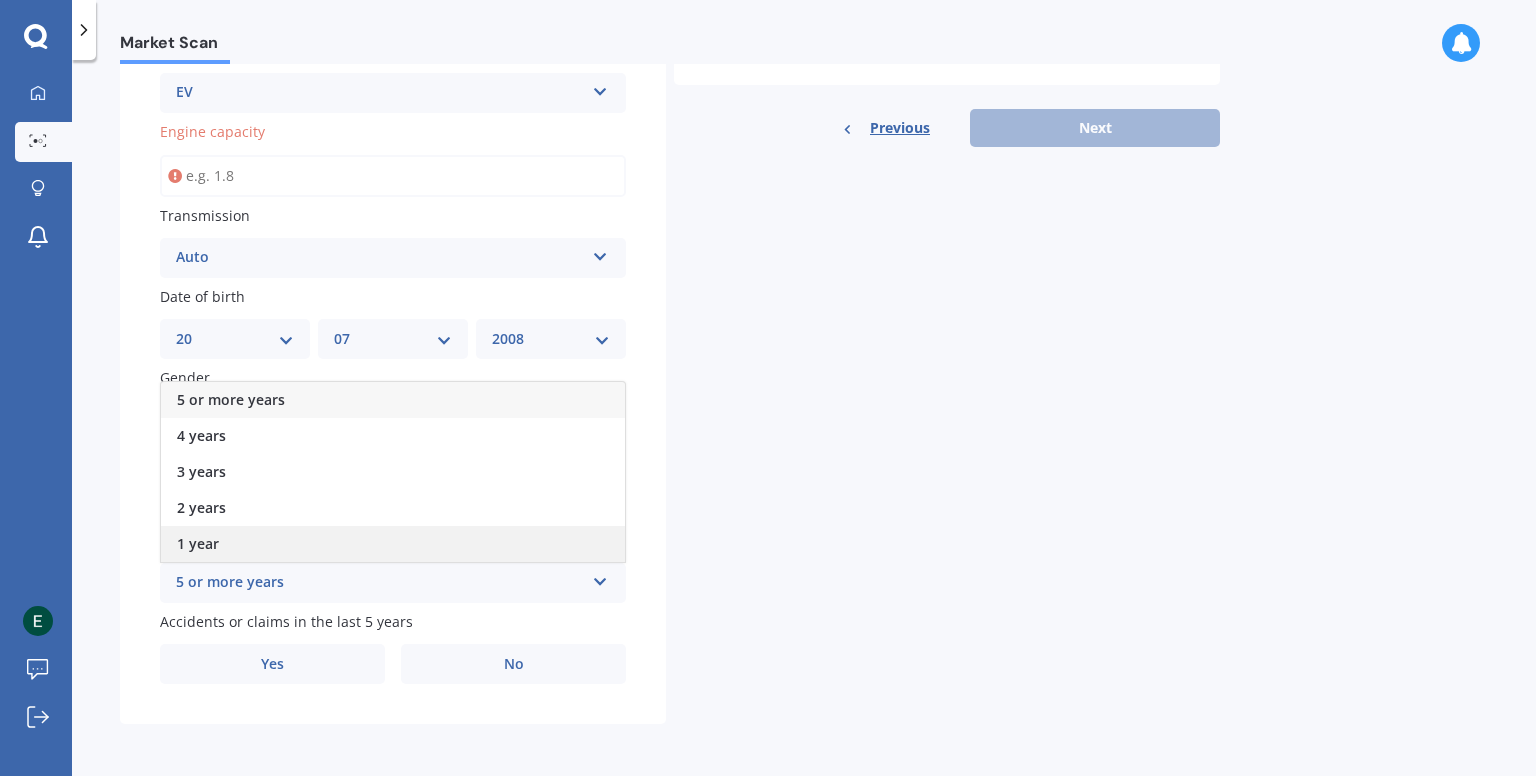 click on "1 year" at bounding box center [393, 544] 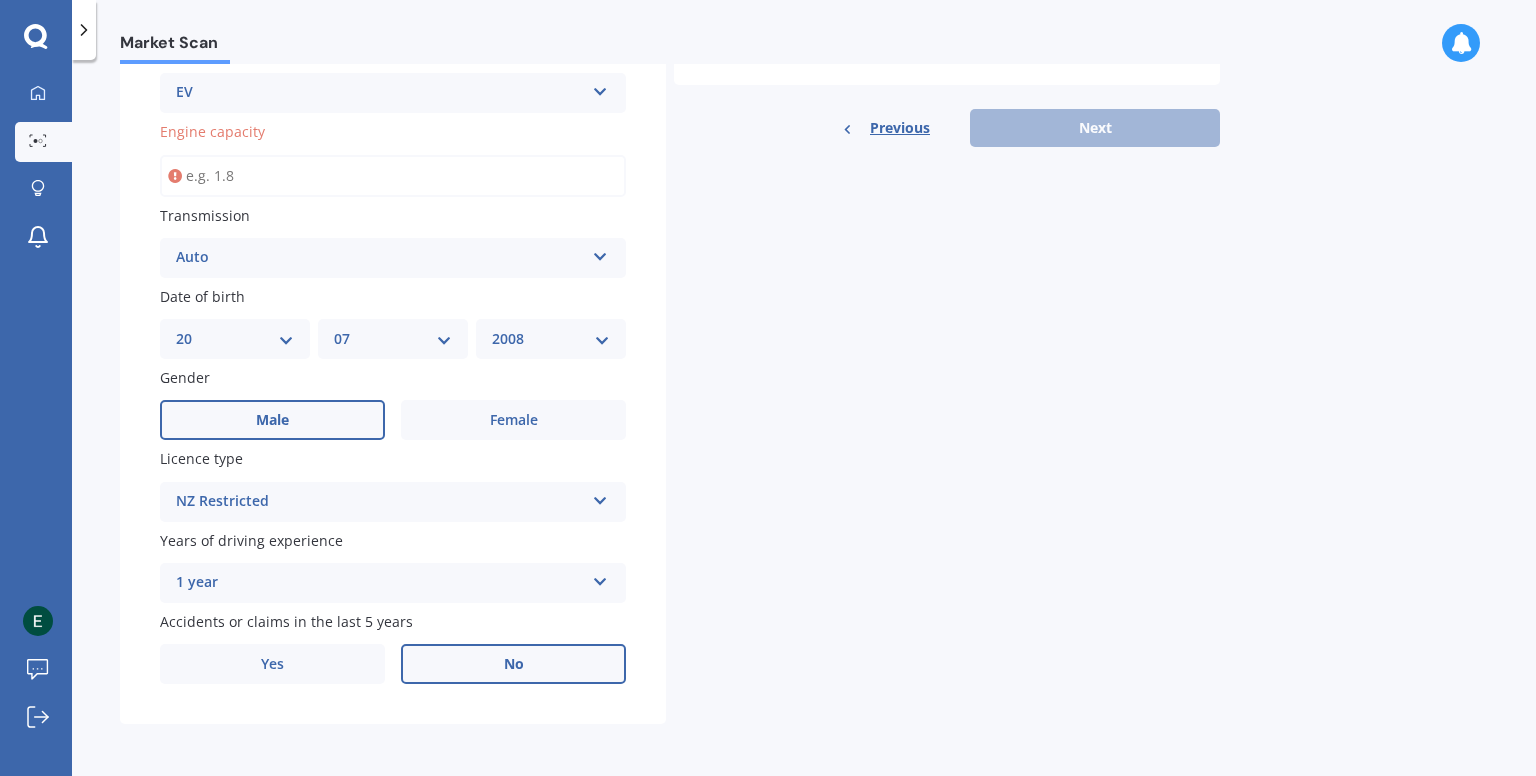 click on "No" at bounding box center [513, 420] 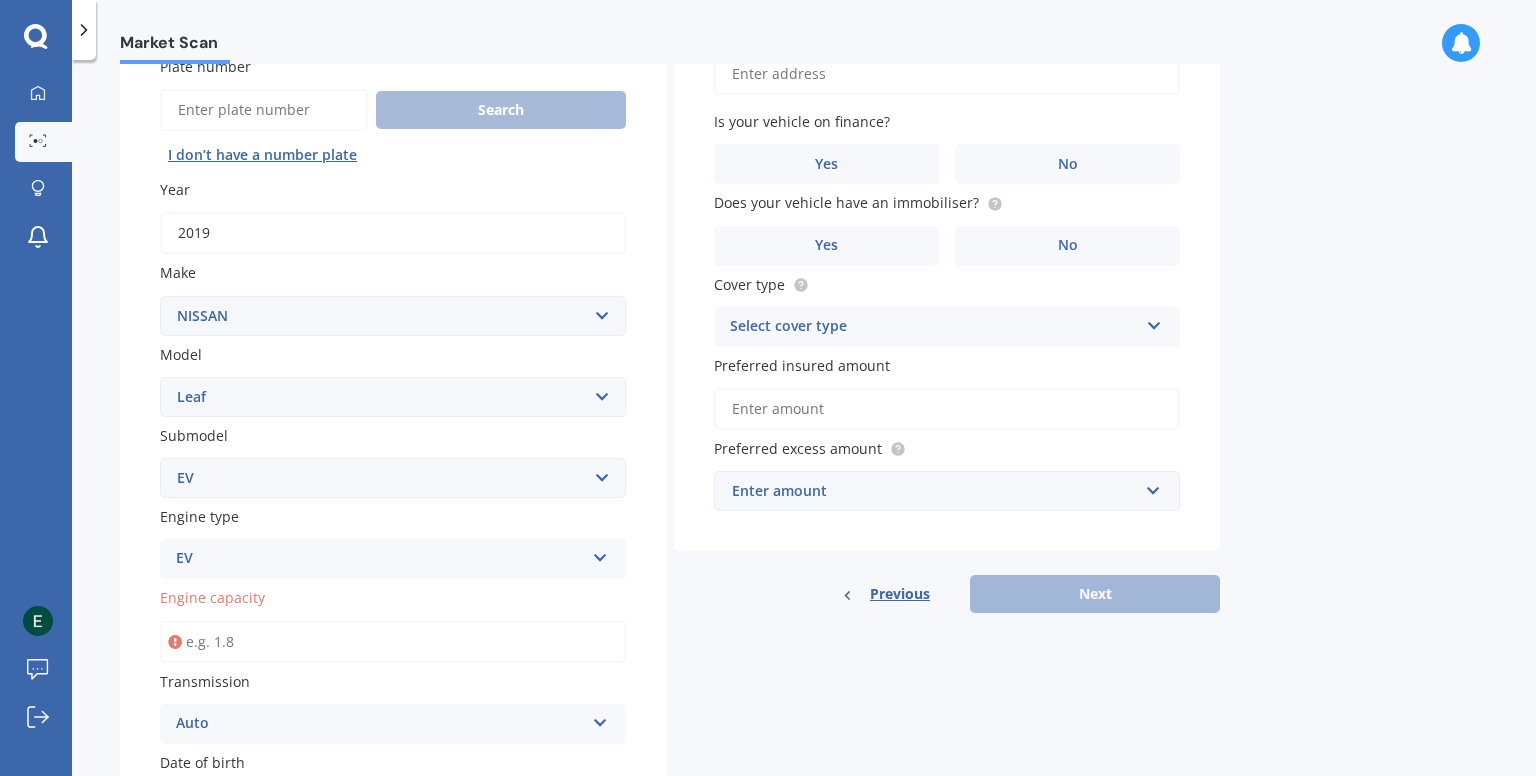 scroll, scrollTop: 0, scrollLeft: 0, axis: both 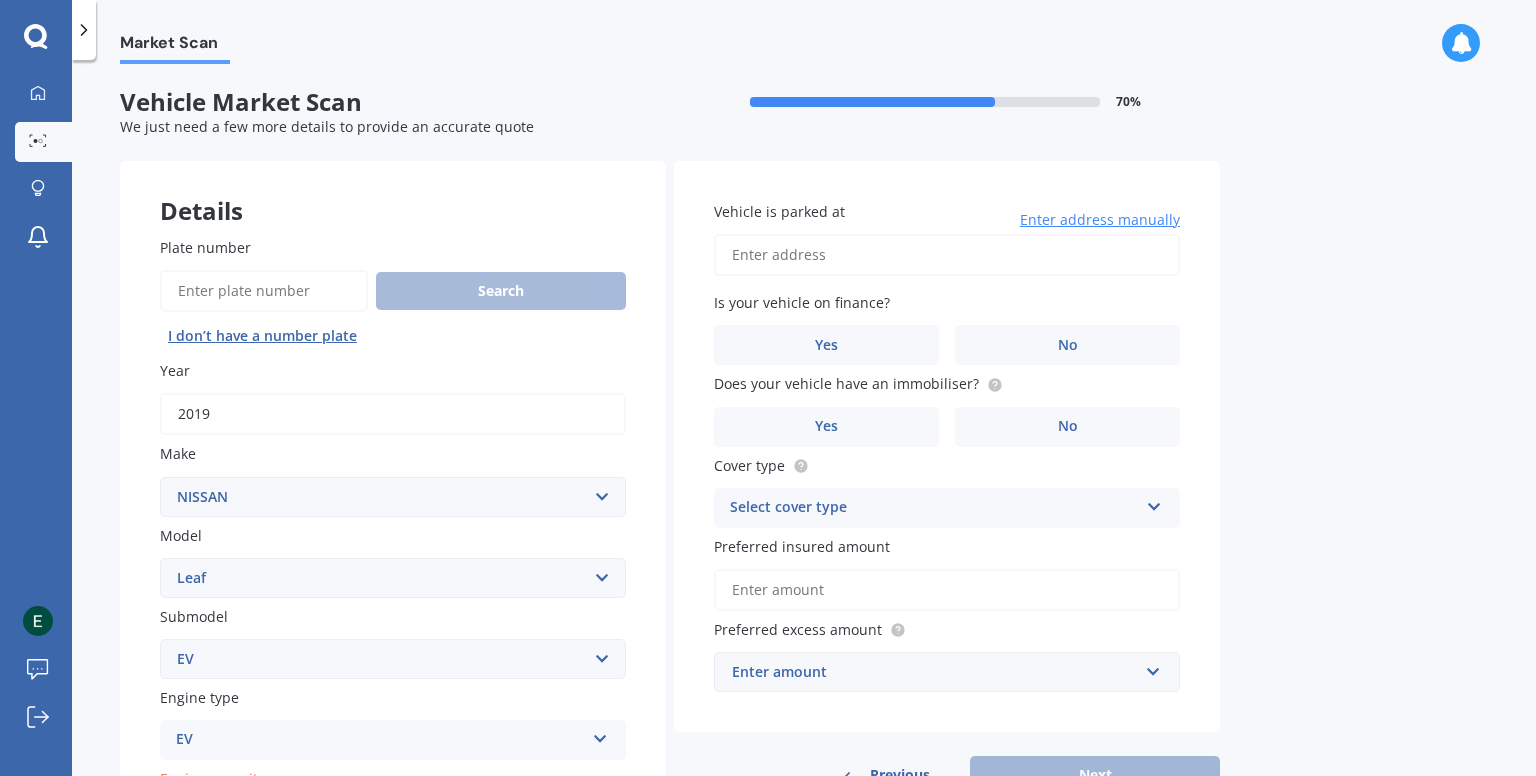 click on "Vehicle is parked at" at bounding box center (947, 255) 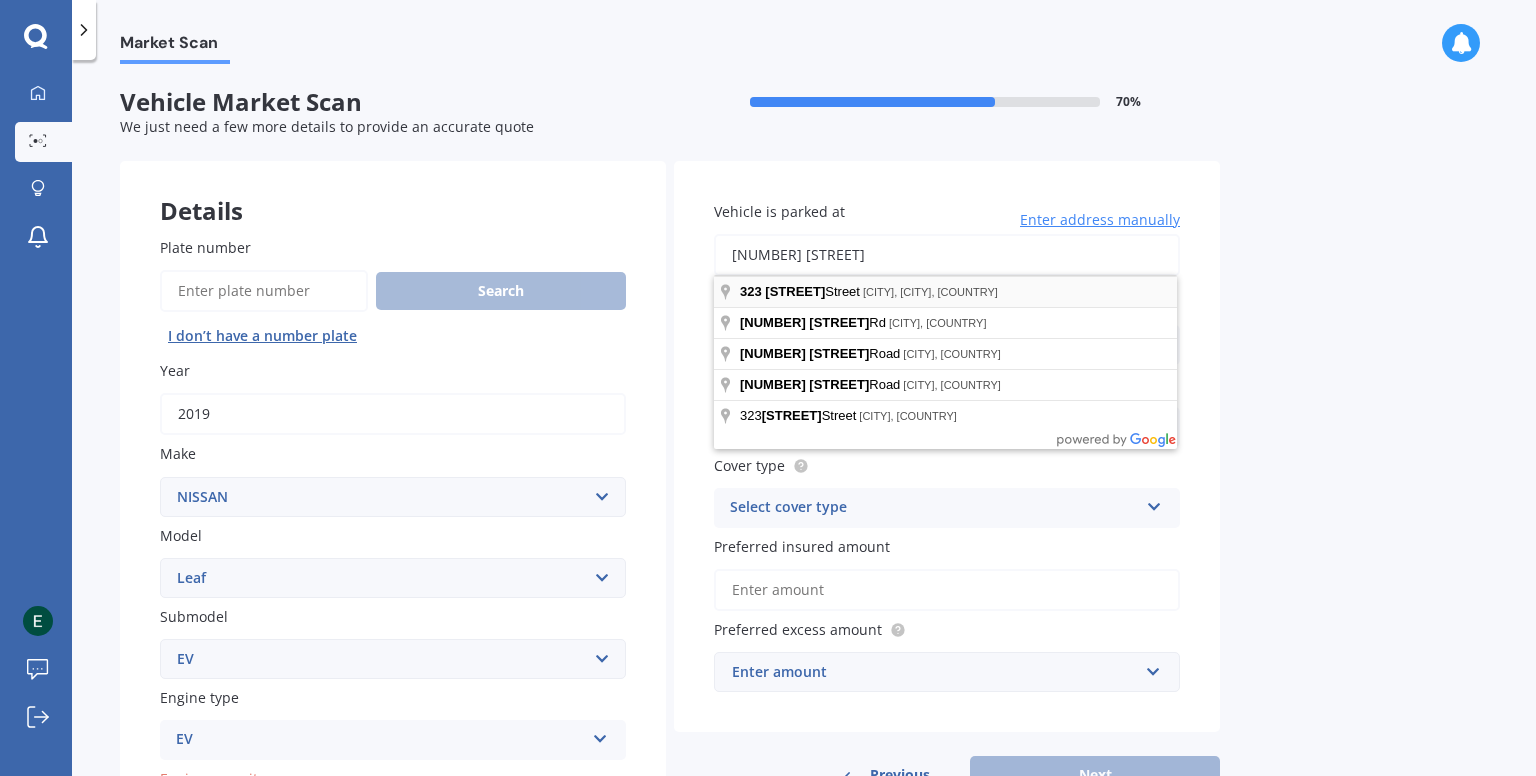 type on "[NUMBER] [STREET]" 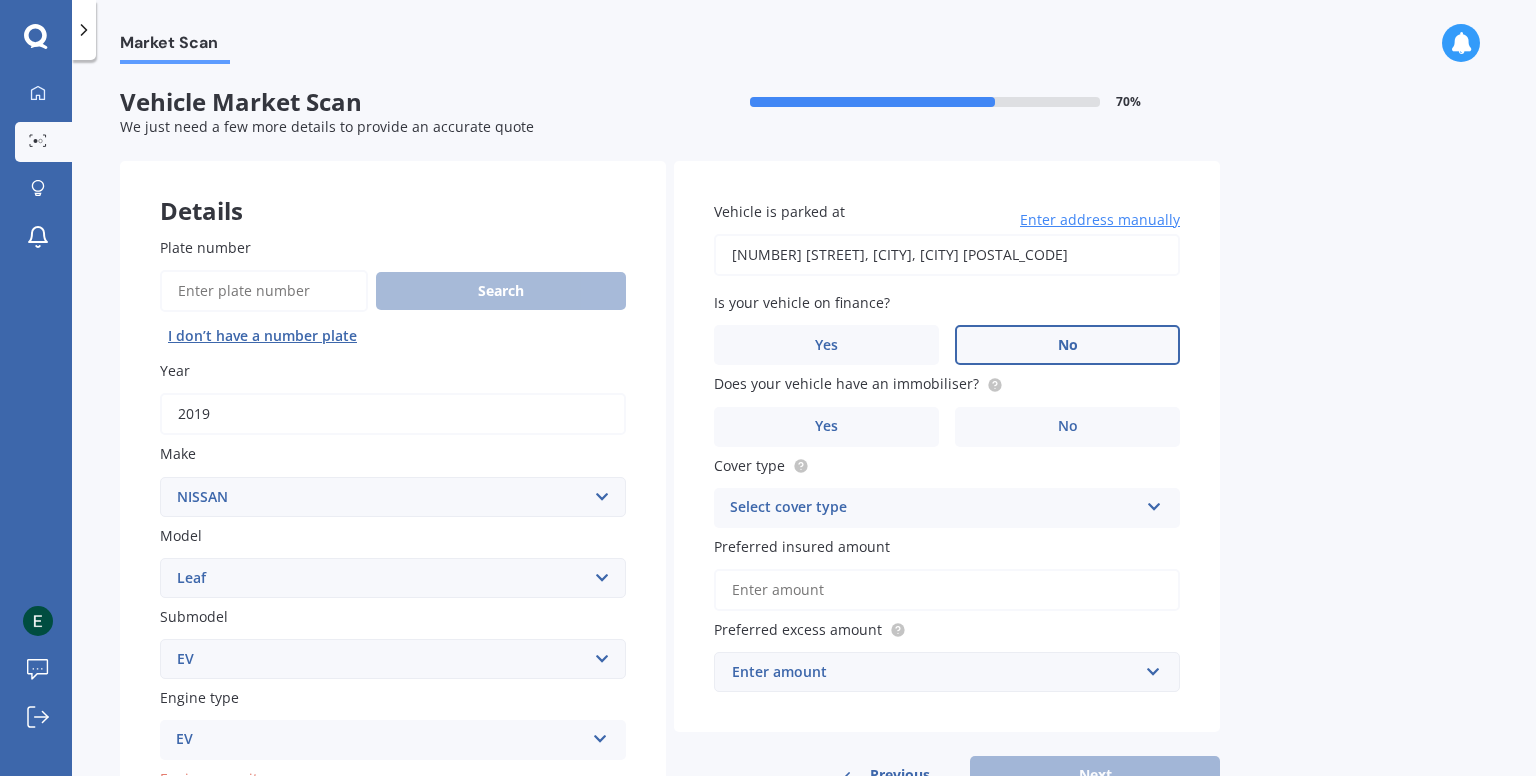 click on "No" at bounding box center [513, 1067] 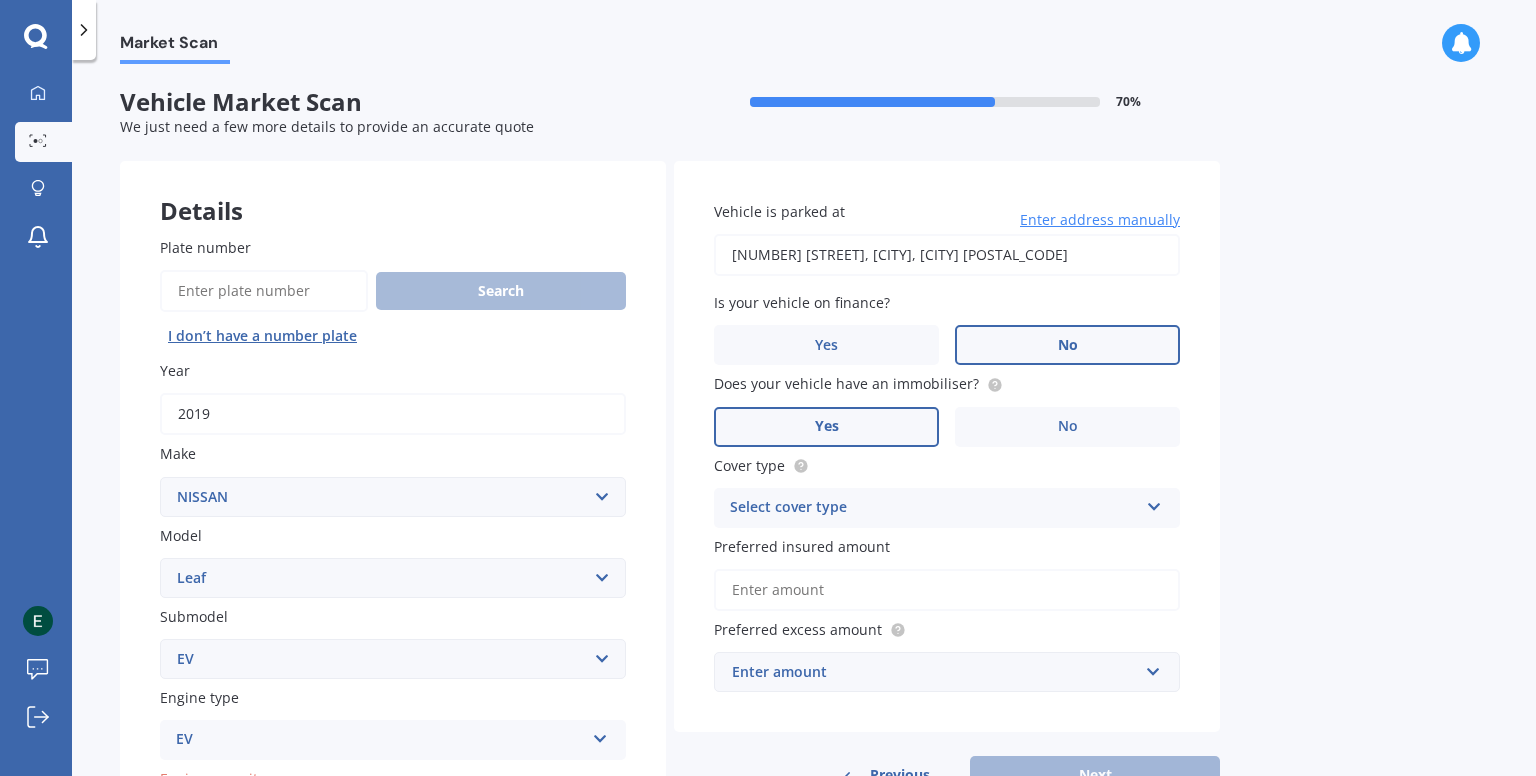 click on "Yes" at bounding box center [272, 1067] 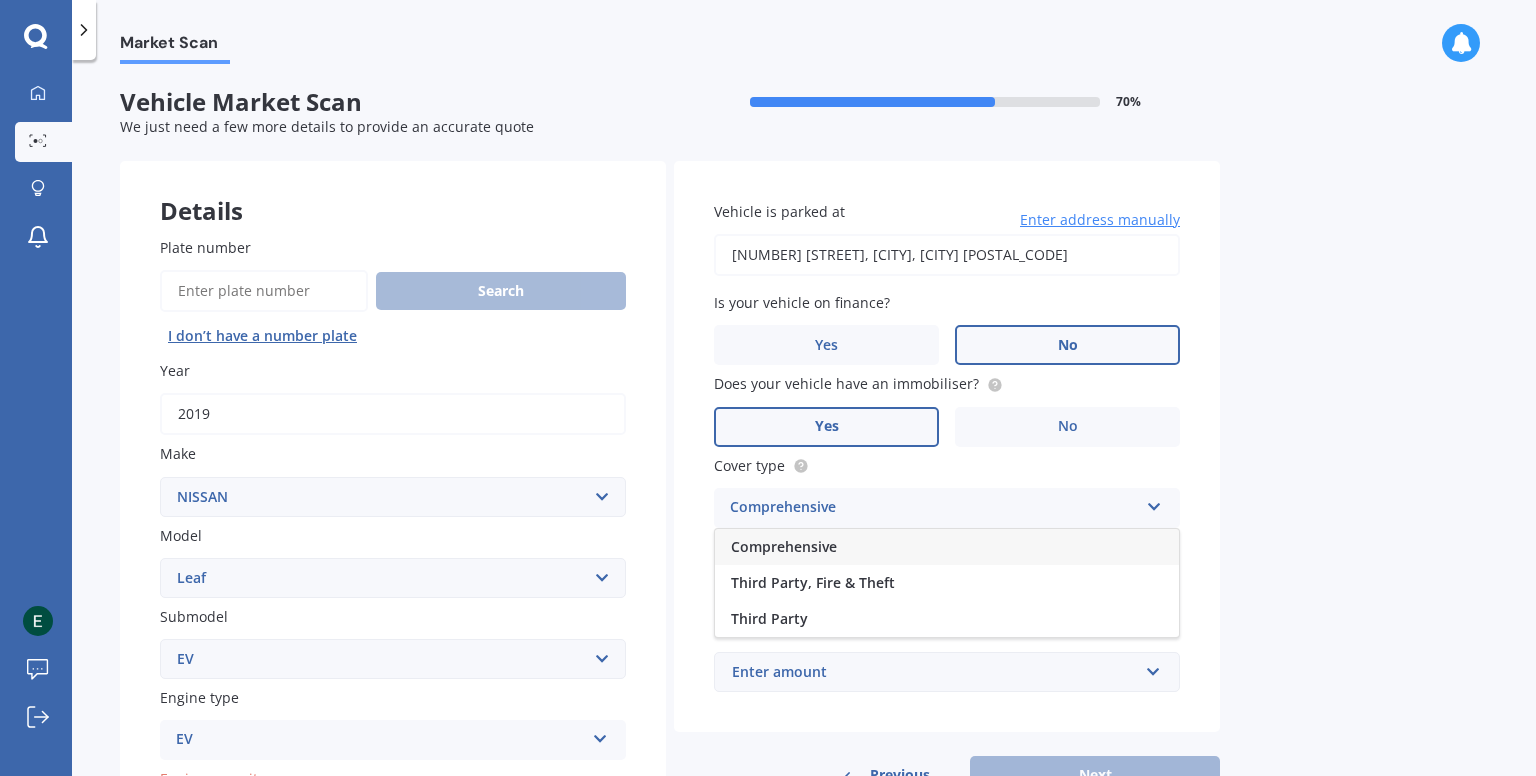 click on "Comprehensive" at bounding box center (947, 547) 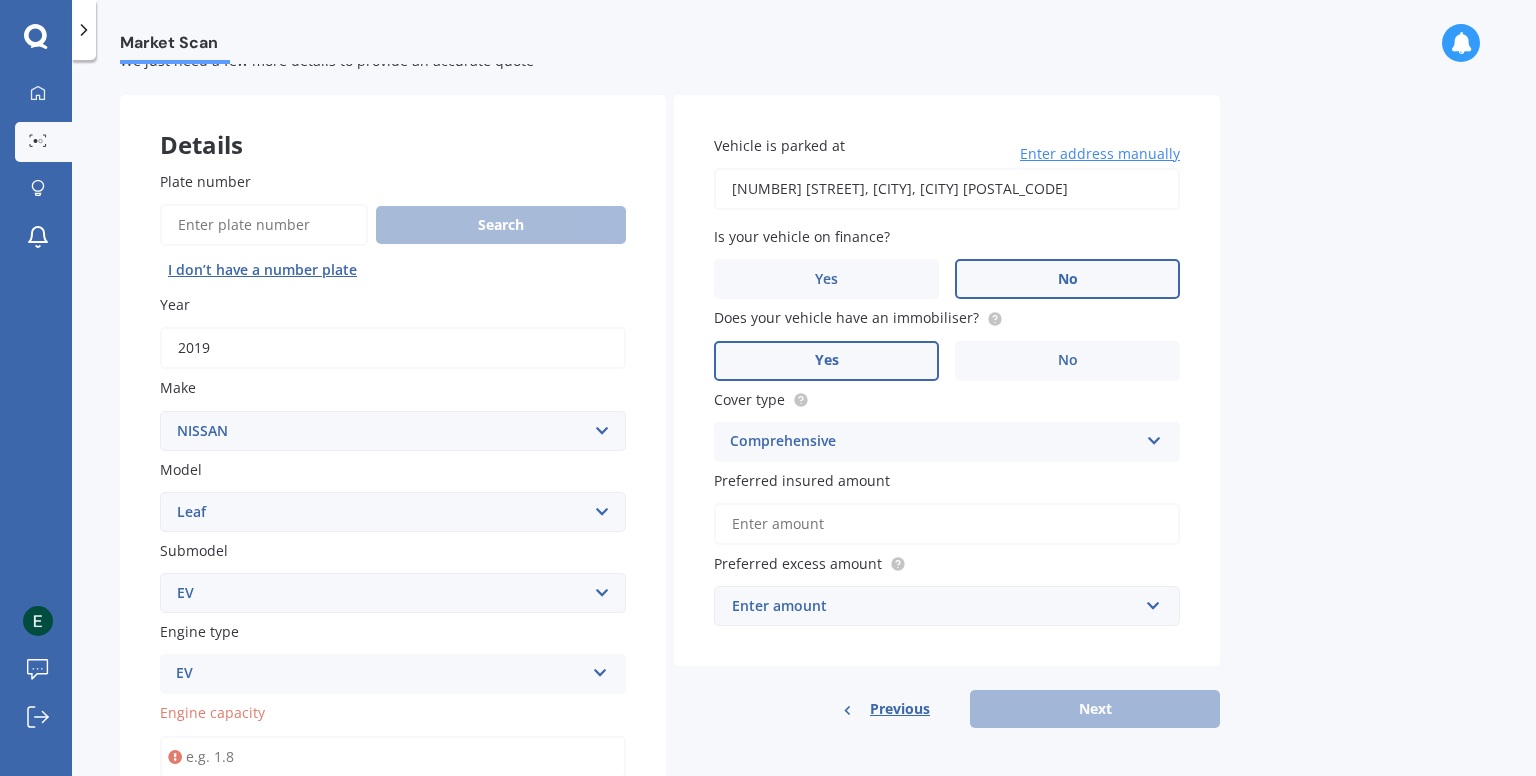 scroll, scrollTop: 68, scrollLeft: 0, axis: vertical 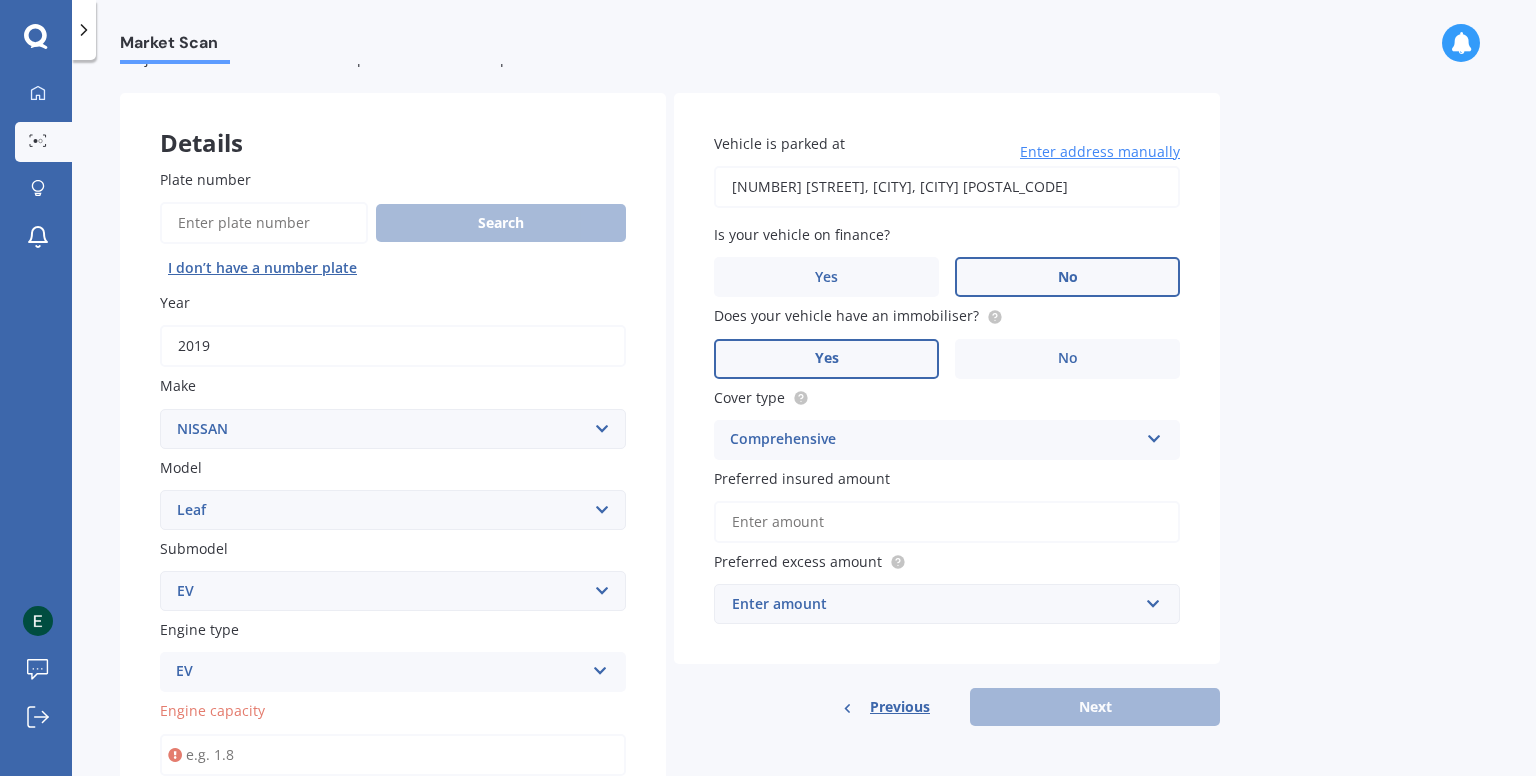 click on "Preferred insured amount" at bounding box center [947, 522] 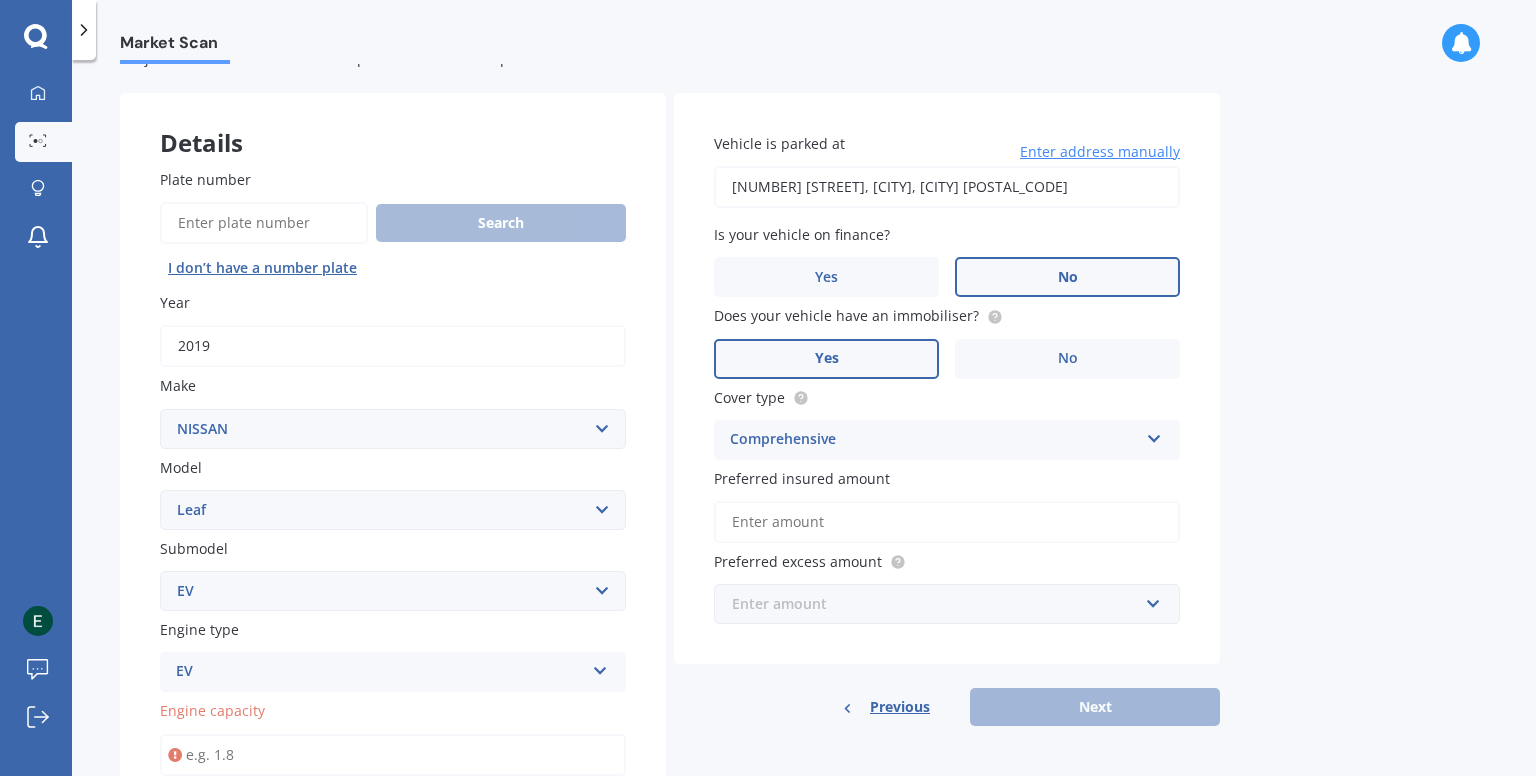 click at bounding box center (940, 604) 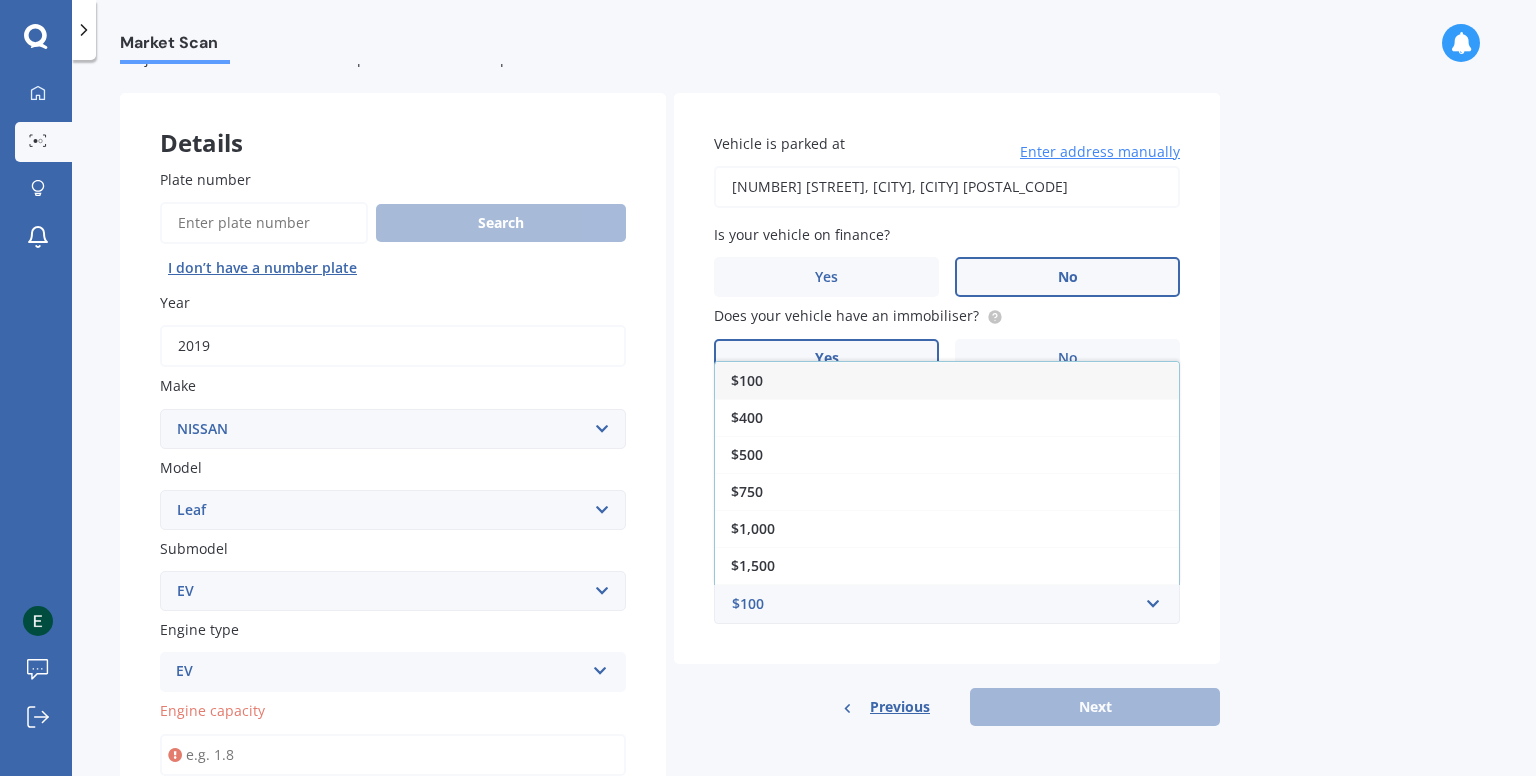 click on "Market Scan Vehicle Market Scan 70 % We just need a few more details to provide an accurate quote Details Plate number Search I don’t have a number plate Year 2019 Make Select make AC ALFA ROMEO ASTON MARTIN AUDI AUSTIN BEDFORD Bentley BMW BYD CADILLAC CAN-AM CHERY CHEVROLET CHRYSLER Citroen CRUISEAIR CUPRA DAEWOO DAIHATSU DAIMLER DAMON DIAHATSU DODGE EXOCET FACTORY FIVE FERRARI FIAT Fiord FLEETWOOD FORD FOTON FRASER GEELY GENESIS GEORGIE BOY GMC GREAT WALL GWM HAVAL HILLMAN HINO HOLDEN HOLIDAY RAMBLER HONDA HUMMER HYUNDAI INFINITI ISUZU IVECO JAC JAECOO JAGUAR JEEP KGM KIA LADA LAMBORGHINI LANCIA LANDROVER LDV LEXUS LINCOLN LOTUS LUNAR M.G M.G. MAHINDRA MASERATI MAZDA MCLAREN MERCEDES AMG Mercedes Benz MERCEDES-AMG MERCURY MINI MITSUBISHI MORGAN MORRIS NEWMAR NISSAN OMODA OPEL OXFORD PEUGEOT Plymouth Polestar PONTIAC PORSCHE PROTON RAM Range Rover Rayne RENAULT ROLLS ROYCE ROVER SAAB SATURN SEAT SHELBY SKODA SMART SSANGYONG SUBARU SUZUKI TATA TESLA TIFFIN Toyota TRIUMPH TVR Vauxhall VOLKSWAGEN VOLVO ZX Ad" at bounding box center [804, 422] 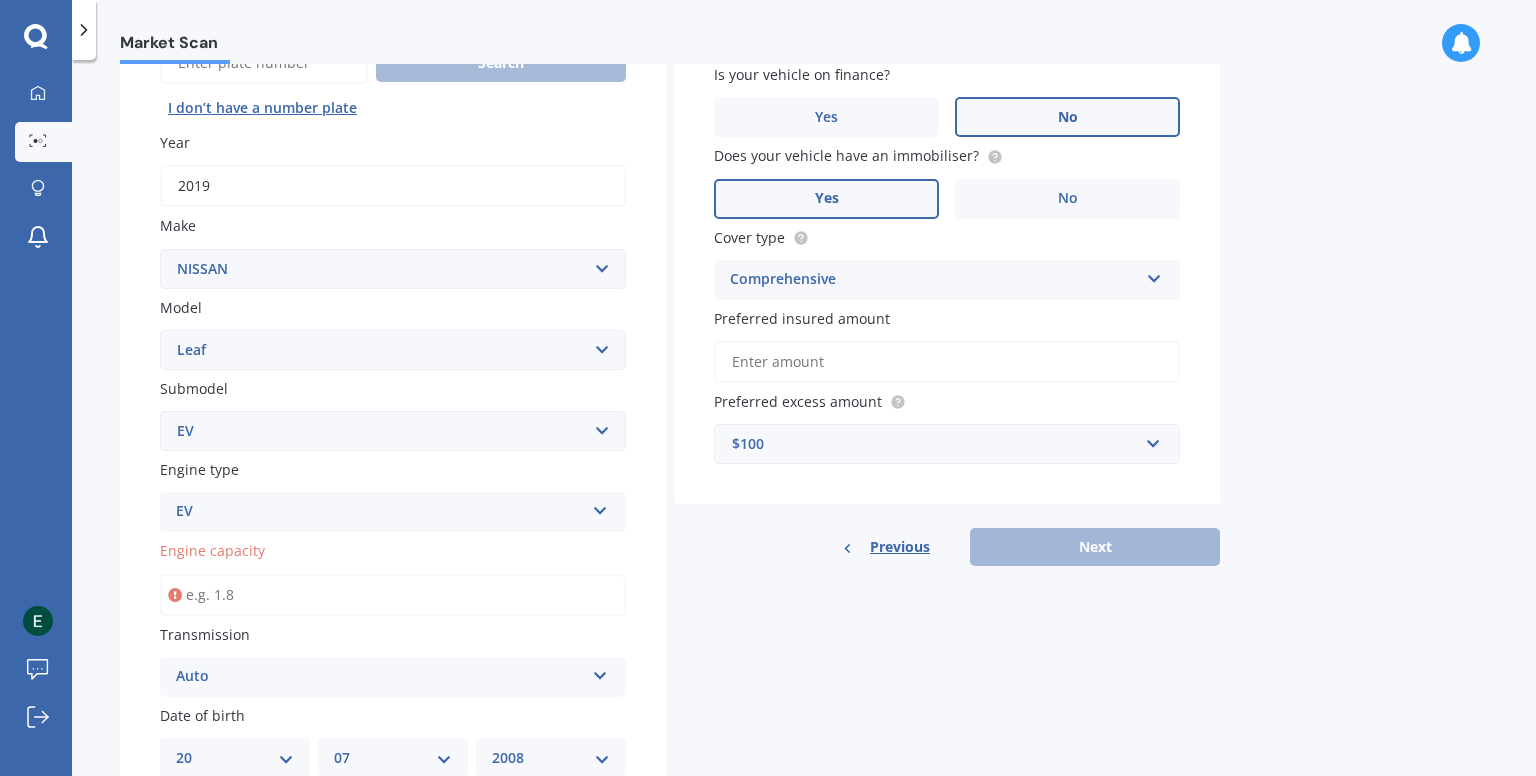 scroll, scrollTop: 247, scrollLeft: 0, axis: vertical 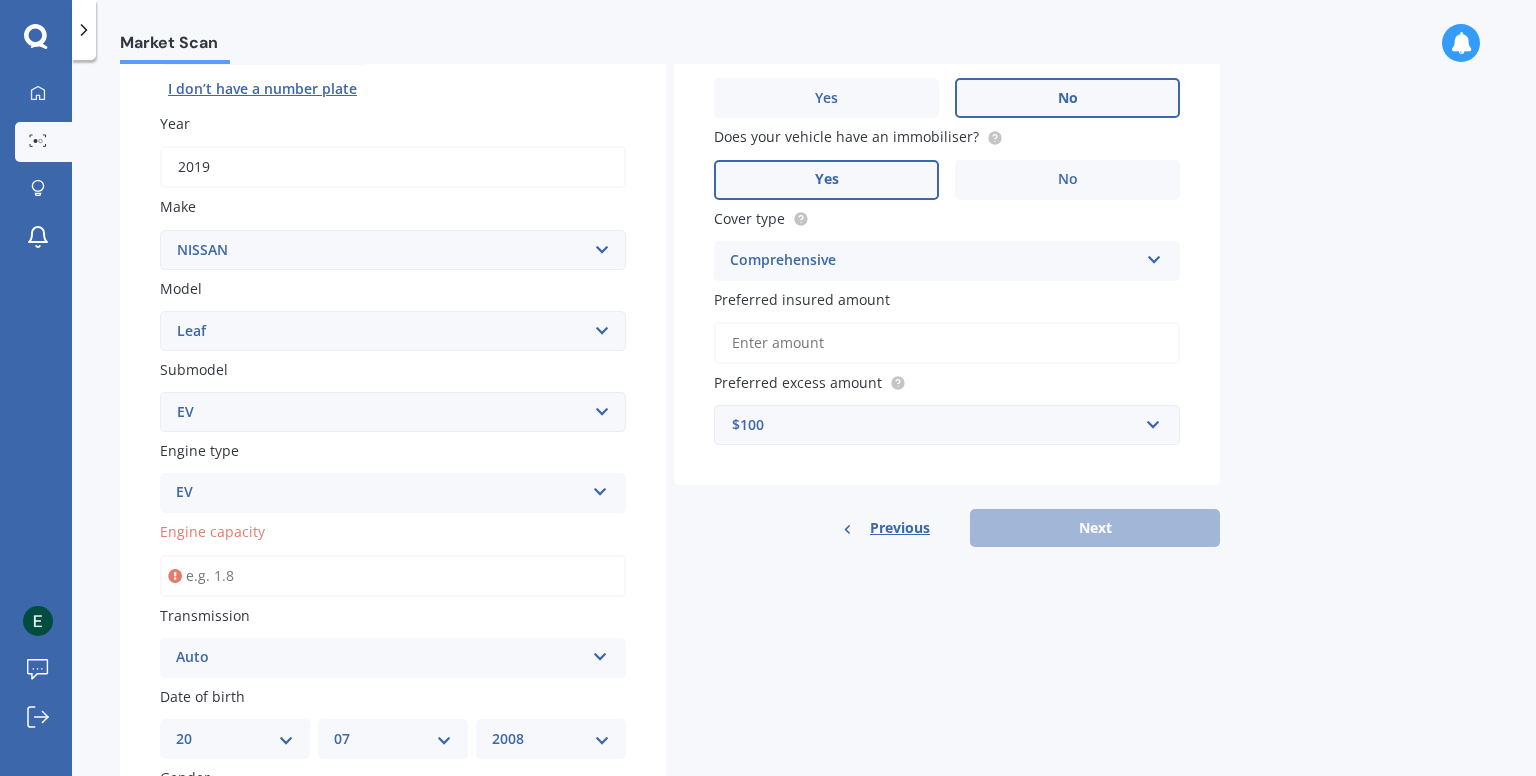 click on "$100 $100 $400 $500 $750 $1,000 $1,500 $2,000" at bounding box center [947, 425] 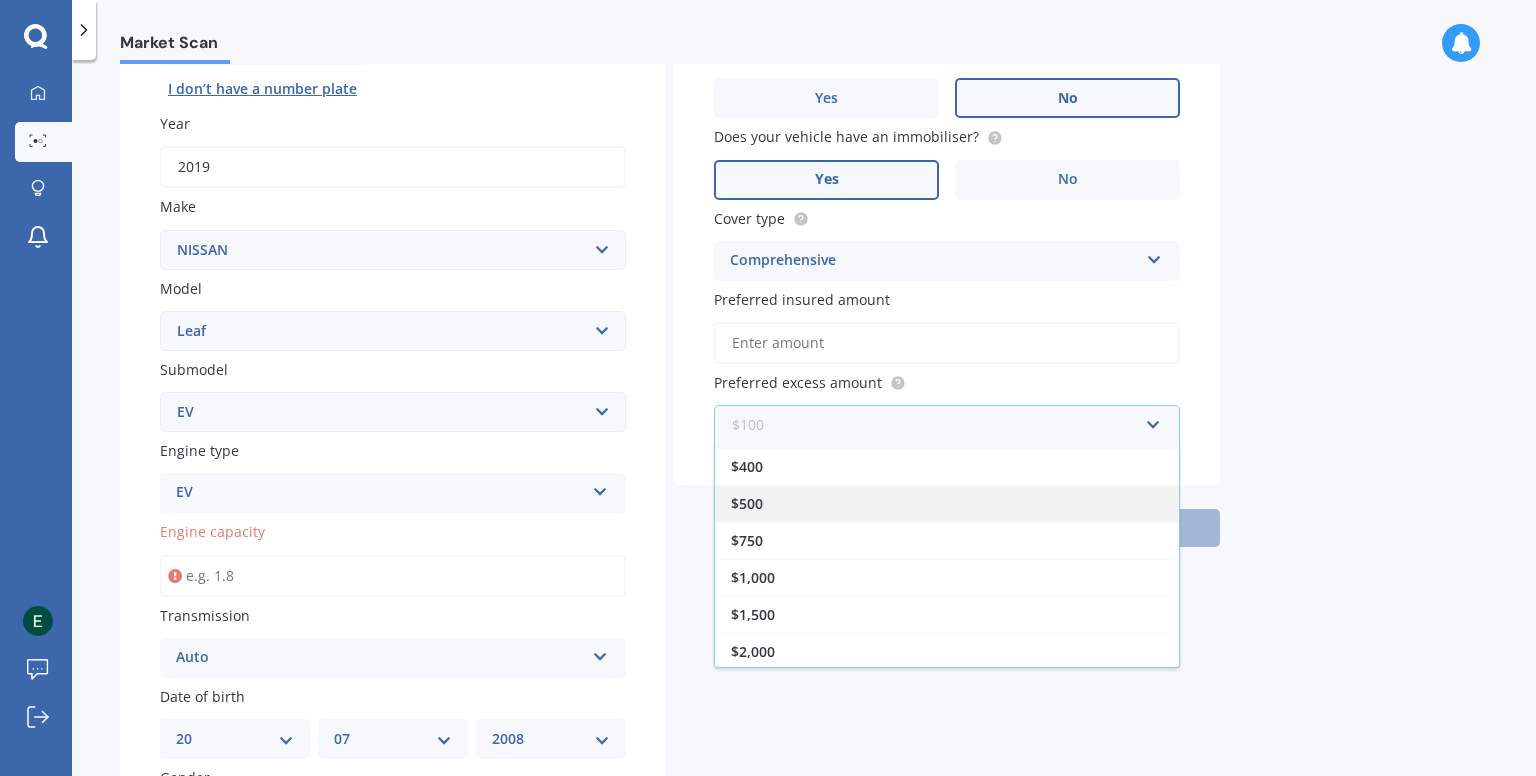 scroll, scrollTop: 0, scrollLeft: 0, axis: both 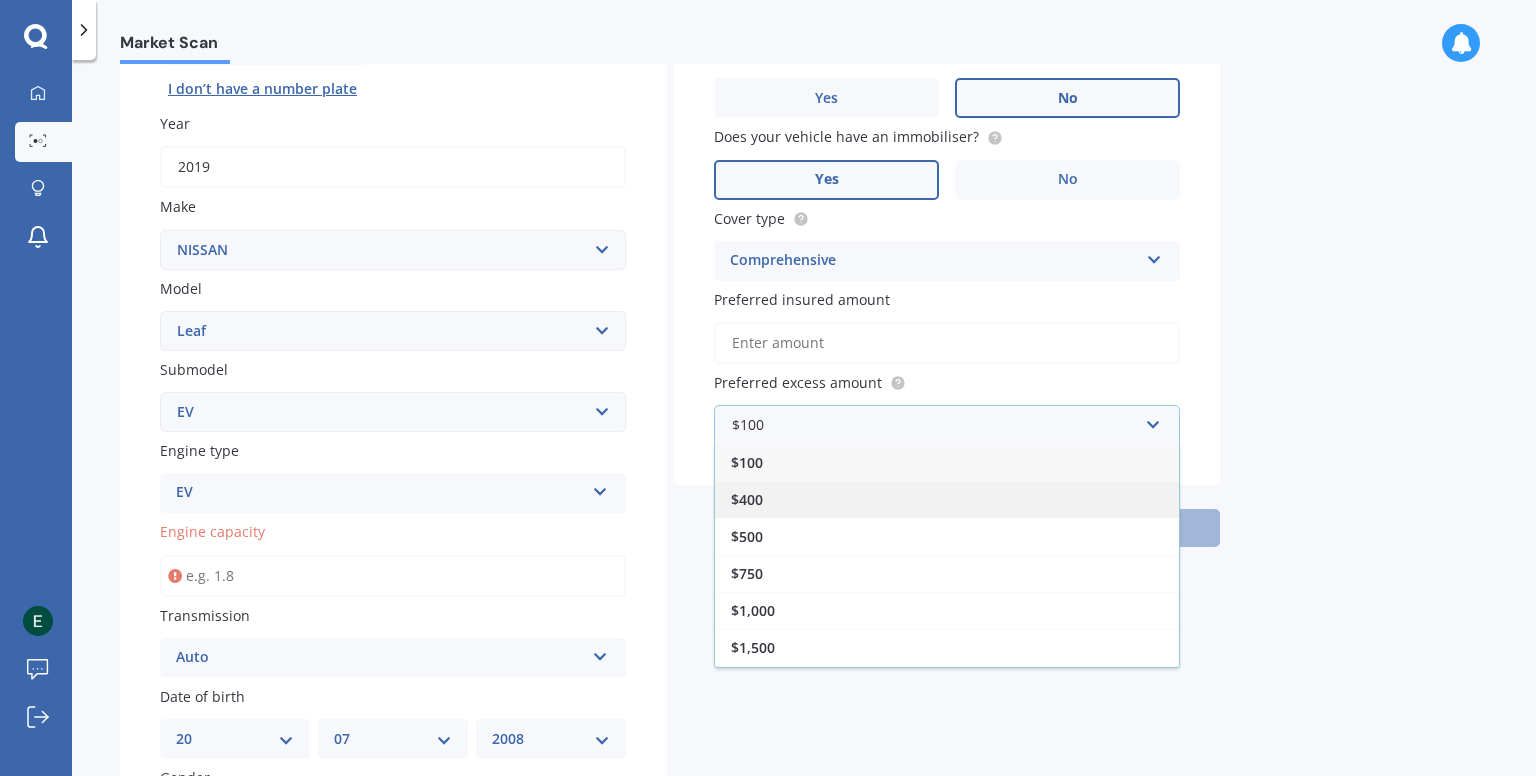 click on "$400" at bounding box center (947, 499) 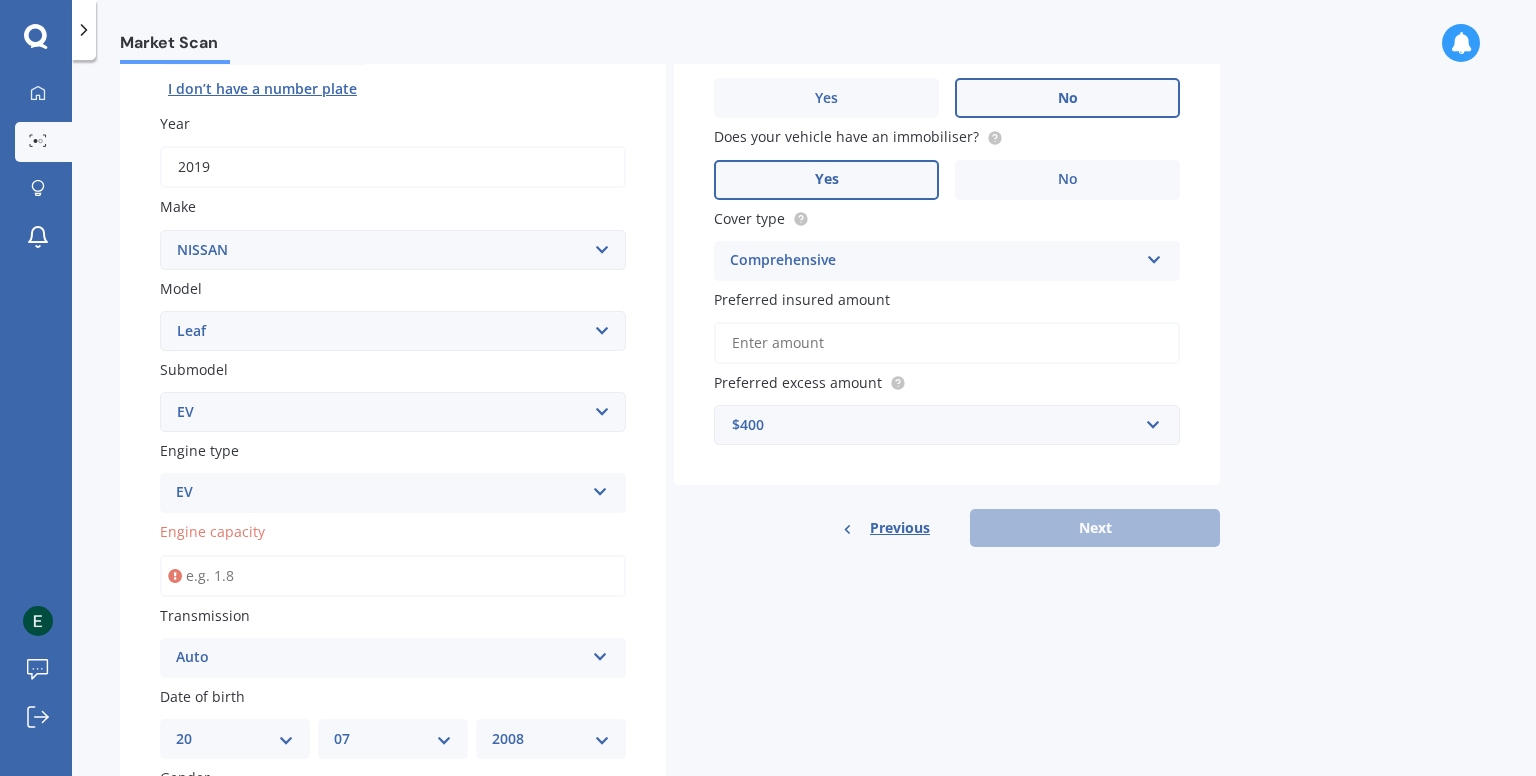 click on "Preferred insured amount" at bounding box center (947, 343) 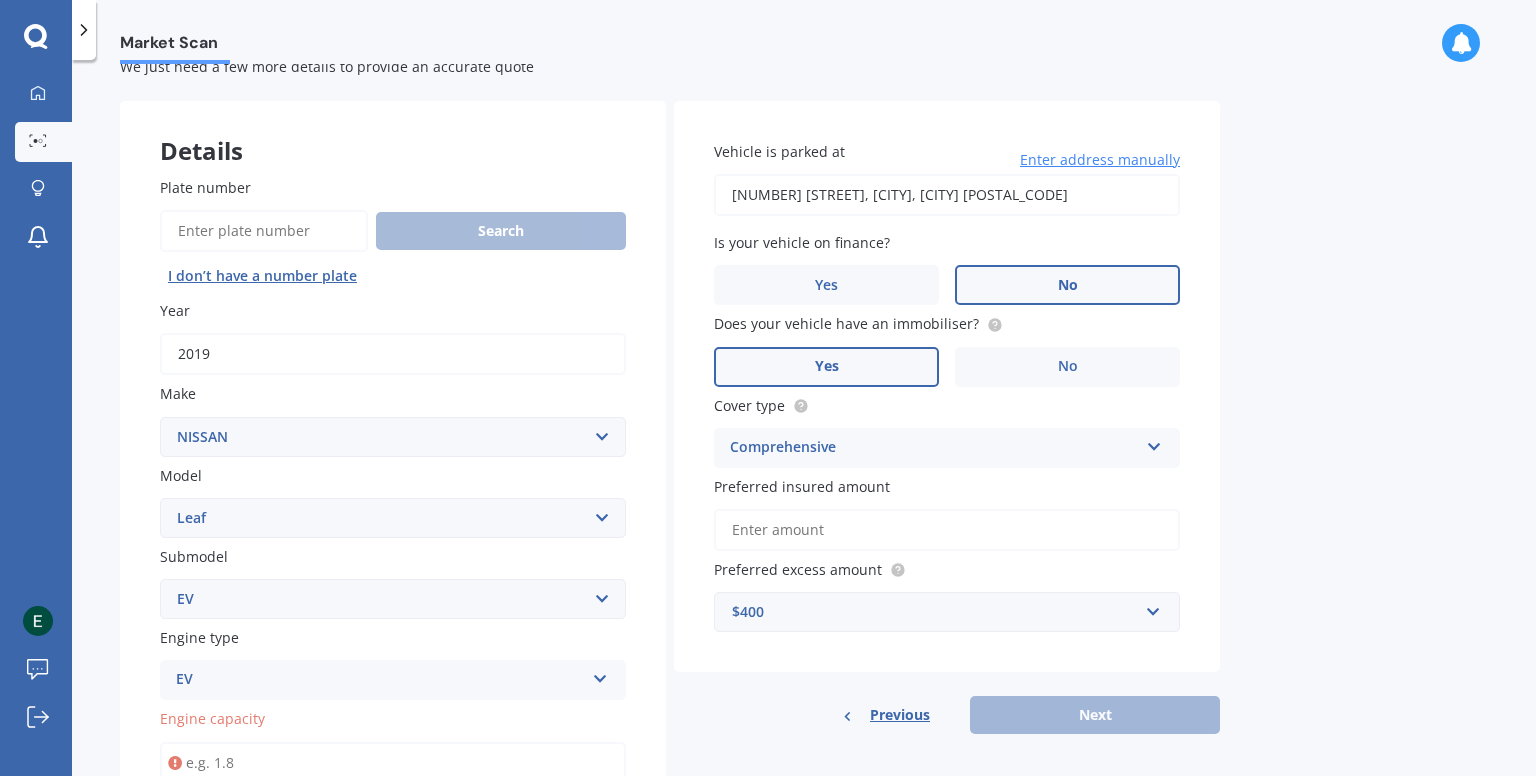 scroll, scrollTop: 0, scrollLeft: 0, axis: both 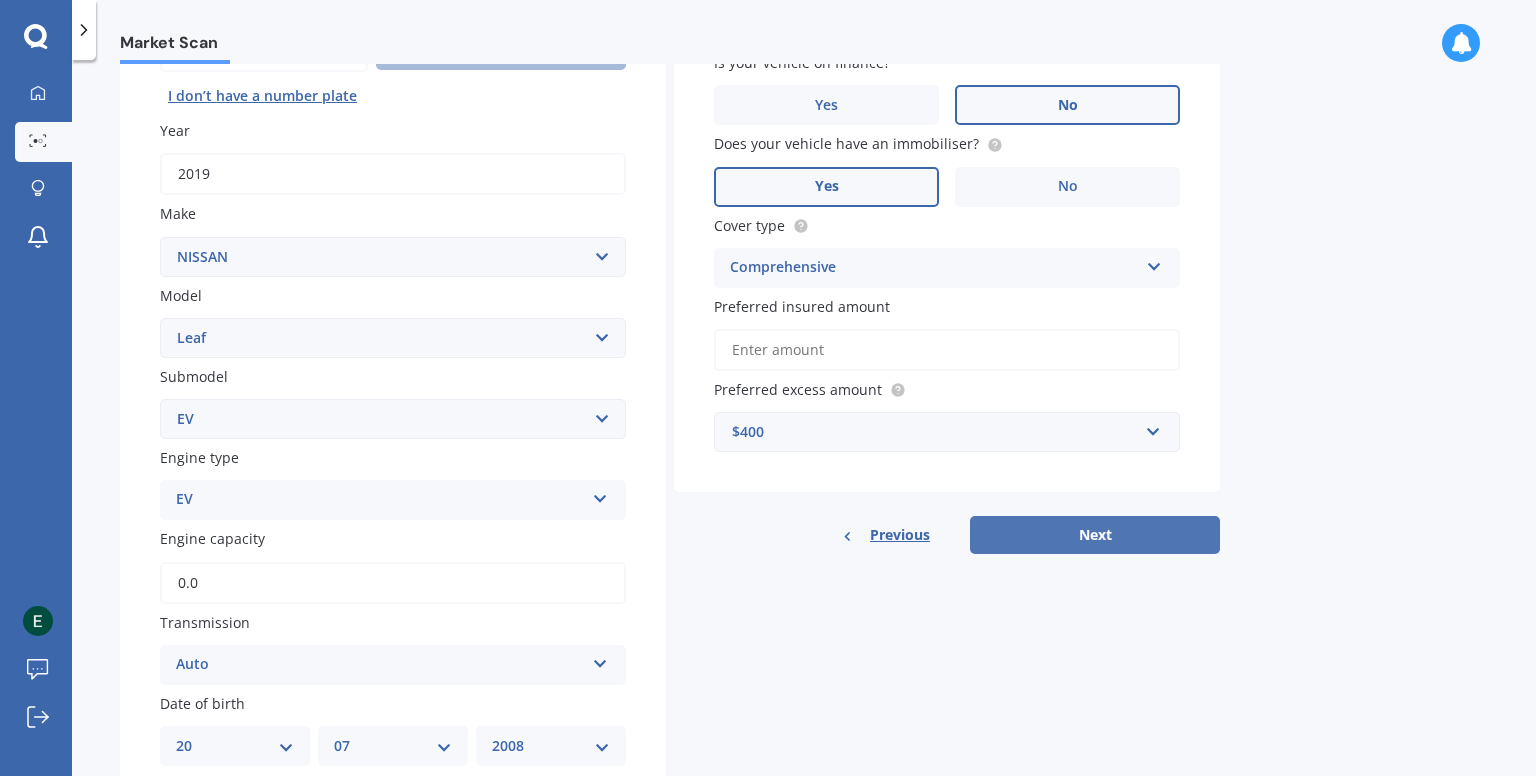 type on "0.0" 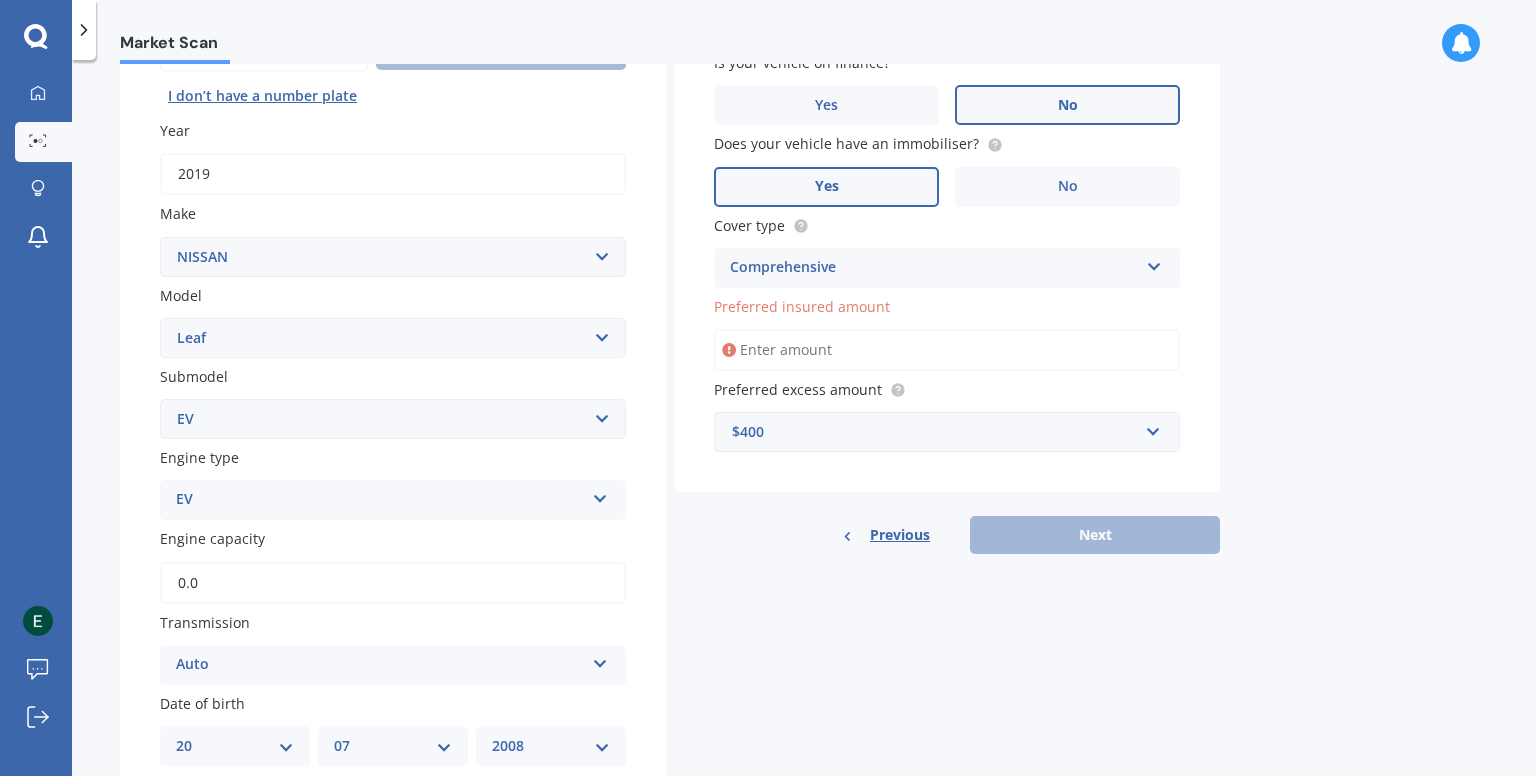click at bounding box center (729, 350) 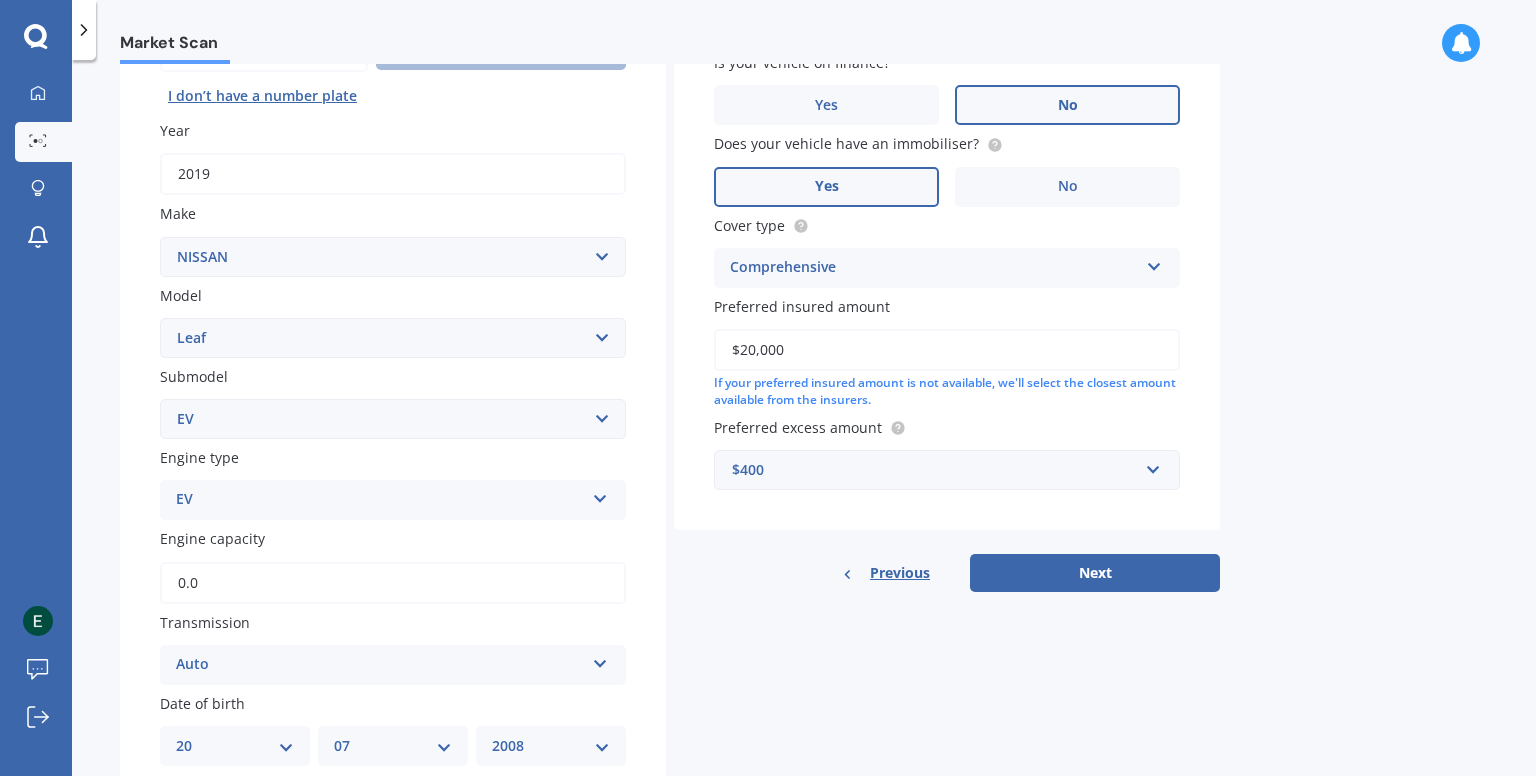 type on "$20,000" 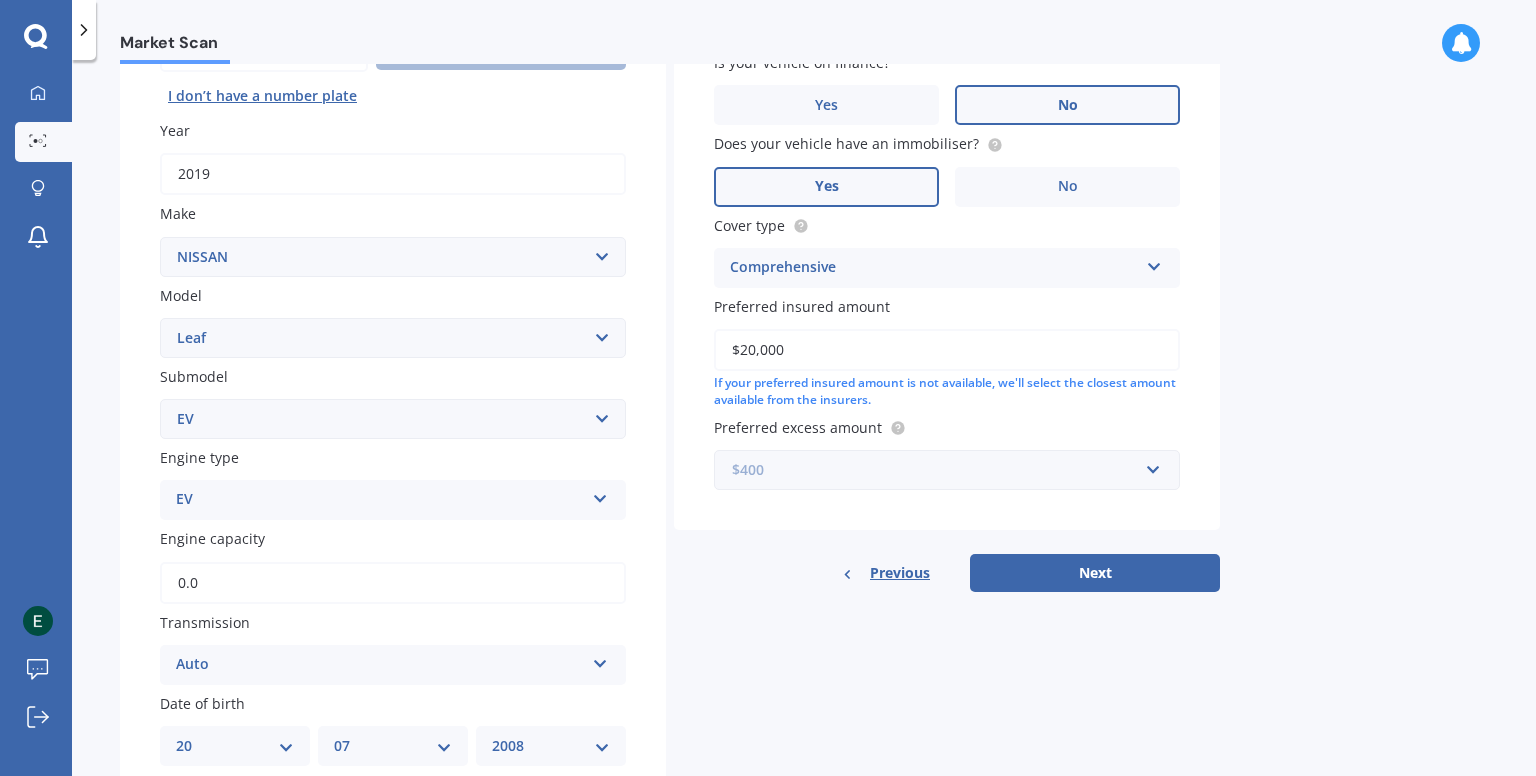 click at bounding box center [940, 470] 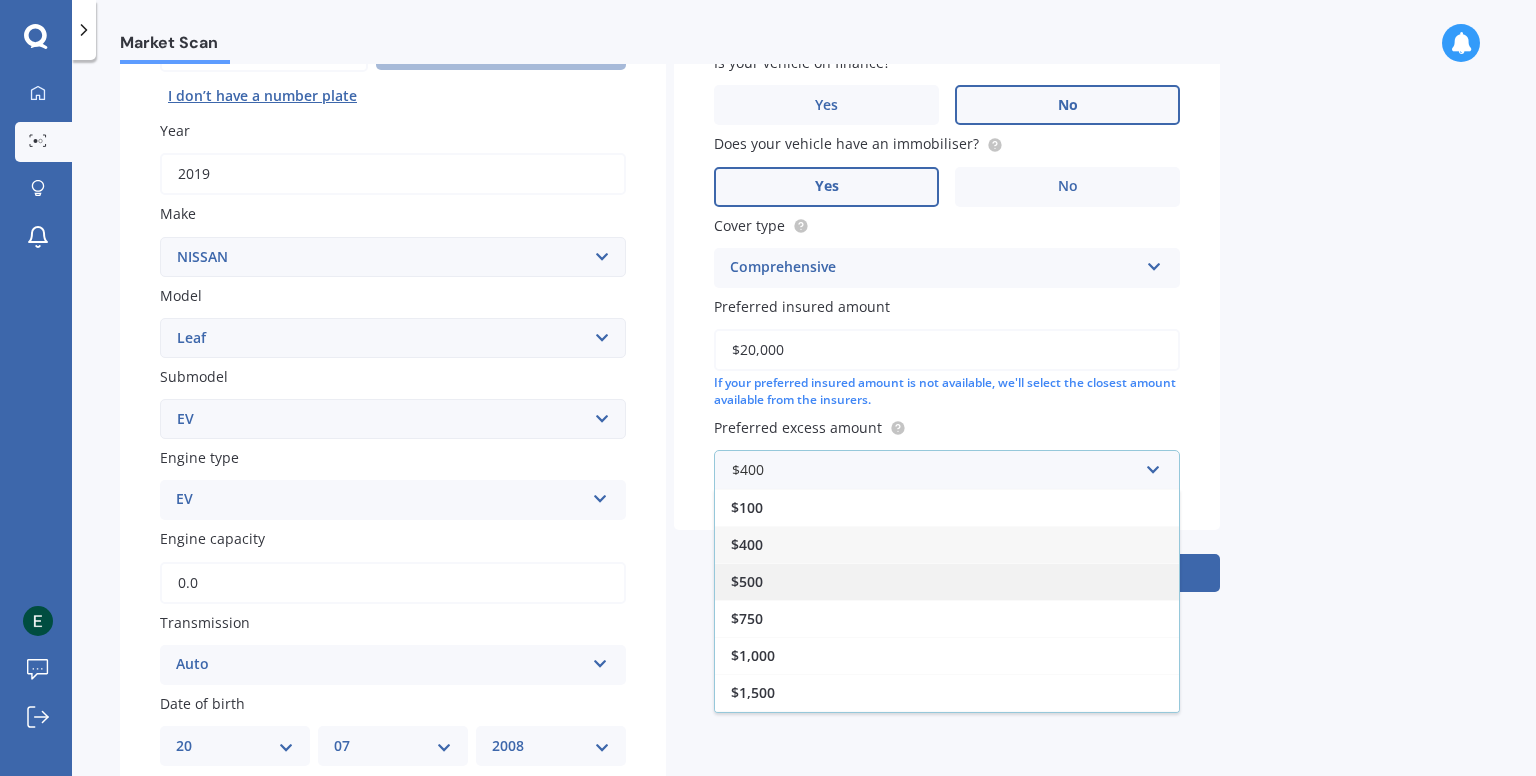 click on "$500" at bounding box center [947, 581] 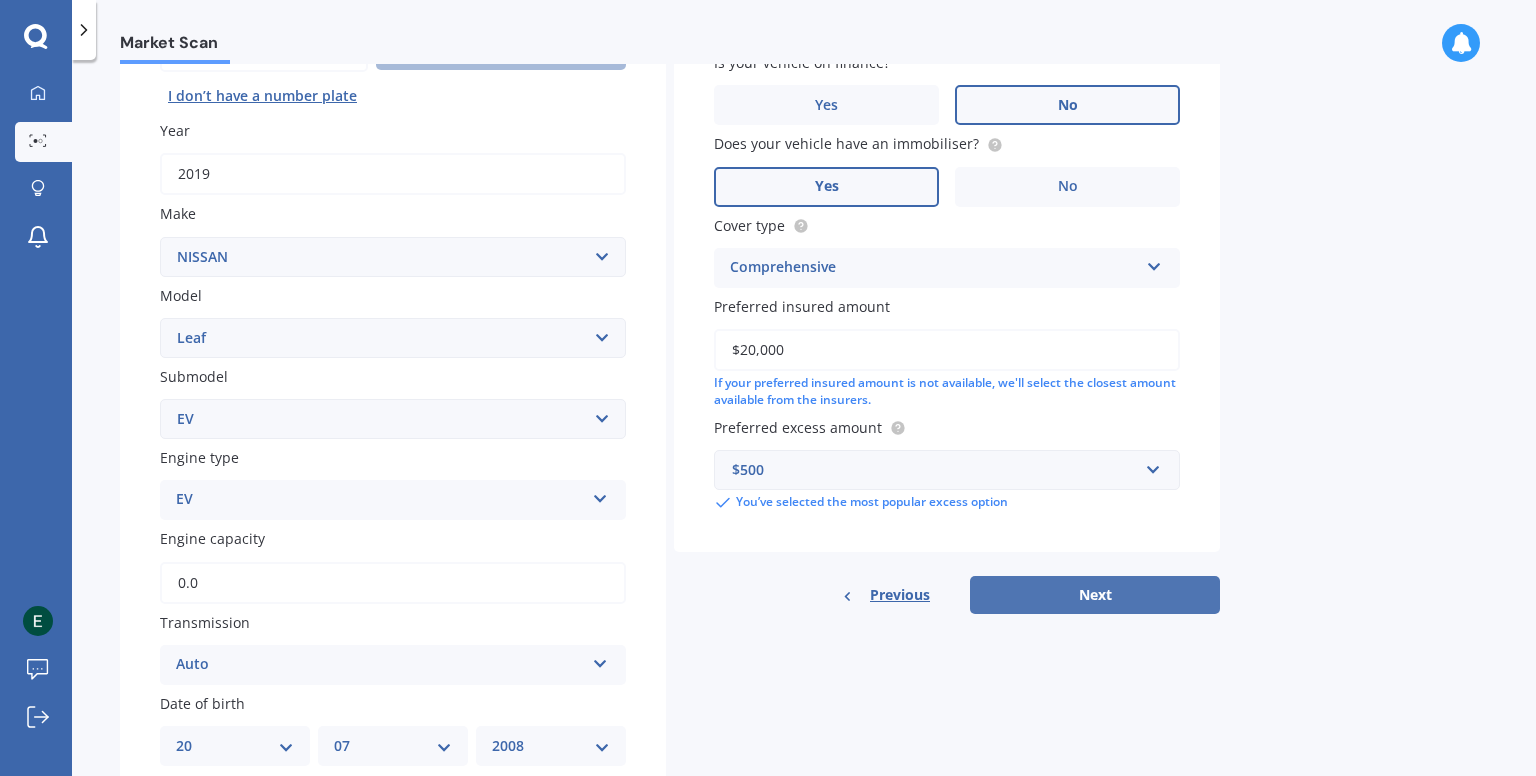 click on "Next" at bounding box center [1095, 595] 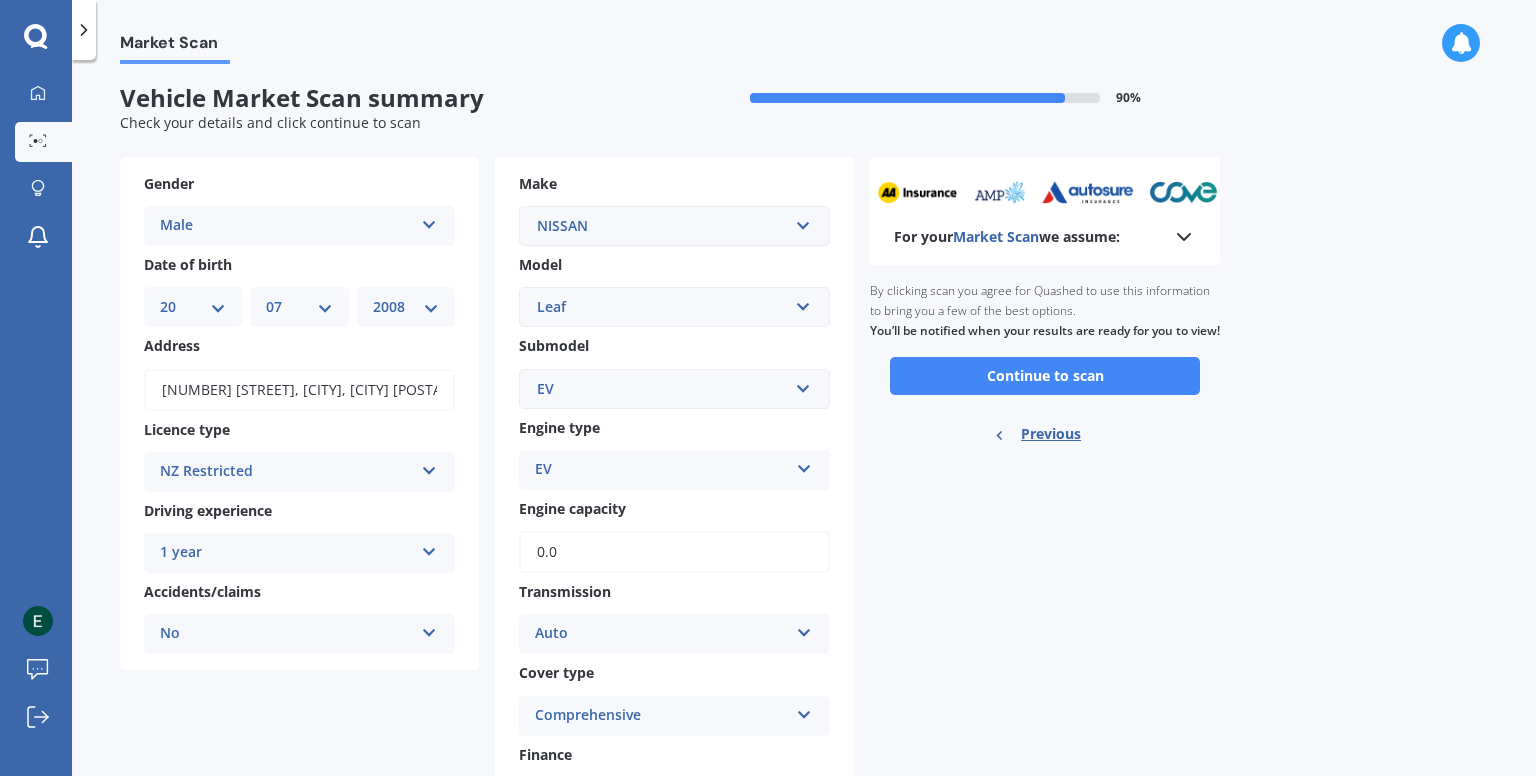 scroll, scrollTop: 0, scrollLeft: 0, axis: both 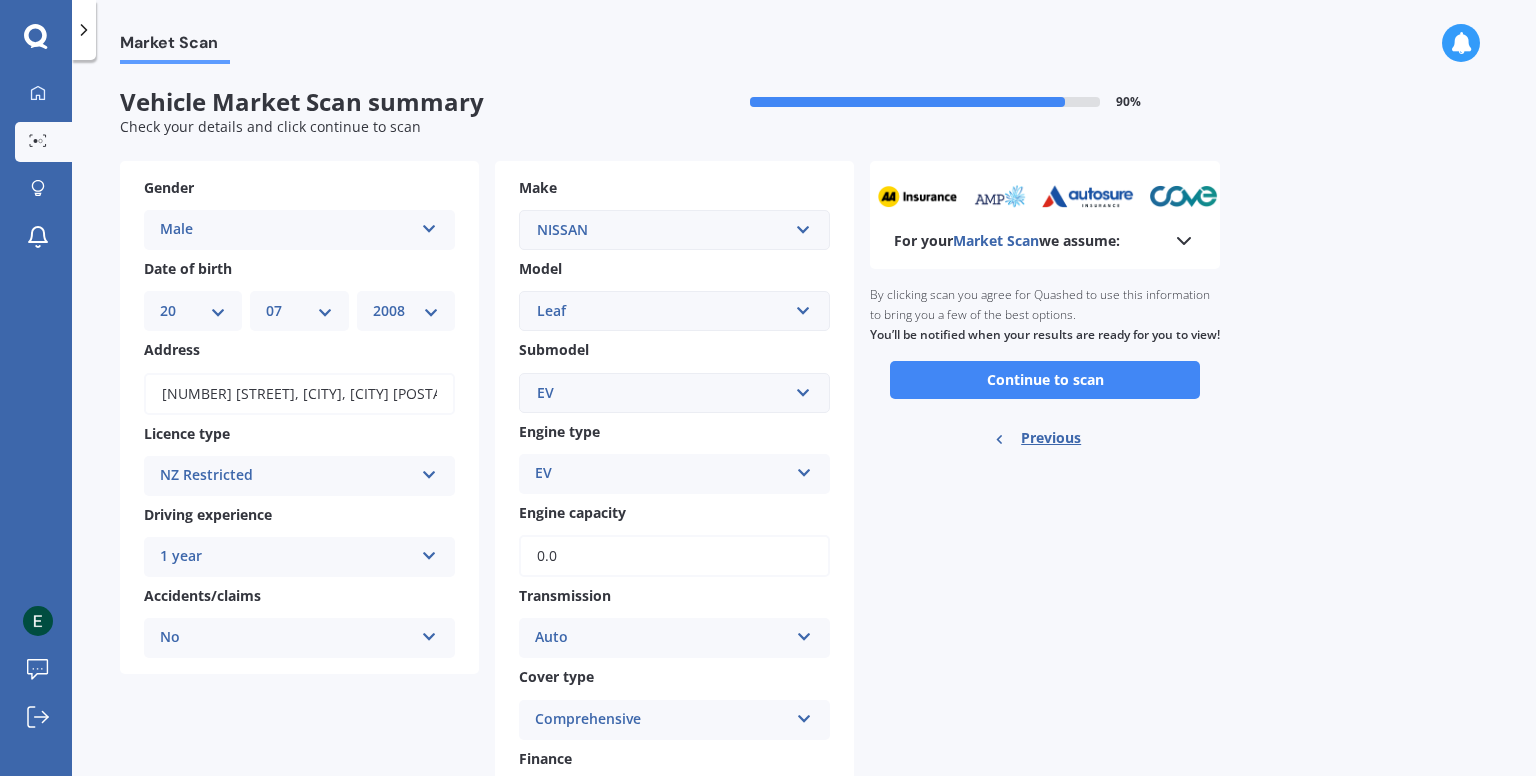 click on "For your  Market Scan  we assume:" at bounding box center [1007, 241] 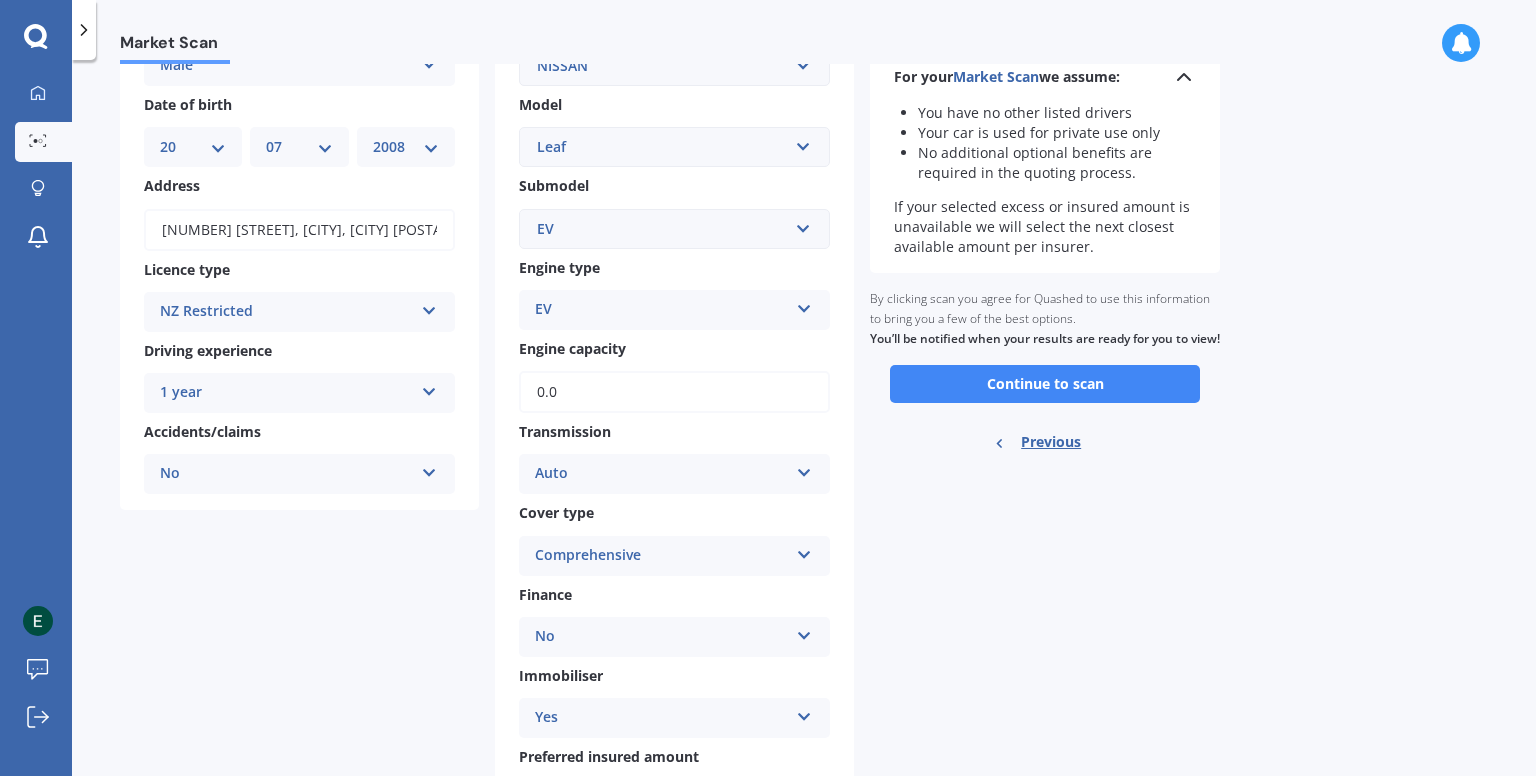 scroll, scrollTop: 166, scrollLeft: 0, axis: vertical 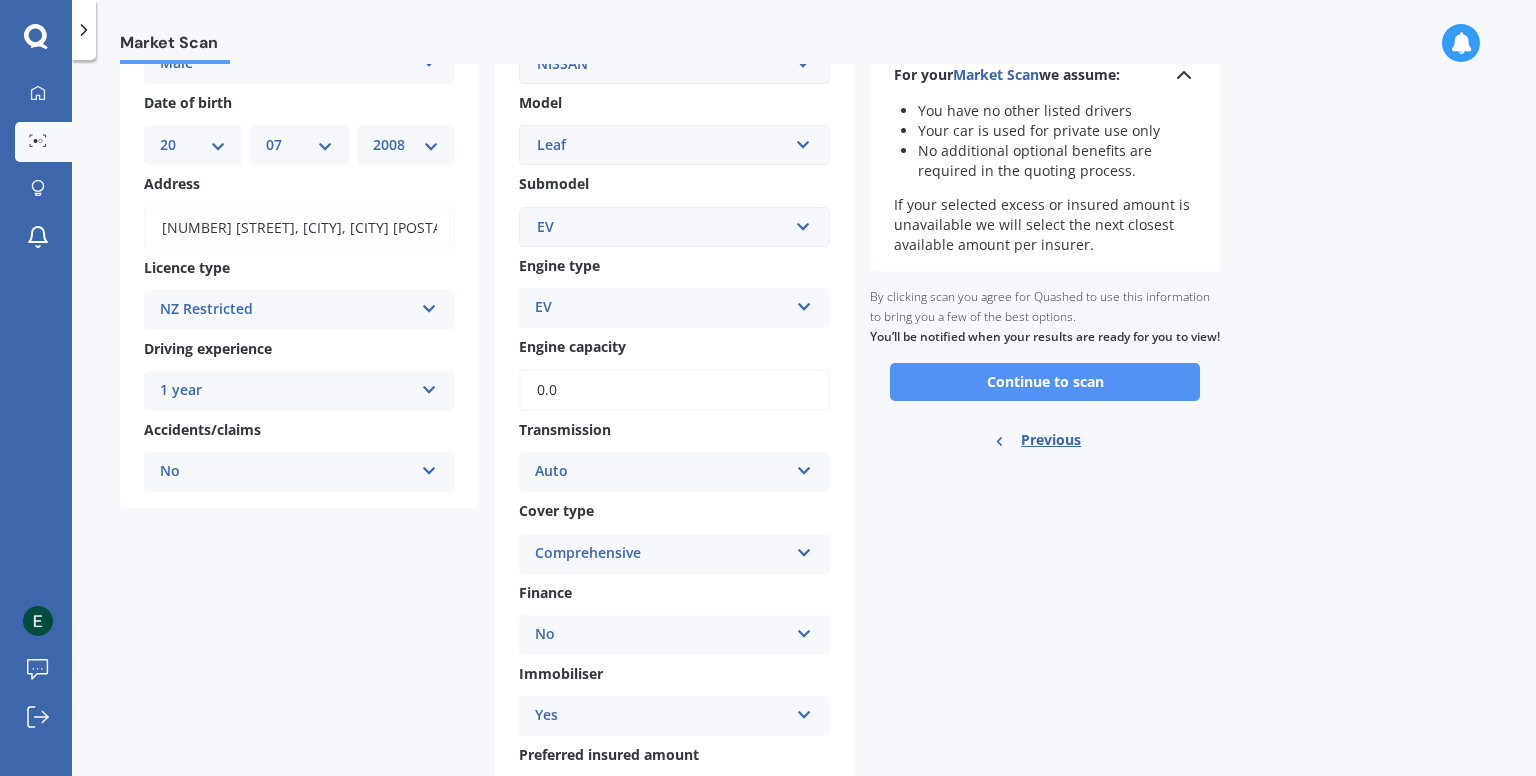 click on "Continue to scan" at bounding box center (1045, 382) 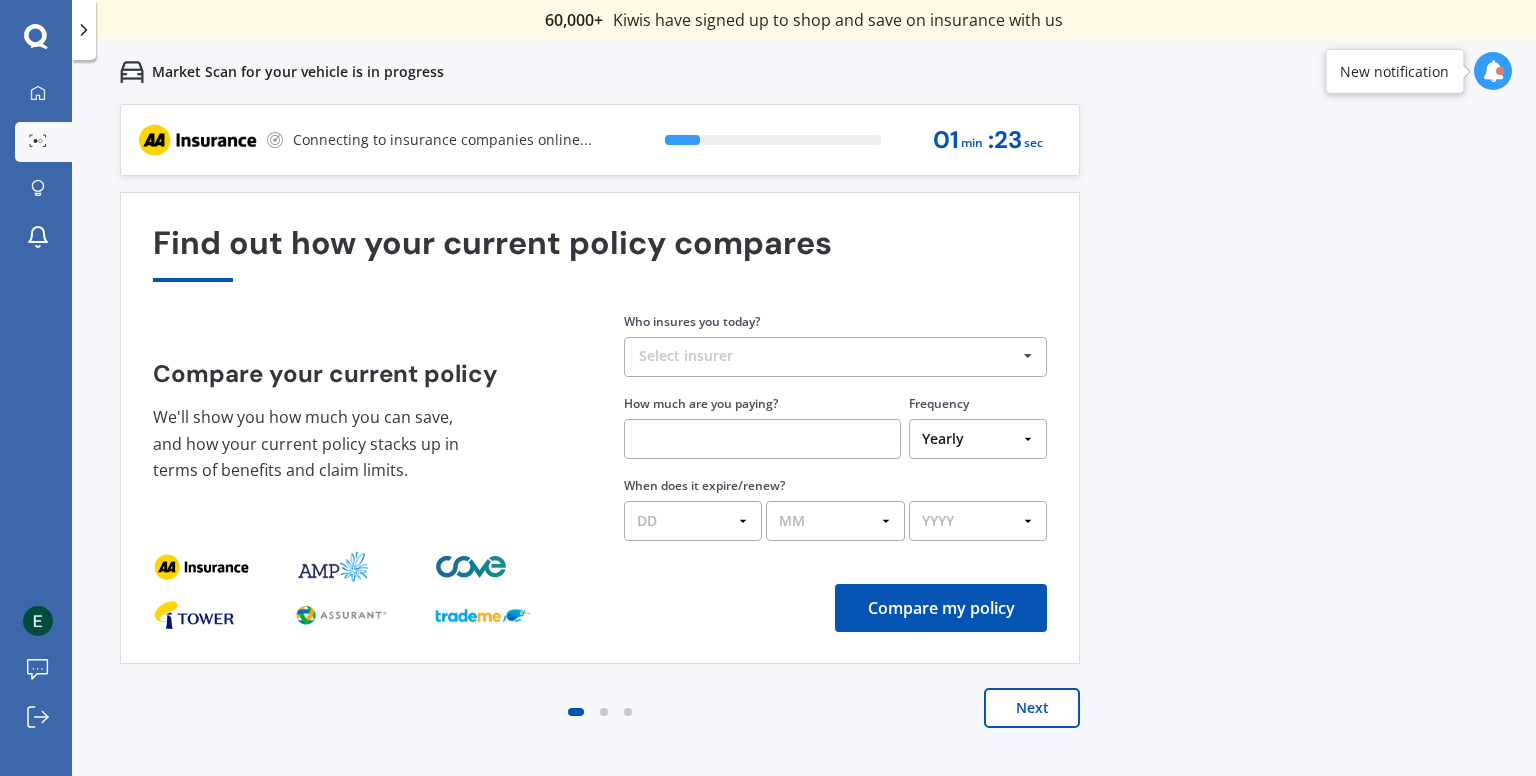 scroll, scrollTop: 0, scrollLeft: 0, axis: both 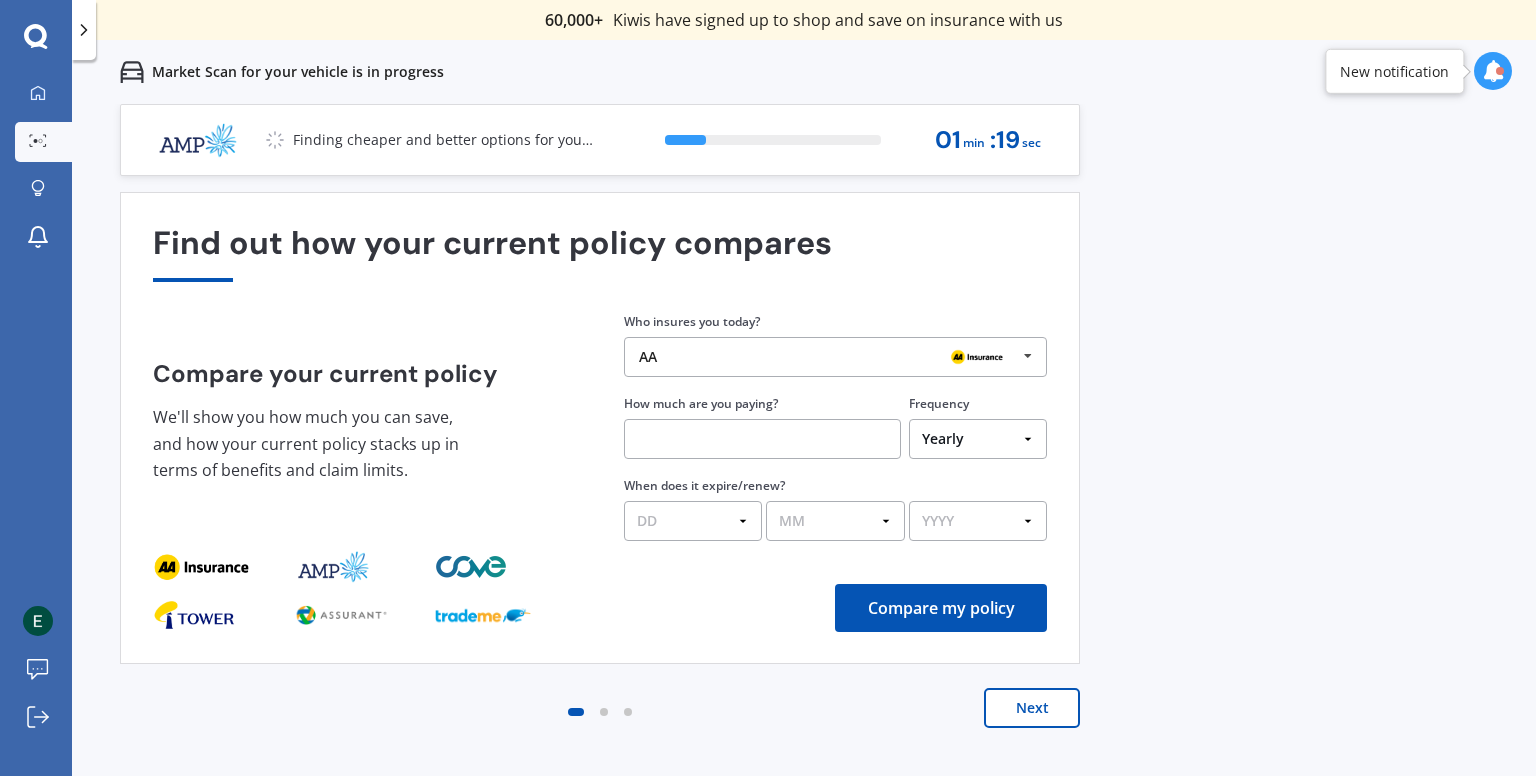 click on "AA" at bounding box center [828, 357] 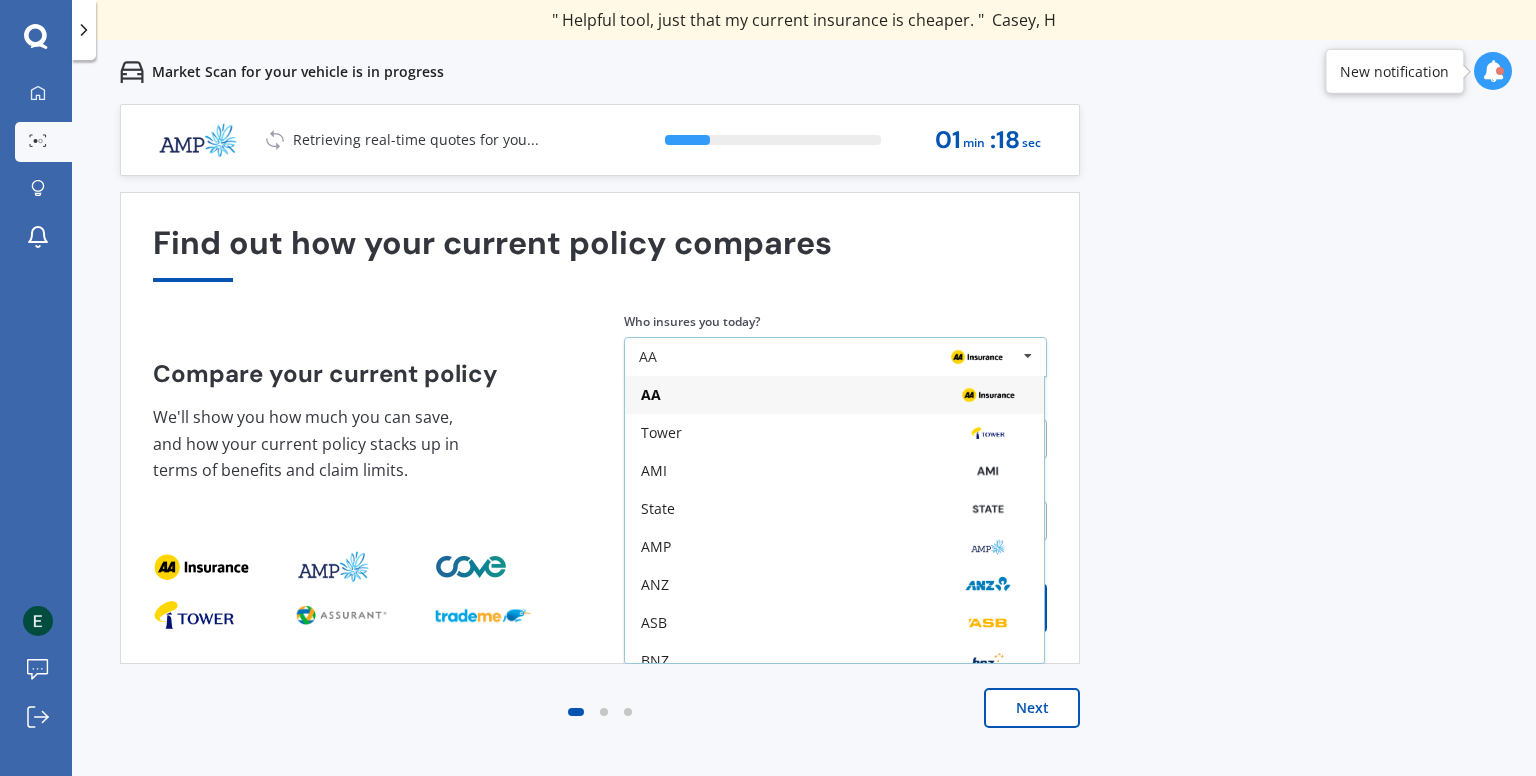 click on "AA" at bounding box center (828, 357) 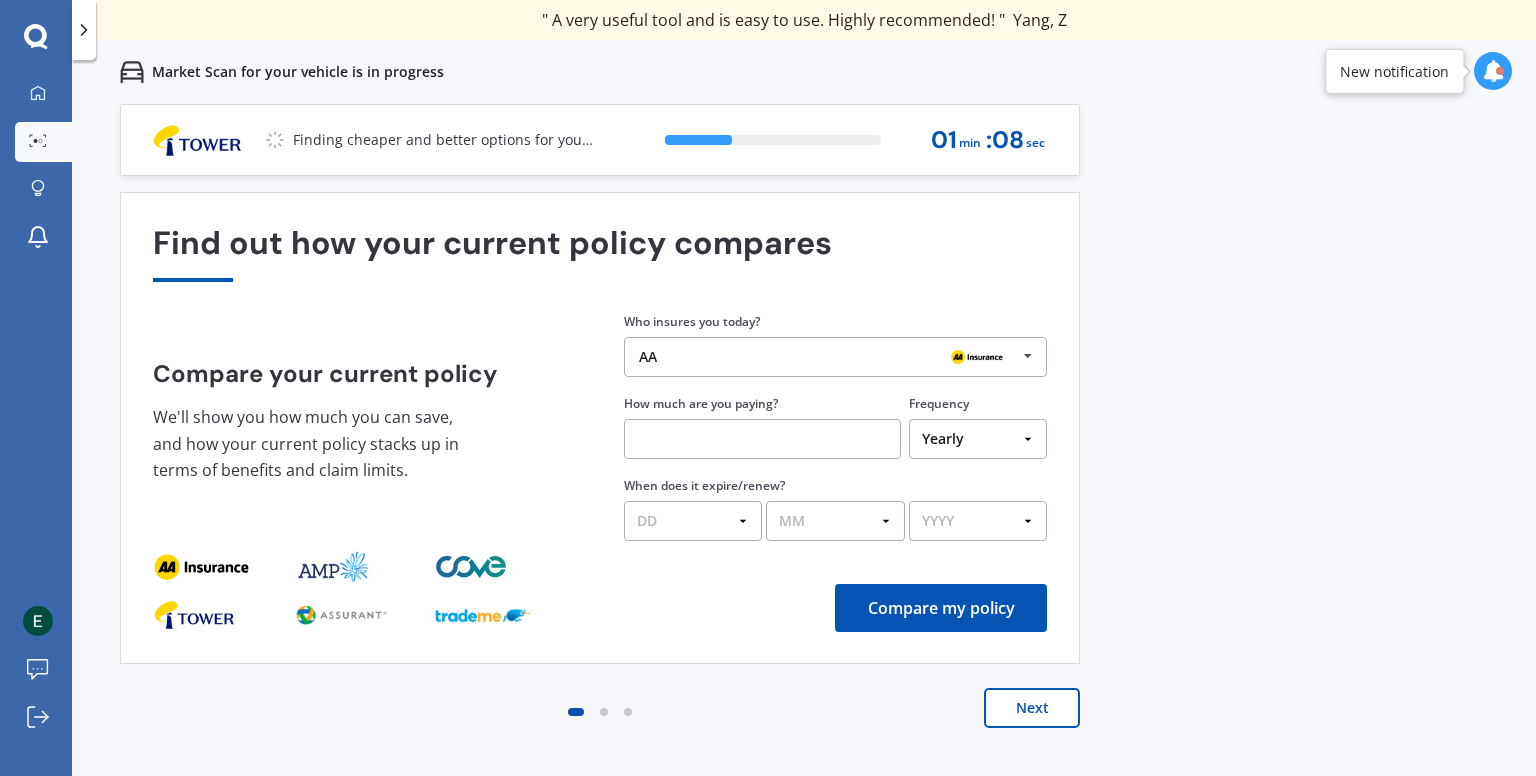 click at bounding box center (1500, 71) 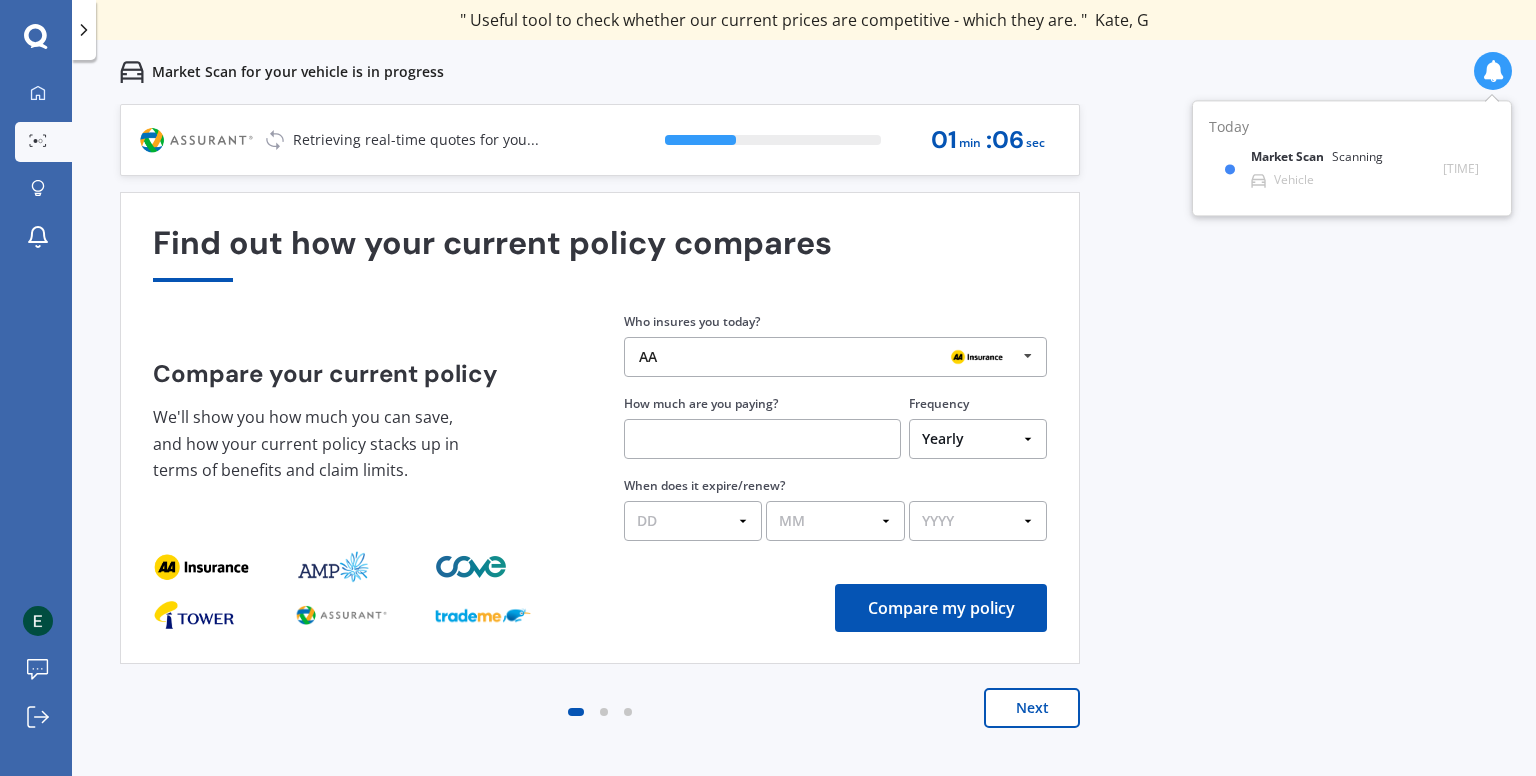 click on "Market Scan for your vehicle is in progress" at bounding box center [804, 72] 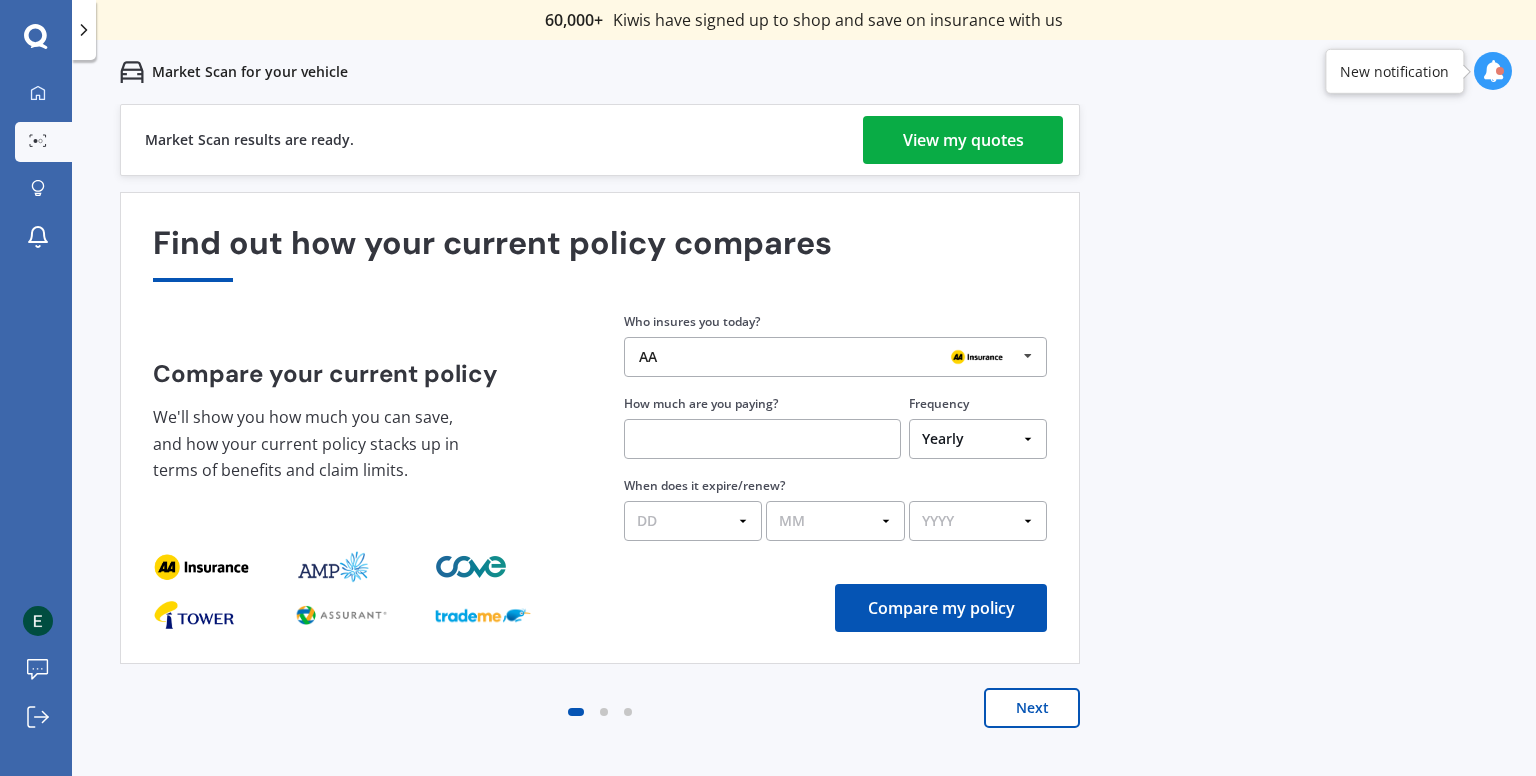 click on "View my quotes" at bounding box center (963, 140) 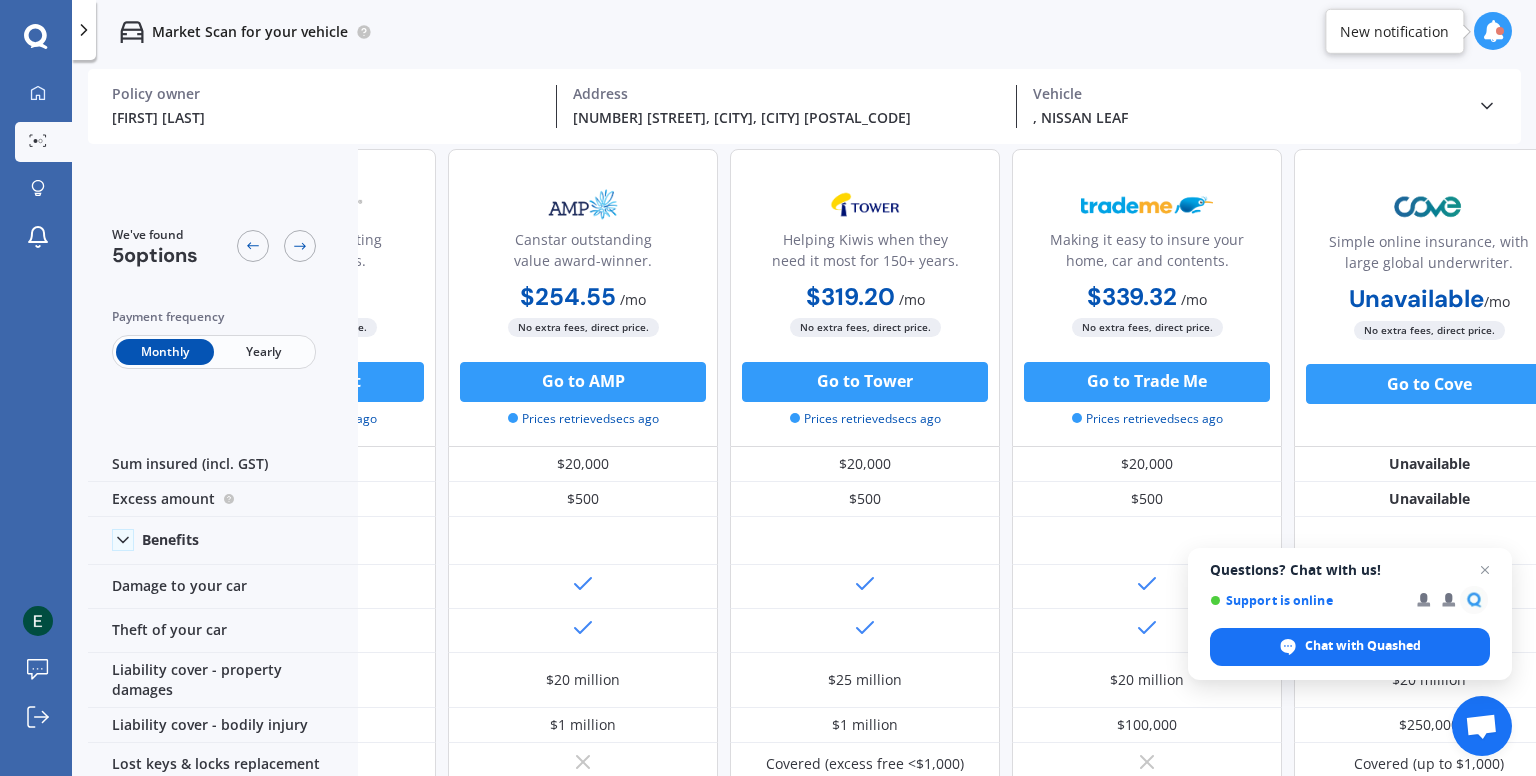 scroll, scrollTop: 16, scrollLeft: 0, axis: vertical 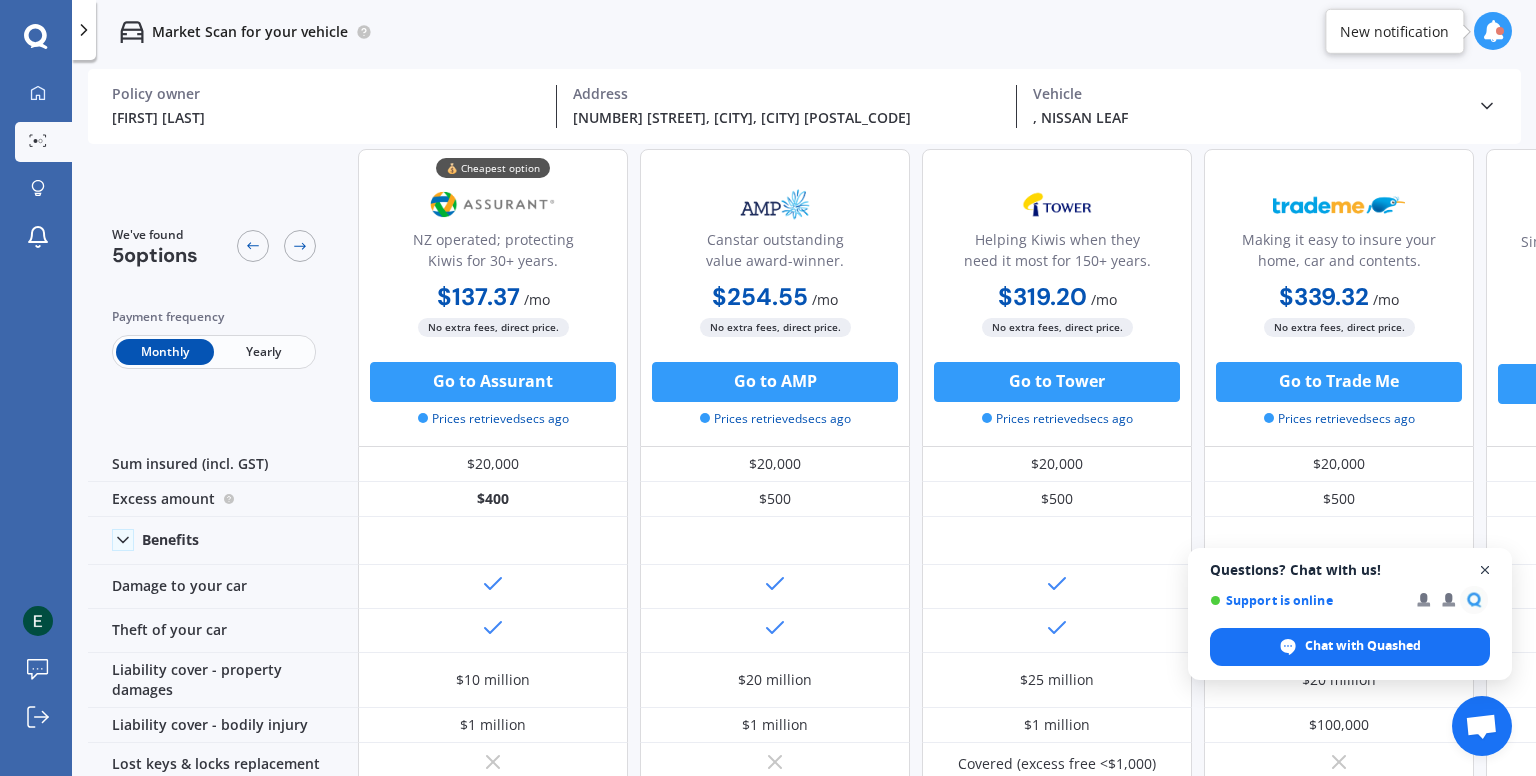 click at bounding box center [1485, 570] 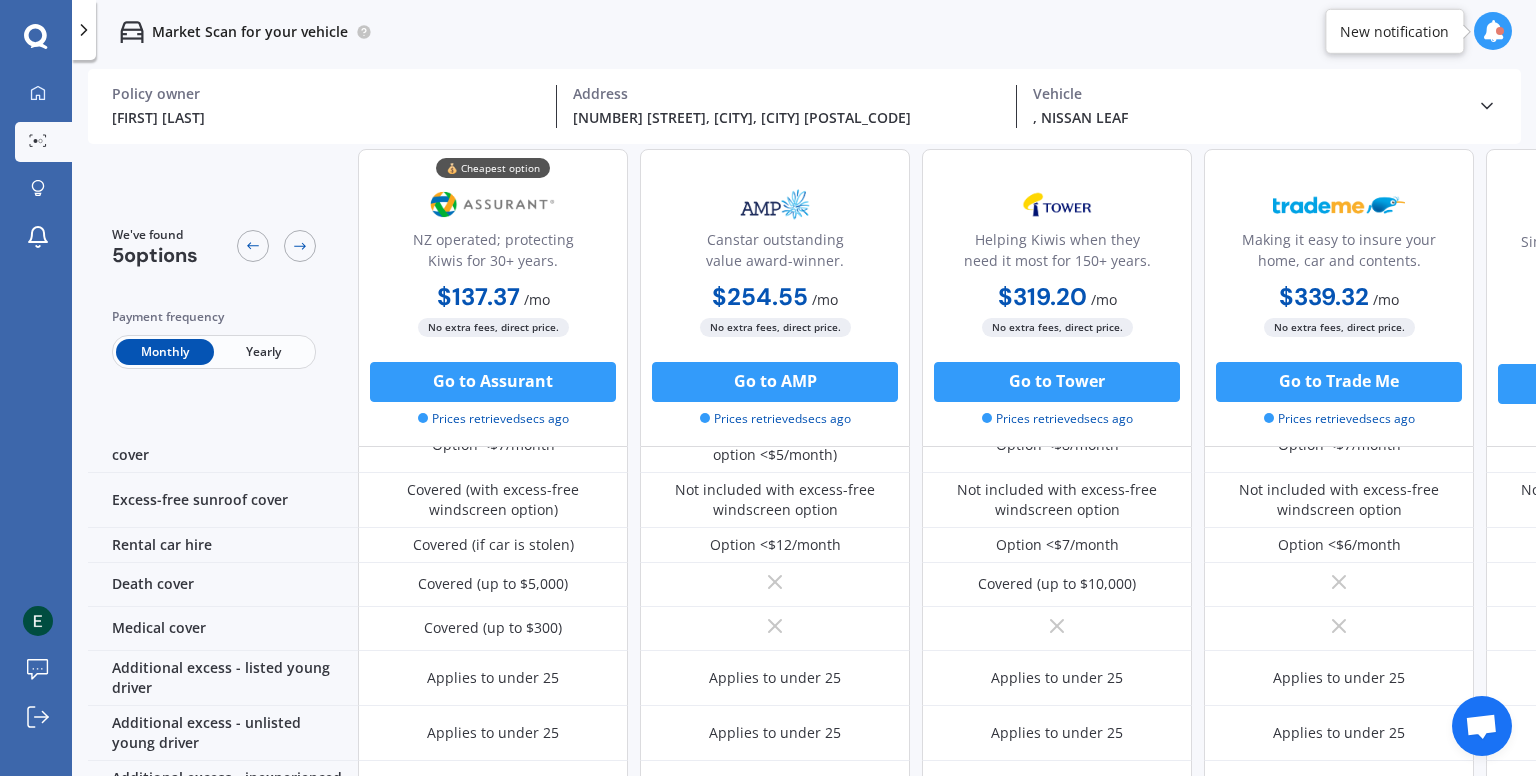 scroll, scrollTop: 796, scrollLeft: 0, axis: vertical 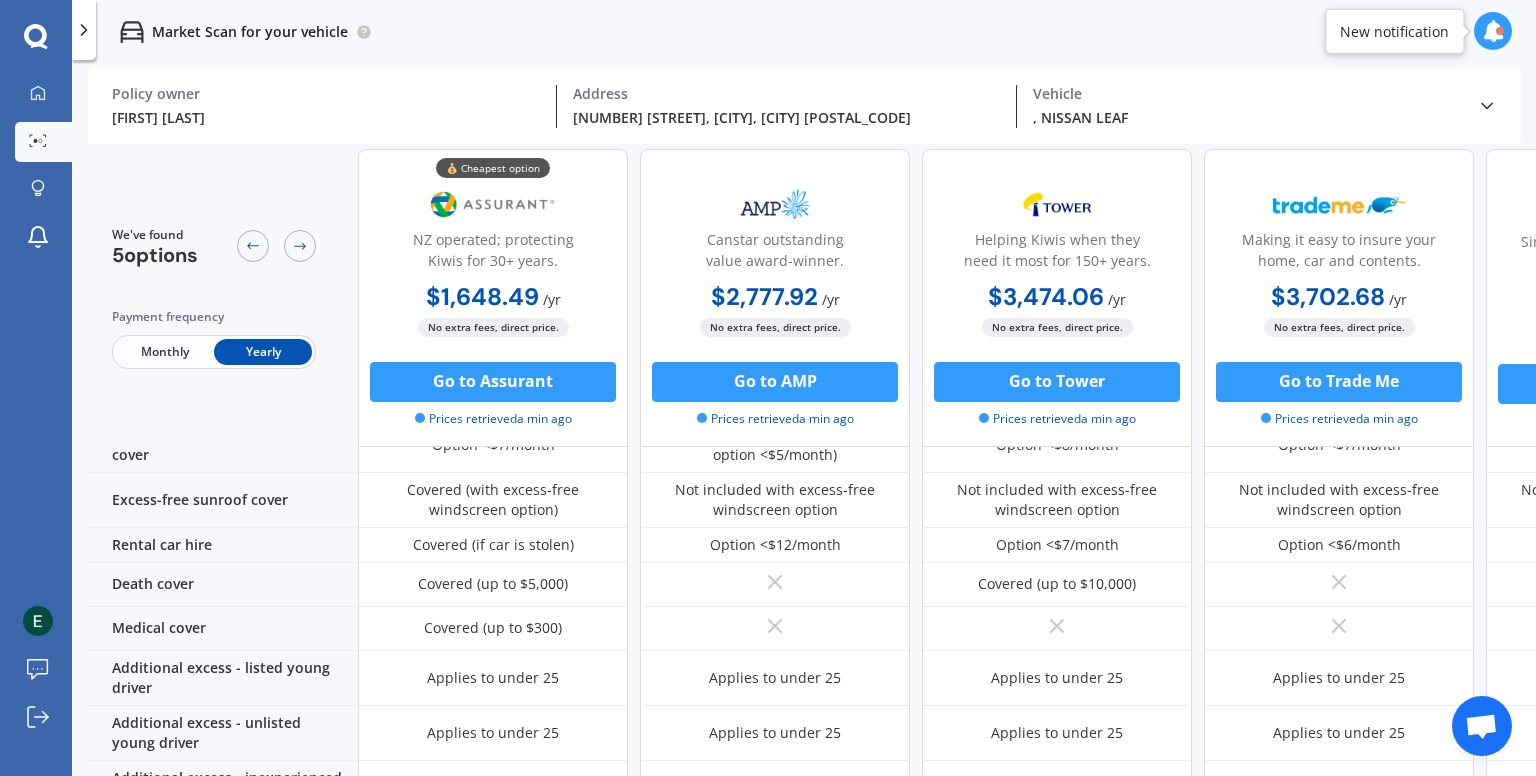 click on "Monthly" at bounding box center (165, 352) 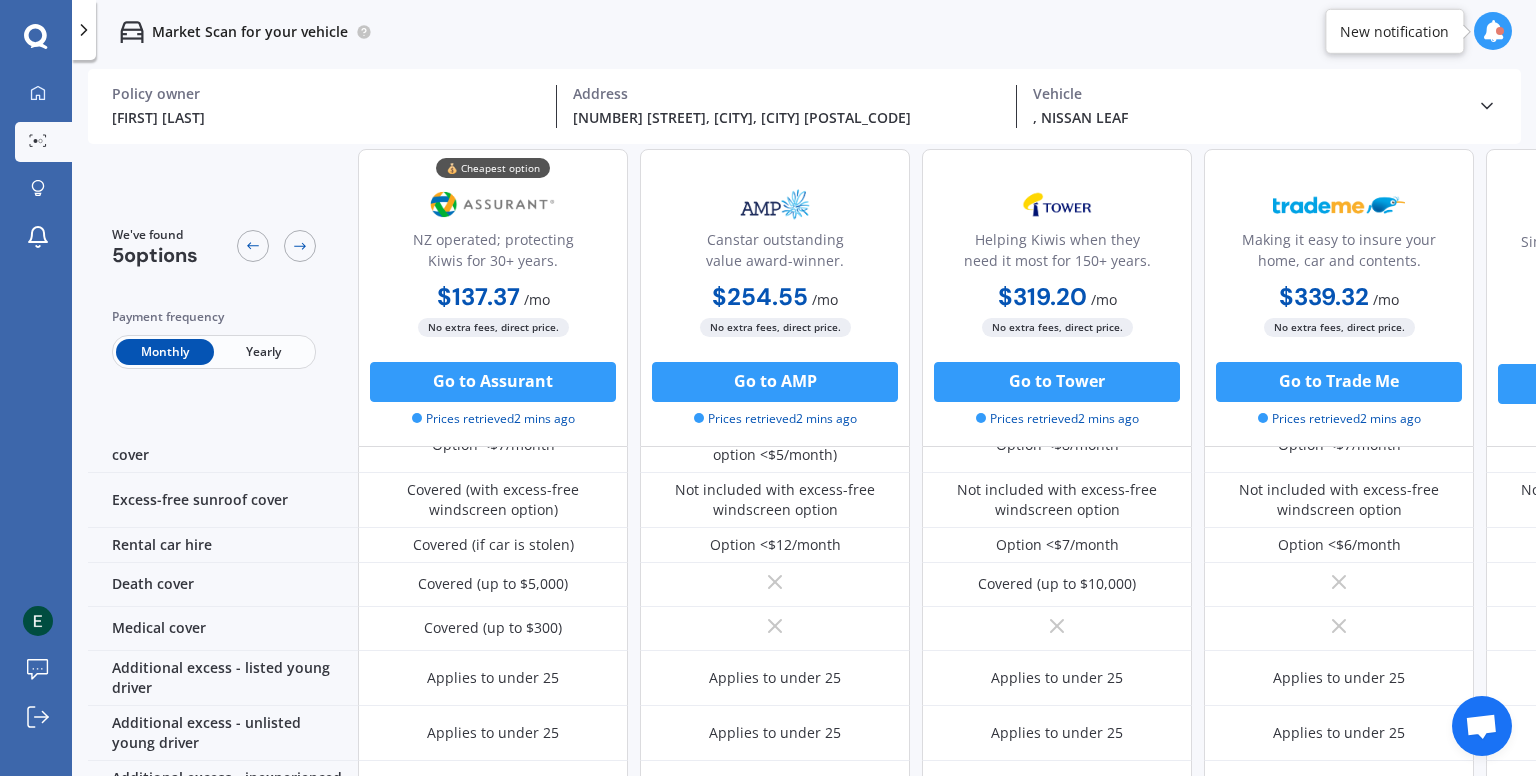 click on "Yearly" at bounding box center (263, 352) 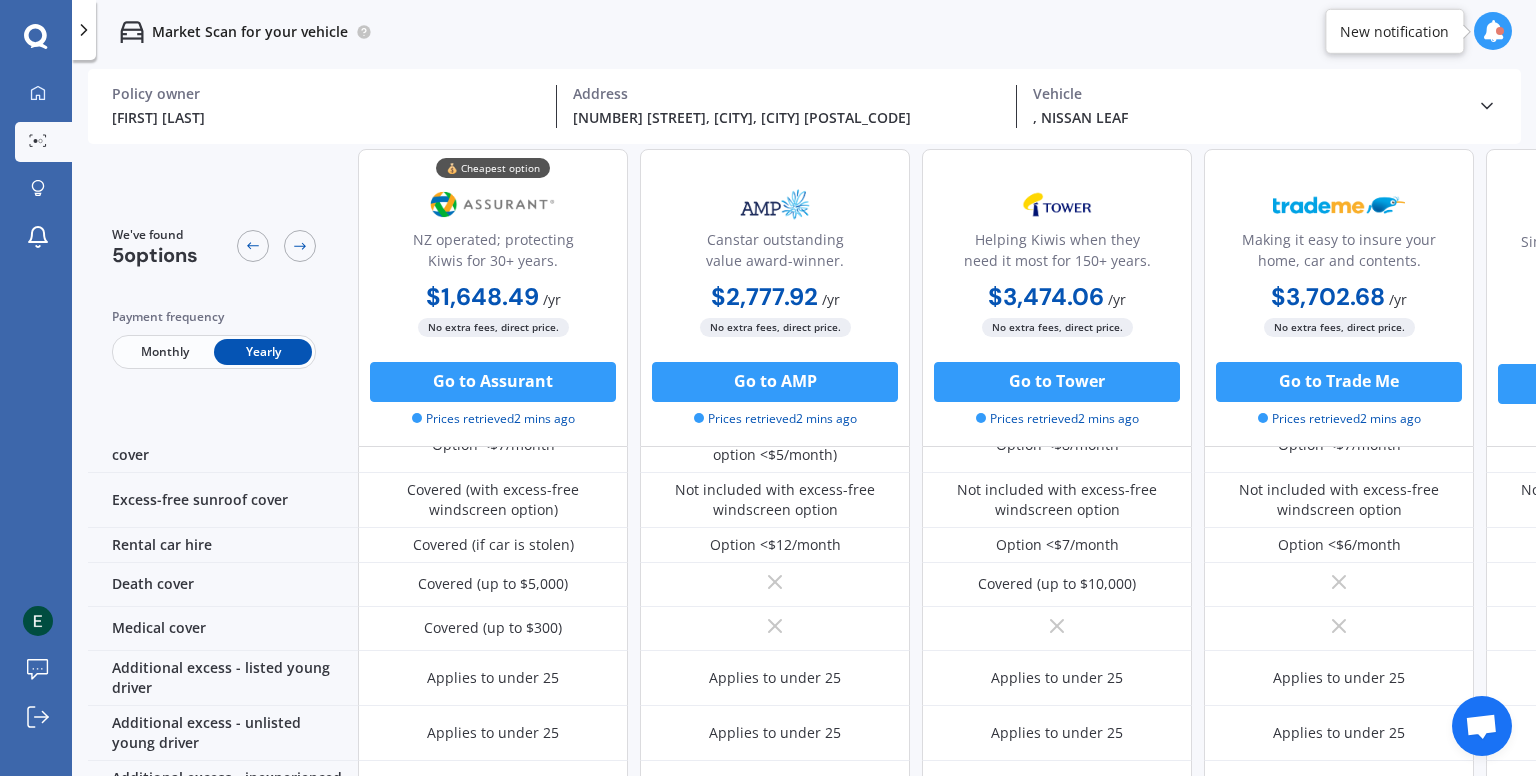 click on "Monthly" at bounding box center [165, 352] 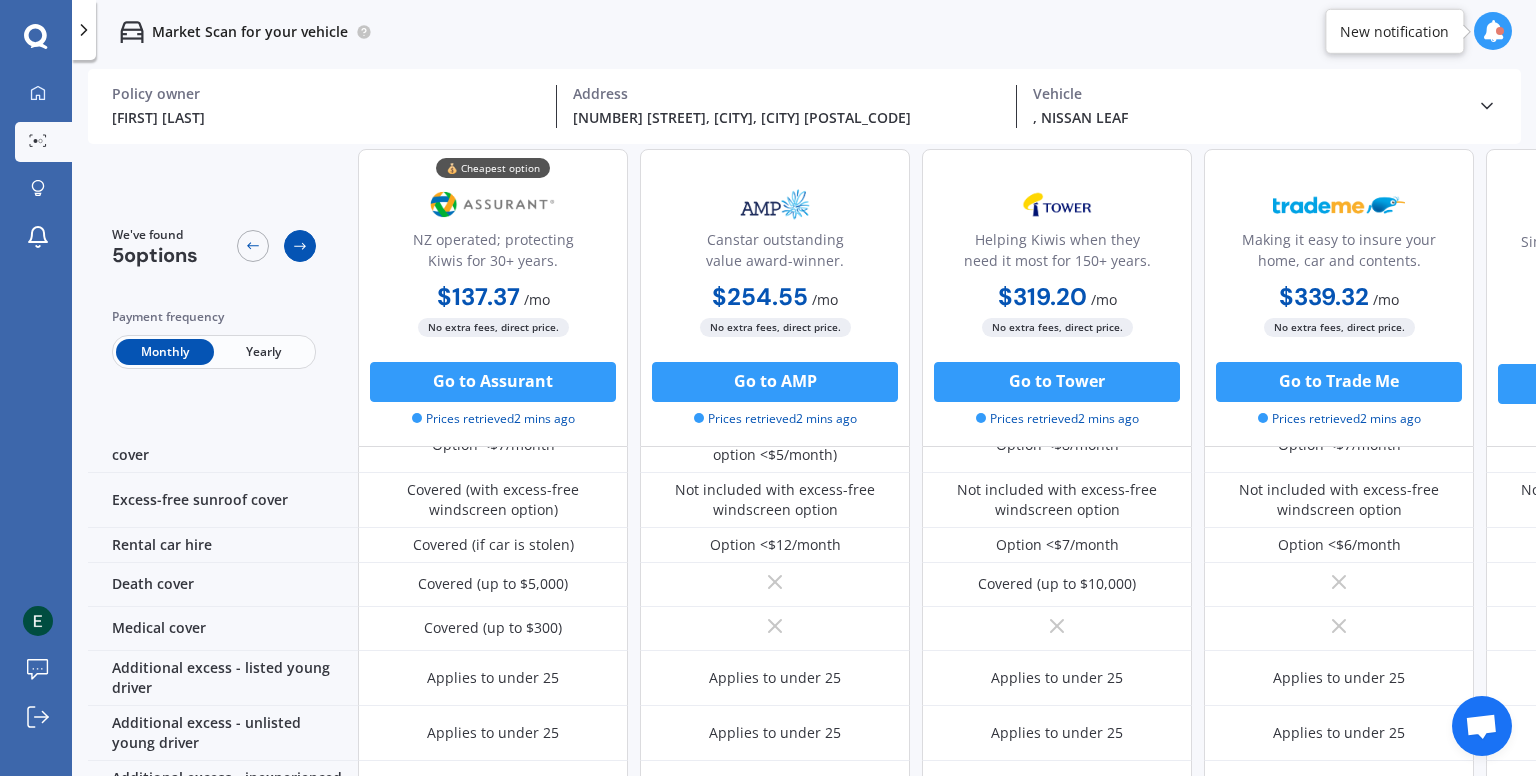 click at bounding box center [300, 246] 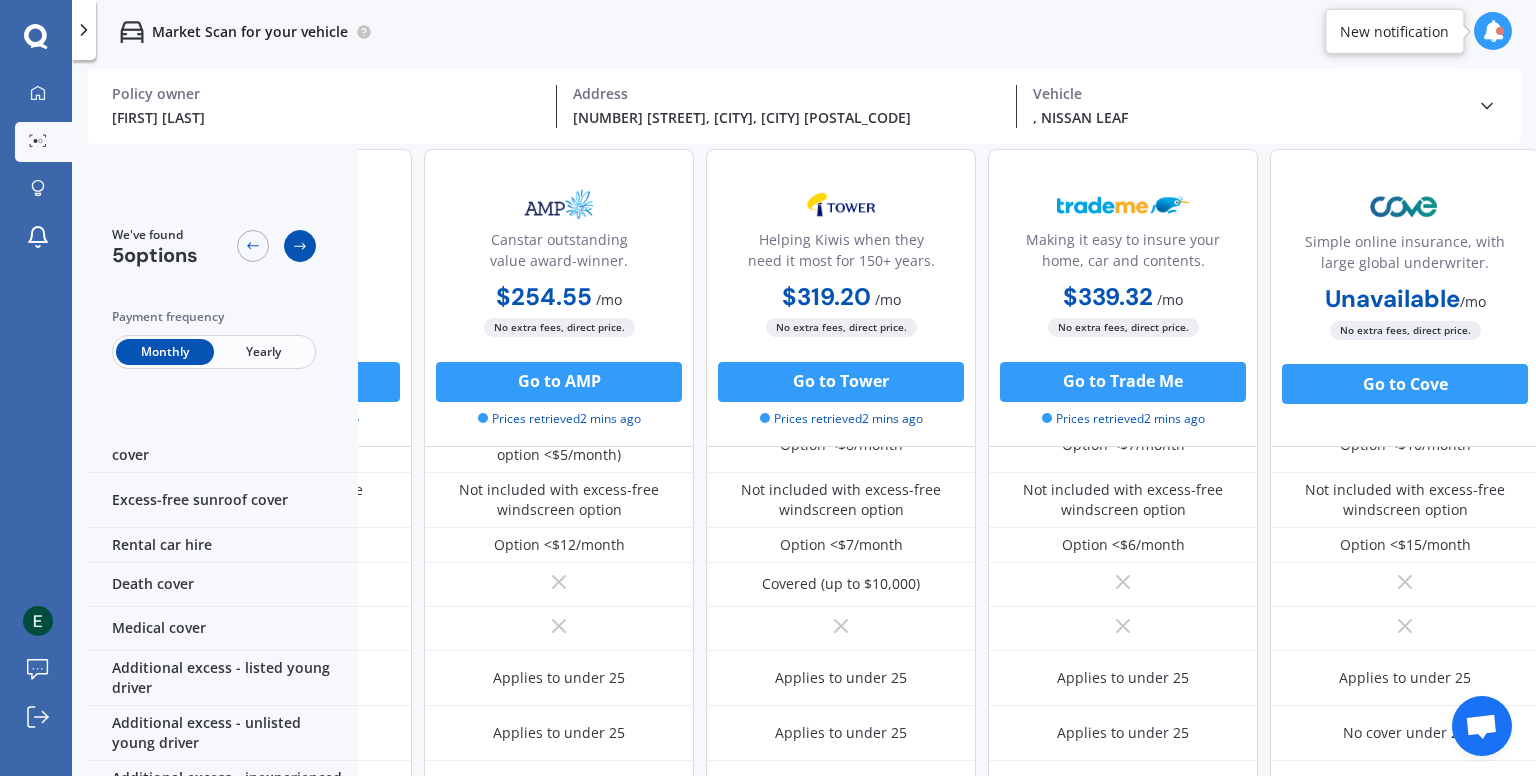 scroll, scrollTop: 796, scrollLeft: 229, axis: both 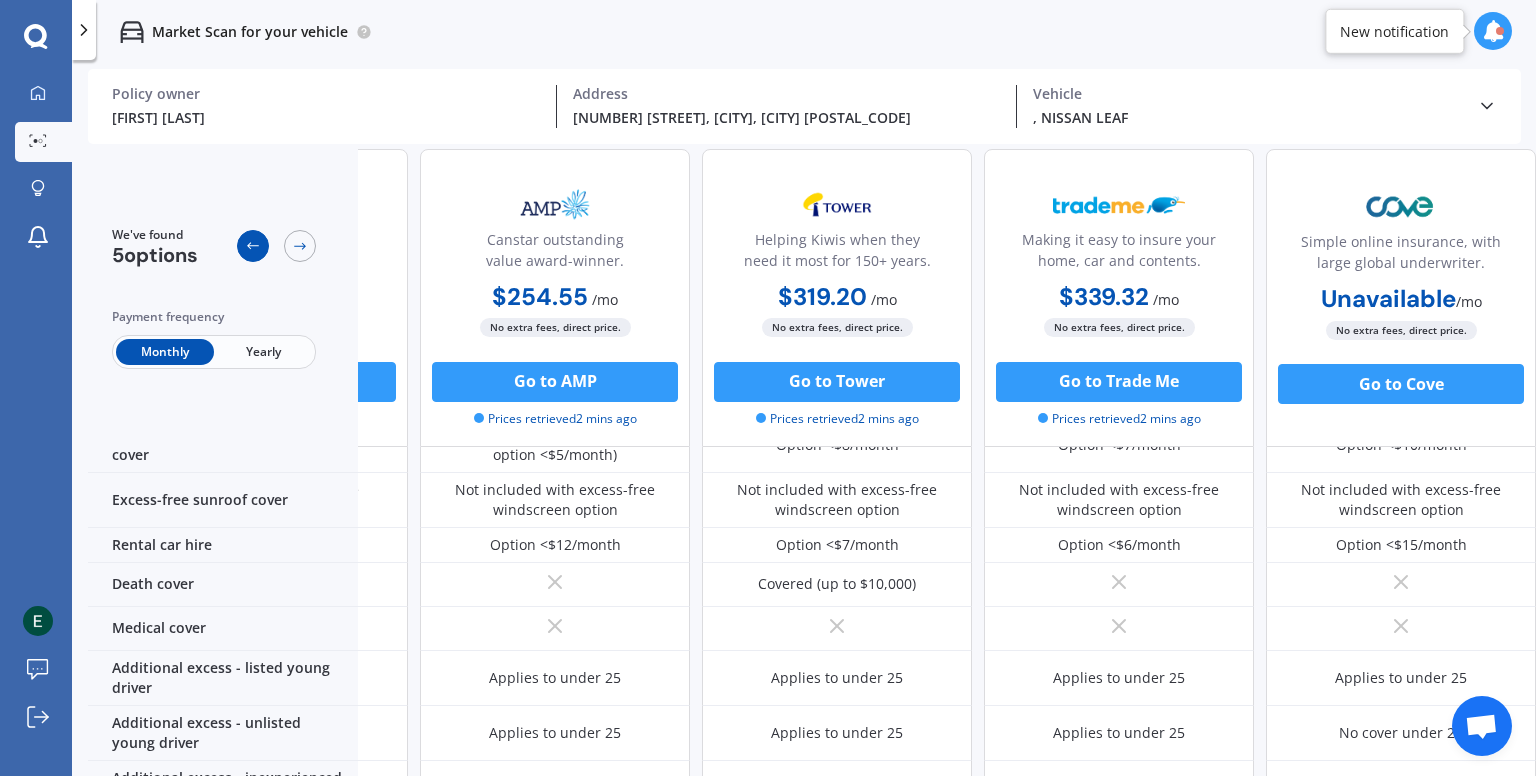 click at bounding box center (253, 246) 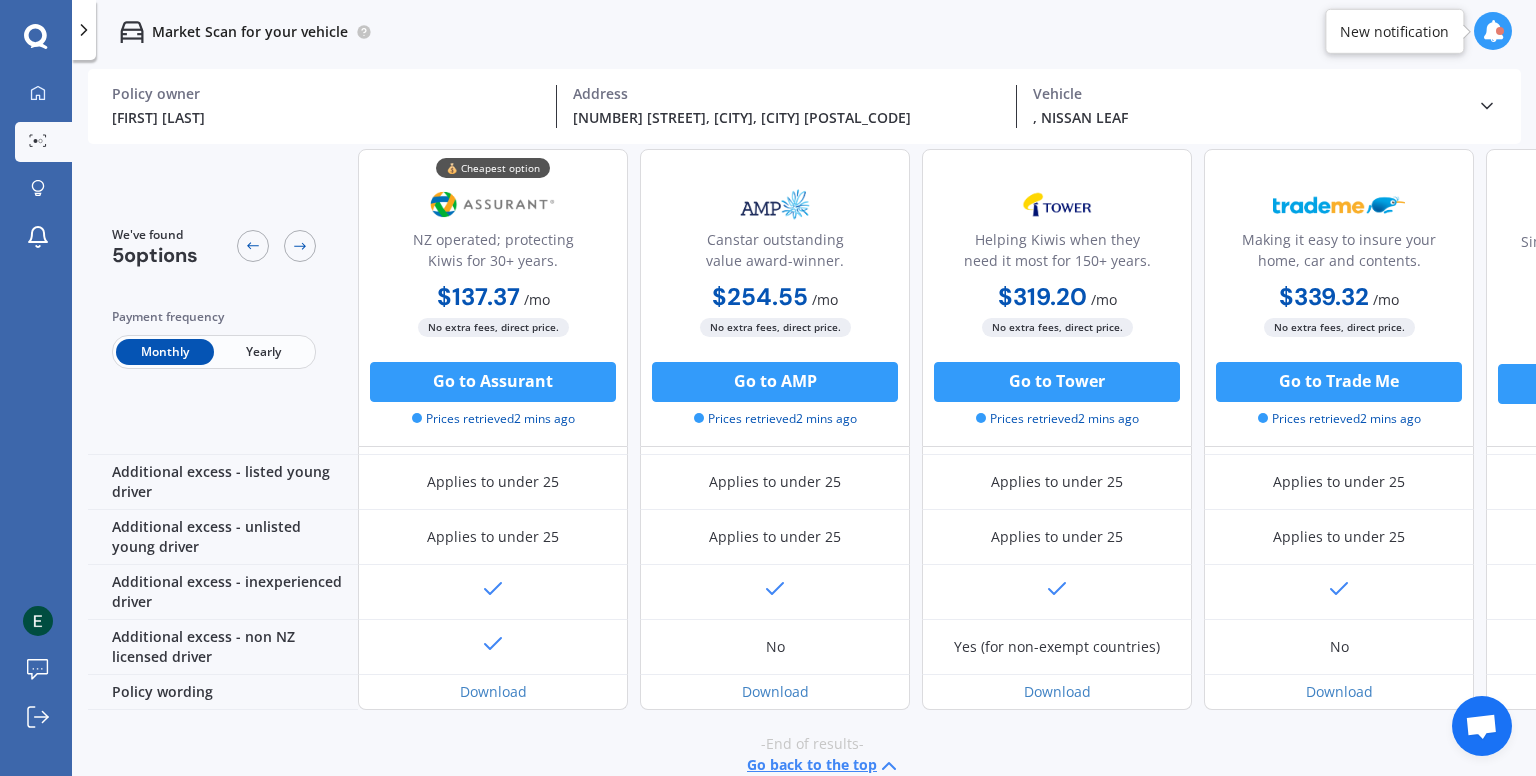 scroll, scrollTop: 999, scrollLeft: 0, axis: vertical 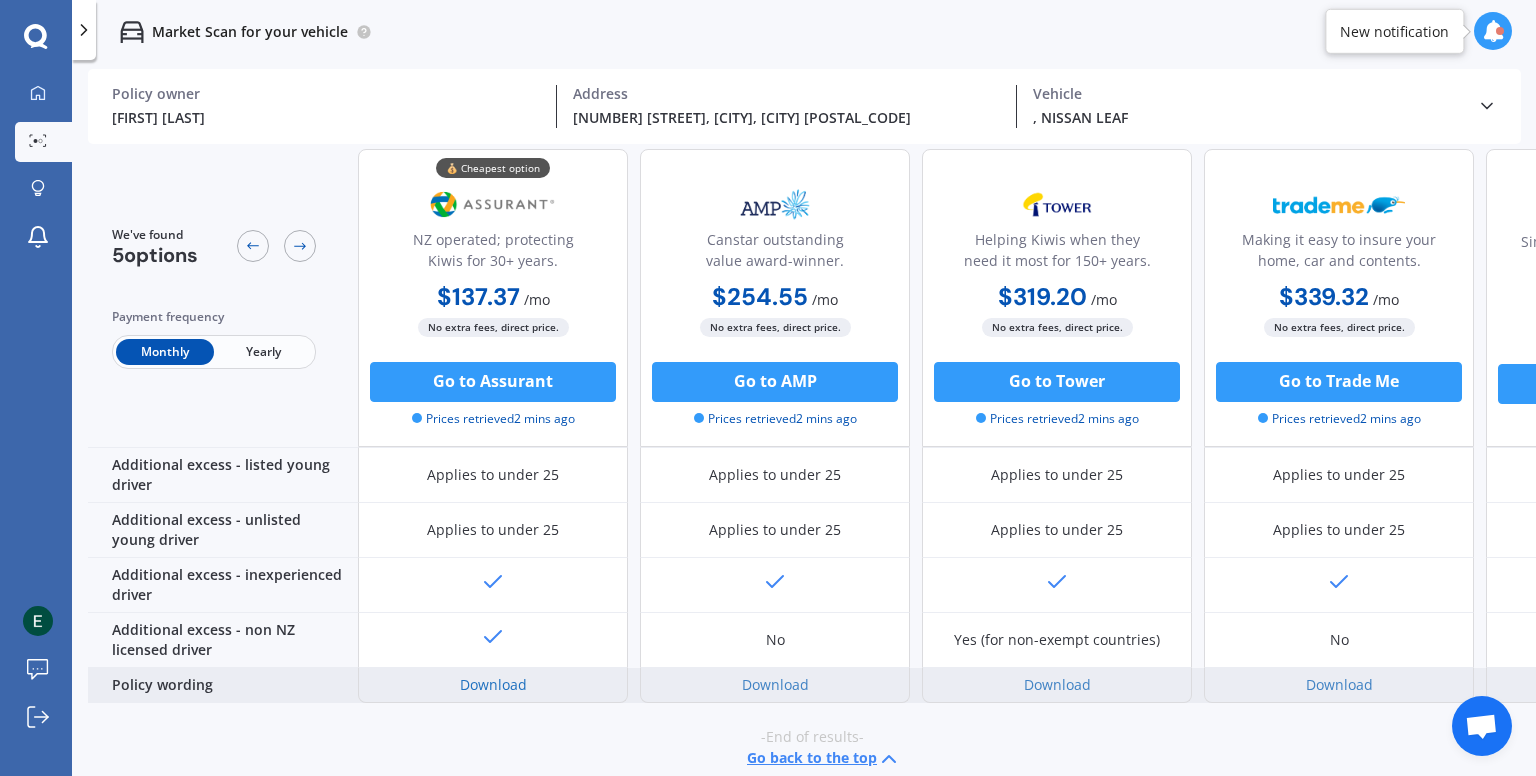 click on "Download" at bounding box center (493, 684) 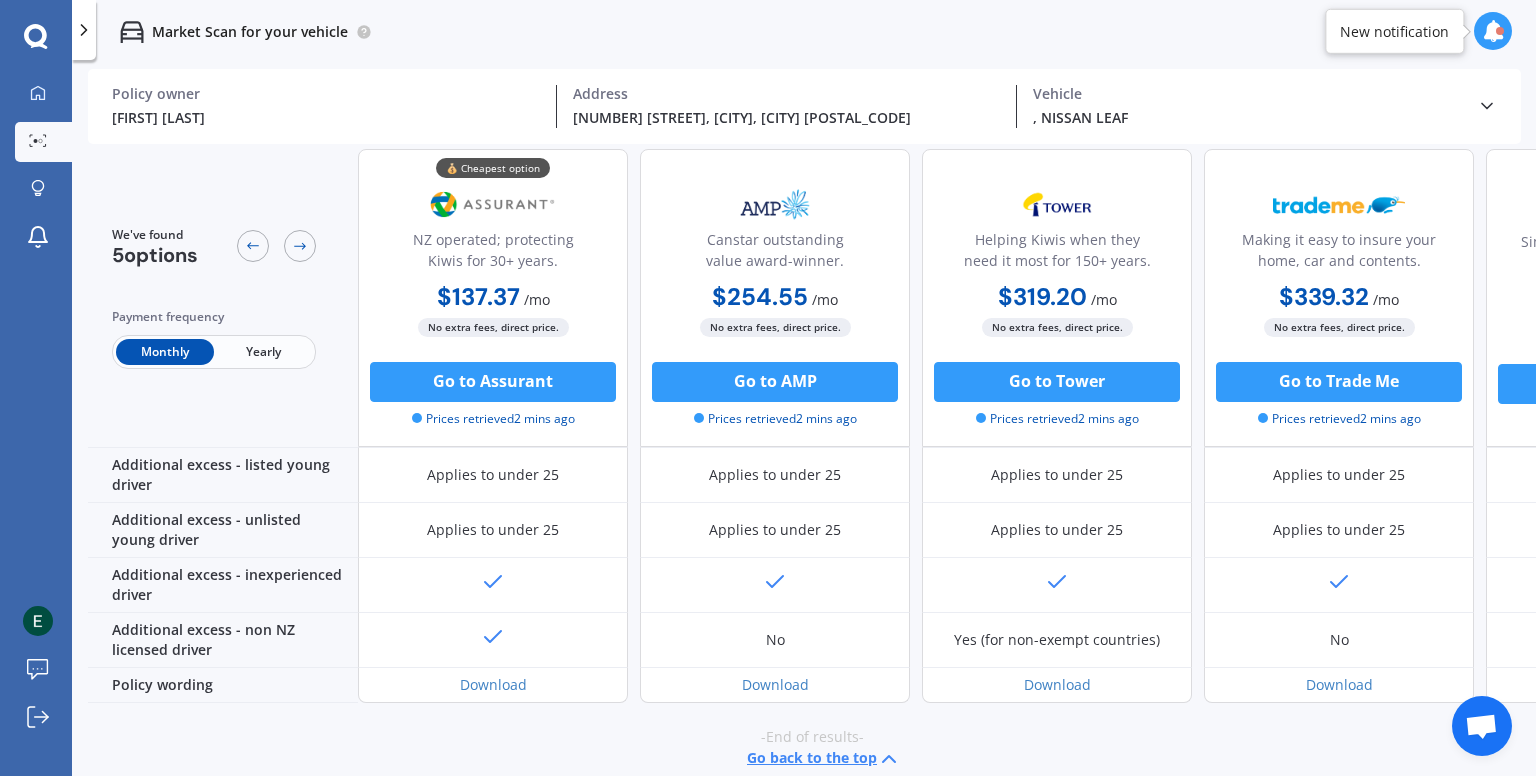 scroll, scrollTop: 0, scrollLeft: 0, axis: both 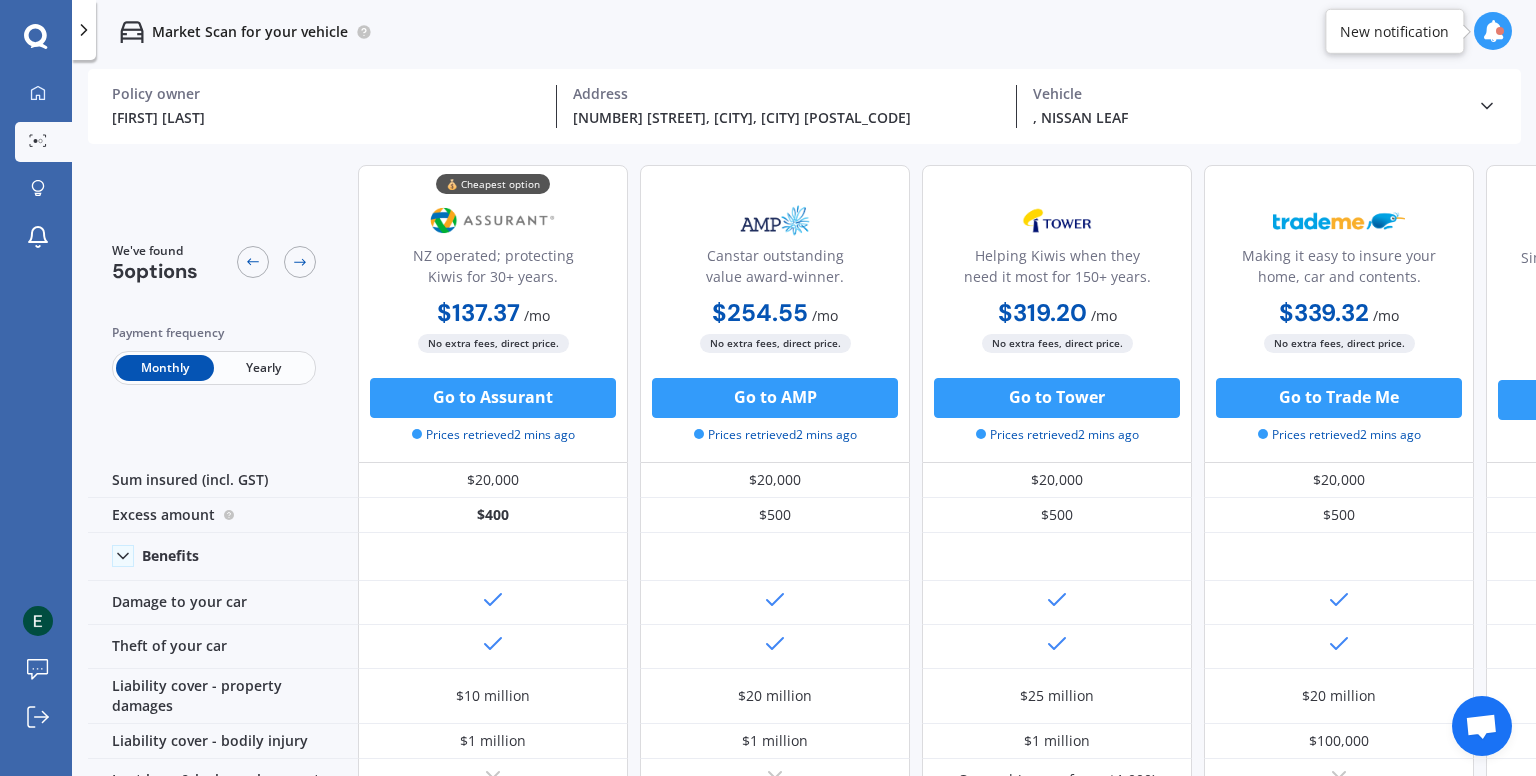 click on "My Dashboard Market Scan Explore insurance Notifications" at bounding box center (36, 170) 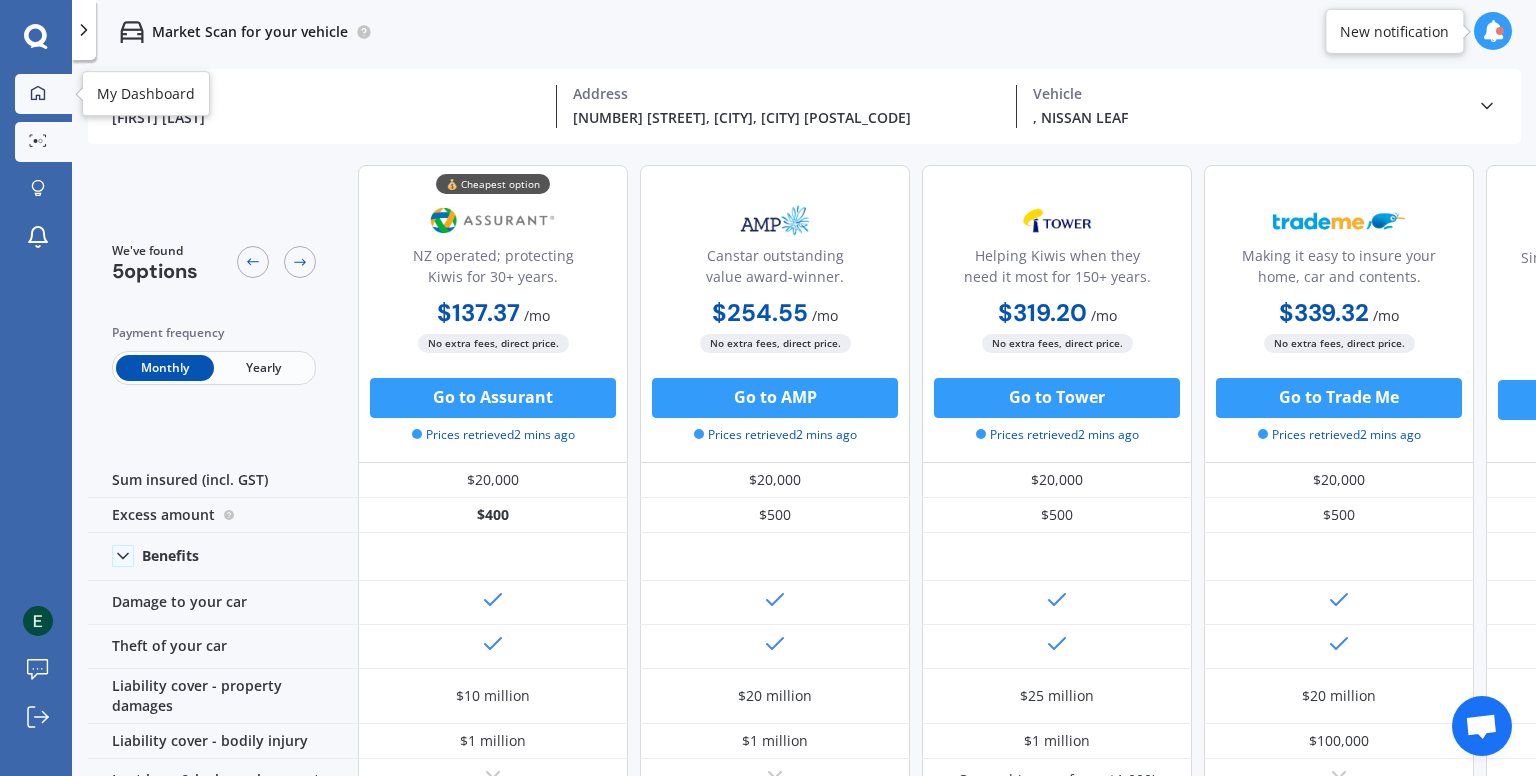 click on "My Dashboard" at bounding box center [43, 94] 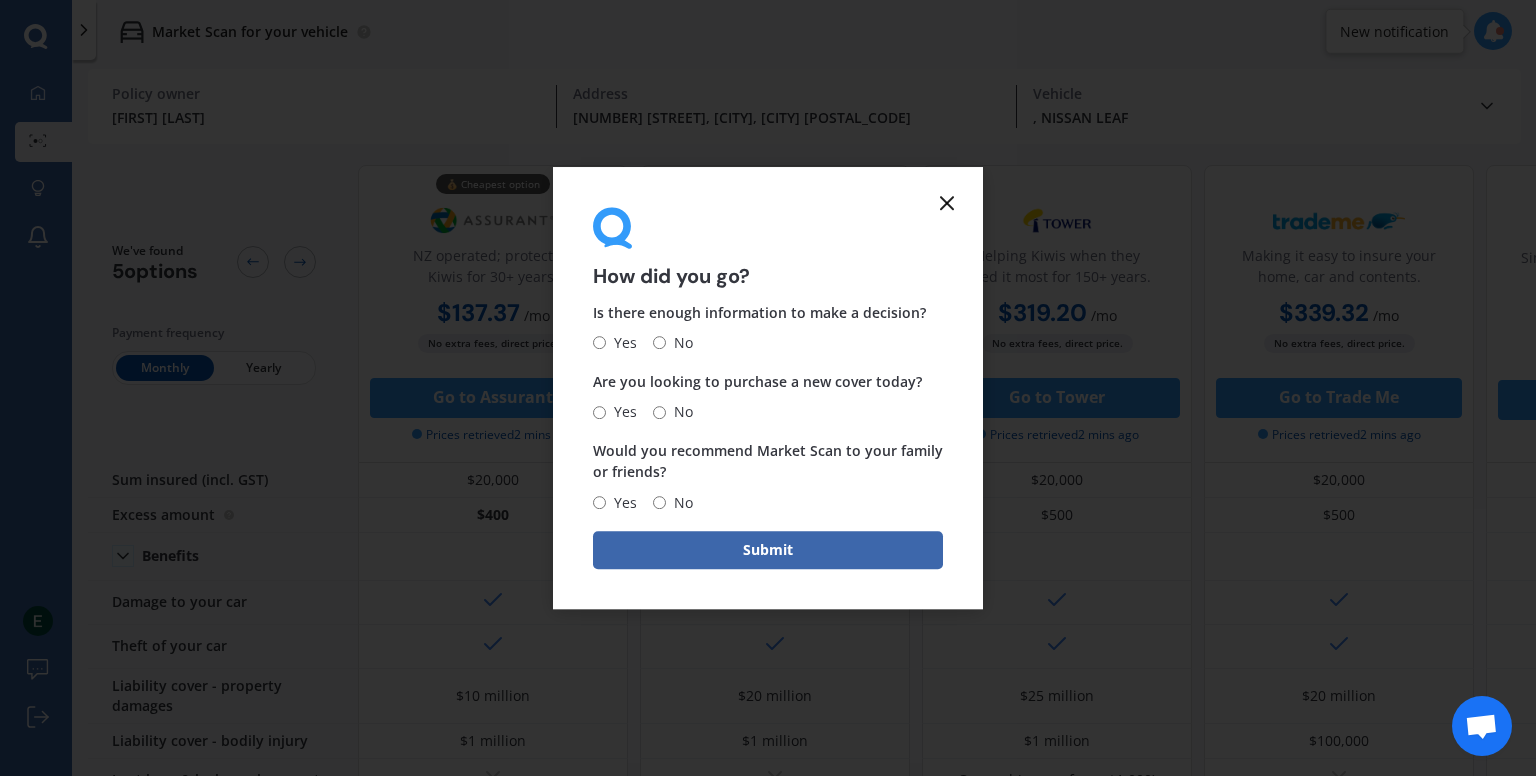 click on "Yes" at bounding box center [599, 343] 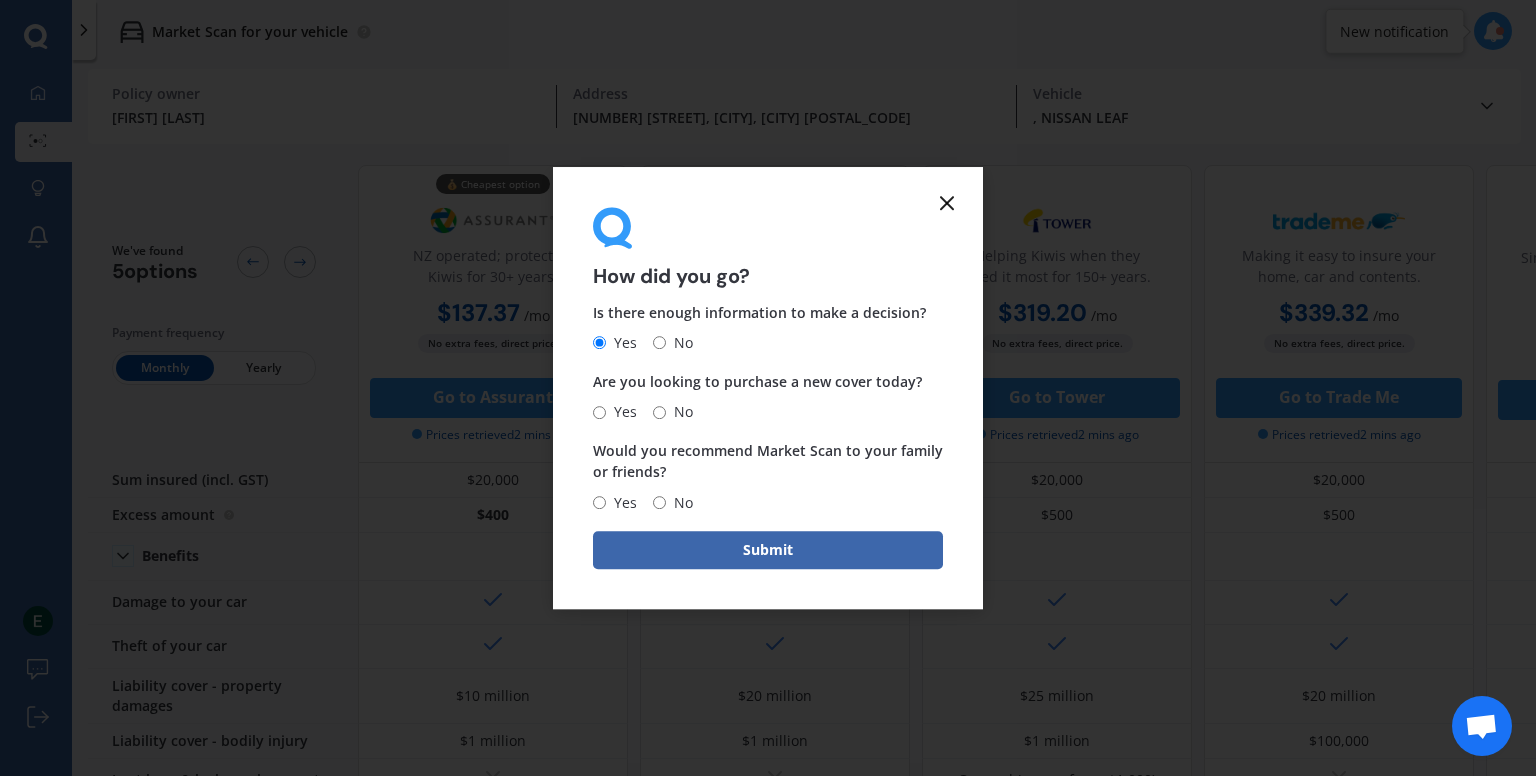 click on "Yes" at bounding box center (599, 502) 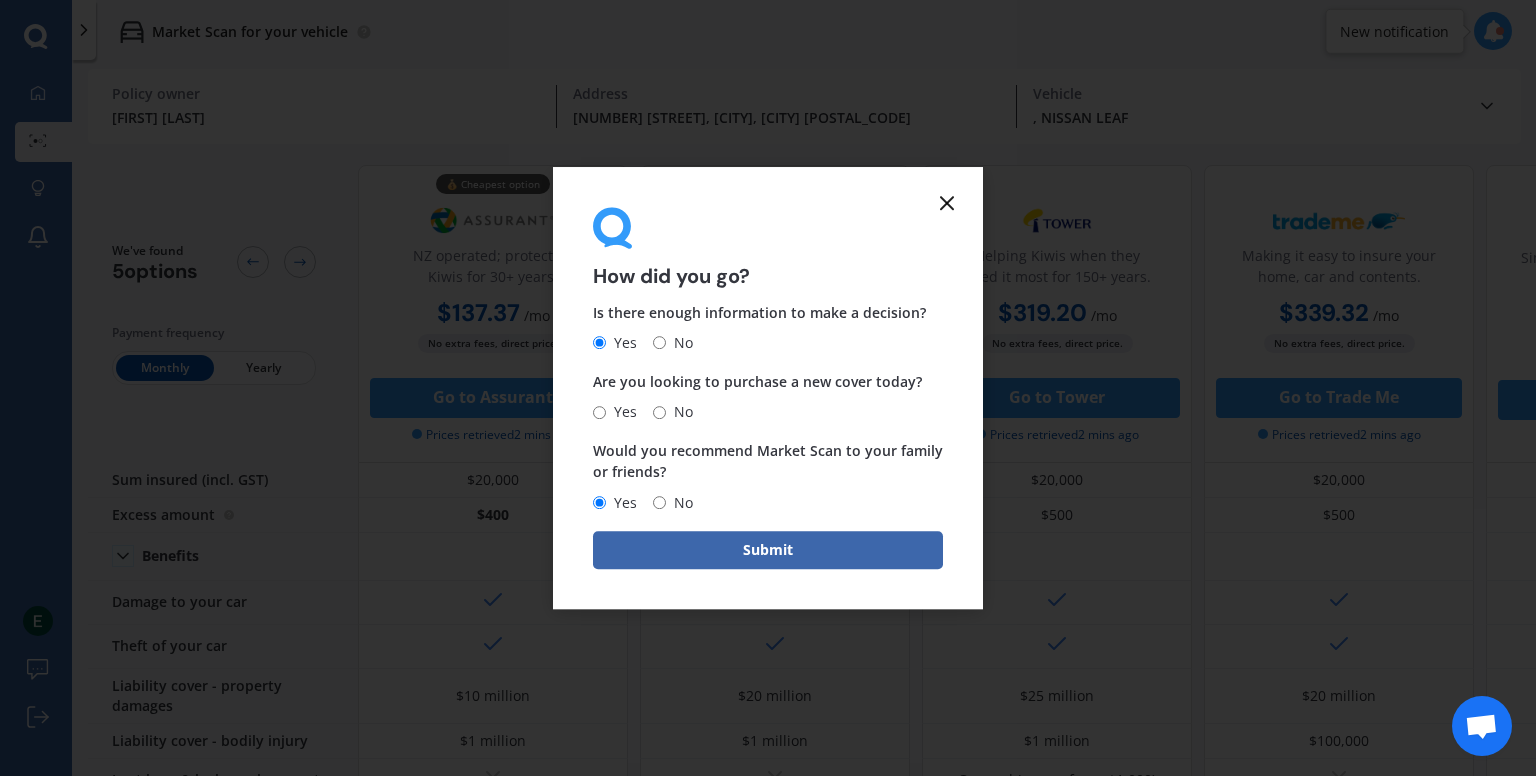 click on "No" at bounding box center (599, 412) 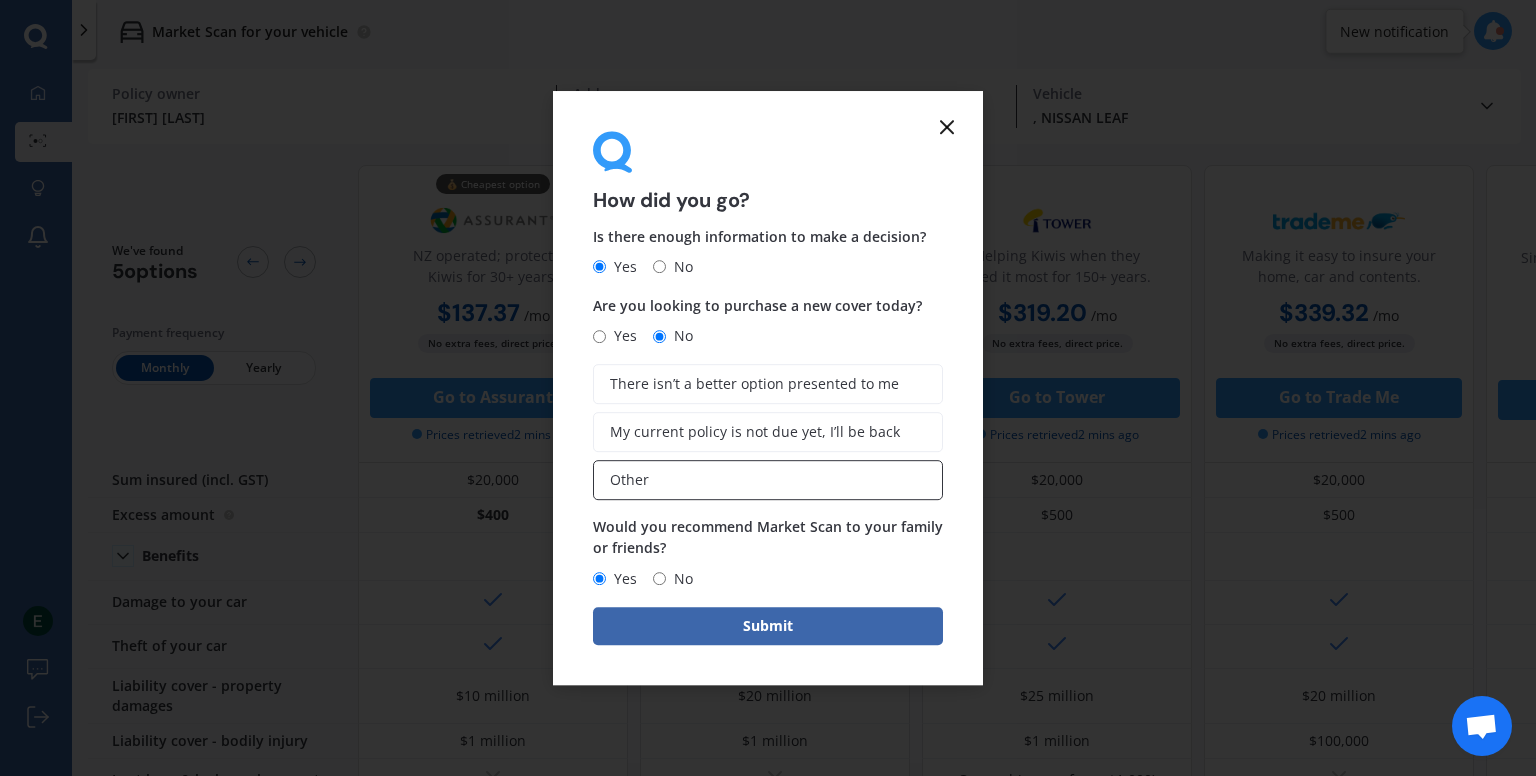 click on "Other" at bounding box center [768, 480] 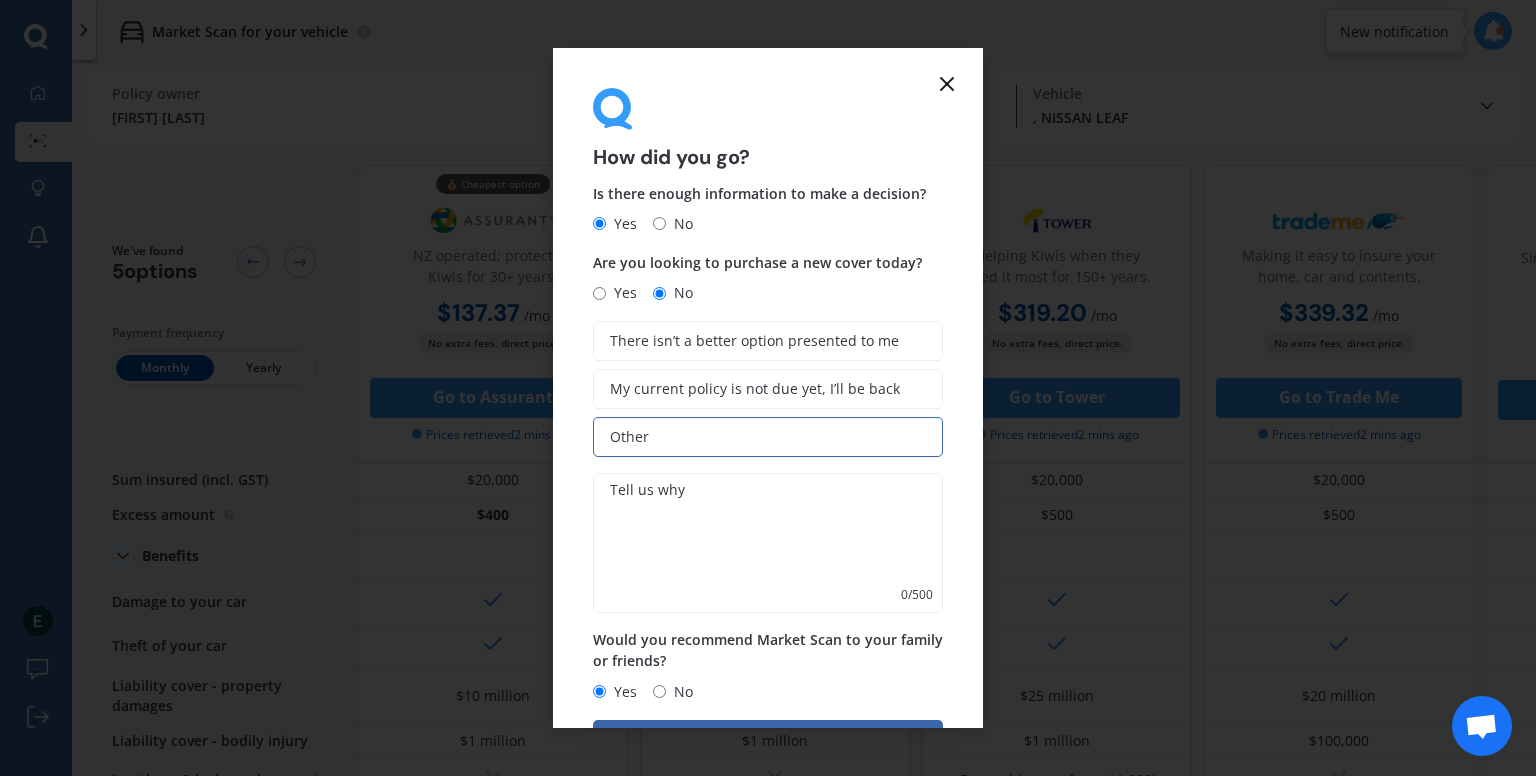 click at bounding box center [768, 543] 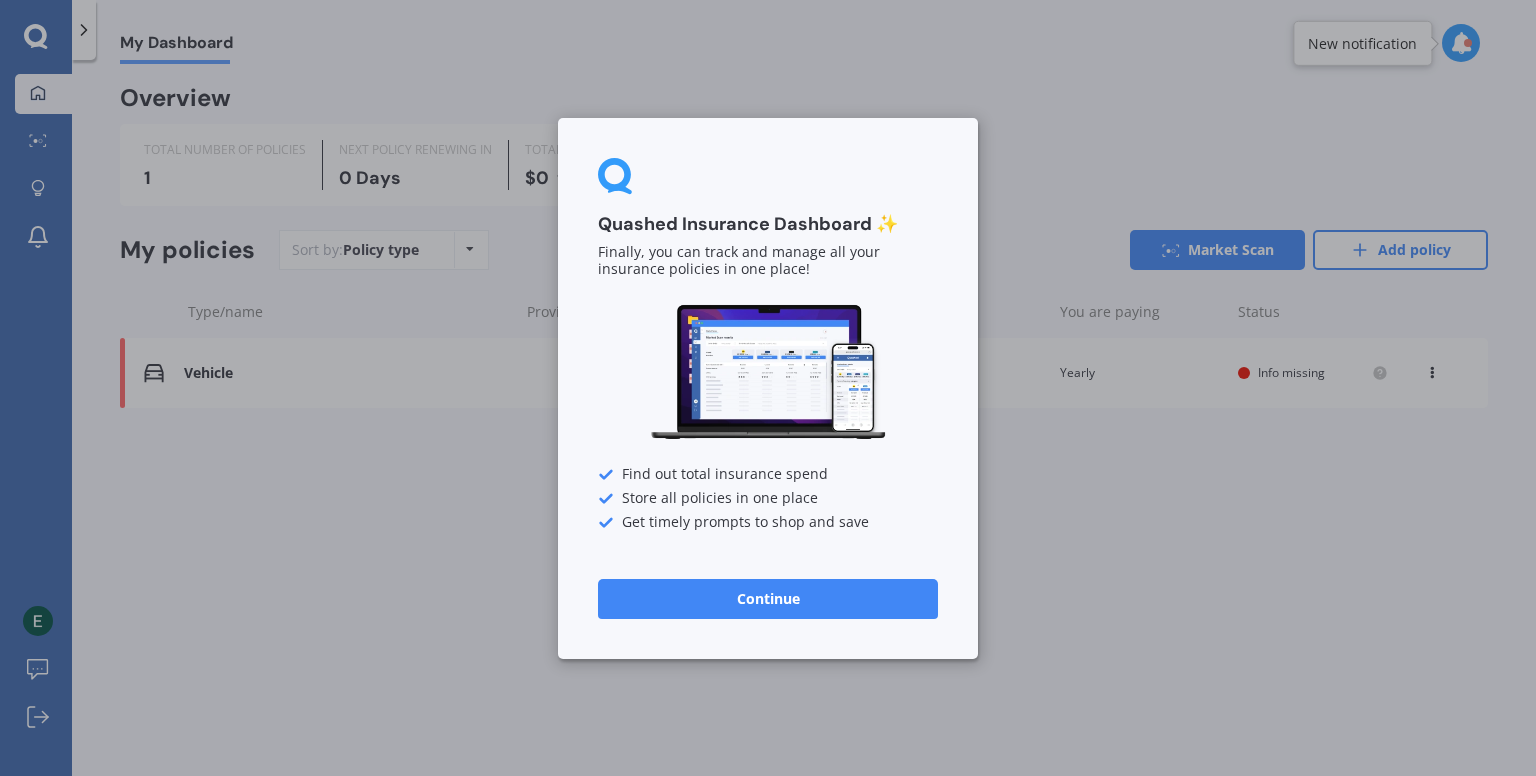 click on "Continue" at bounding box center [768, 598] 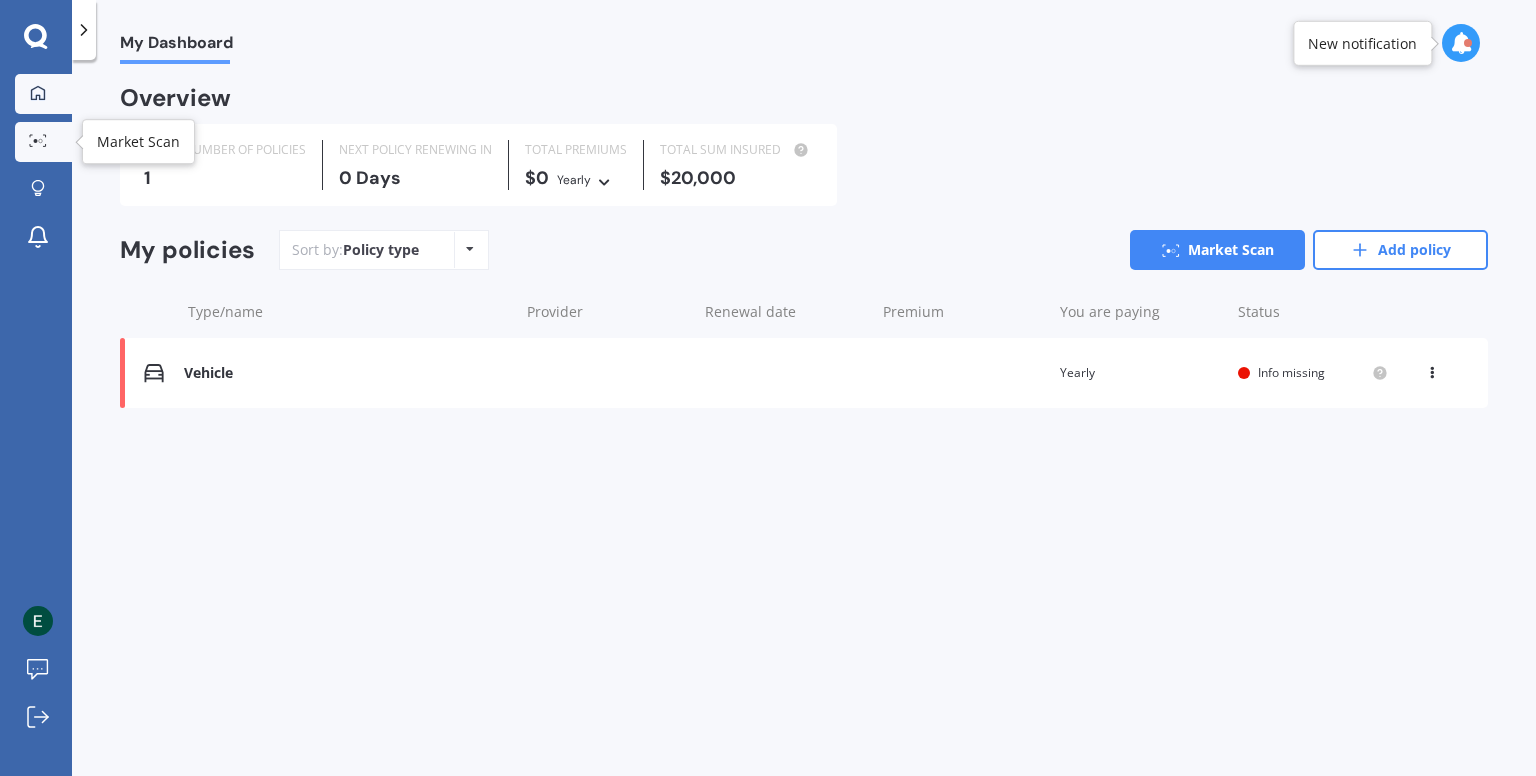 click on "Market Scan" at bounding box center [43, 142] 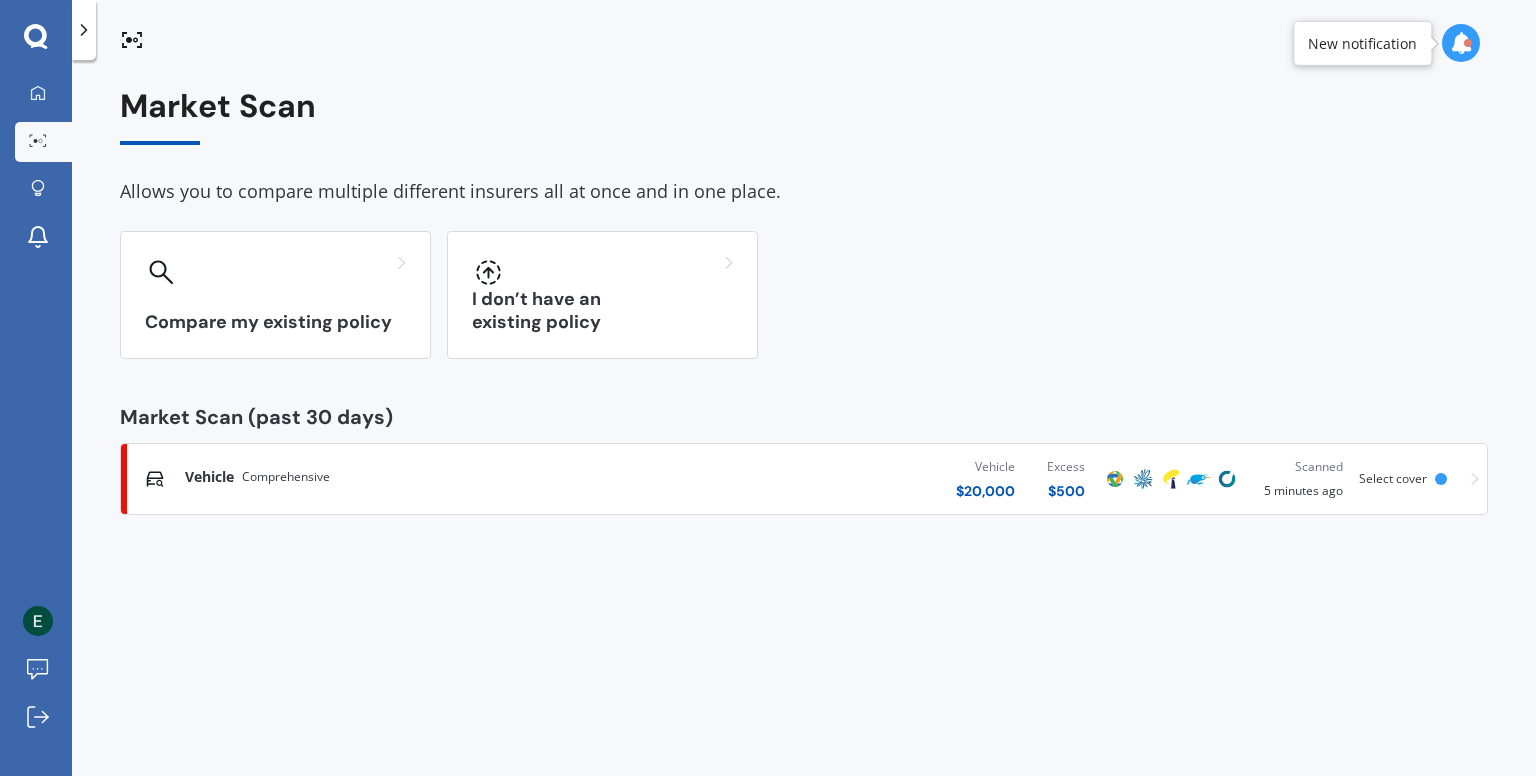 click at bounding box center (132, 40) 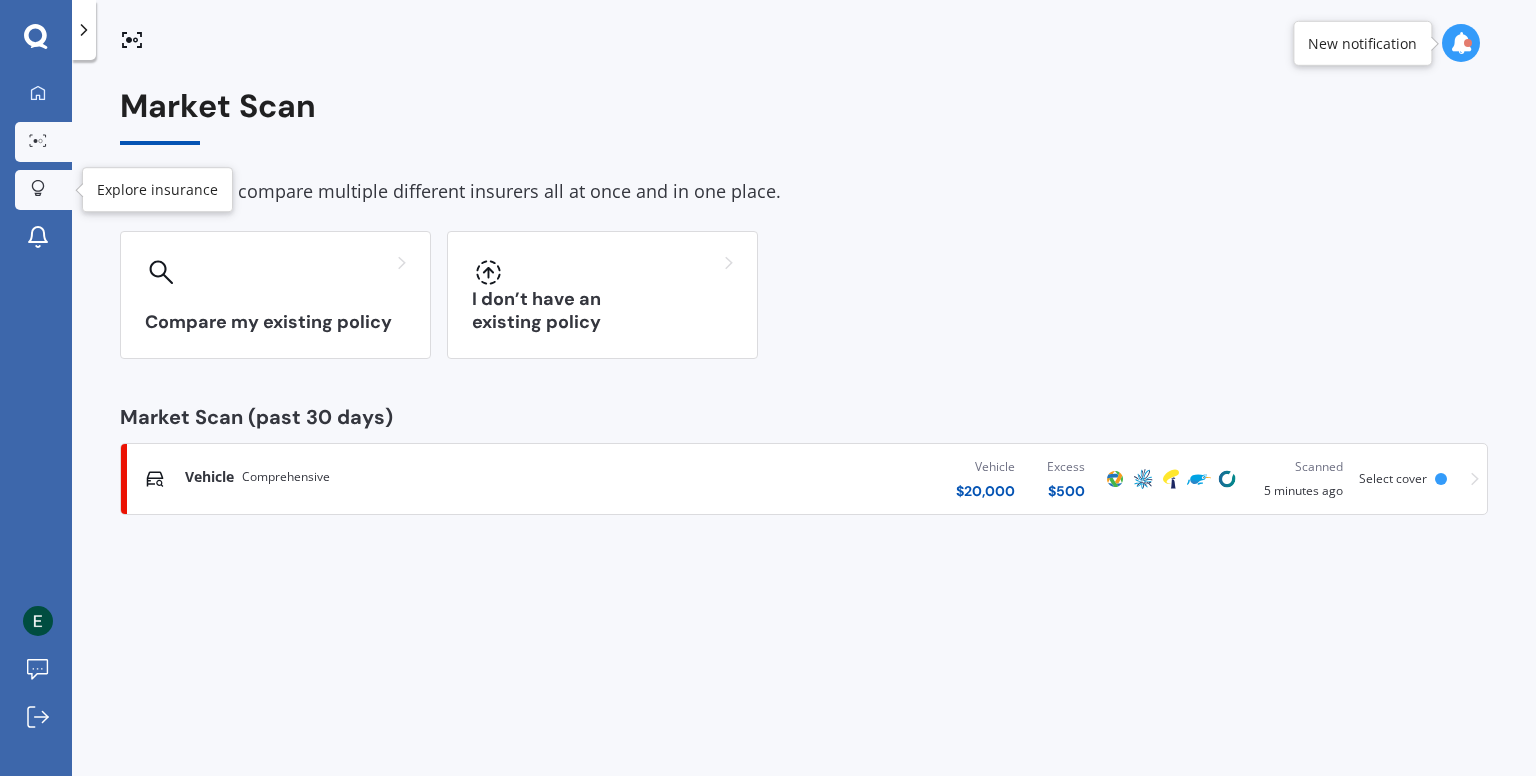 click at bounding box center [38, 188] 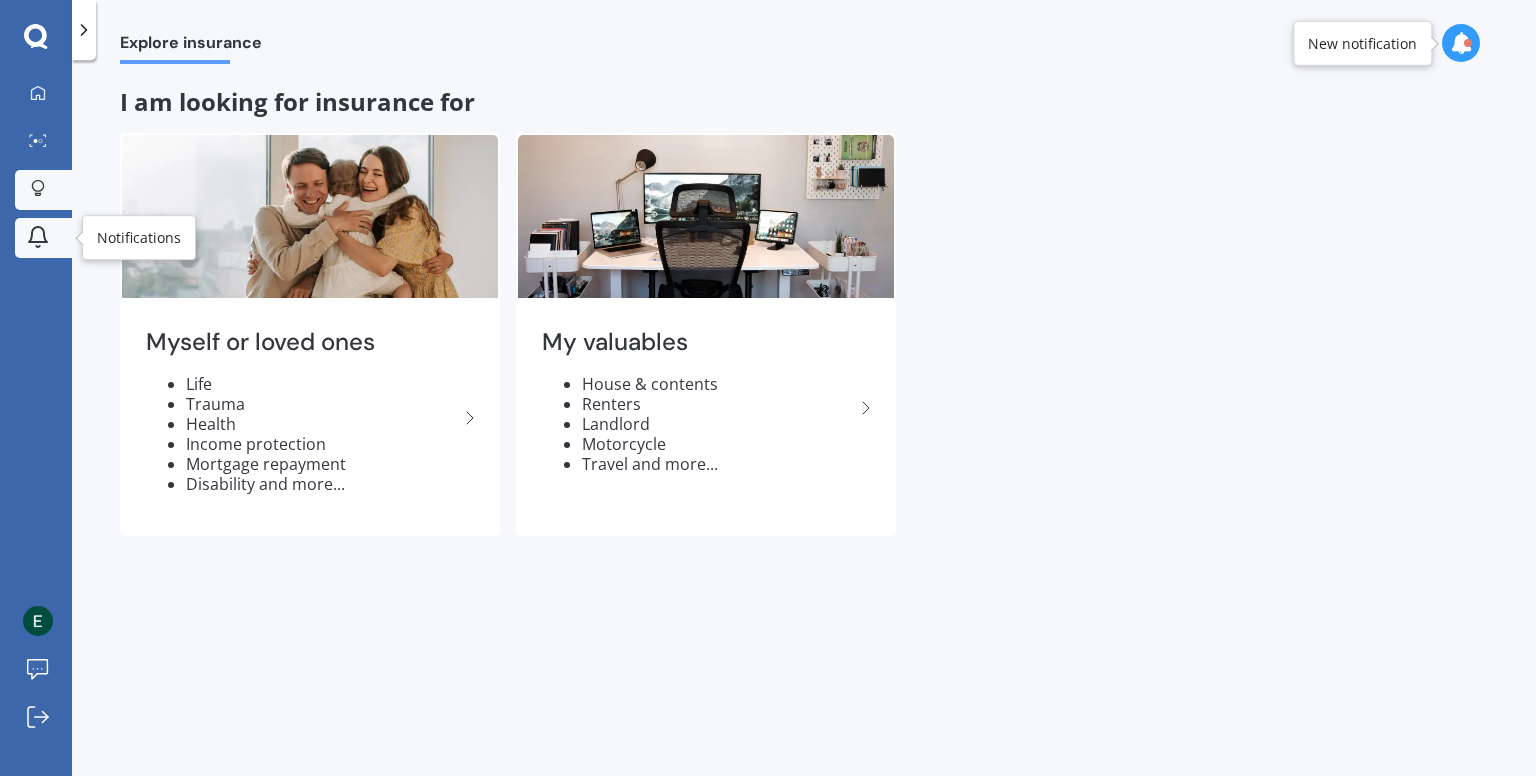 click at bounding box center (38, 238) 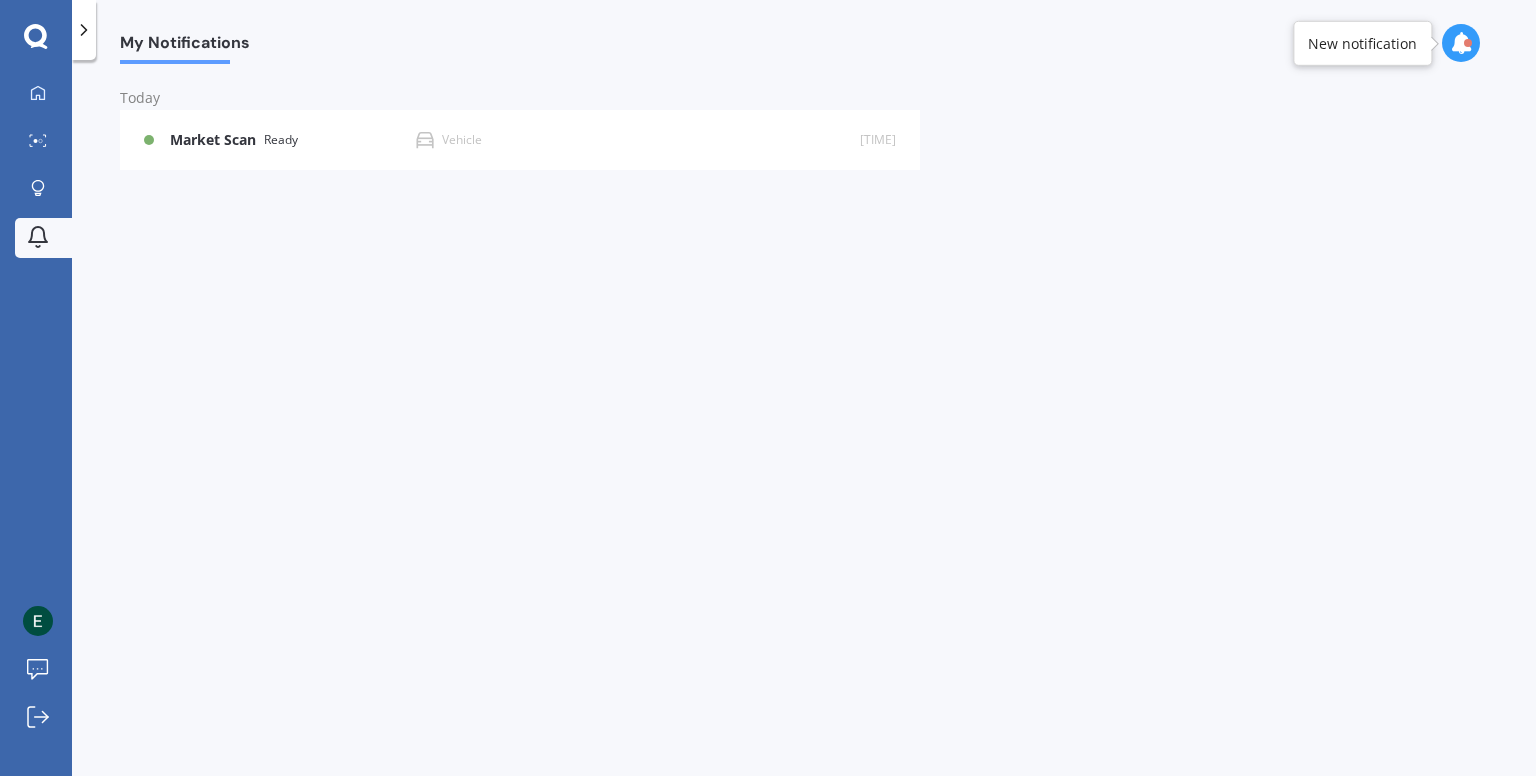 click at bounding box center (36, 37) 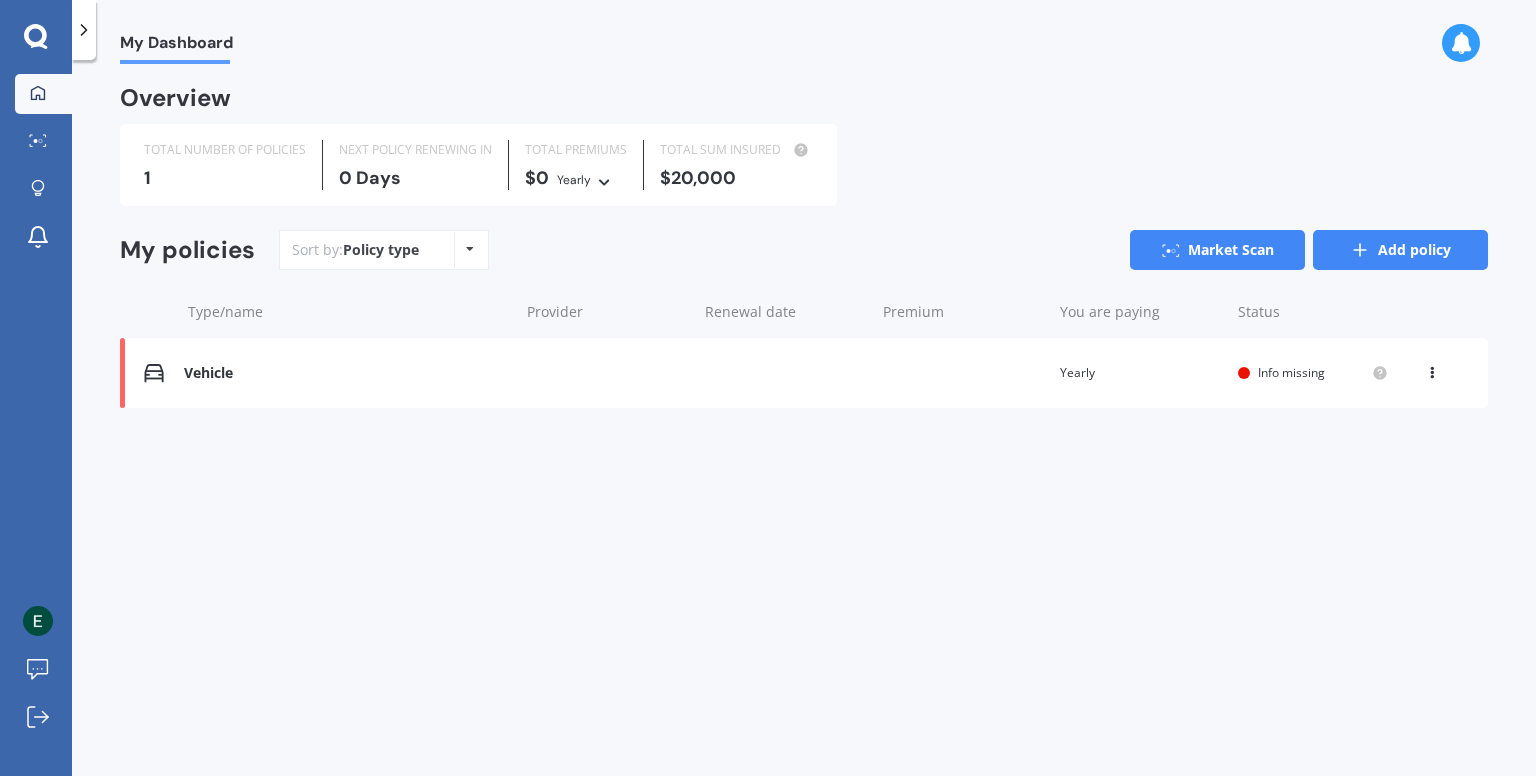 click on "Add policy" at bounding box center (1400, 250) 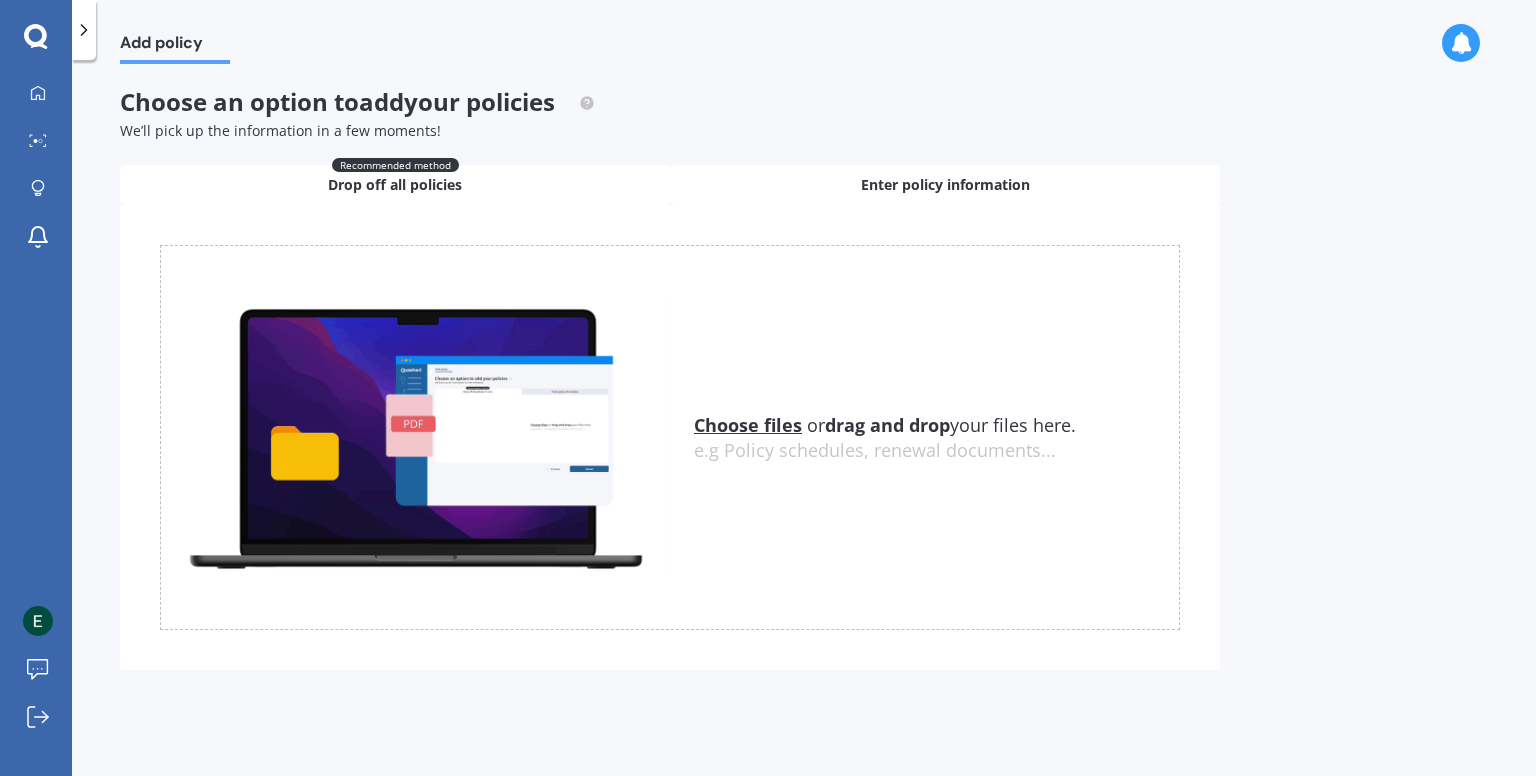 click on "Enter policy information" at bounding box center (945, 185) 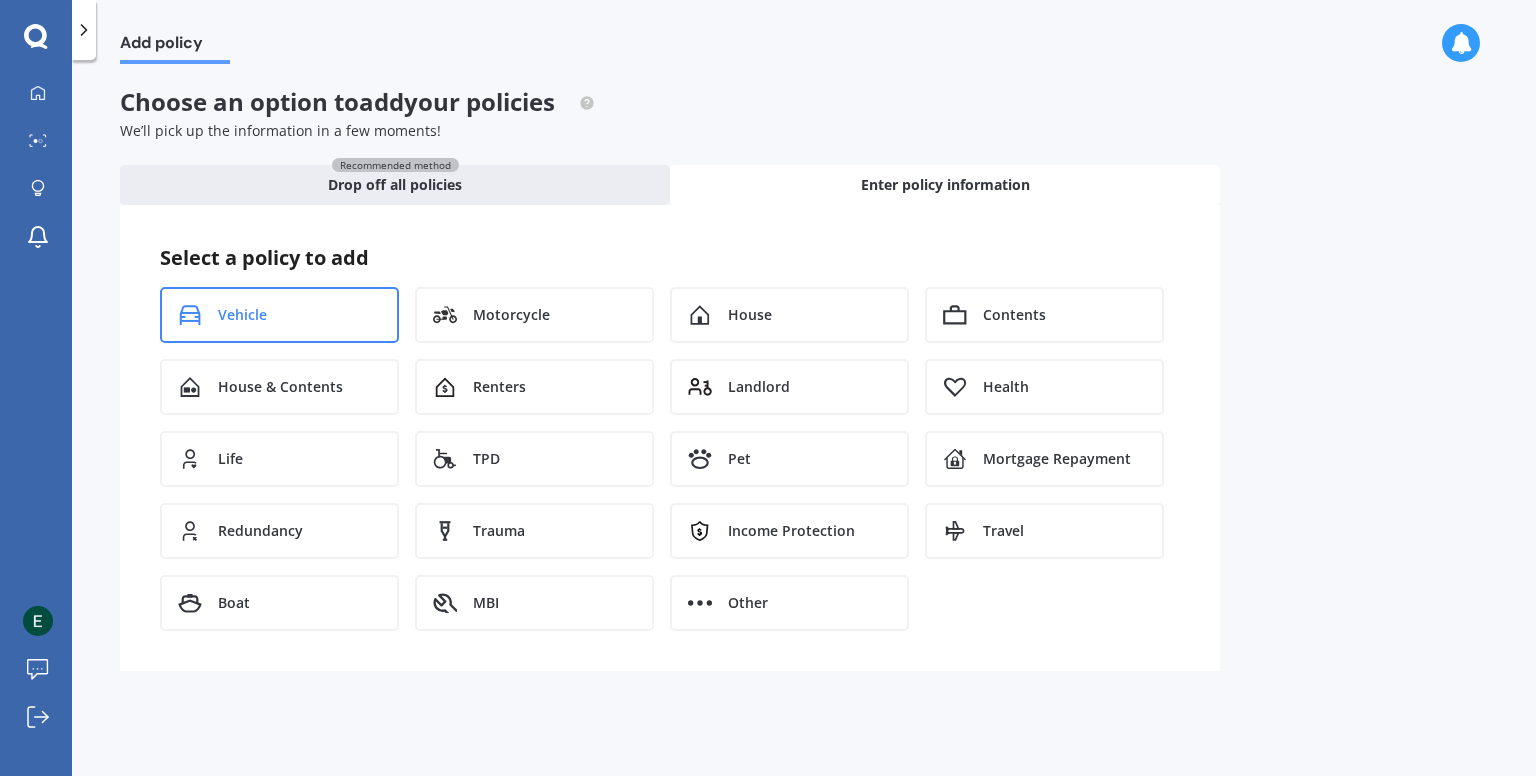 click on "Vehicle" at bounding box center [279, 315] 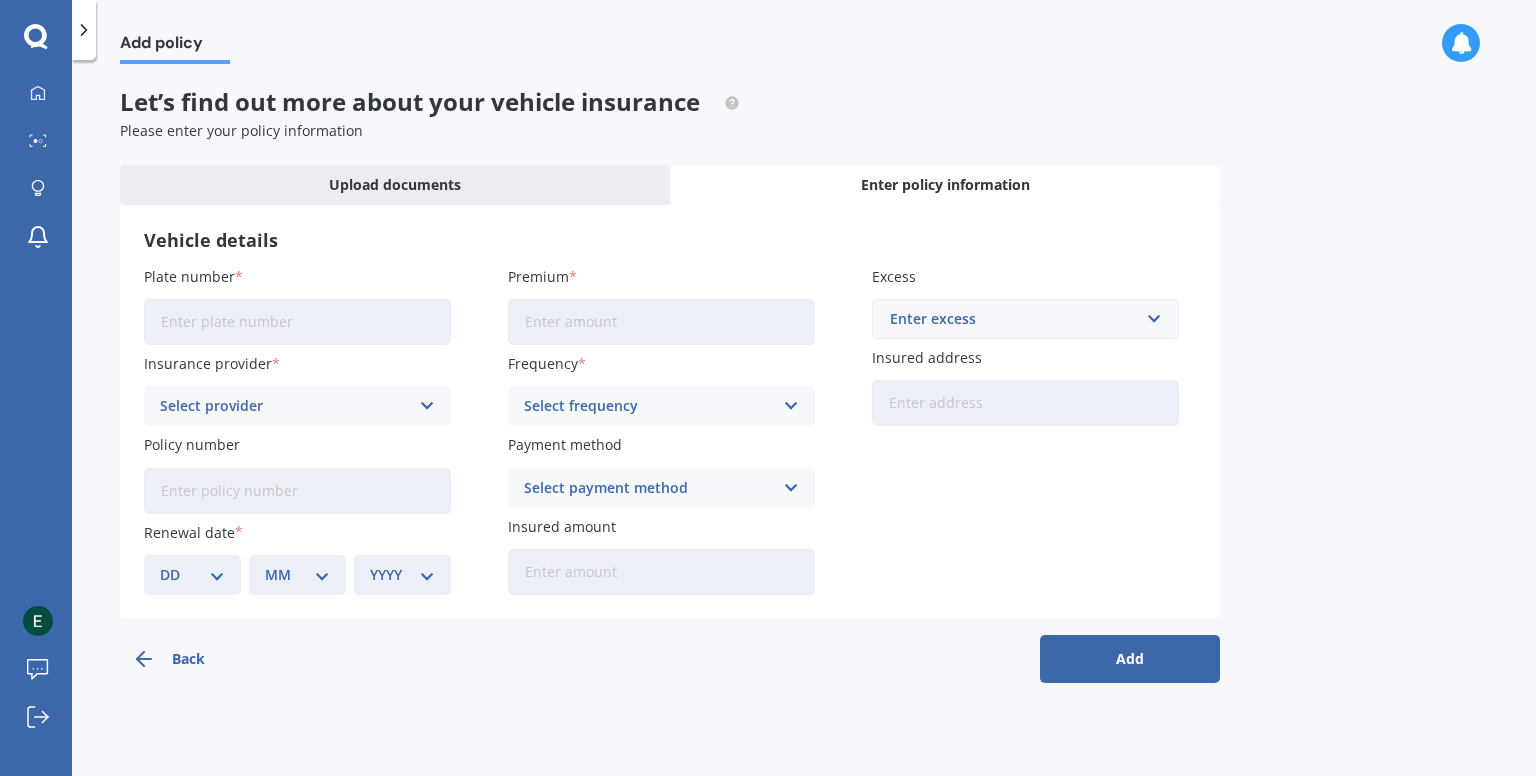 click on "Plate number" at bounding box center (297, 322) 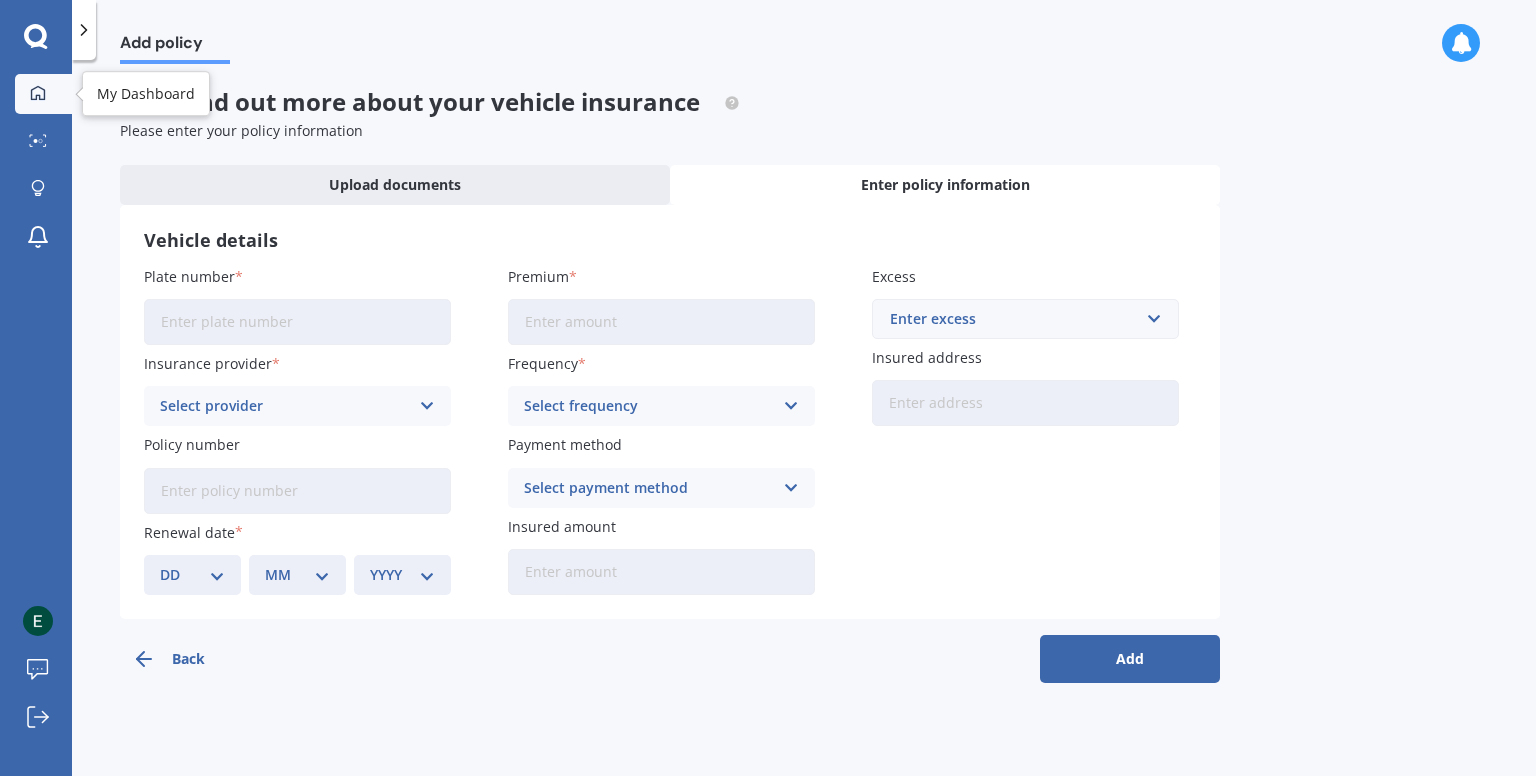 click on "My Dashboard" at bounding box center [43, 94] 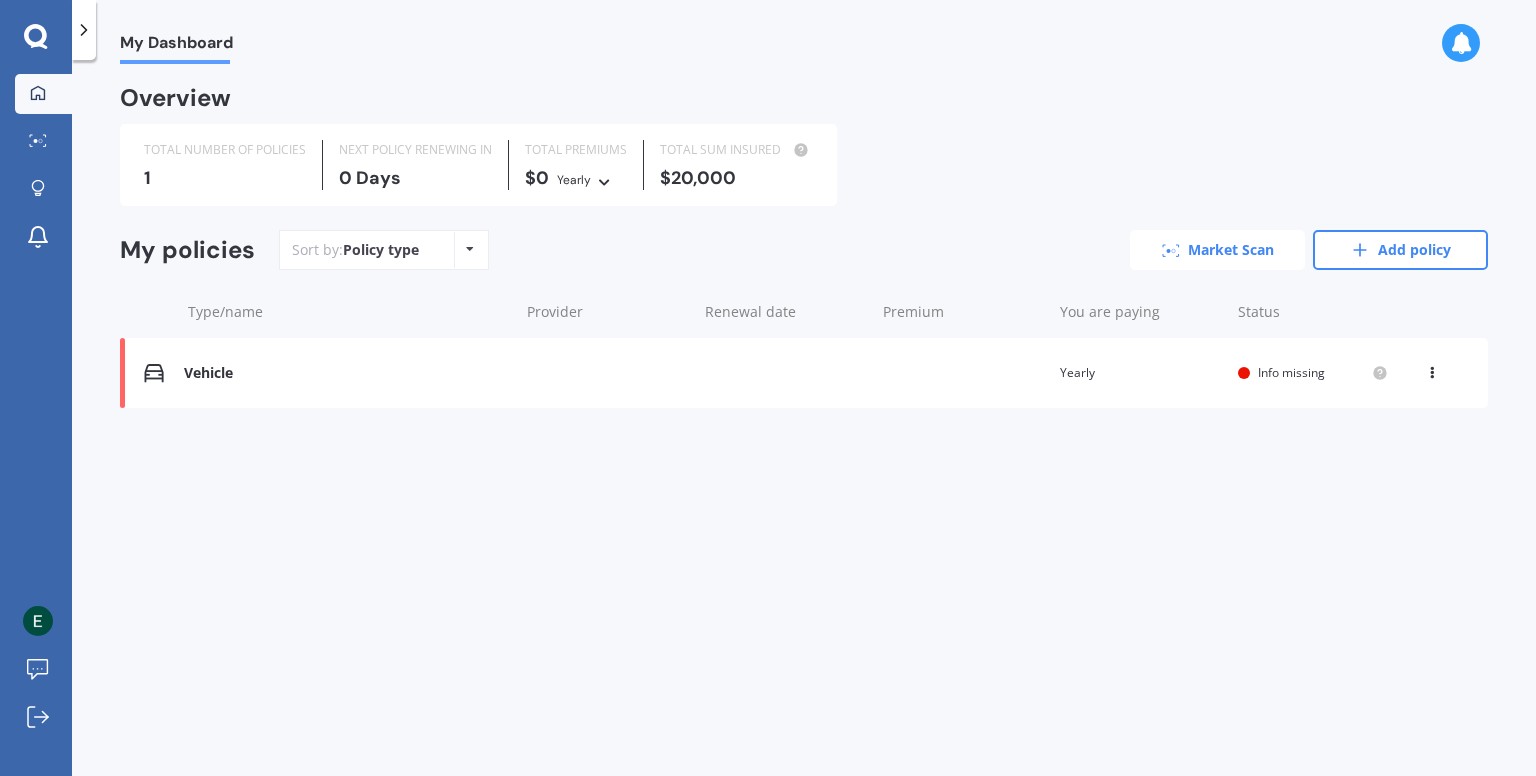 click on "Market Scan" at bounding box center [1217, 250] 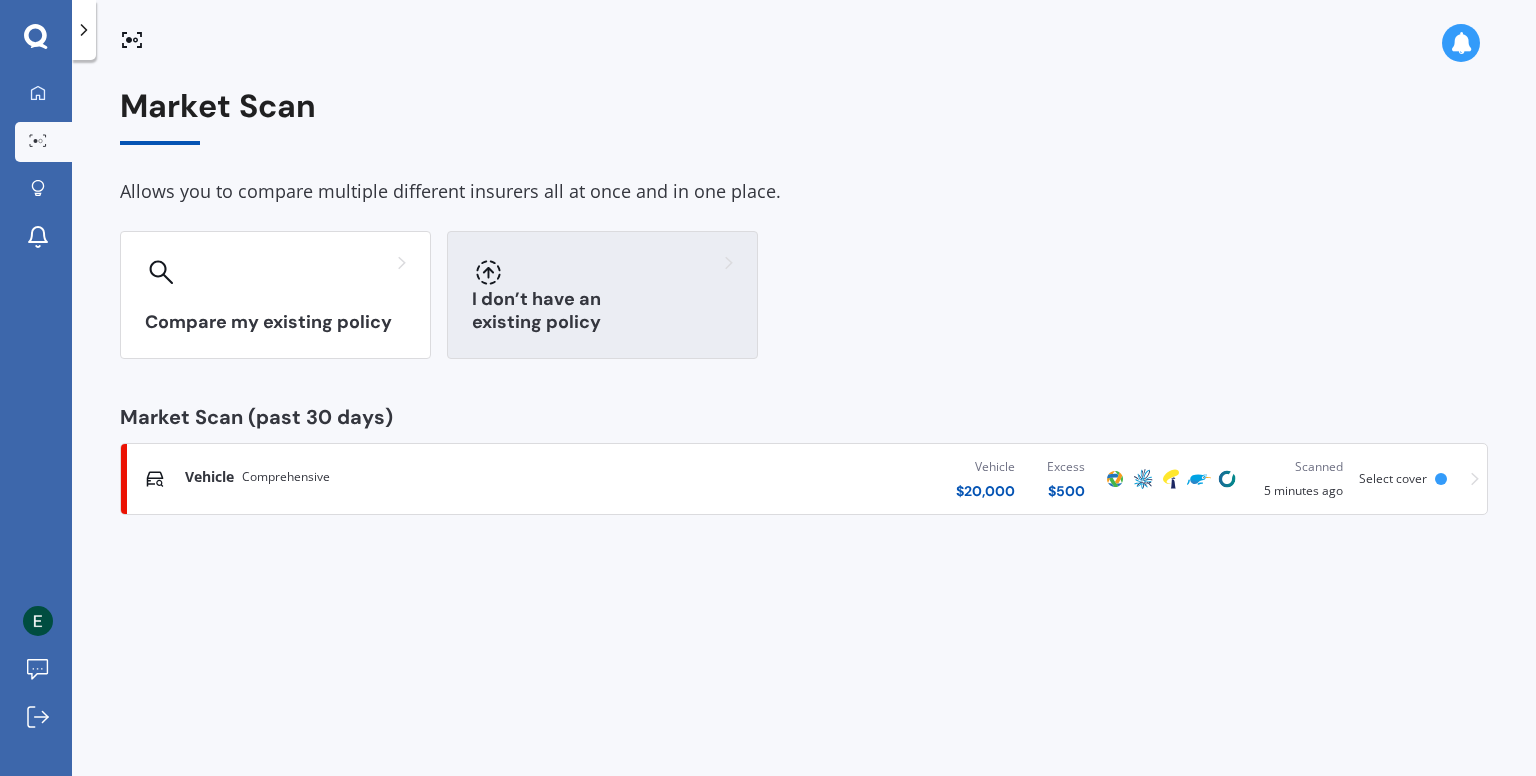 click on "I don’t have an existing policy" at bounding box center [602, 295] 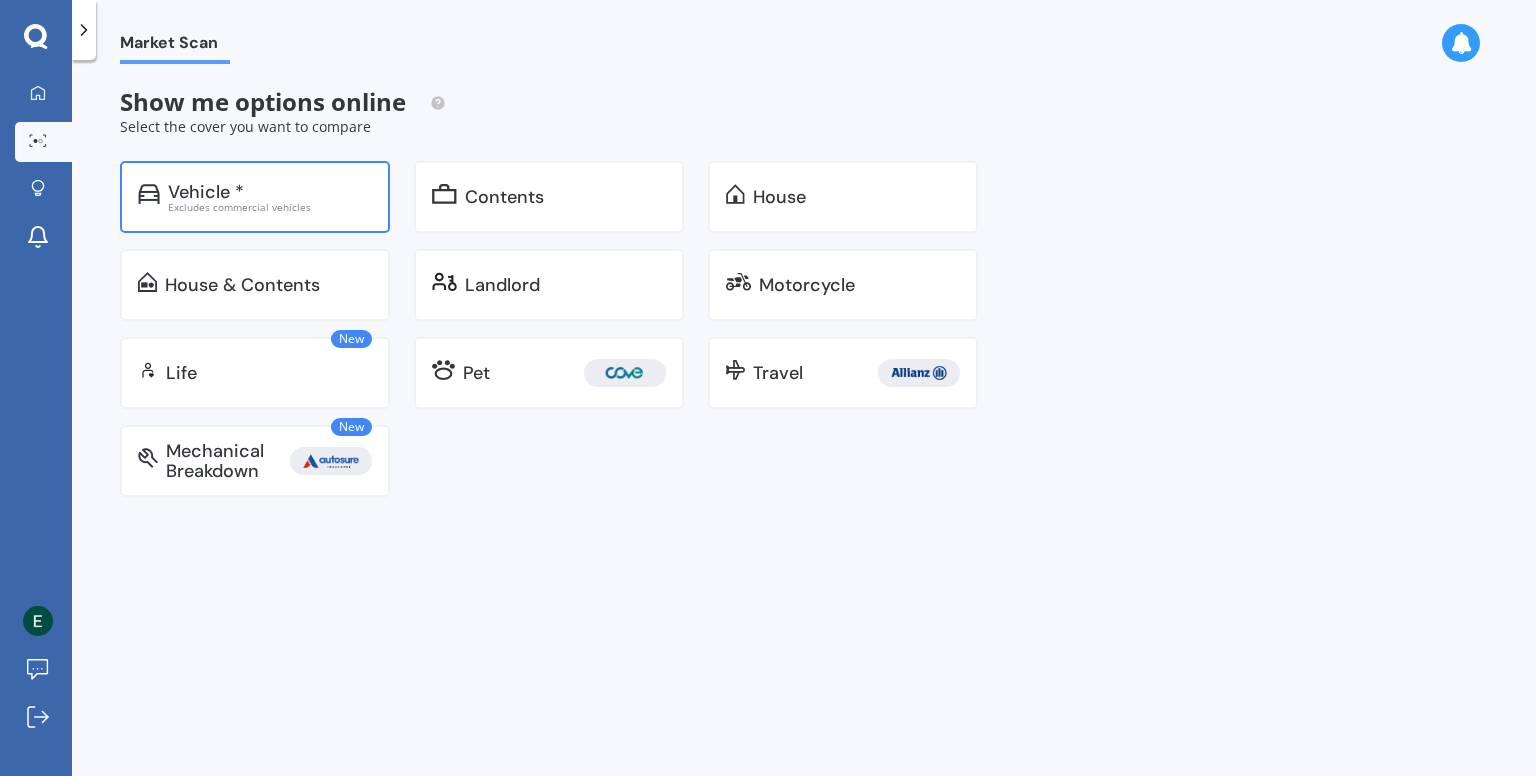click on "Vehicle * Excludes commercial vehicles" at bounding box center (255, 197) 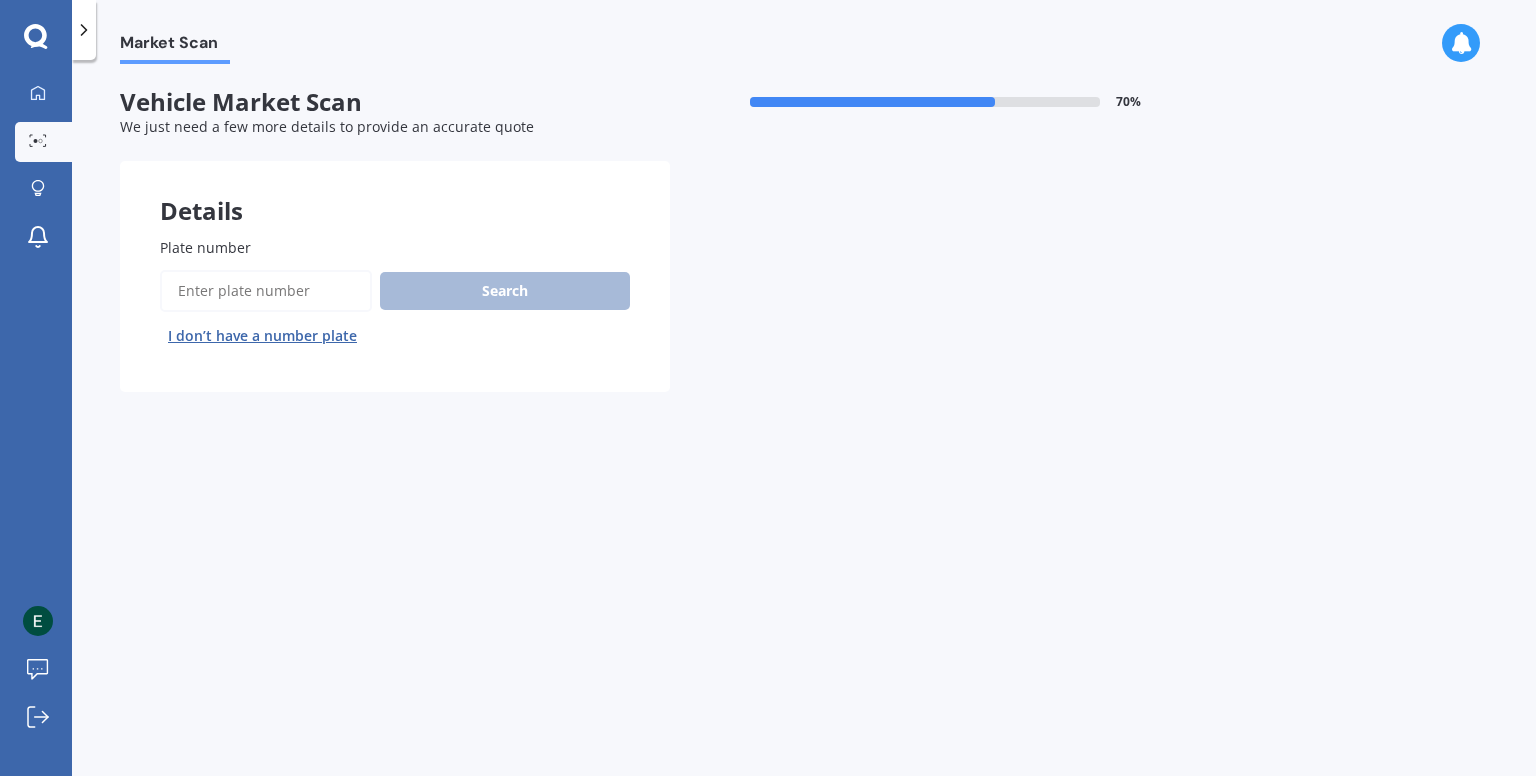 click on "Plate number" at bounding box center (266, 291) 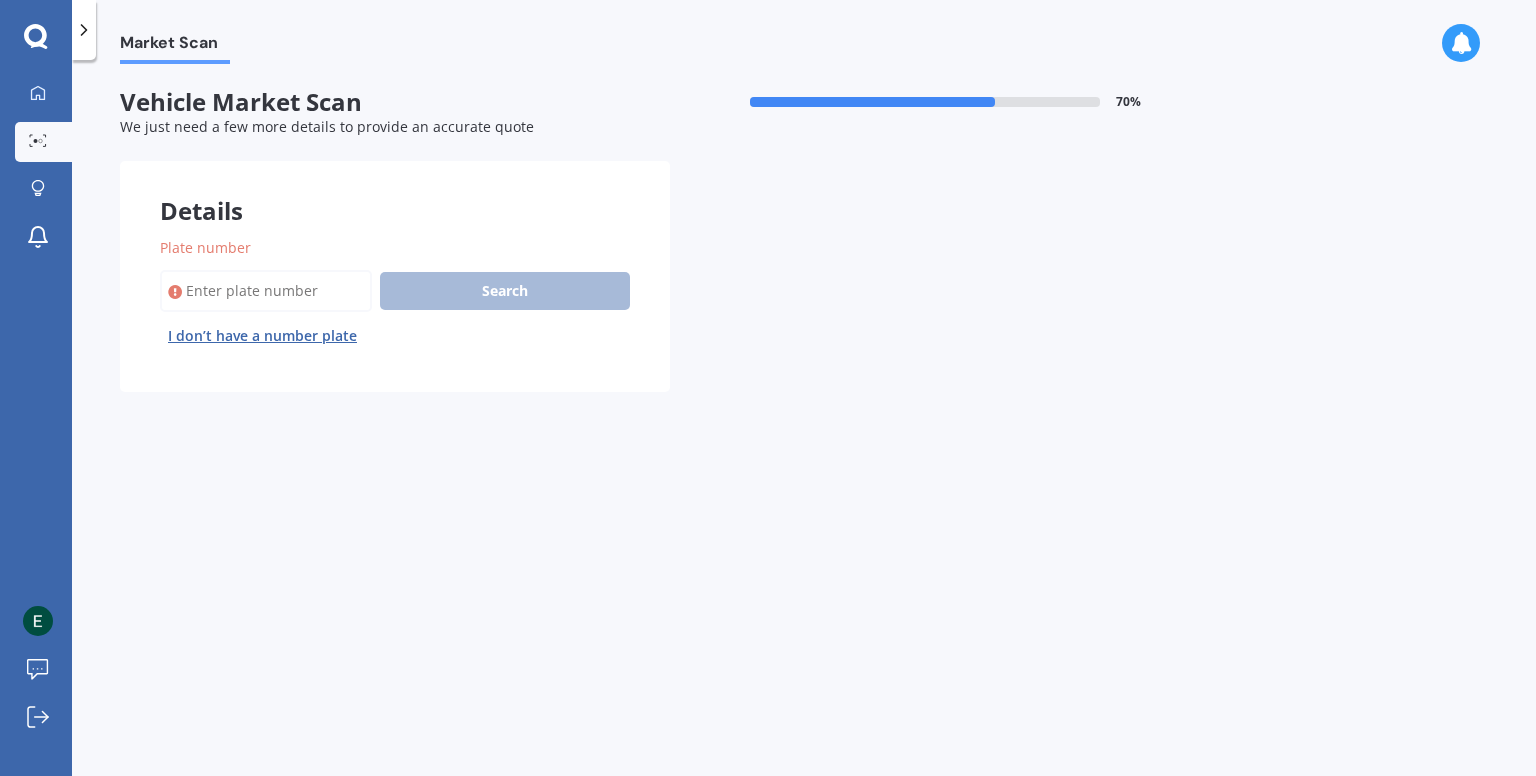 click on "I don’t have a number plate" at bounding box center (262, 336) 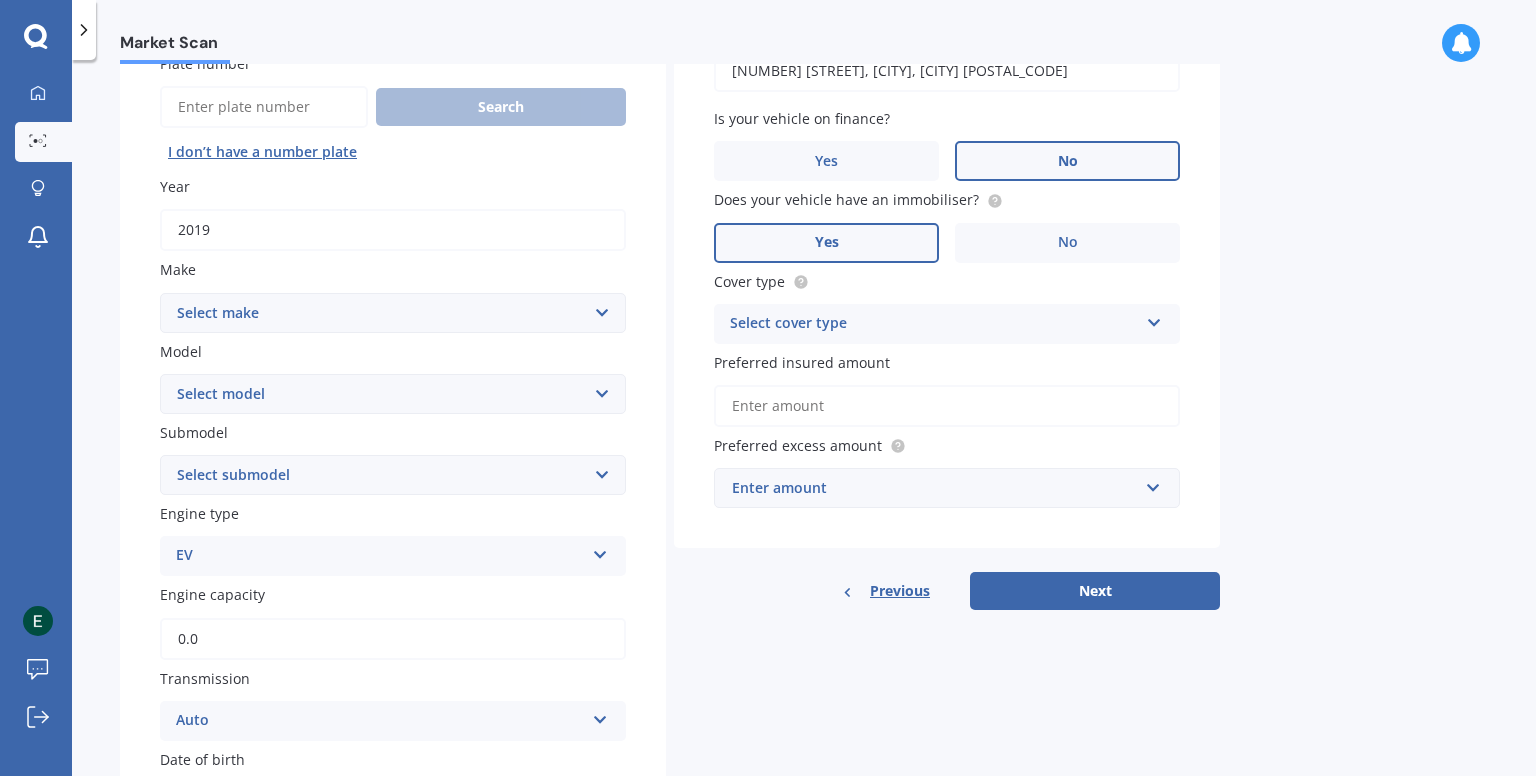 scroll, scrollTop: 188, scrollLeft: 0, axis: vertical 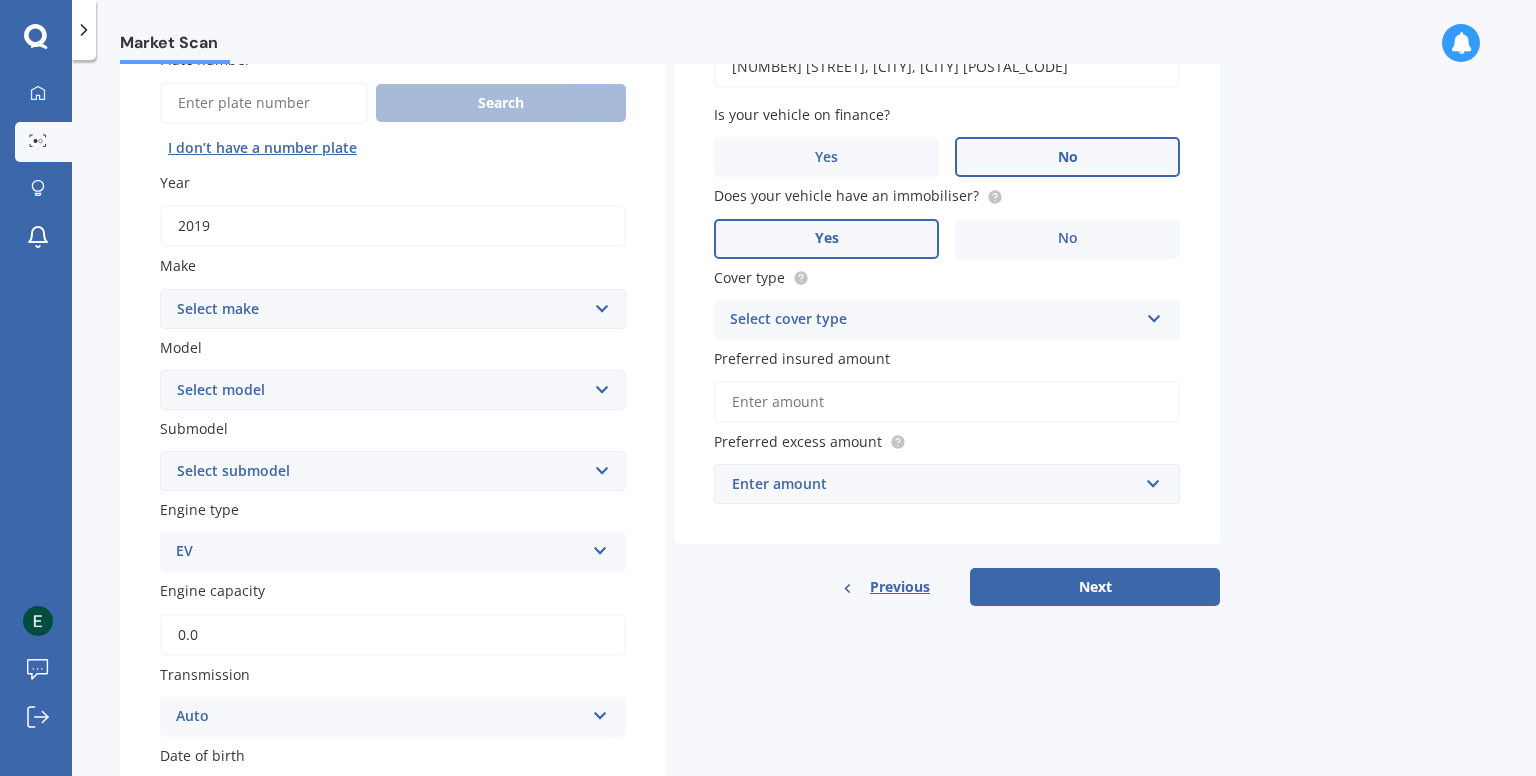 click on "Select make AC ALFA ROMEO ASTON MARTIN AUDI AUSTIN BEDFORD Bentley BMW BYD CADILLAC CAN-AM CHERY CHEVROLET CHRYSLER Citroen CRUISEAIR CUPRA DAEWOO DAIHATSU DAIMLER DAMON DIAHATSU DODGE EXOCET FACTORY FIVE FERRARI FIAT Fiord FLEETWOOD FORD FOTON FRASER GEELY GENESIS GEORGIE BOY GMC GREAT WALL GWM HAVAL HILLMAN HINO HOLDEN HOLIDAY RAMBLER HONDA HUMMER HYUNDAI INFINITI ISUZU IVECO JAC JAECOO JAGUAR JEEP KGM KIA LADA LAMBORGHINI LANCIA LANDROVER LDV LEXUS LINCOLN LOTUS LUNAR M.G M.G. MAHINDRA MASERATI MAZDA MCLAREN MERCEDES AMG Mercedes Benz MERCEDES-AMG MERCURY MINI MITSUBISHI MORGAN MORRIS NEWMAR NISSAN OMODA OPEL OXFORD PEUGEOT Plymouth Polestar PONTIAC PORSCHE PROTON RAM Range Rover Rayne RENAULT ROLLS ROYCE ROVER SAAB SATURN SEAT SHELBY SKODA SMART SSANGYONG SUBARU SUZUKI TATA TESLA TIFFIN Toyota TRIUMPH TVR Vauxhall VOLKSWAGEN VOLVO WESTFIELD WINNEBAGO ZX" at bounding box center (393, 309) 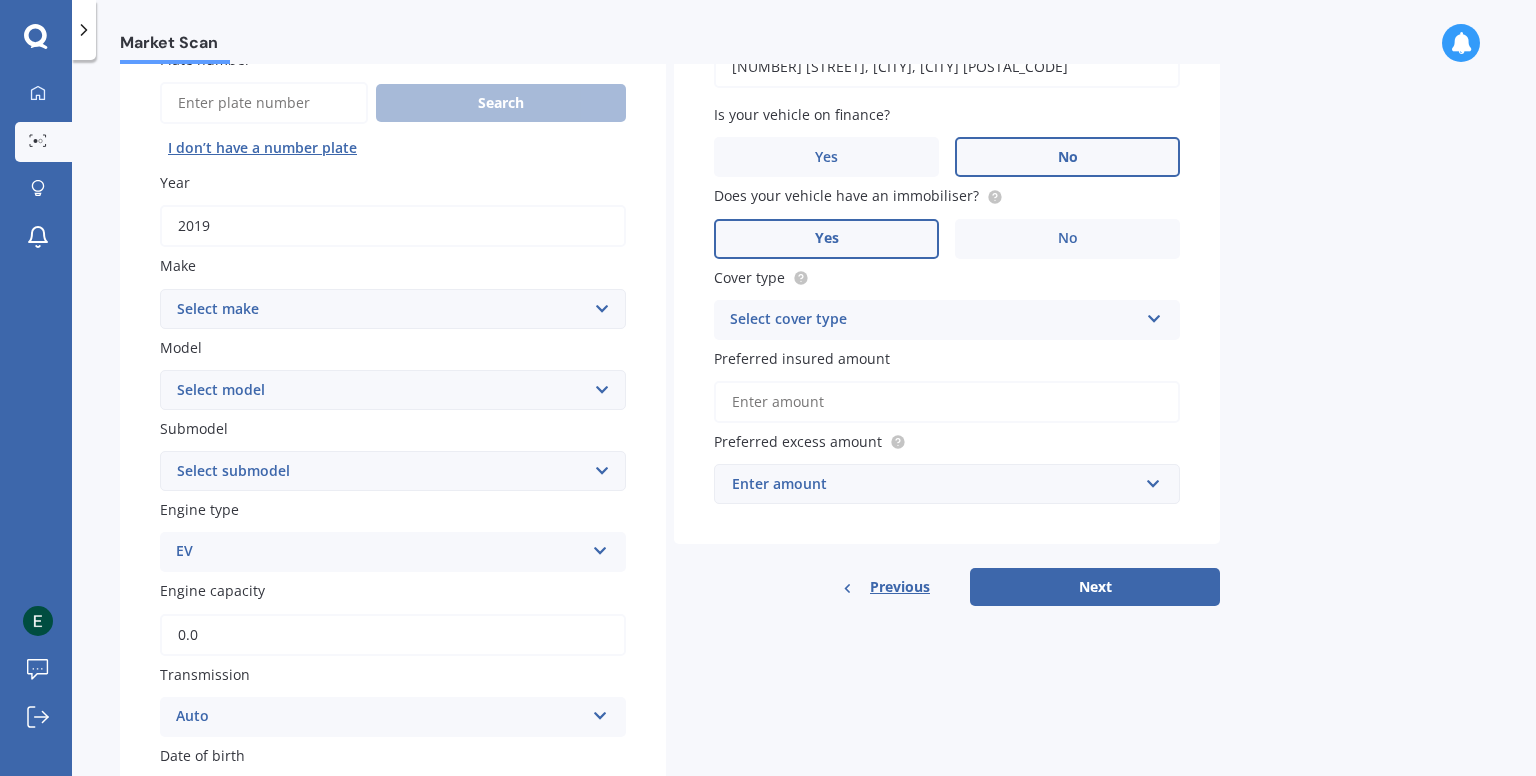 select on "NISSAN" 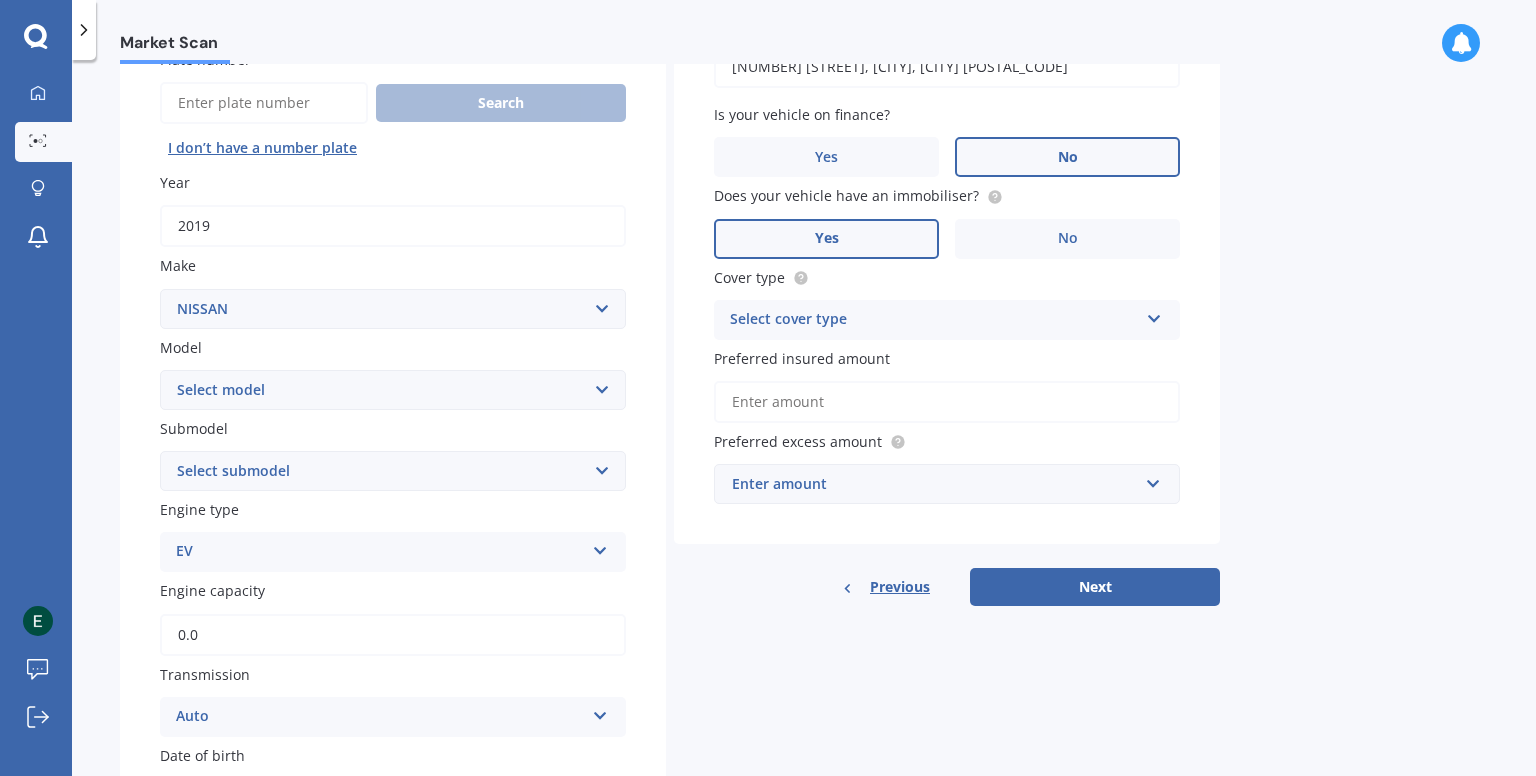 click on "Select make AC ALFA ROMEO ASTON MARTIN AUDI AUSTIN BEDFORD Bentley BMW BYD CADILLAC CAN-AM CHERY CHEVROLET CHRYSLER Citroen CRUISEAIR CUPRA DAEWOO DAIHATSU DAIMLER DAMON DIAHATSU DODGE EXOCET FACTORY FIVE FERRARI FIAT Fiord FLEETWOOD FORD FOTON FRASER GEELY GENESIS GEORGIE BOY GMC GREAT WALL GWM HAVAL HILLMAN HINO HOLDEN HOLIDAY RAMBLER HONDA HUMMER HYUNDAI INFINITI ISUZU IVECO JAC JAECOO JAGUAR JEEP KGM KIA LADA LAMBORGHINI LANCIA LANDROVER LDV LEXUS LINCOLN LOTUS LUNAR M.G M.G. MAHINDRA MASERATI MAZDA MCLAREN MERCEDES AMG Mercedes Benz MERCEDES-AMG MERCURY MINI MITSUBISHI MORGAN MORRIS NEWMAR NISSAN OMODA OPEL OXFORD PEUGEOT Plymouth Polestar PONTIAC PORSCHE PROTON RAM Range Rover Rayne RENAULT ROLLS ROYCE ROVER SAAB SATURN SEAT SHELBY SKODA SMART SSANGYONG SUBARU SUZUKI TATA TESLA TIFFIN Toyota TRIUMPH TVR Vauxhall VOLKSWAGEN VOLVO WESTFIELD WINNEBAGO ZX" at bounding box center (393, 309) 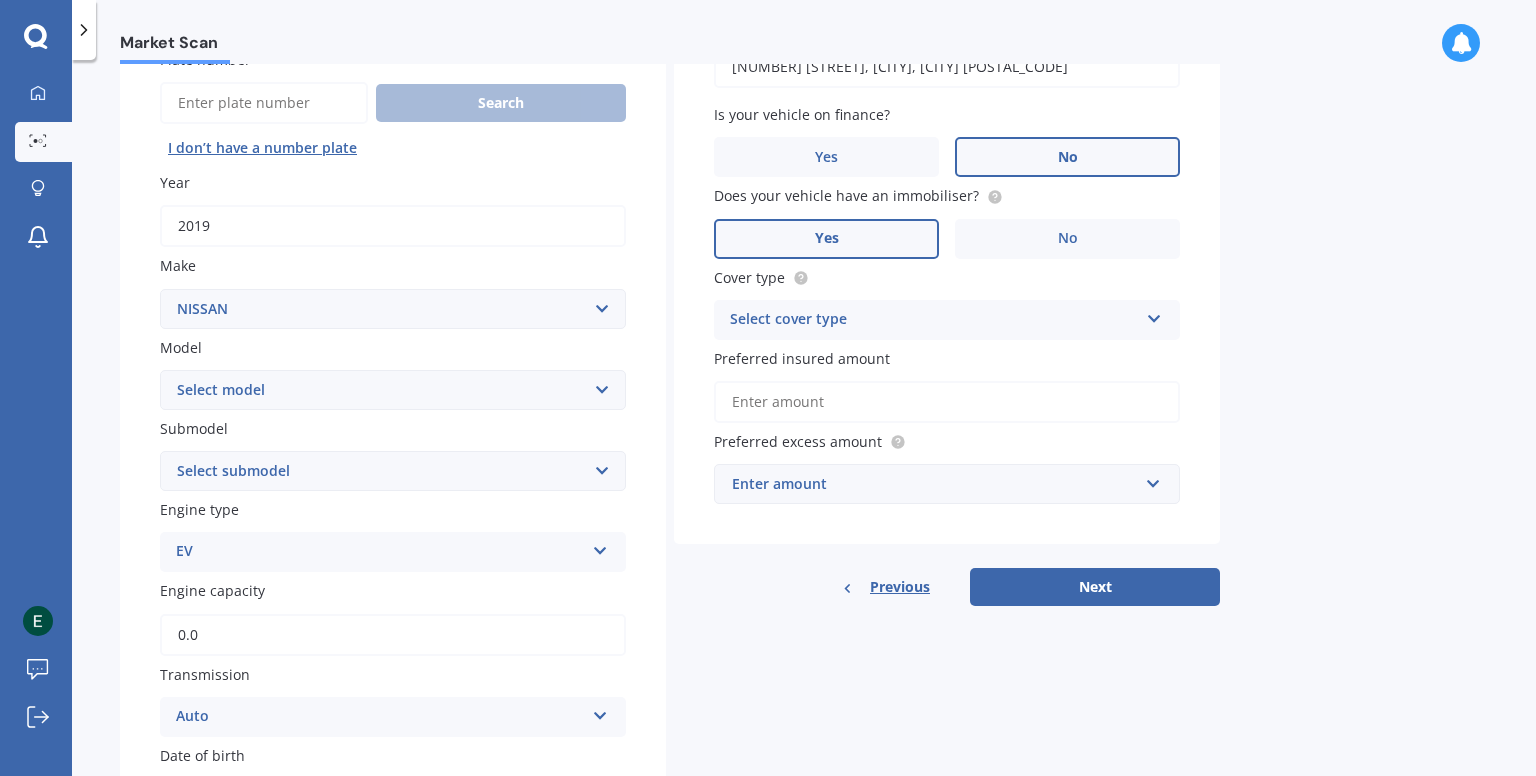 click on "Select model 1200 180SX 200SX 300ZX 350Z 370Z Ad Altima ARIYA Atlas Avenir Basarra Bluebird Caball Cabstar Camino Caravan Cedric Cefiro Cima Civillian Condor Crew Cube Datsun DAYZ Dualis e-NV200 ElGrand Expert Fairlady Figaro Fuga Gloria GTR Homy Infiniti Juke Kicks Lafesta Largo Latio Laurel Leaf Leopard Liberty Lucino March Maxima Micra Mistral Murano Navara Navara DX Note Note Turbo NV NV100 NV350 NX Pao Pathfinder Patrol Prairie Presage Presea Primastar Primera Pulsar Qashqai Regulus Rnessa S-Cargo Safari Sakura Sentra Serena Silvia Skyline Stagea Sunny Sylphy Teana Terrano Tiida Tino Titan Urvan Vanette Wingroad X-Trail Z" at bounding box center [393, 390] 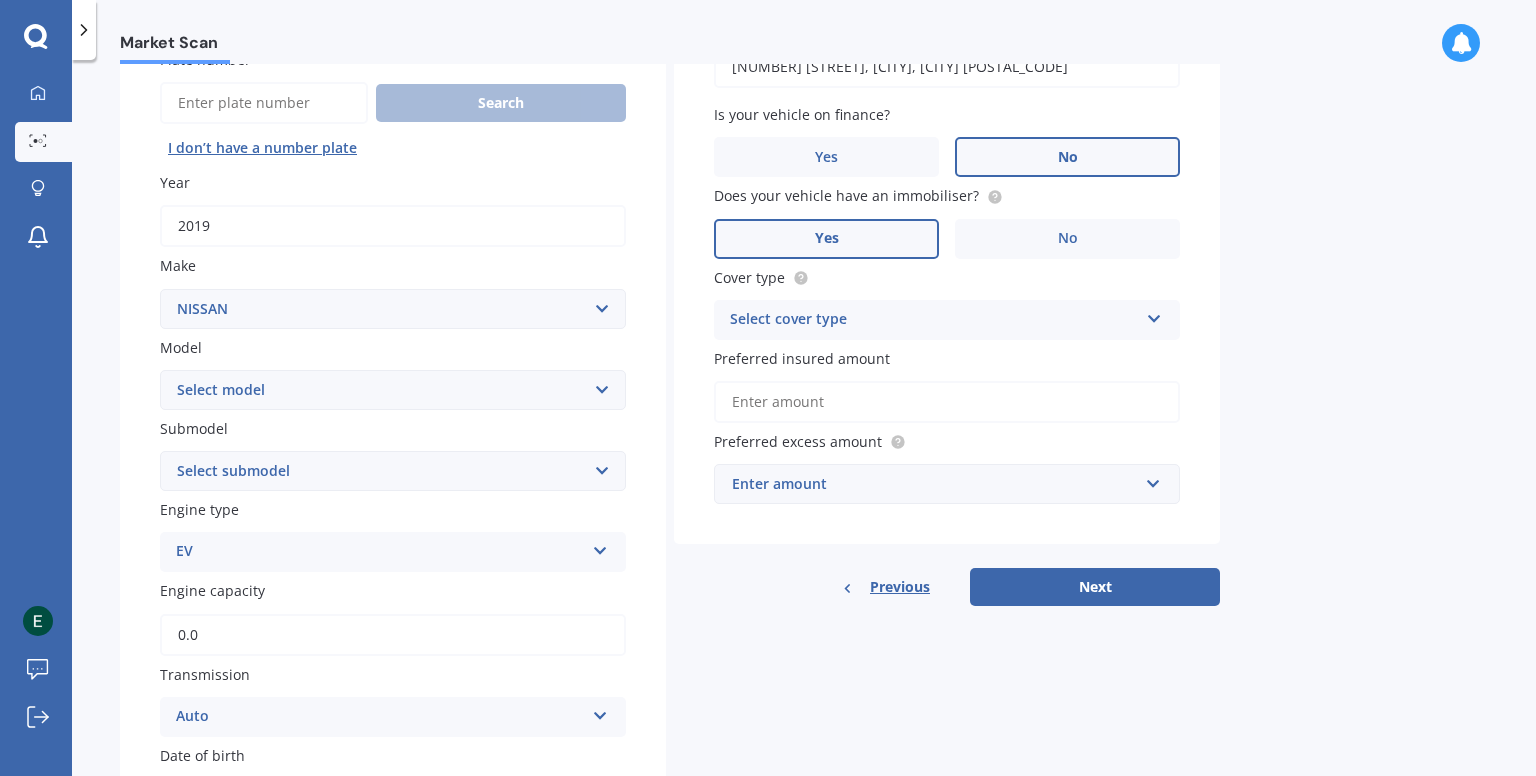 select on "LEAF" 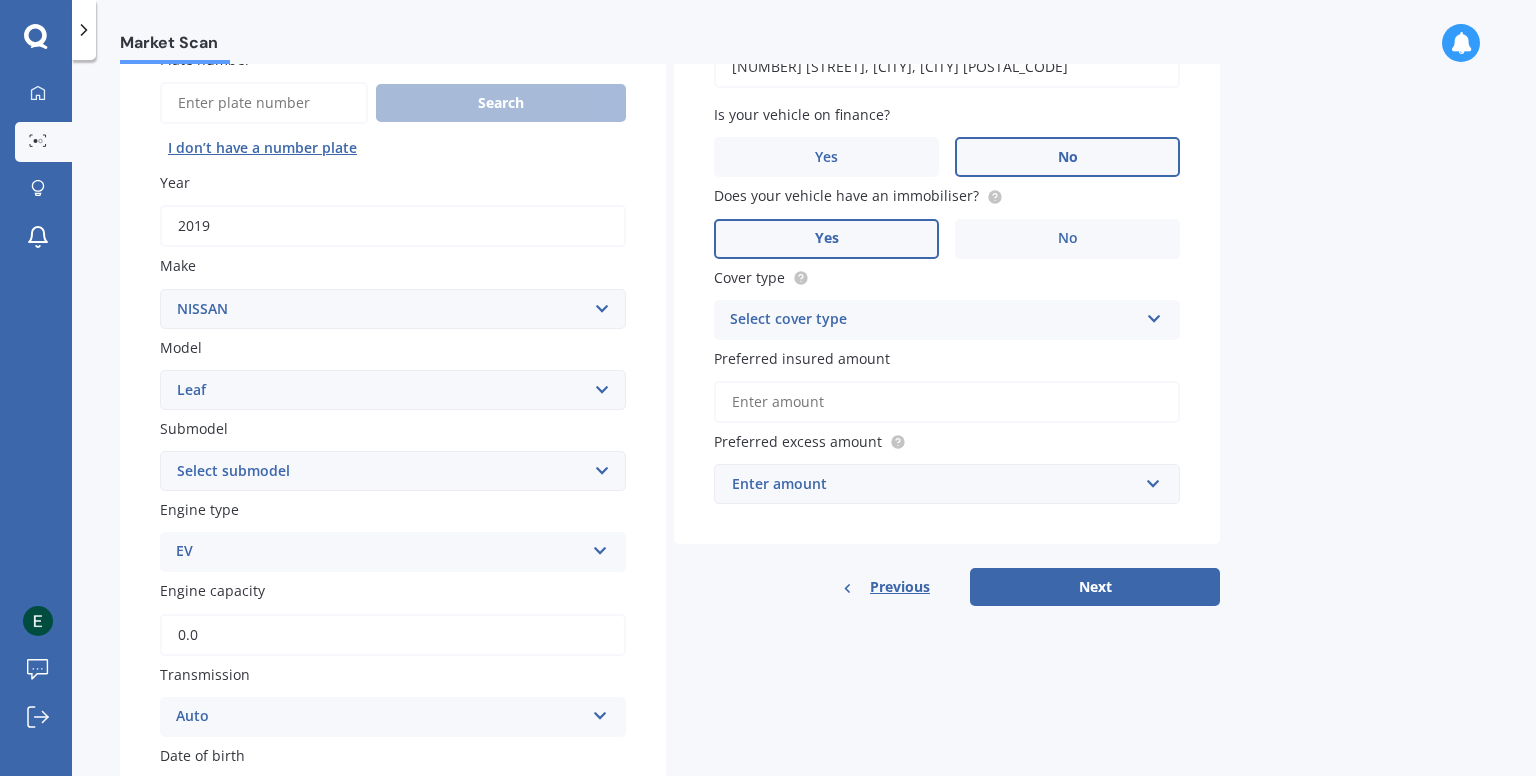 click on "Select model 1200 180SX 200SX 300ZX 350Z 370Z Ad Altima ARIYA Atlas Avenir Basarra Bluebird Caball Cabstar Camino Caravan Cedric Cefiro Cima Civillian Condor Crew Cube Datsun DAYZ Dualis e-NV200 ElGrand Expert Fairlady Figaro Fuga Gloria GTR Homy Infiniti Juke Kicks Lafesta Largo Latio Laurel Leaf Leopard Liberty Lucino March Maxima Micra Mistral Murano Navara Navara DX Note Note Turbo NV NV100 NV350 NX Pao Pathfinder Patrol Prairie Presage Presea Primastar Primera Pulsar Qashqai Regulus Rnessa S-Cargo Safari Sakura Sentra Serena Silvia Skyline Stagea Sunny Sylphy Teana Terrano Tiida Tino Titan Urvan Vanette Wingroad X-Trail Z" at bounding box center (393, 390) 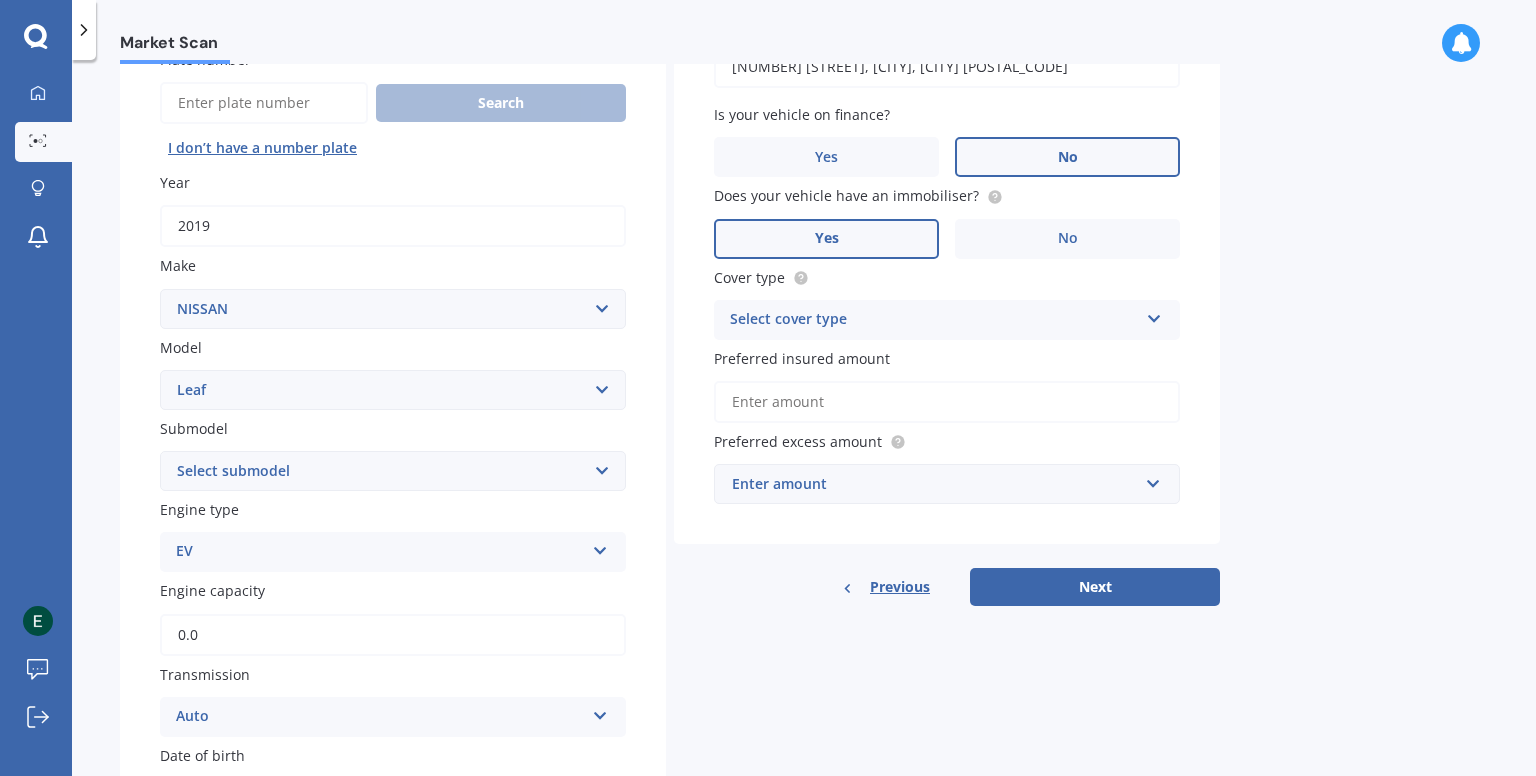 click on "Select submodel EV Hybrid" at bounding box center [393, 471] 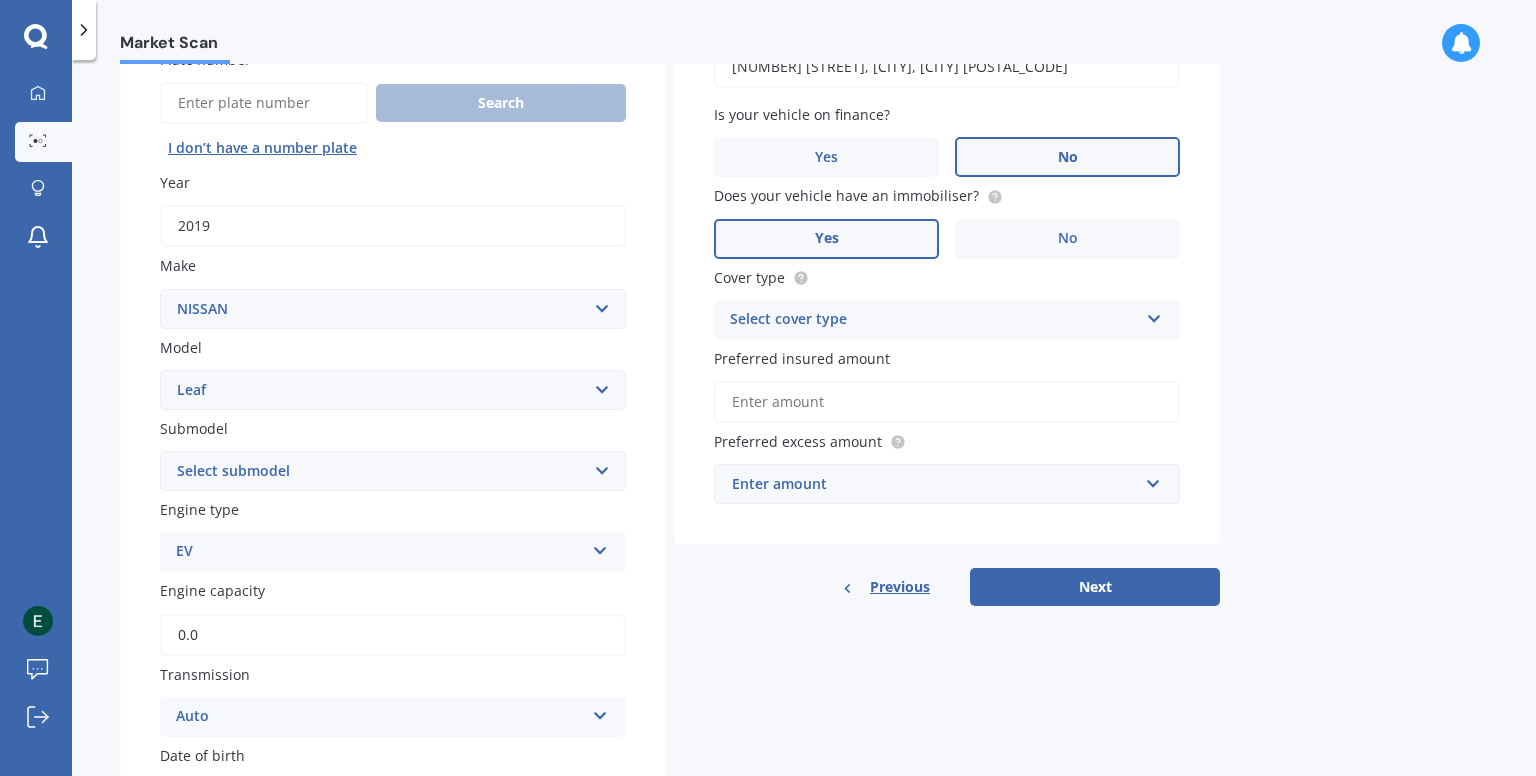 select on "EV" 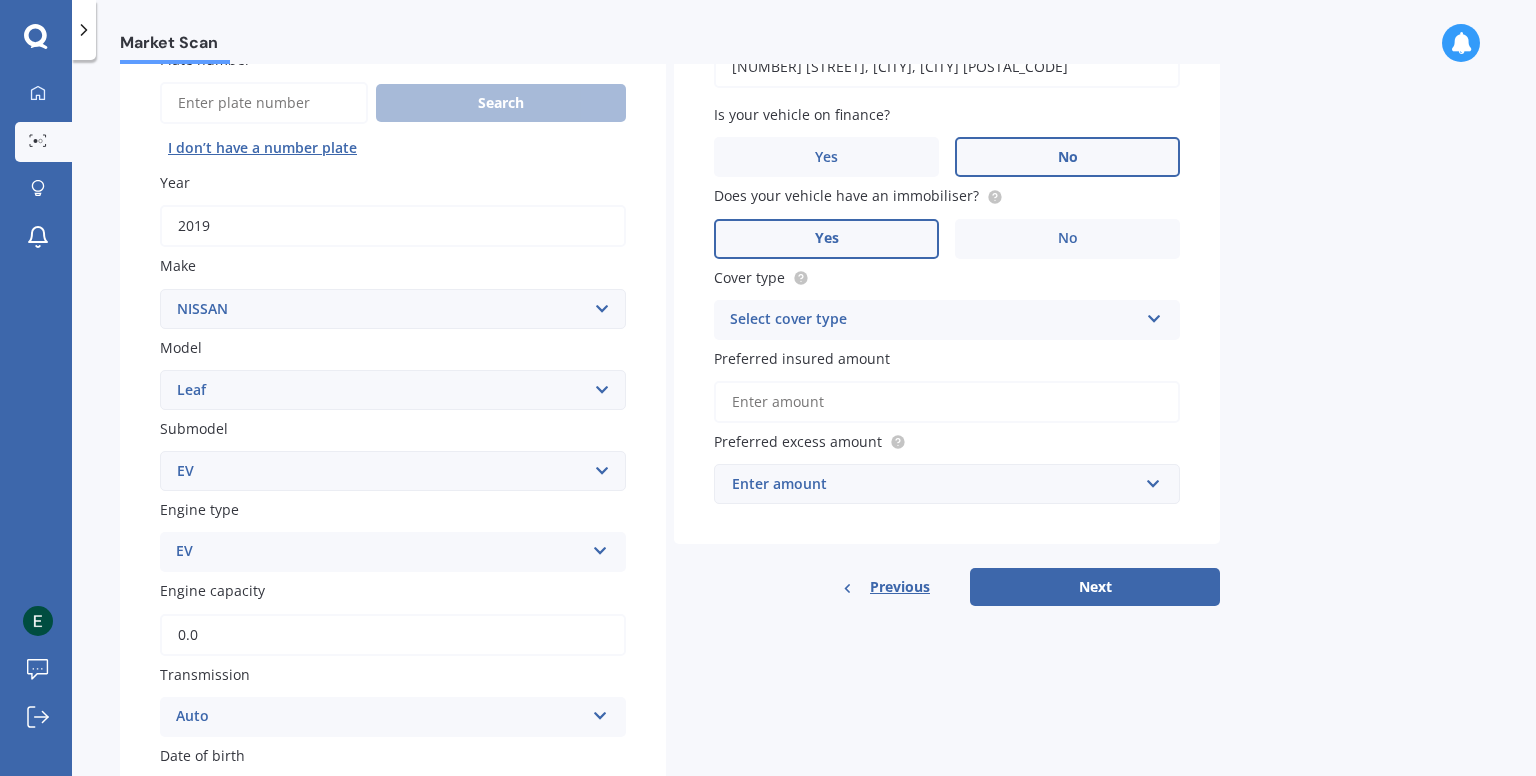 click on "Select submodel EV Hybrid" at bounding box center (393, 471) 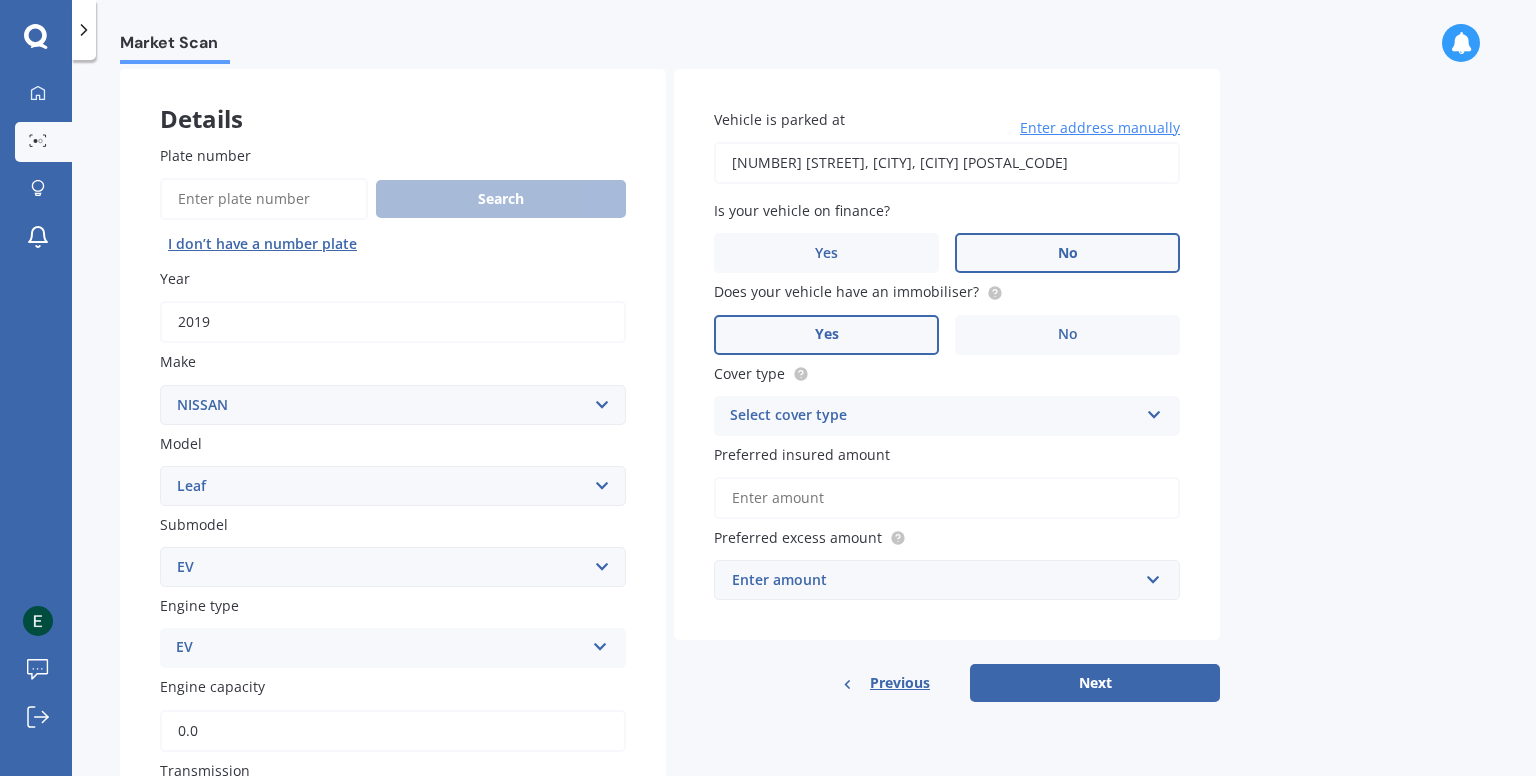 scroll, scrollTop: 95, scrollLeft: 0, axis: vertical 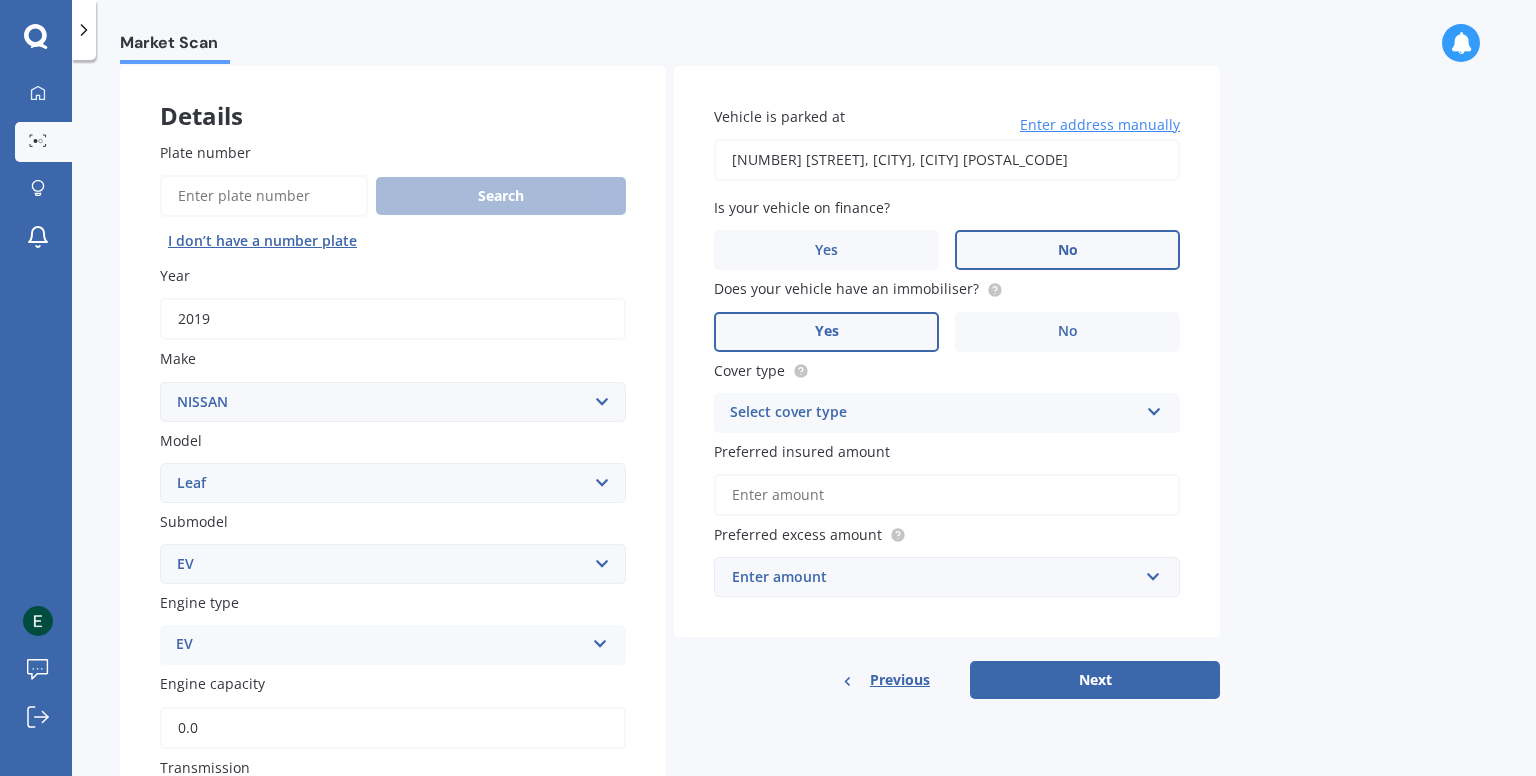 click on "Select cover type" at bounding box center [934, 413] 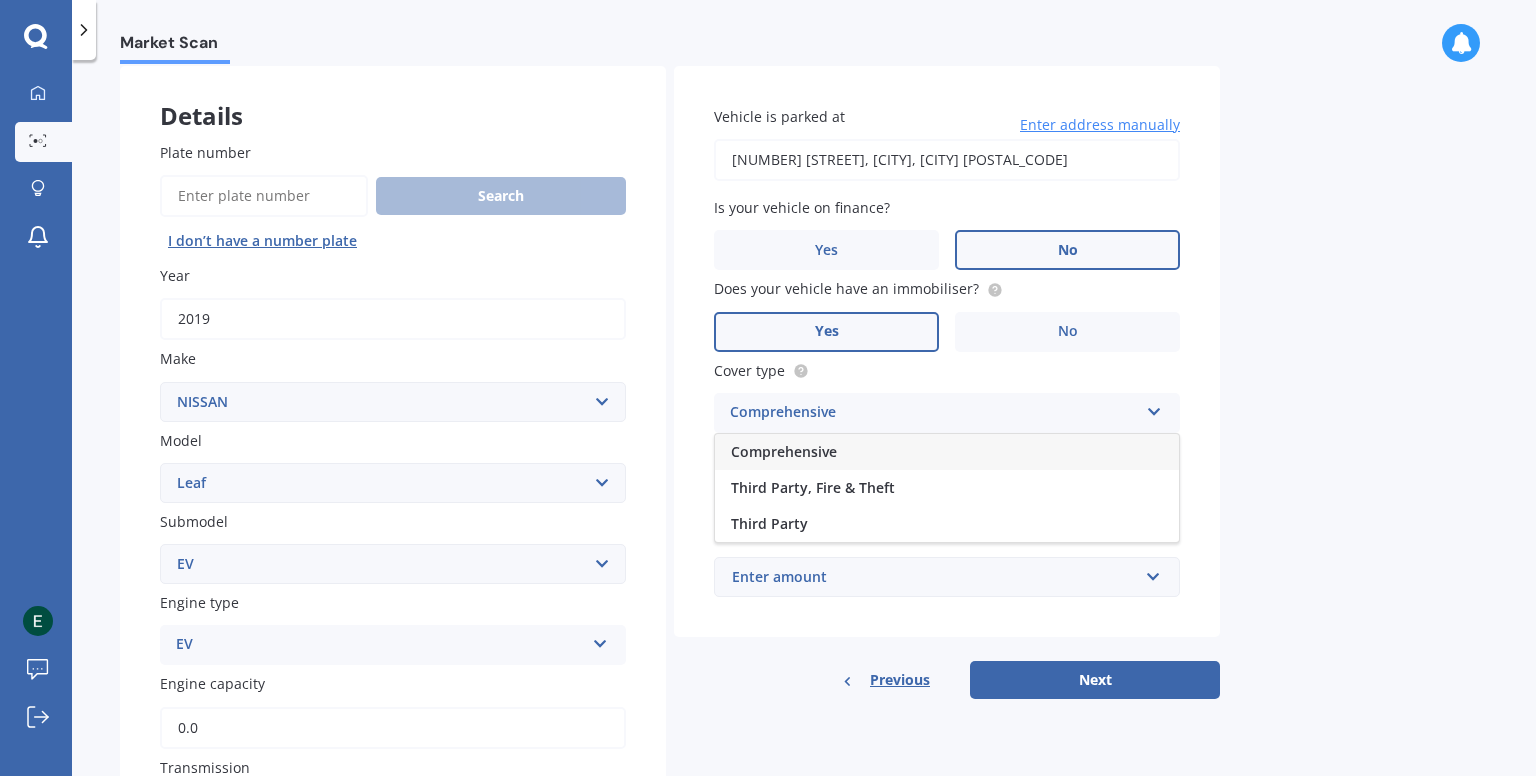 click on "Comprehensive" at bounding box center [947, 452] 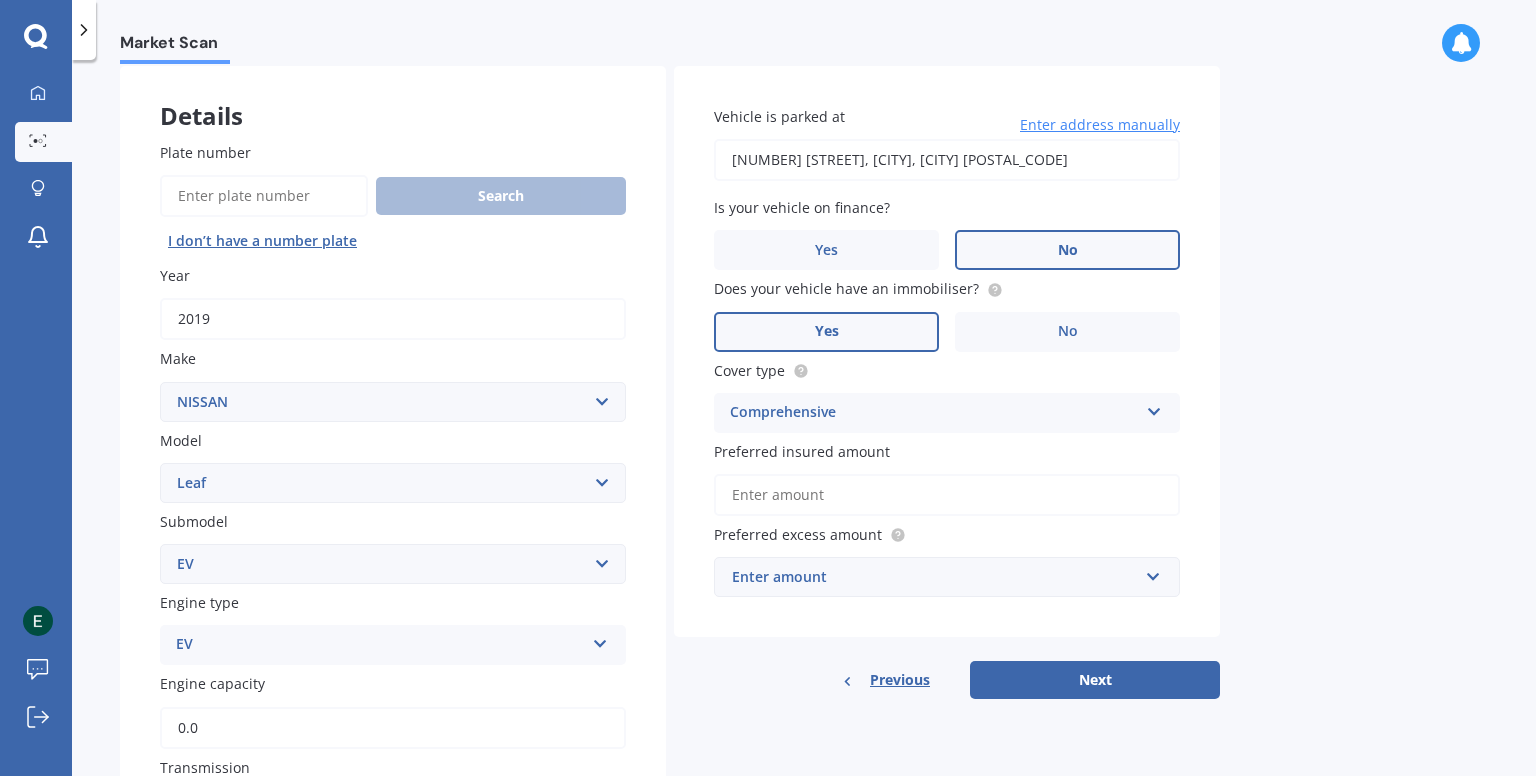 click on "Preferred insured amount" at bounding box center (947, 495) 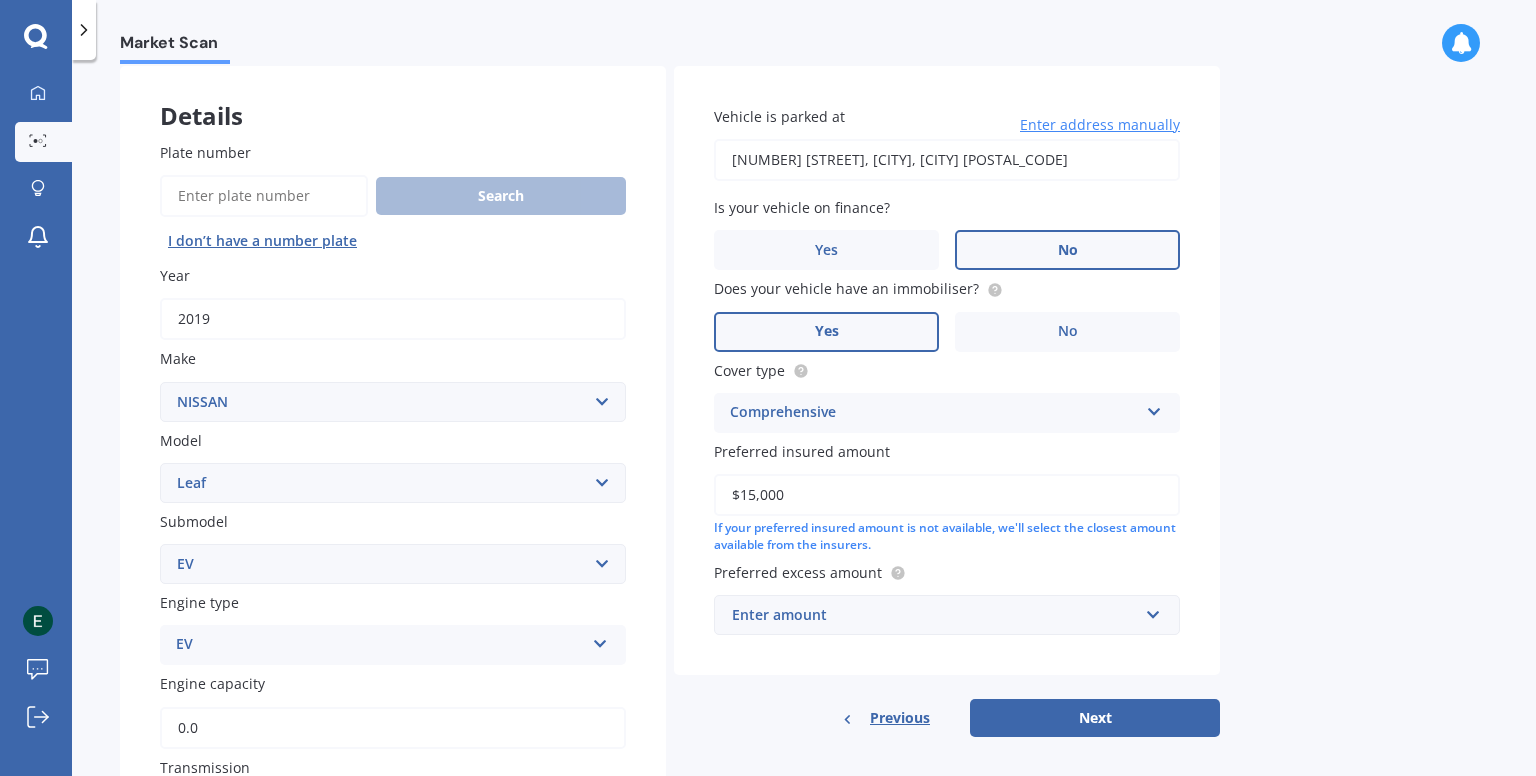 type on "$15,000" 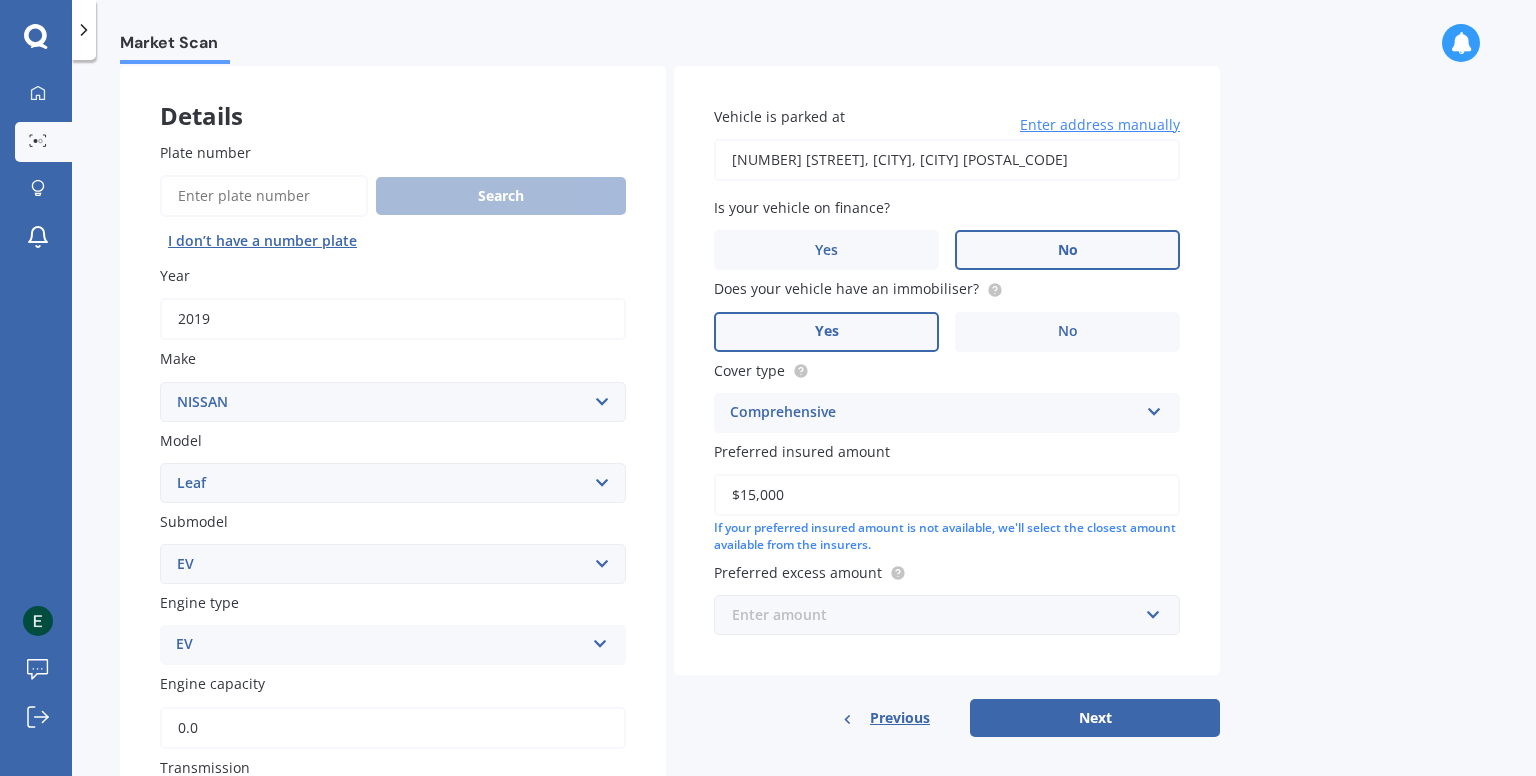 click at bounding box center (940, 615) 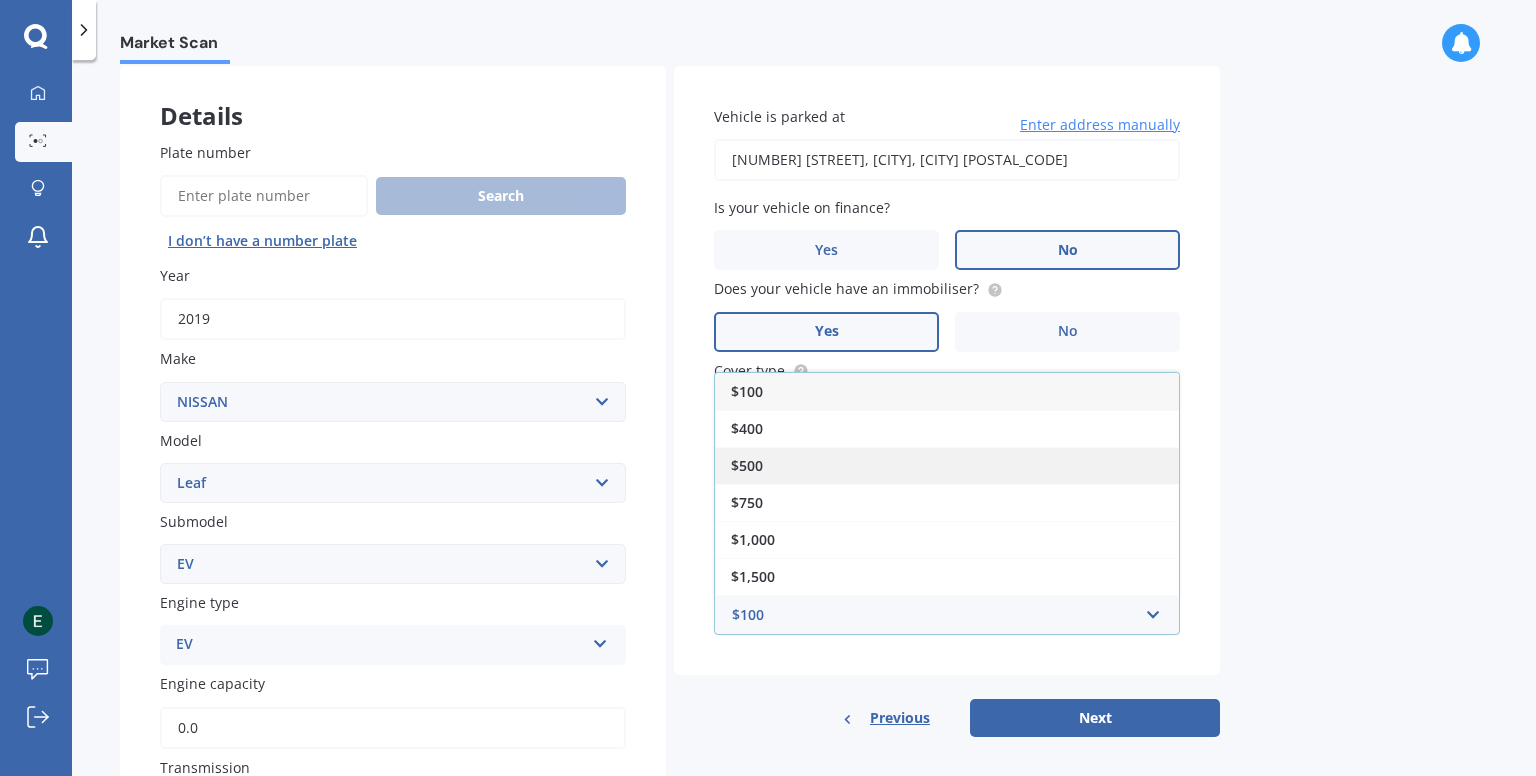 click on "$500" at bounding box center [947, 465] 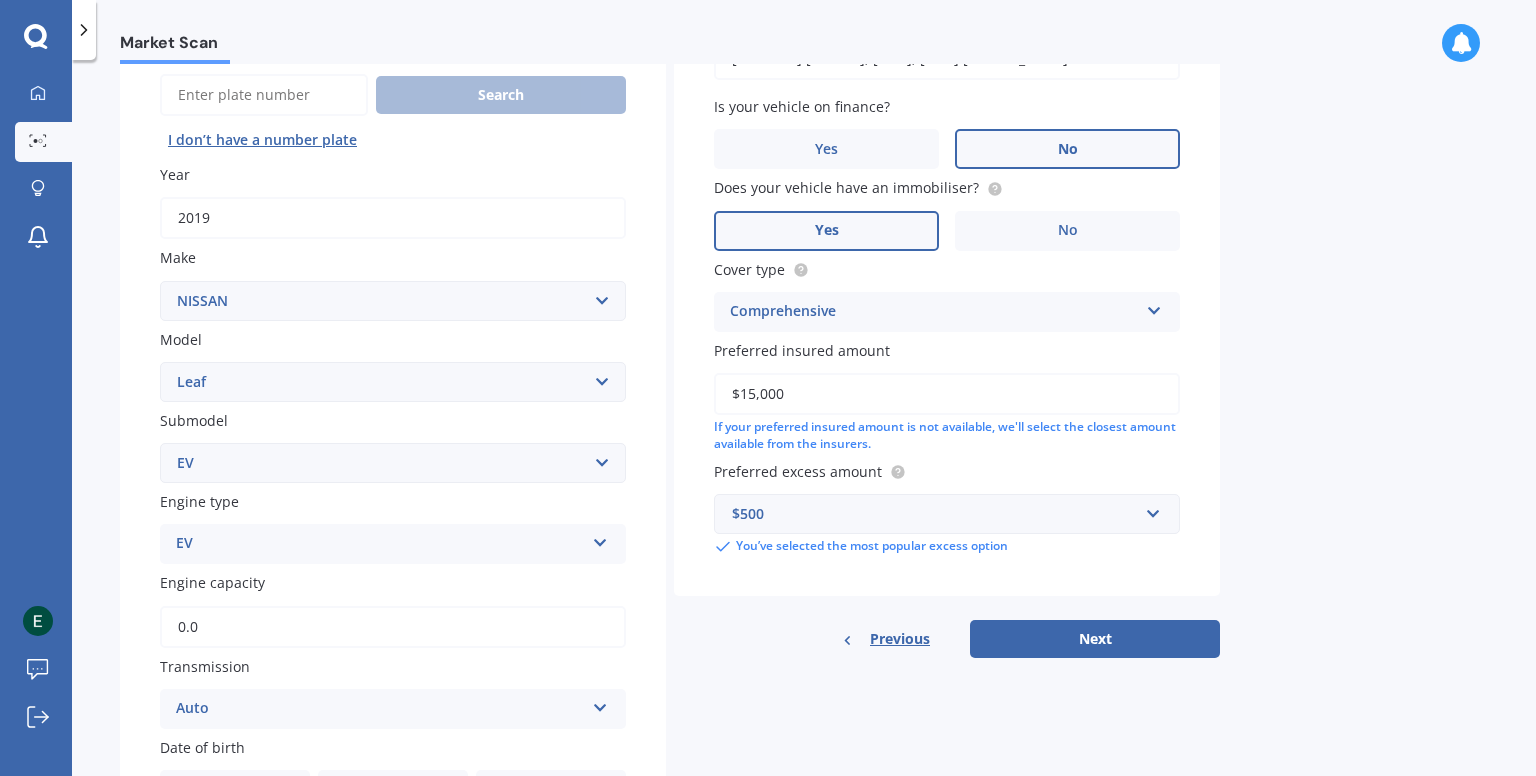 scroll, scrollTop: 199, scrollLeft: 0, axis: vertical 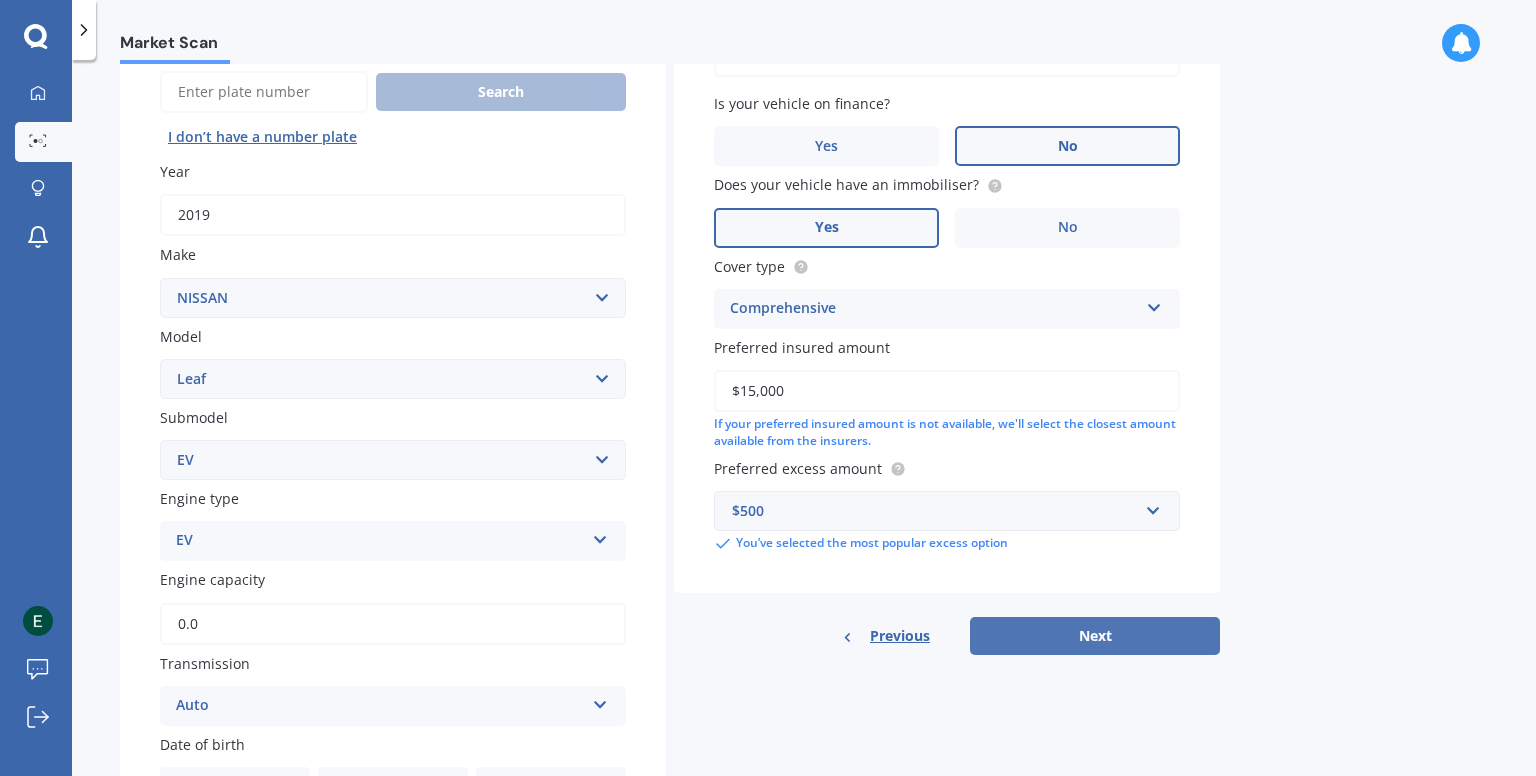 click on "Next" at bounding box center [1095, 636] 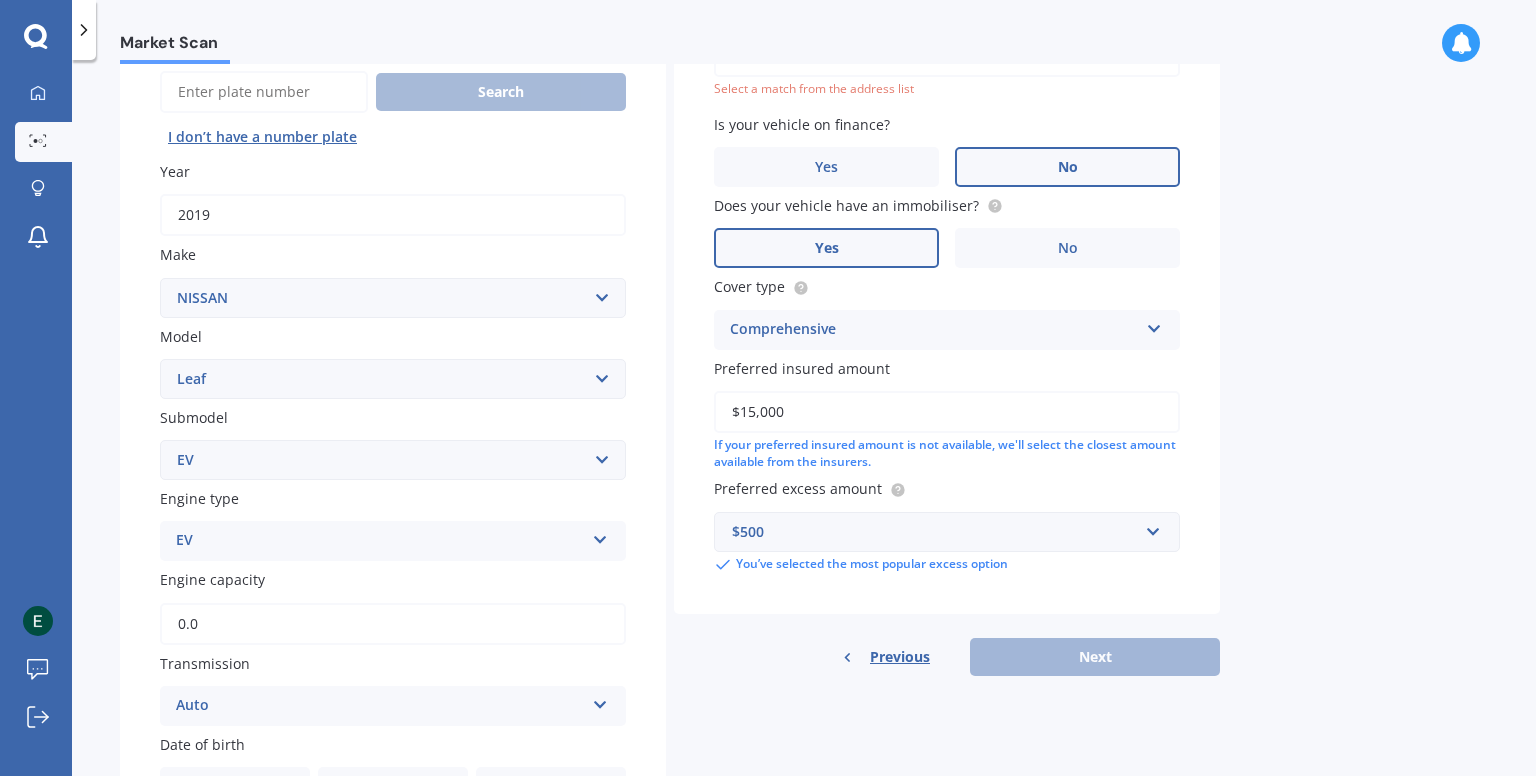 scroll, scrollTop: 136, scrollLeft: 0, axis: vertical 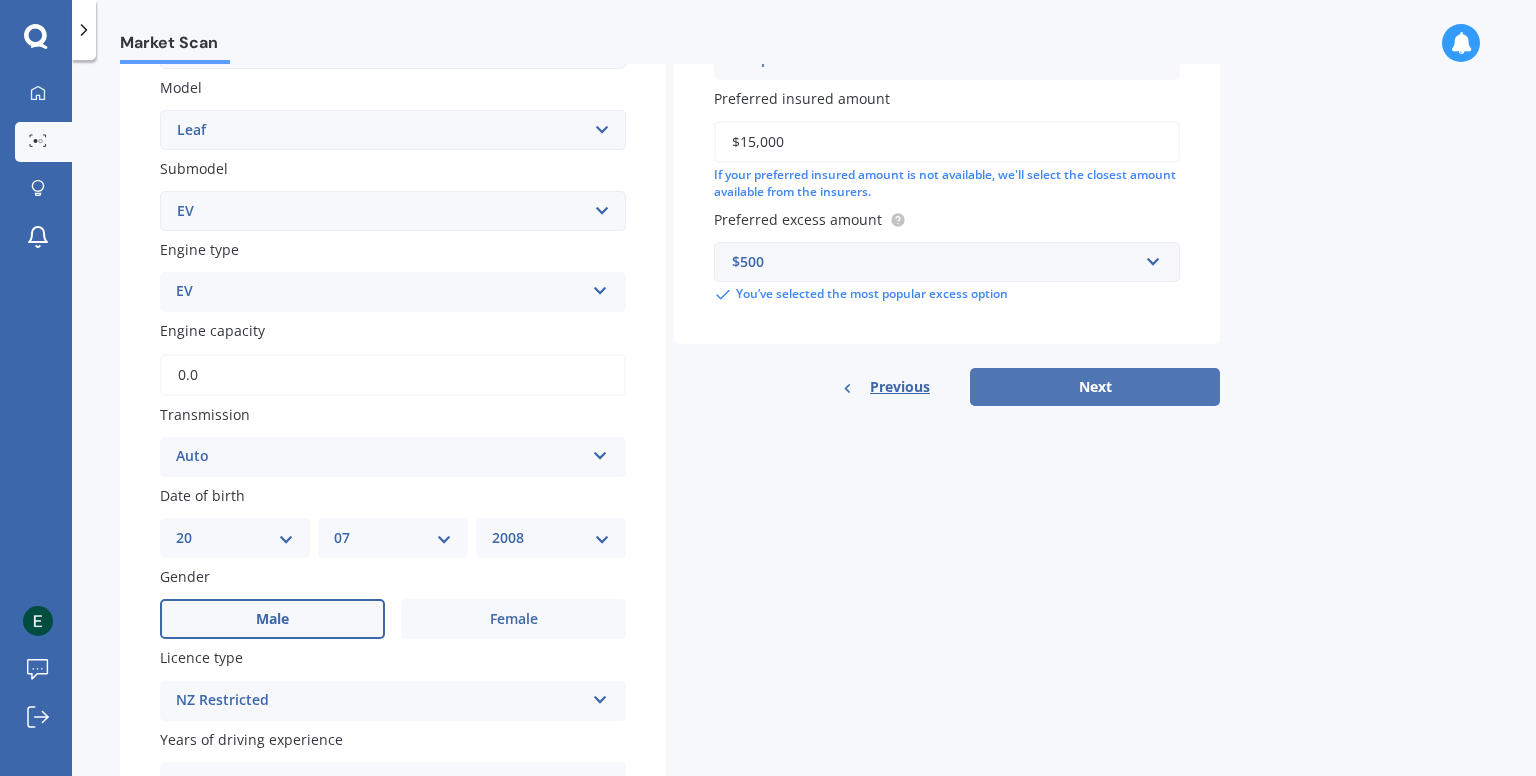 click on "Next" at bounding box center [1095, 387] 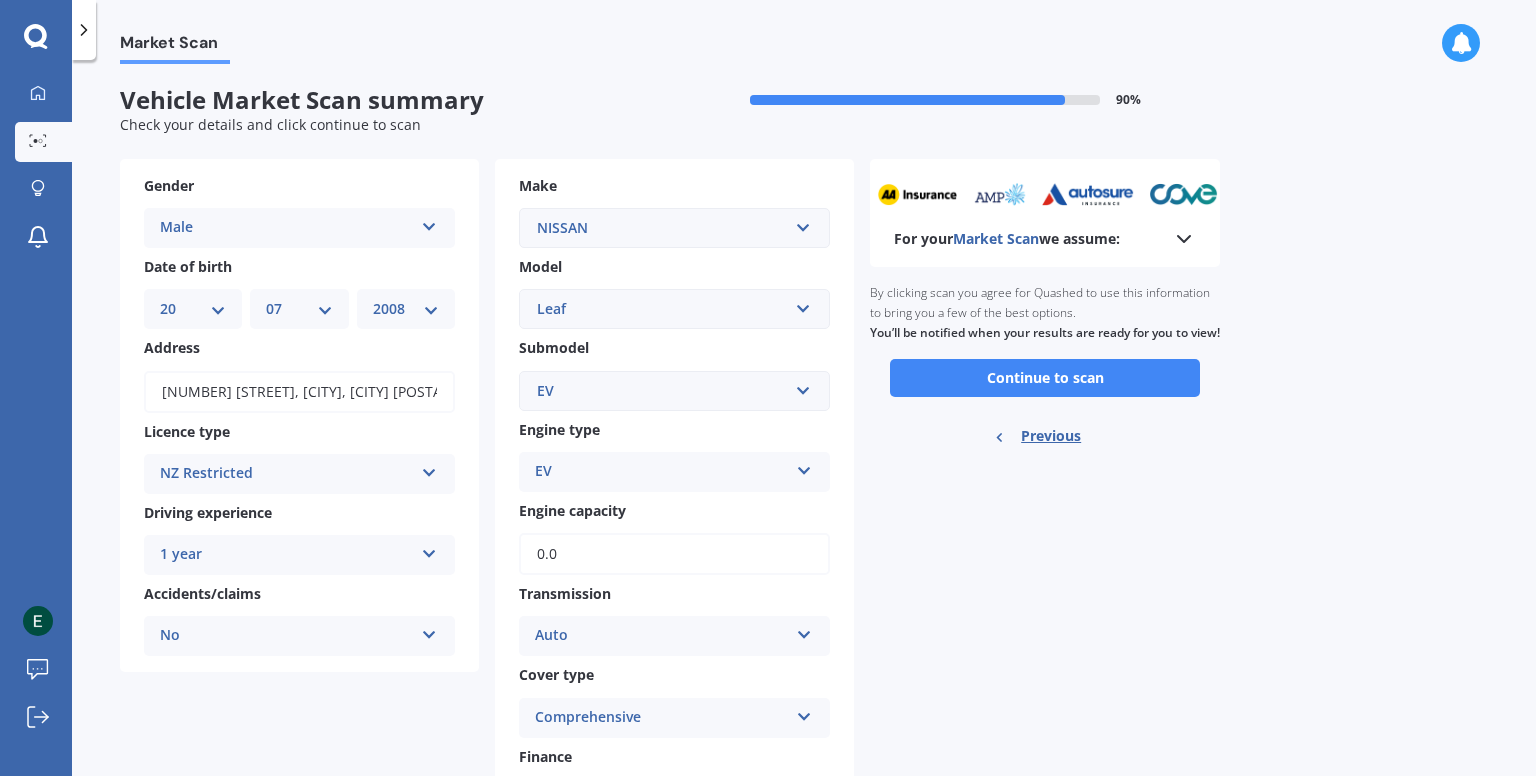 scroll, scrollTop: 0, scrollLeft: 0, axis: both 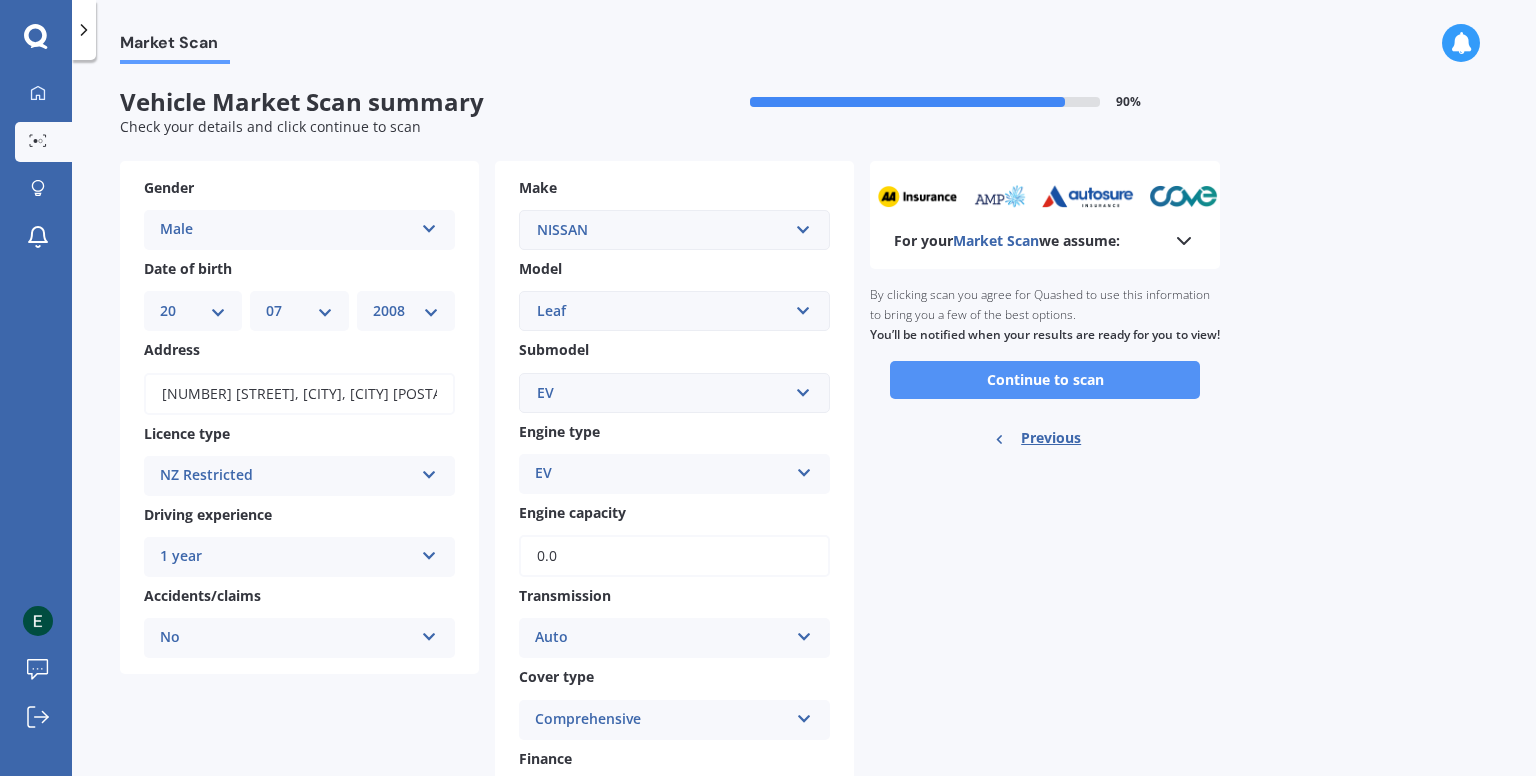 click on "Continue to scan" at bounding box center (1045, 380) 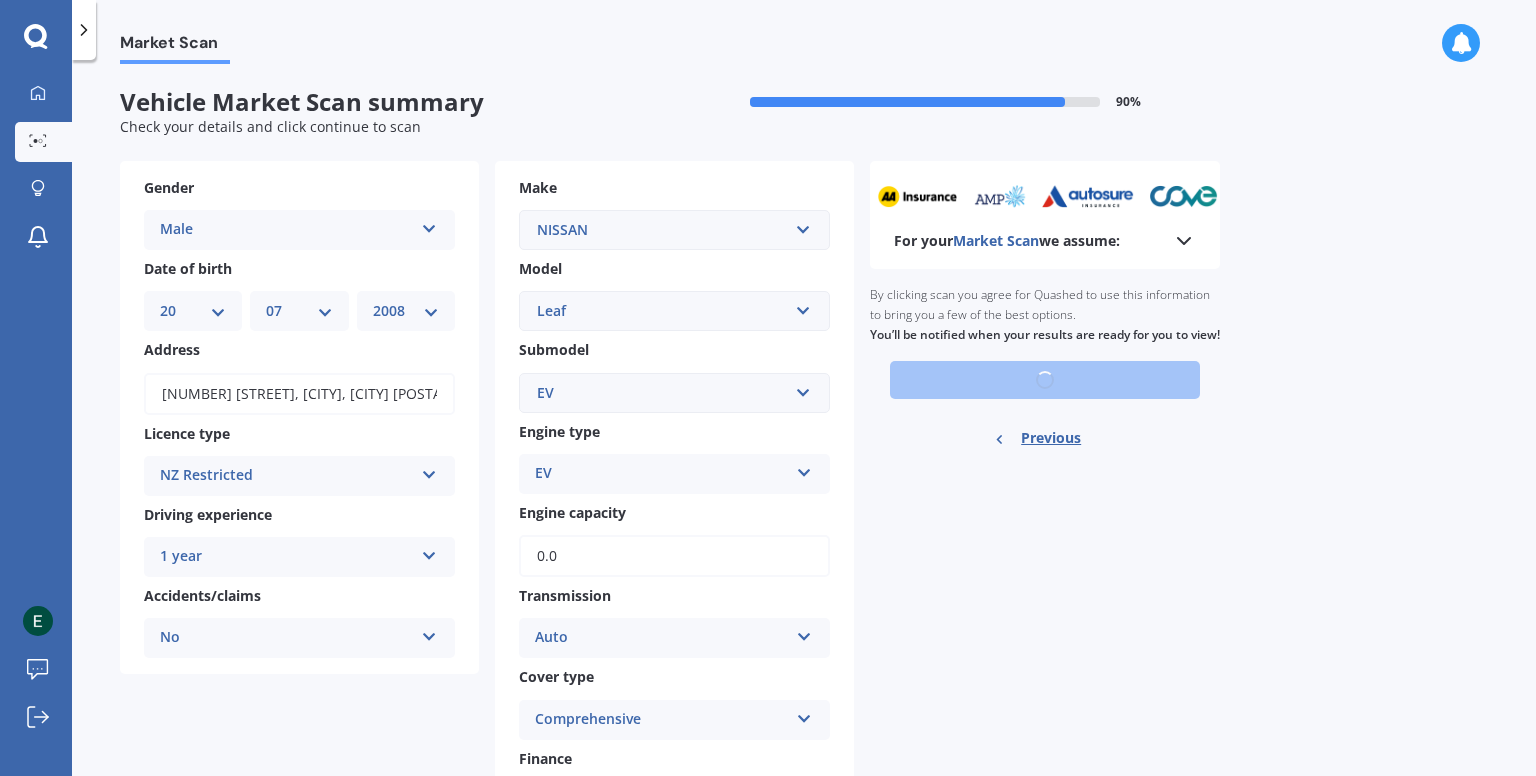scroll, scrollTop: 12, scrollLeft: 0, axis: vertical 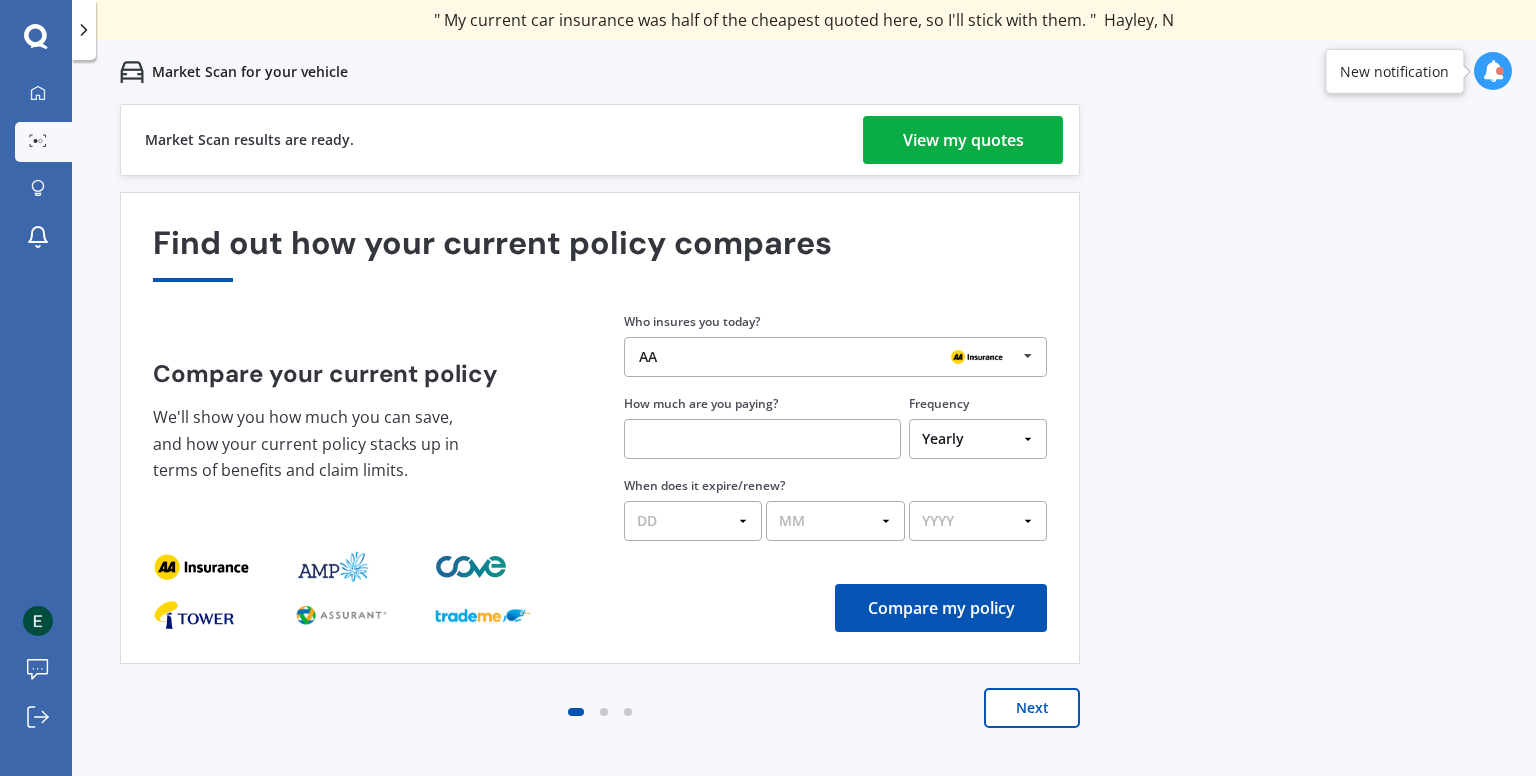 click on "View my quotes" at bounding box center [963, 140] 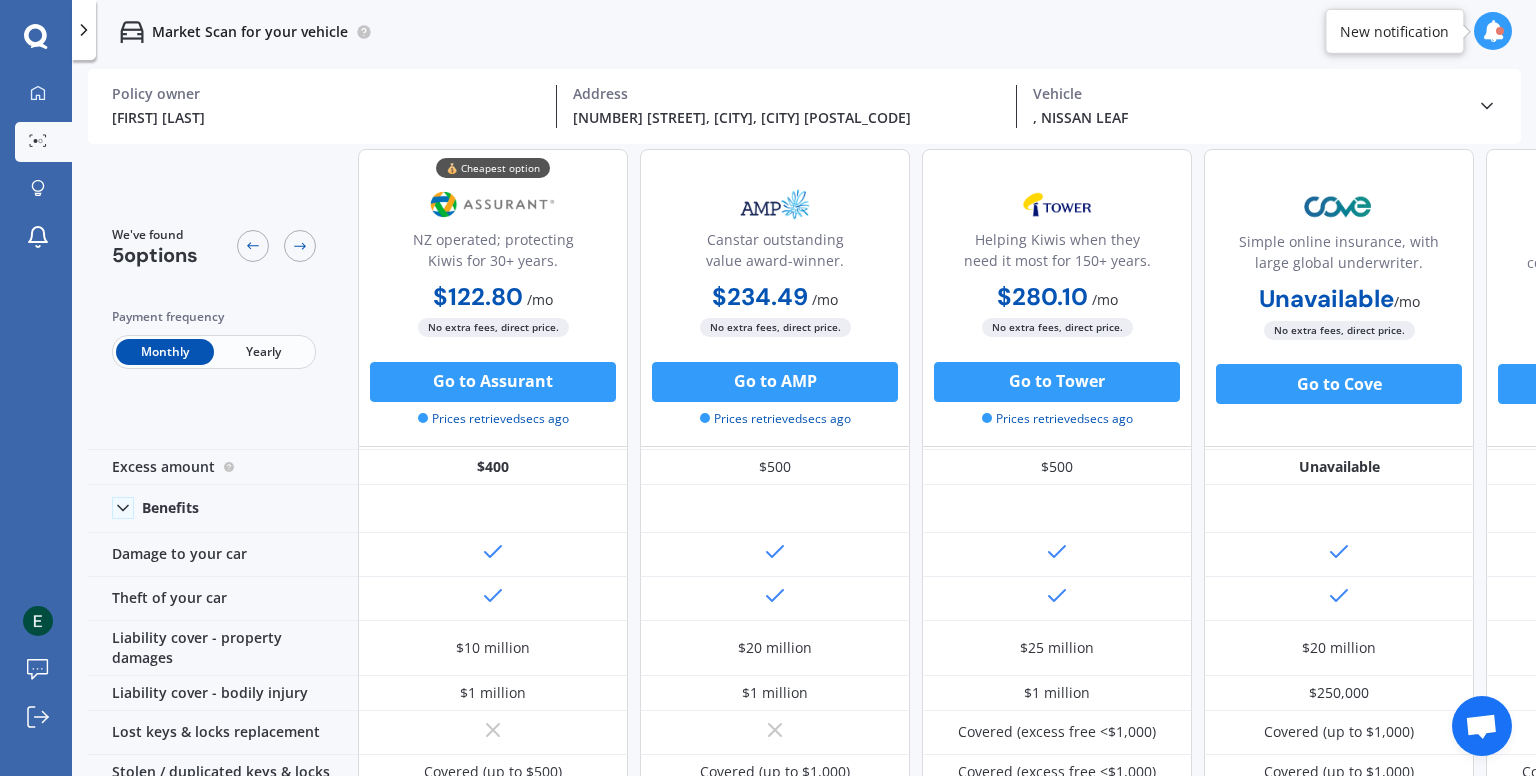 scroll, scrollTop: 0, scrollLeft: 0, axis: both 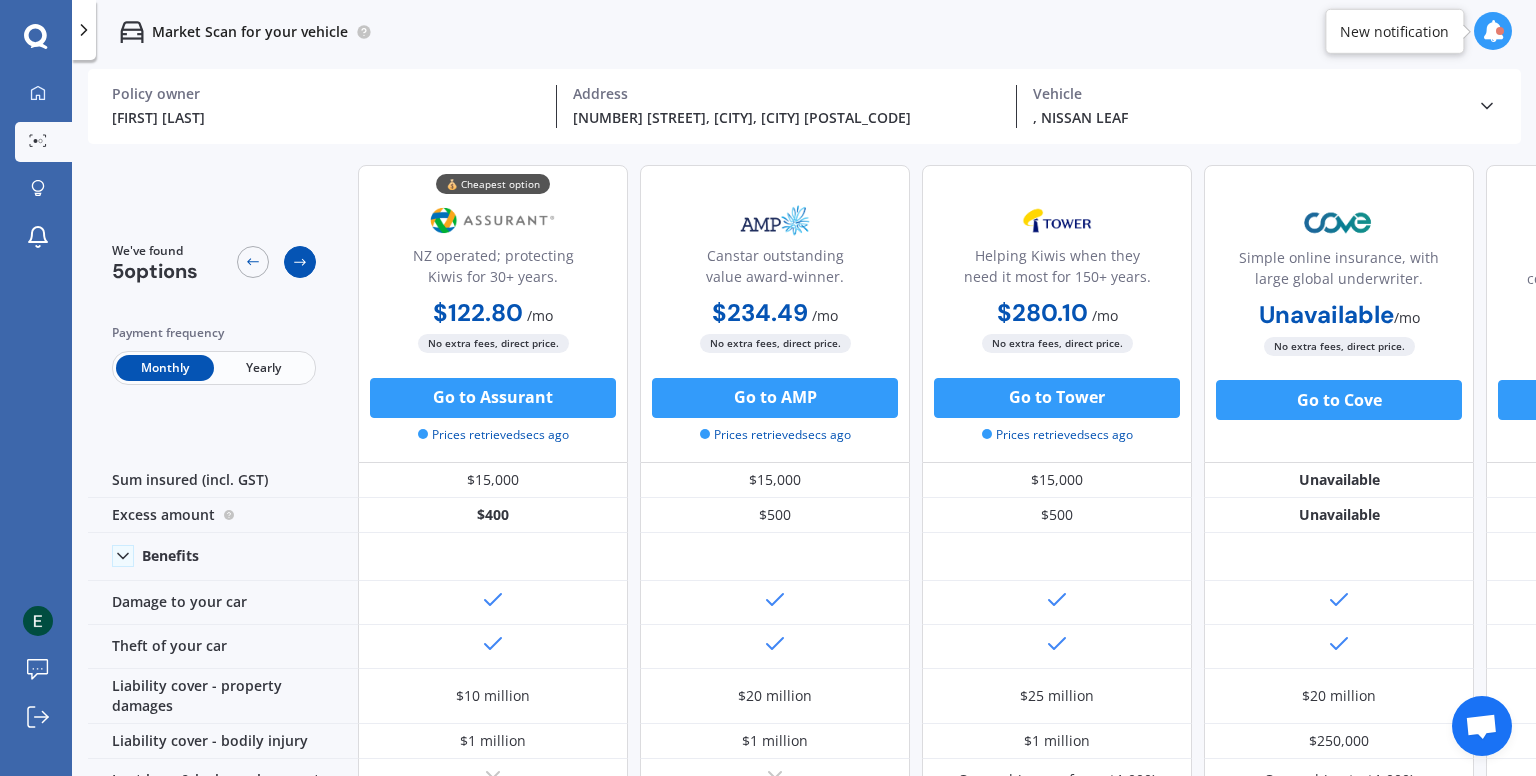 click at bounding box center (300, 262) 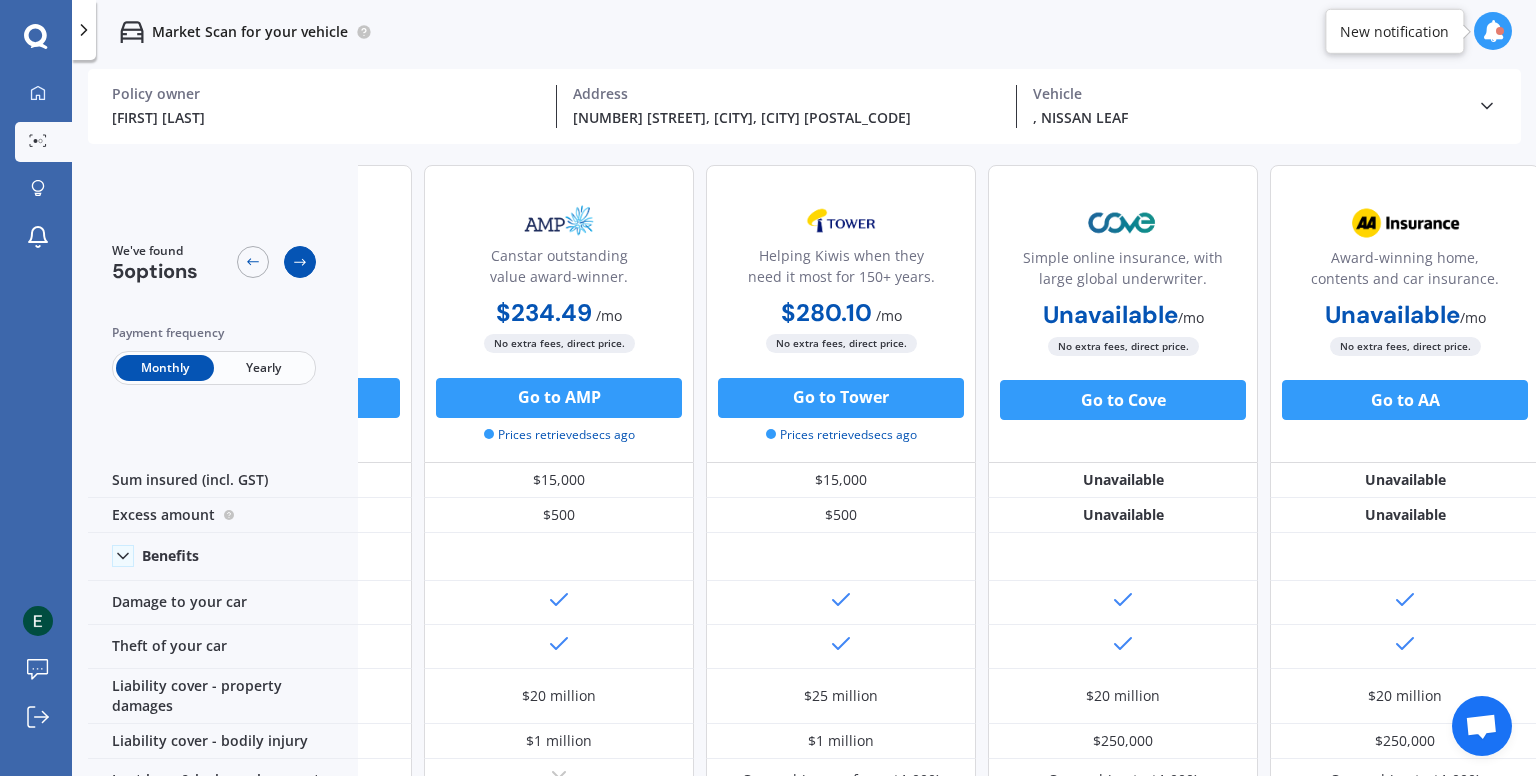 scroll, scrollTop: 0, scrollLeft: 229, axis: horizontal 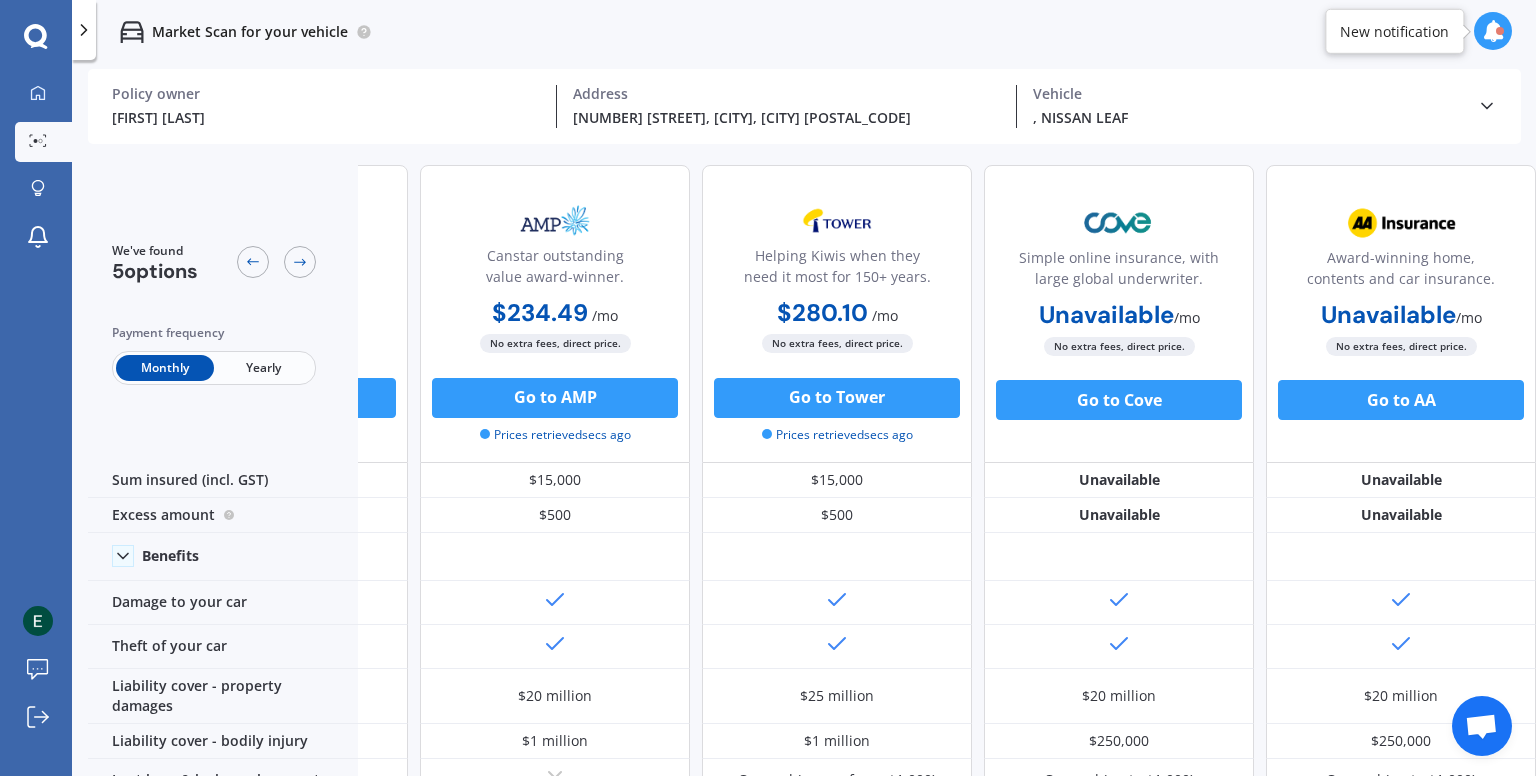 click at bounding box center [276, 262] 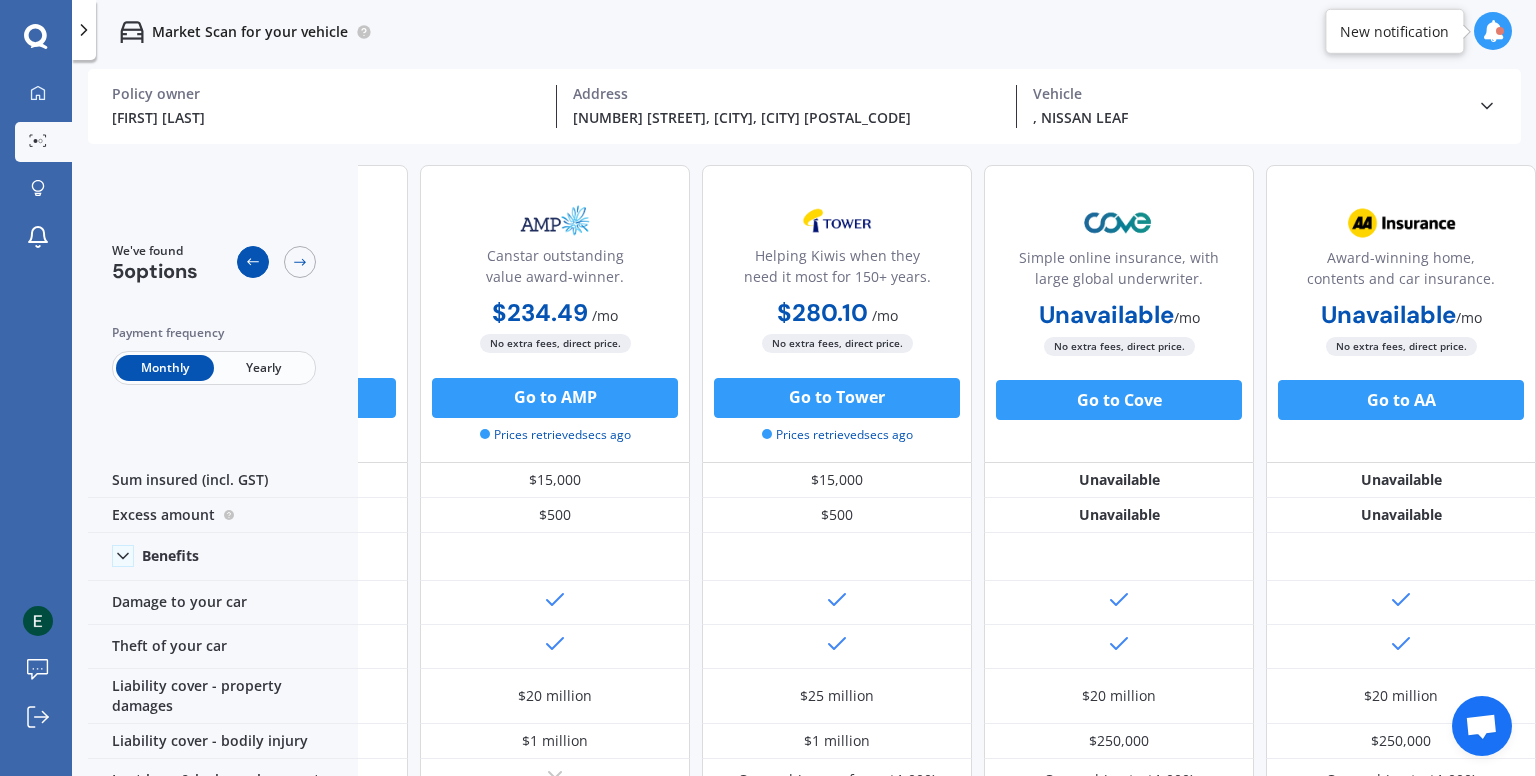 click at bounding box center (253, 262) 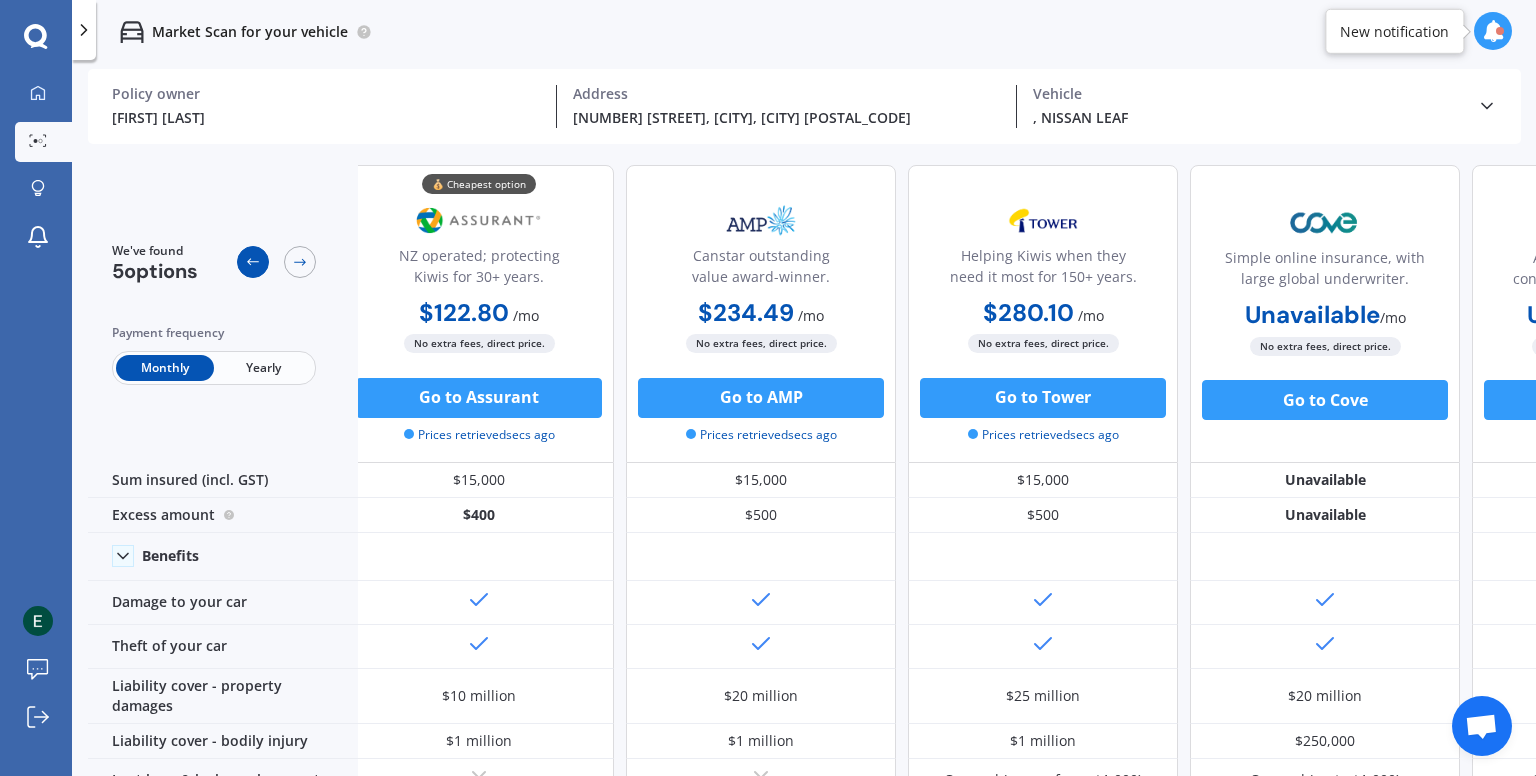 scroll, scrollTop: 0, scrollLeft: 0, axis: both 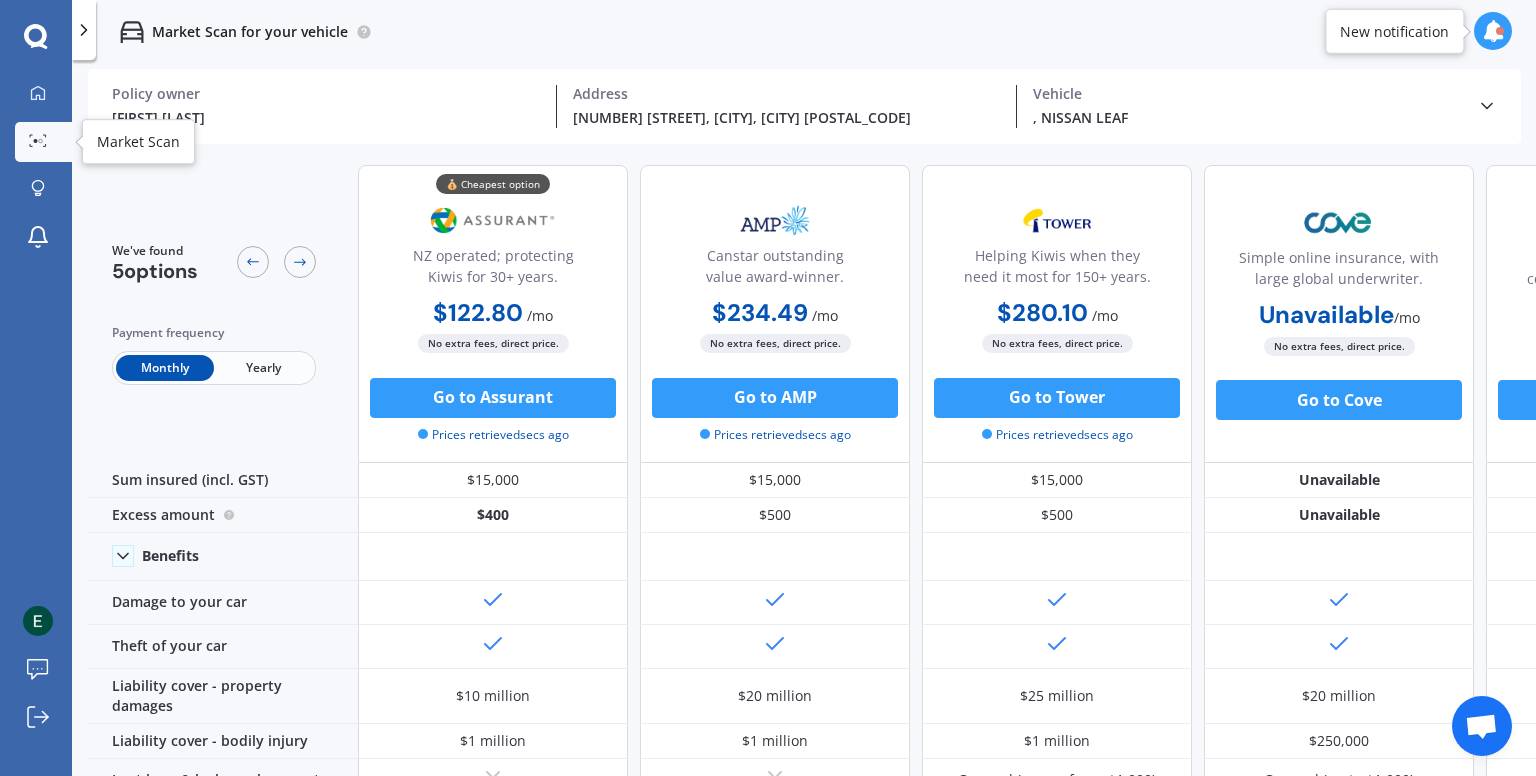 click at bounding box center [41, 141] 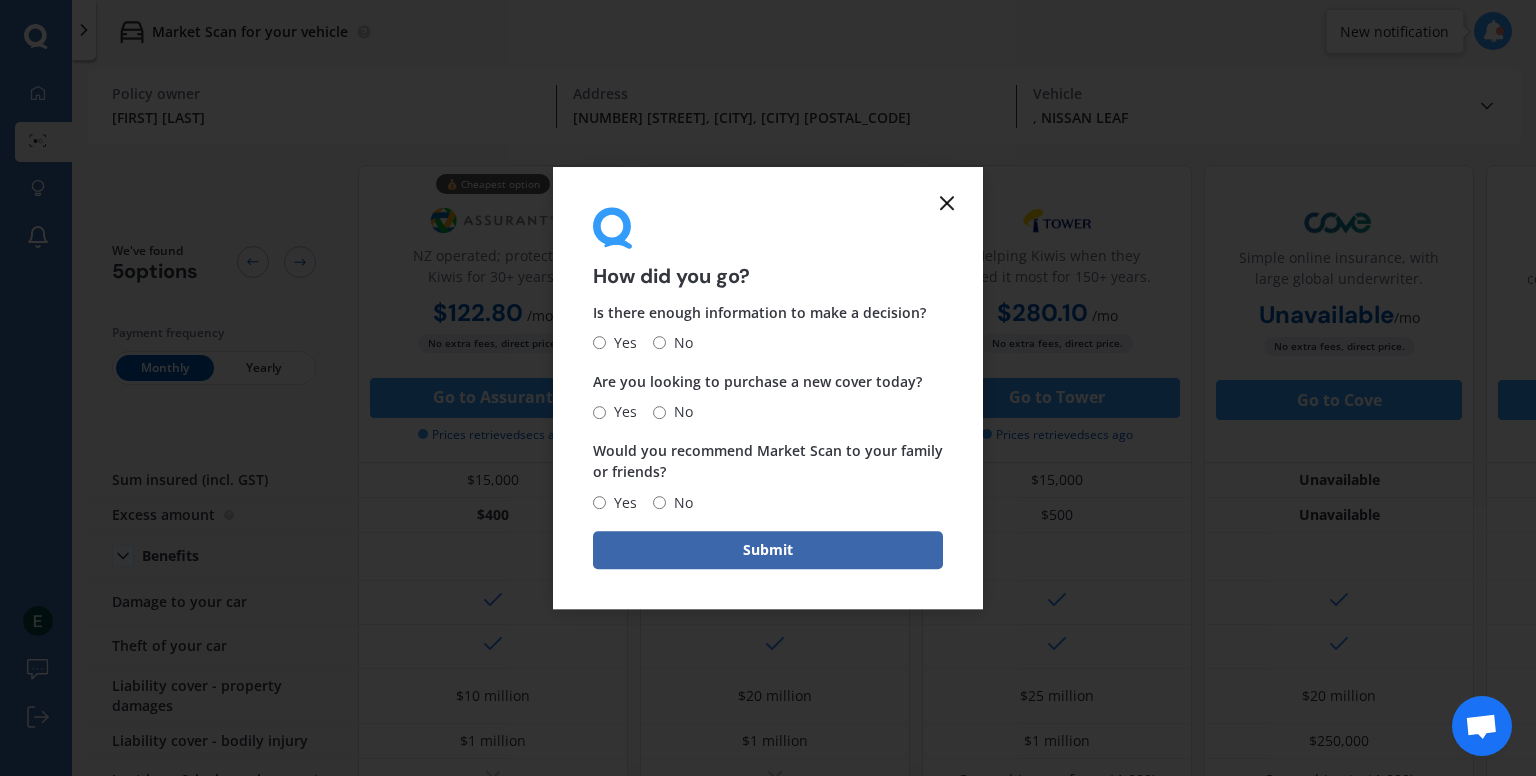 click on "How did you go? Is there enough information to make a decision? Yes No Are you looking to purchase a new cover today? Yes No Would you recommend Market Scan to your family or friends? Yes No Submit" at bounding box center [768, 388] 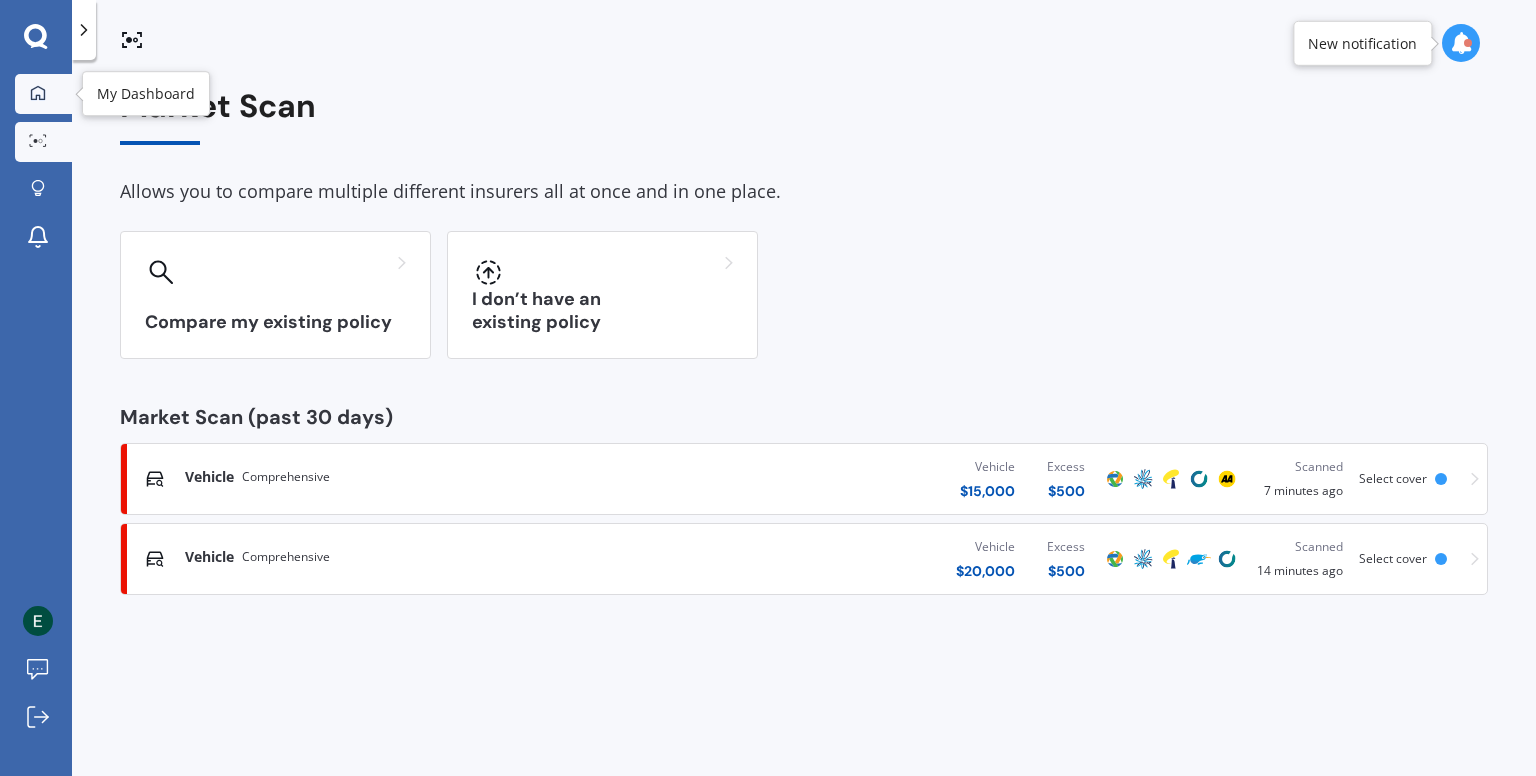 click at bounding box center (38, 93) 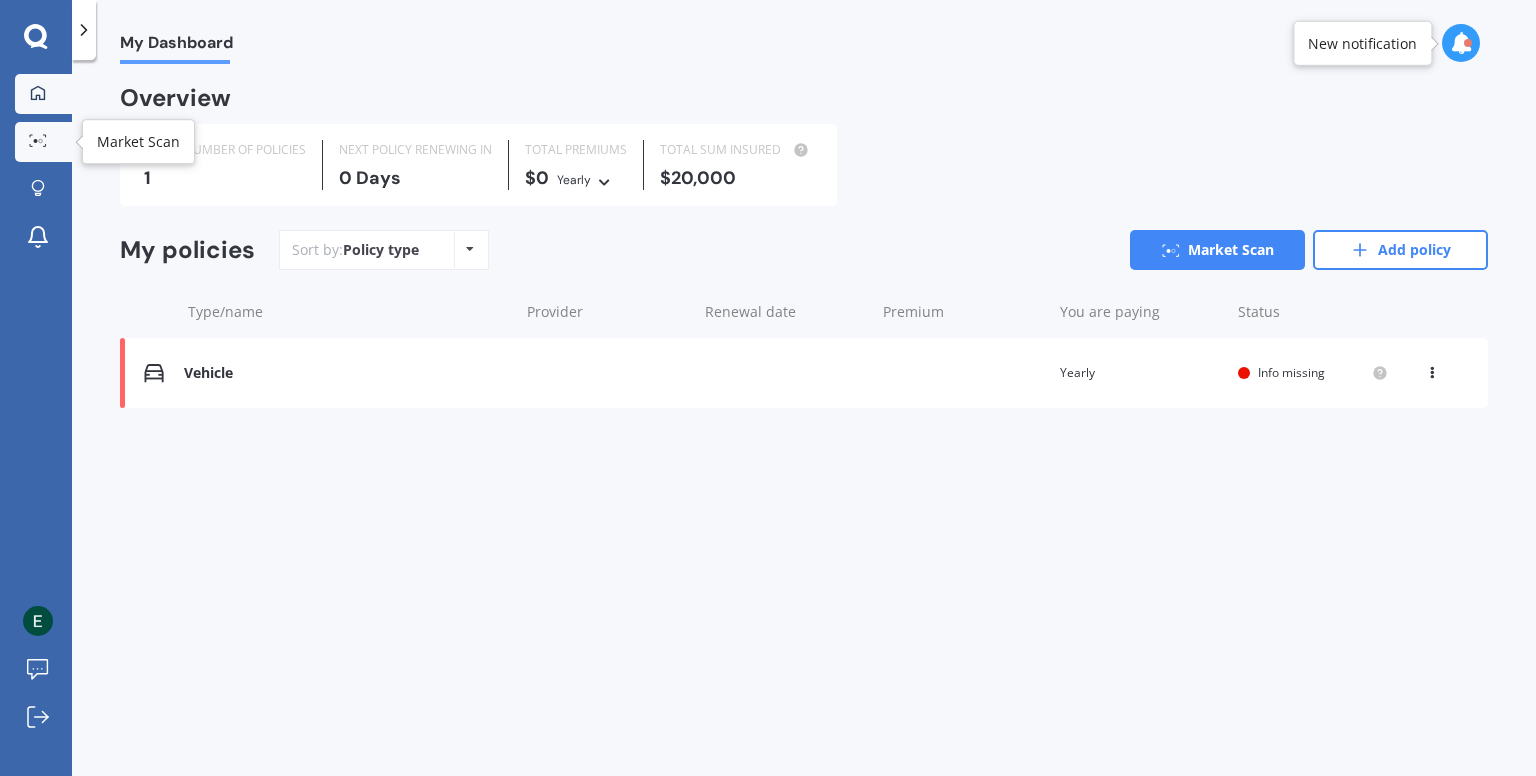 click at bounding box center [38, 141] 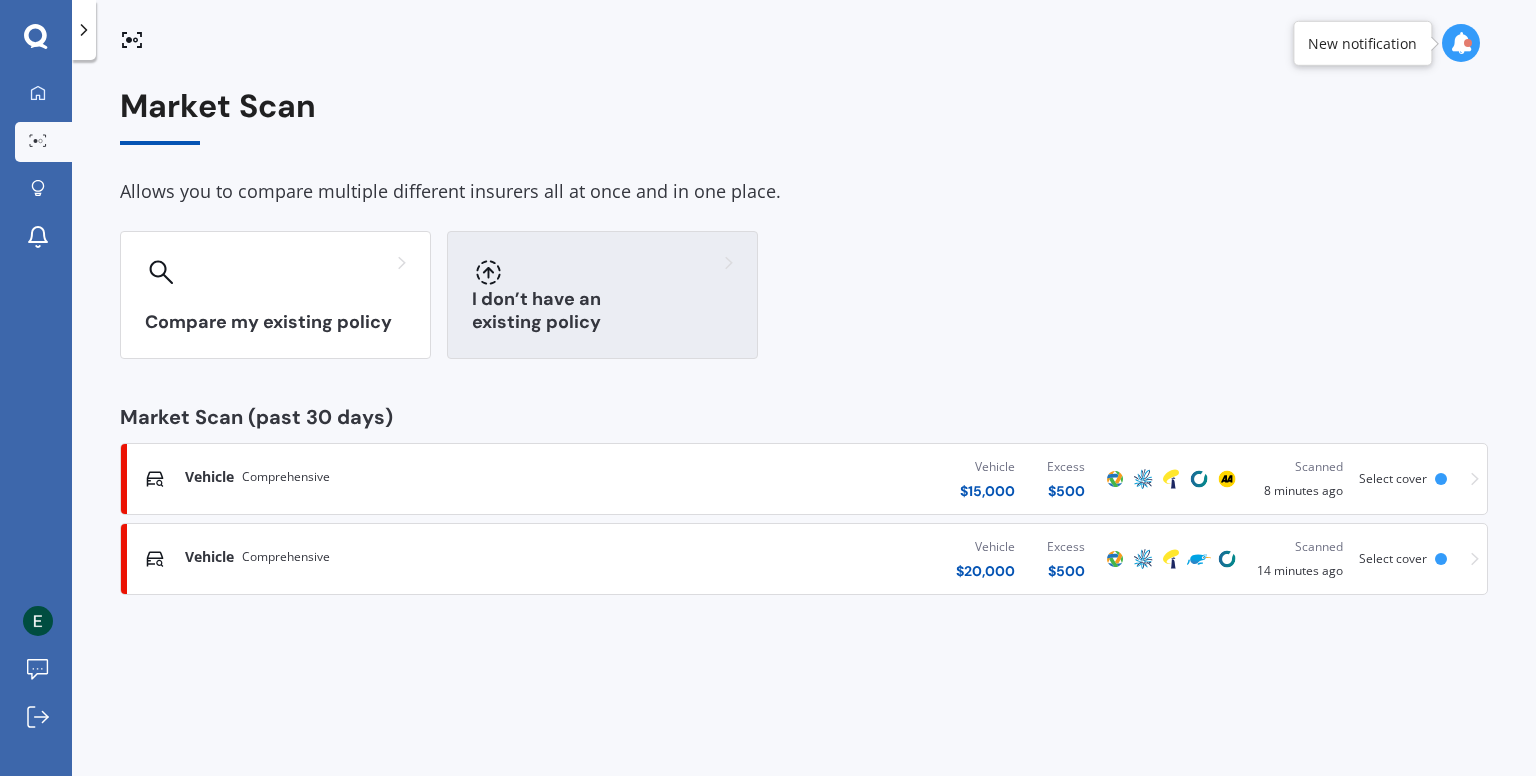 click on "I don’t have an existing policy" at bounding box center [602, 295] 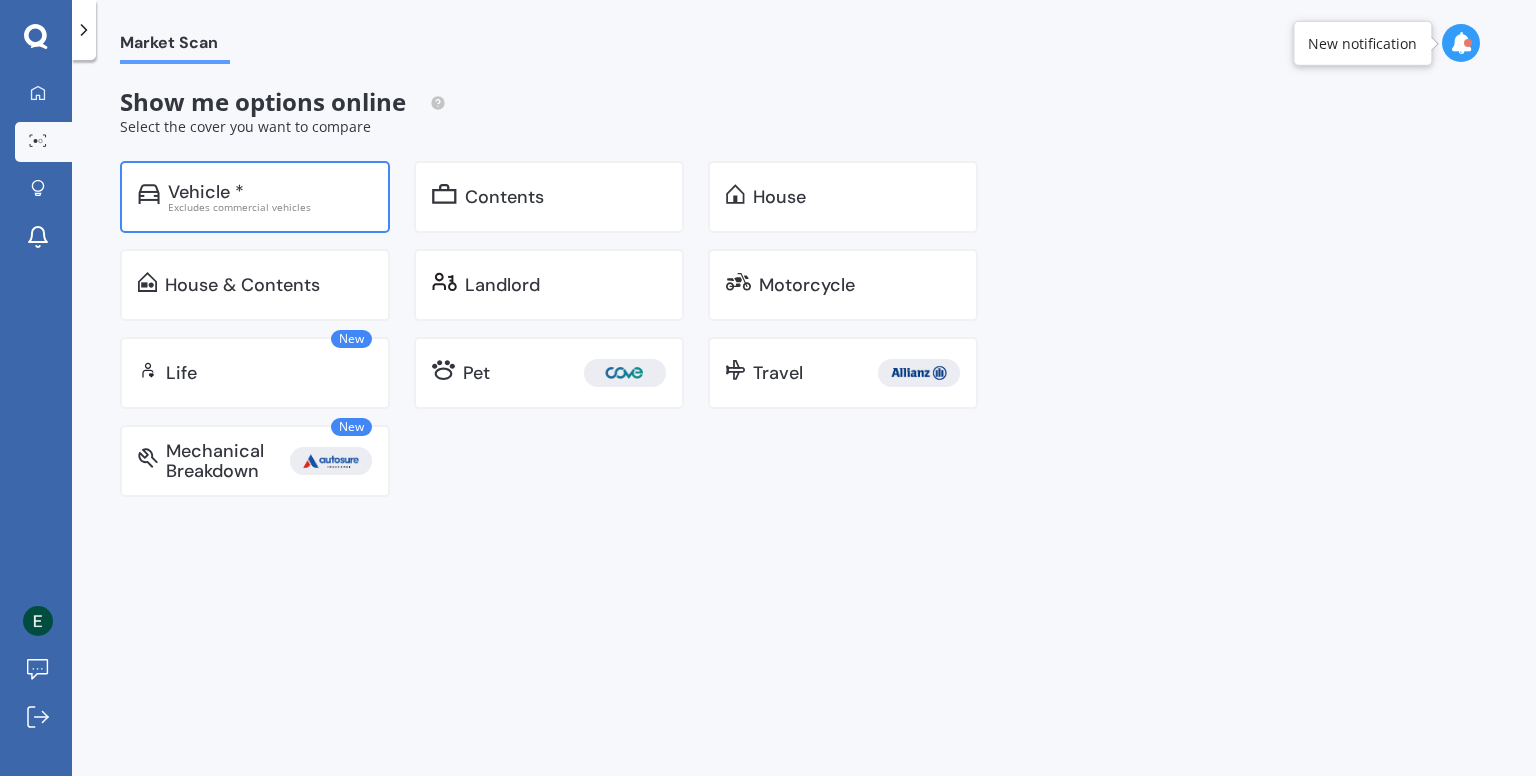 click on "Excludes commercial vehicles" at bounding box center (270, 207) 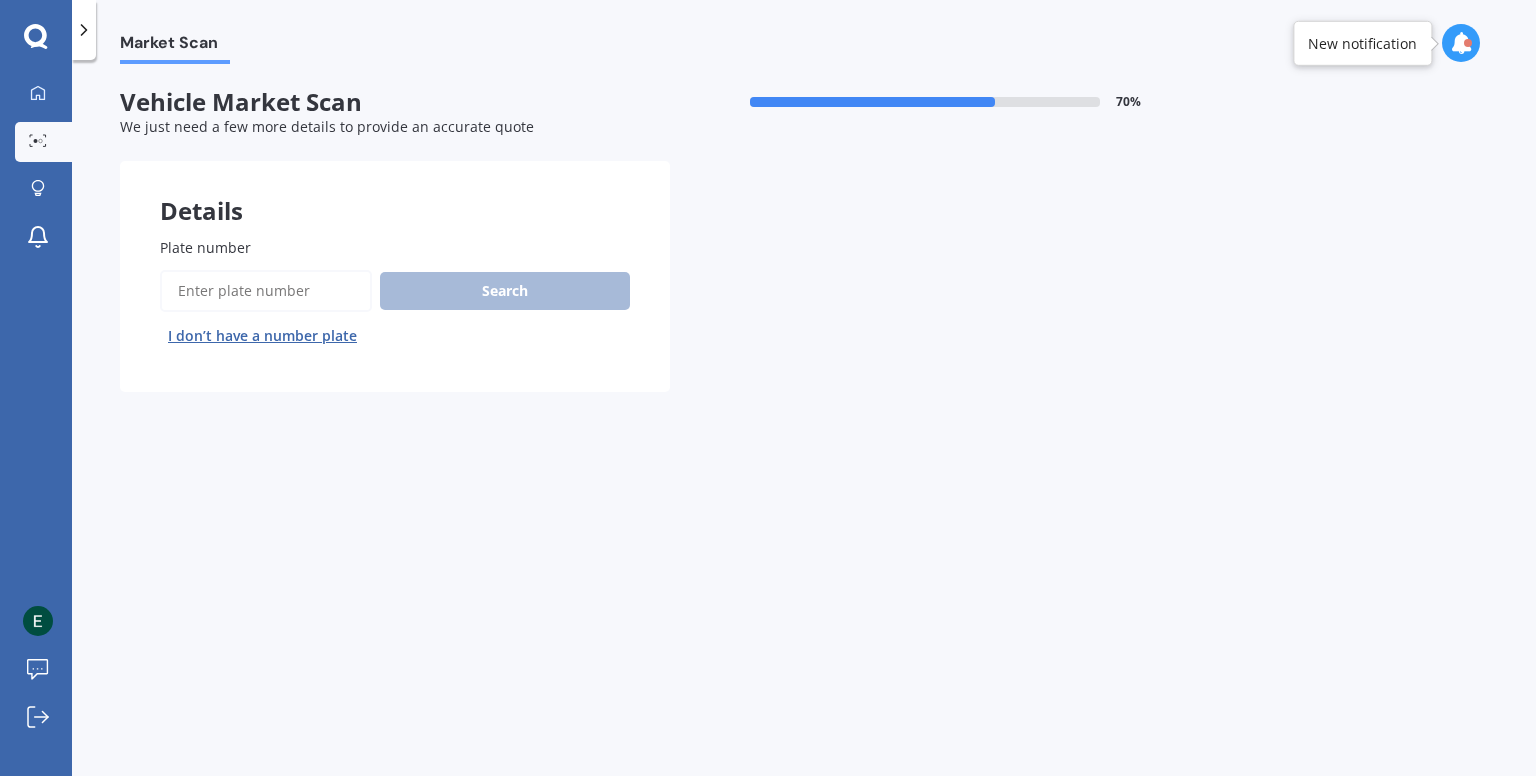 click on "Plate number" at bounding box center (266, 291) 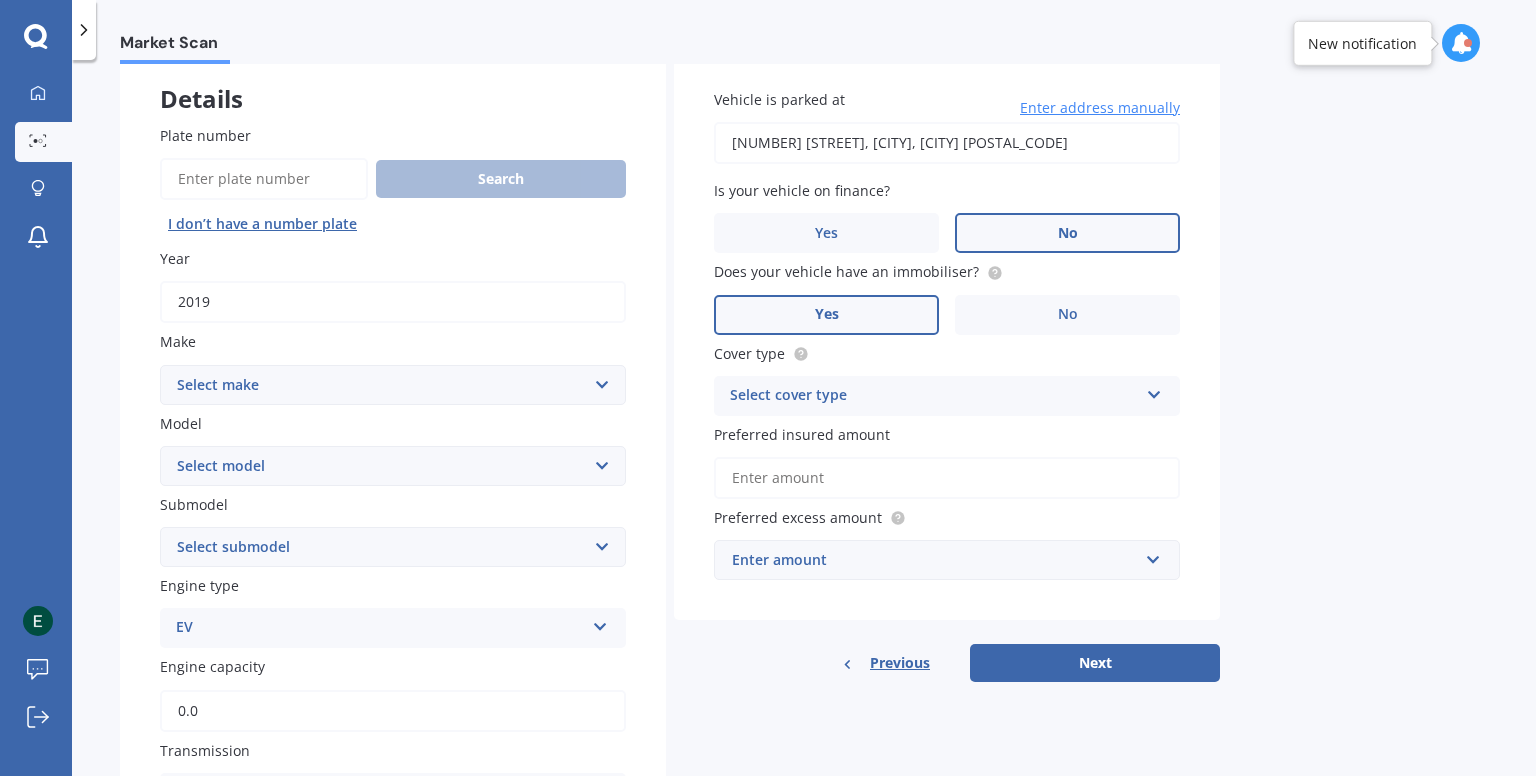 scroll, scrollTop: 116, scrollLeft: 0, axis: vertical 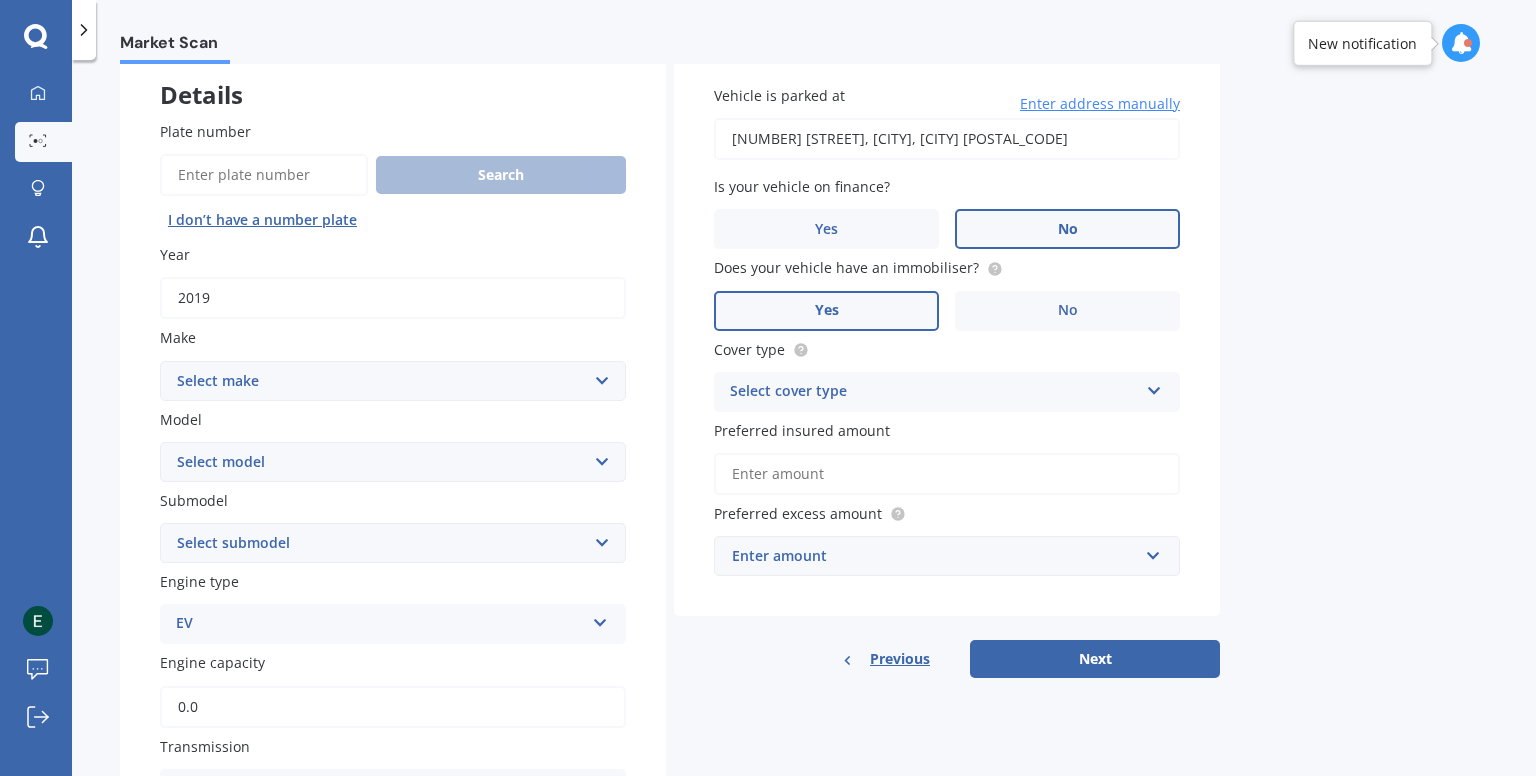 click on "Select make AC ALFA ROMEO ASTON MARTIN AUDI AUSTIN BEDFORD Bentley BMW BYD CADILLAC CAN-AM CHERY CHEVROLET CHRYSLER Citroen CRUISEAIR CUPRA DAEWOO DAIHATSU DAIMLER DAMON DIAHATSU DODGE EXOCET FACTORY FIVE FERRARI FIAT Fiord FLEETWOOD FORD FOTON FRASER GEELY GENESIS GEORGIE BOY GMC GREAT WALL GWM HAVAL HILLMAN HINO HOLDEN HOLIDAY RAMBLER HONDA HUMMER HYUNDAI INFINITI ISUZU IVECO JAC JAECOO JAGUAR JEEP KGM KIA LADA LAMBORGHINI LANCIA LANDROVER LDV LEXUS LINCOLN LOTUS LUNAR M.G M.G. MAHINDRA MASERATI MAZDA MCLAREN MERCEDES AMG Mercedes Benz MERCEDES-AMG MERCURY MINI MITSUBISHI MORGAN MORRIS NEWMAR NISSAN OMODA OPEL OXFORD PEUGEOT Plymouth Polestar PONTIAC PORSCHE PROTON RAM Range Rover Rayne RENAULT ROLLS ROYCE ROVER SAAB SATURN SEAT SHELBY SKODA SMART SSANGYONG SUBARU SUZUKI TATA TESLA TIFFIN Toyota TRIUMPH TVR Vauxhall VOLKSWAGEN VOLVO WESTFIELD WINNEBAGO ZX" at bounding box center [393, 381] 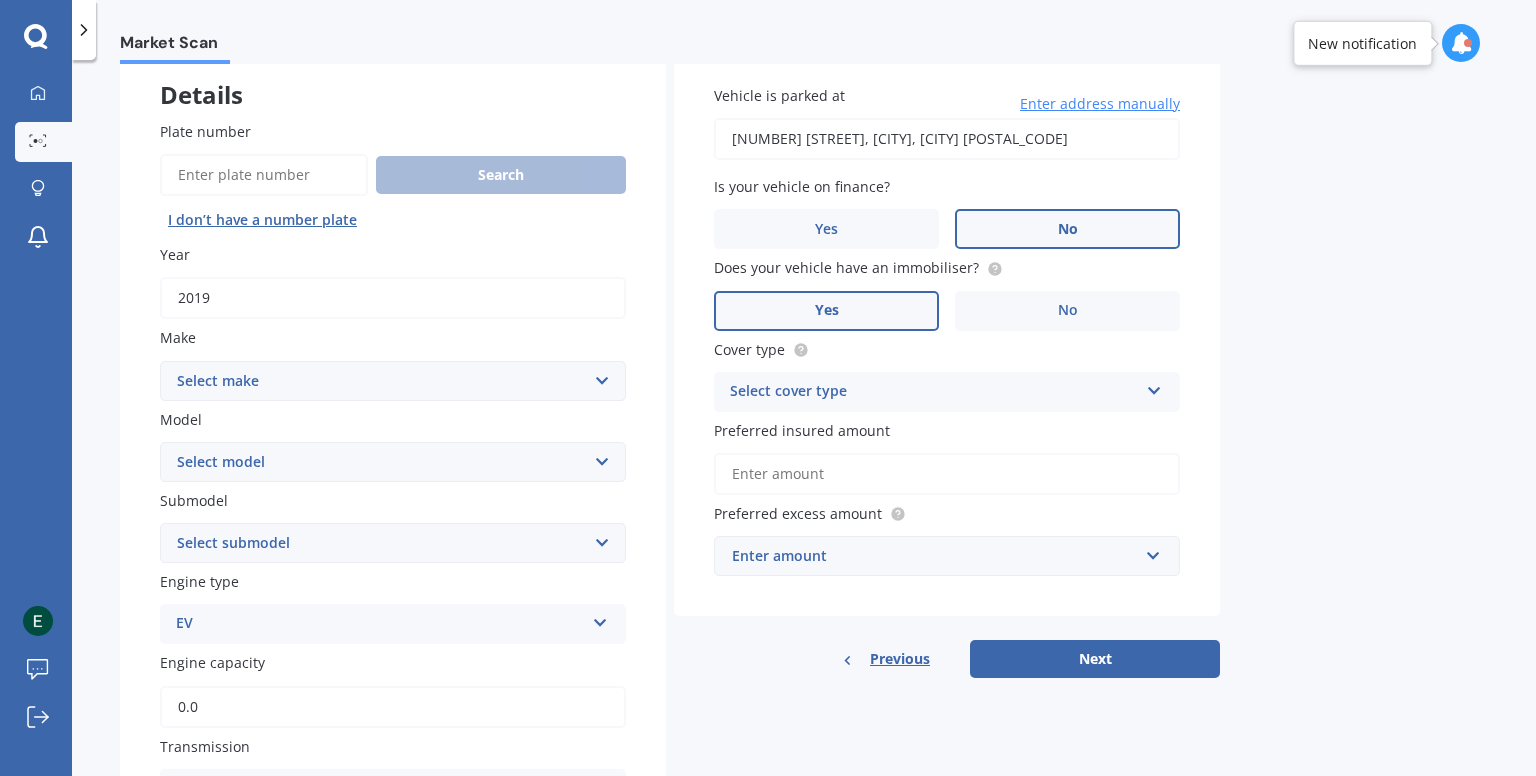 select on "NISSAN" 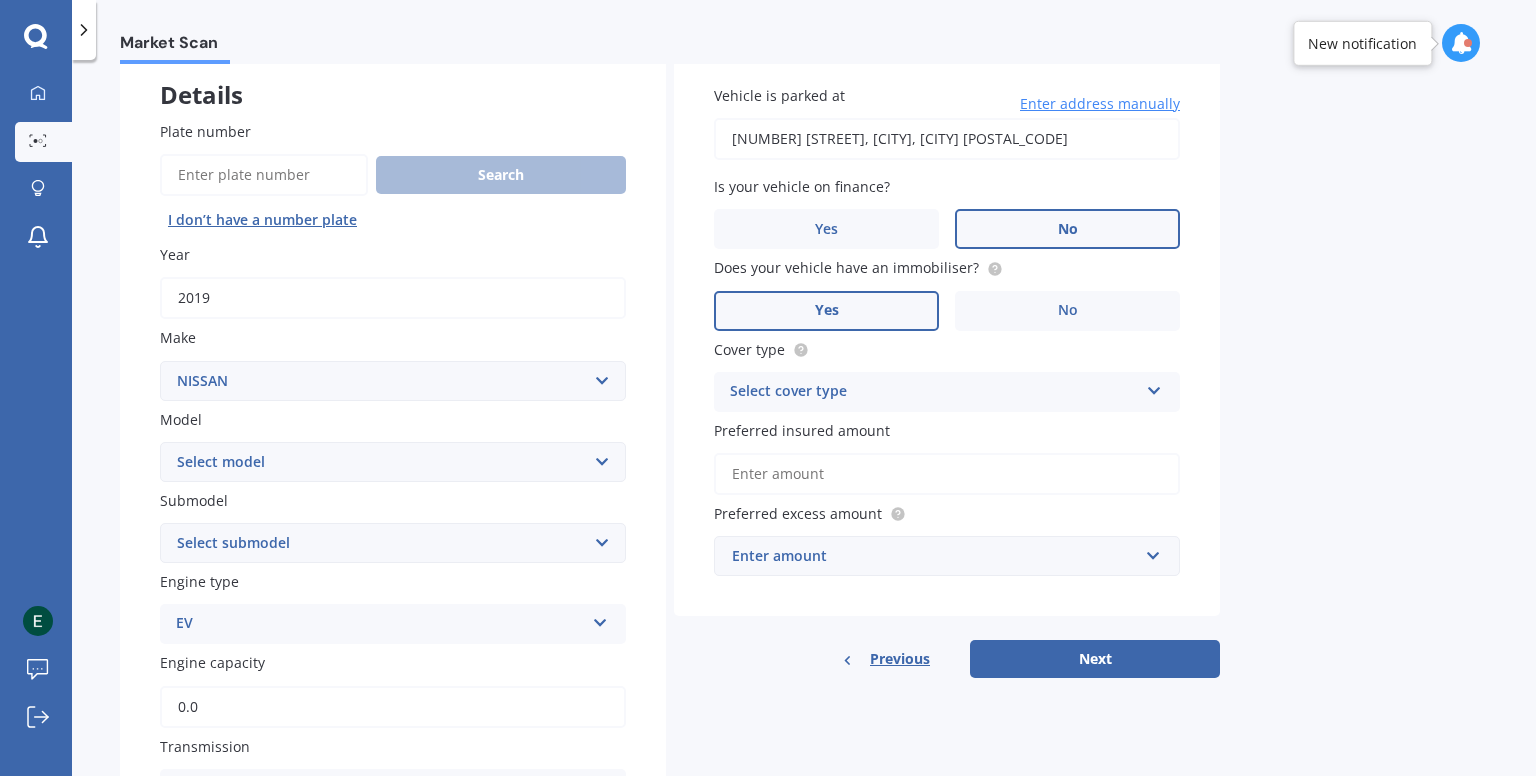 click on "Select make AC ALFA ROMEO ASTON MARTIN AUDI AUSTIN BEDFORD Bentley BMW BYD CADILLAC CAN-AM CHERY CHEVROLET CHRYSLER Citroen CRUISEAIR CUPRA DAEWOO DAIHATSU DAIMLER DAMON DIAHATSU DODGE EXOCET FACTORY FIVE FERRARI FIAT Fiord FLEETWOOD FORD FOTON FRASER GEELY GENESIS GEORGIE BOY GMC GREAT WALL GWM HAVAL HILLMAN HINO HOLDEN HOLIDAY RAMBLER HONDA HUMMER HYUNDAI INFINITI ISUZU IVECO JAC JAECOO JAGUAR JEEP KGM KIA LADA LAMBORGHINI LANCIA LANDROVER LDV LEXUS LINCOLN LOTUS LUNAR M.G M.G. MAHINDRA MASERATI MAZDA MCLAREN MERCEDES AMG Mercedes Benz MERCEDES-AMG MERCURY MINI MITSUBISHI MORGAN MORRIS NEWMAR NISSAN OMODA OPEL OXFORD PEUGEOT Plymouth Polestar PONTIAC PORSCHE PROTON RAM Range Rover Rayne RENAULT ROLLS ROYCE ROVER SAAB SATURN SEAT SHELBY SKODA SMART SSANGYONG SUBARU SUZUKI TATA TESLA TIFFIN Toyota TRIUMPH TVR Vauxhall VOLKSWAGEN VOLVO WESTFIELD WINNEBAGO ZX" at bounding box center (393, 381) 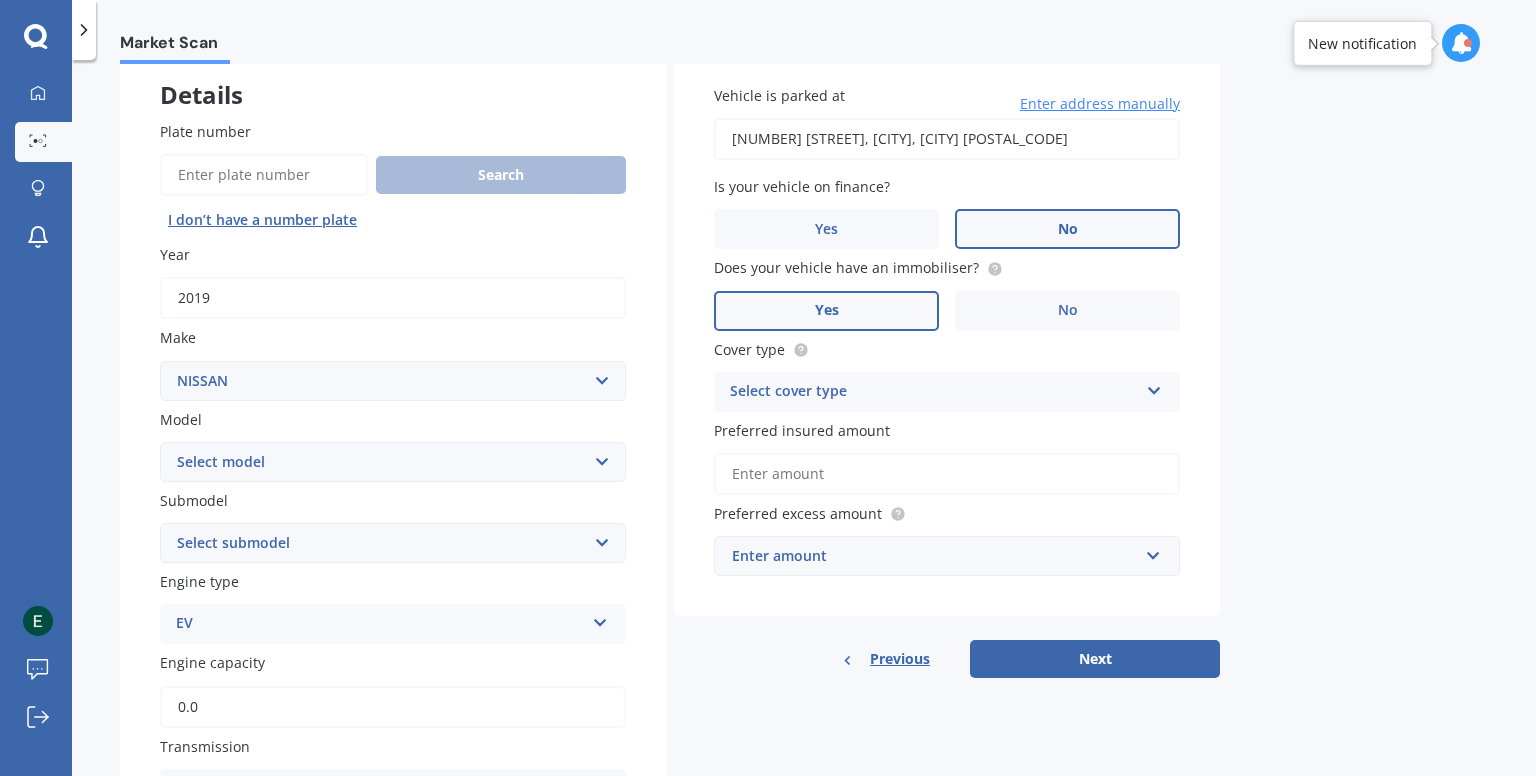 click on "Select model 1200 180SX 200SX 300ZX 350Z 370Z Ad Altima ARIYA Atlas Avenir Basarra Bluebird Caball Cabstar Camino Caravan Cedric Cefiro Cima Civillian Condor Crew Cube Datsun DAYZ Dualis e-NV200 ElGrand Expert Fairlady Figaro Fuga Gloria GTR Homy Infiniti Juke Kicks Lafesta Largo Latio Laurel Leaf Leopard Liberty Lucino March Maxima Micra Mistral Murano Navara Navara DX Note Note Turbo NV NV100 NV350 NX Pao Pathfinder Patrol Prairie Presage Presea Primastar Primera Pulsar Qashqai Regulus Rnessa S-Cargo Safari Sakura Sentra Serena Silvia Skyline Stagea Sunny Sylphy Teana Terrano Tiida Tino Titan Urvan Vanette Wingroad X-Trail Z" at bounding box center [393, 462] 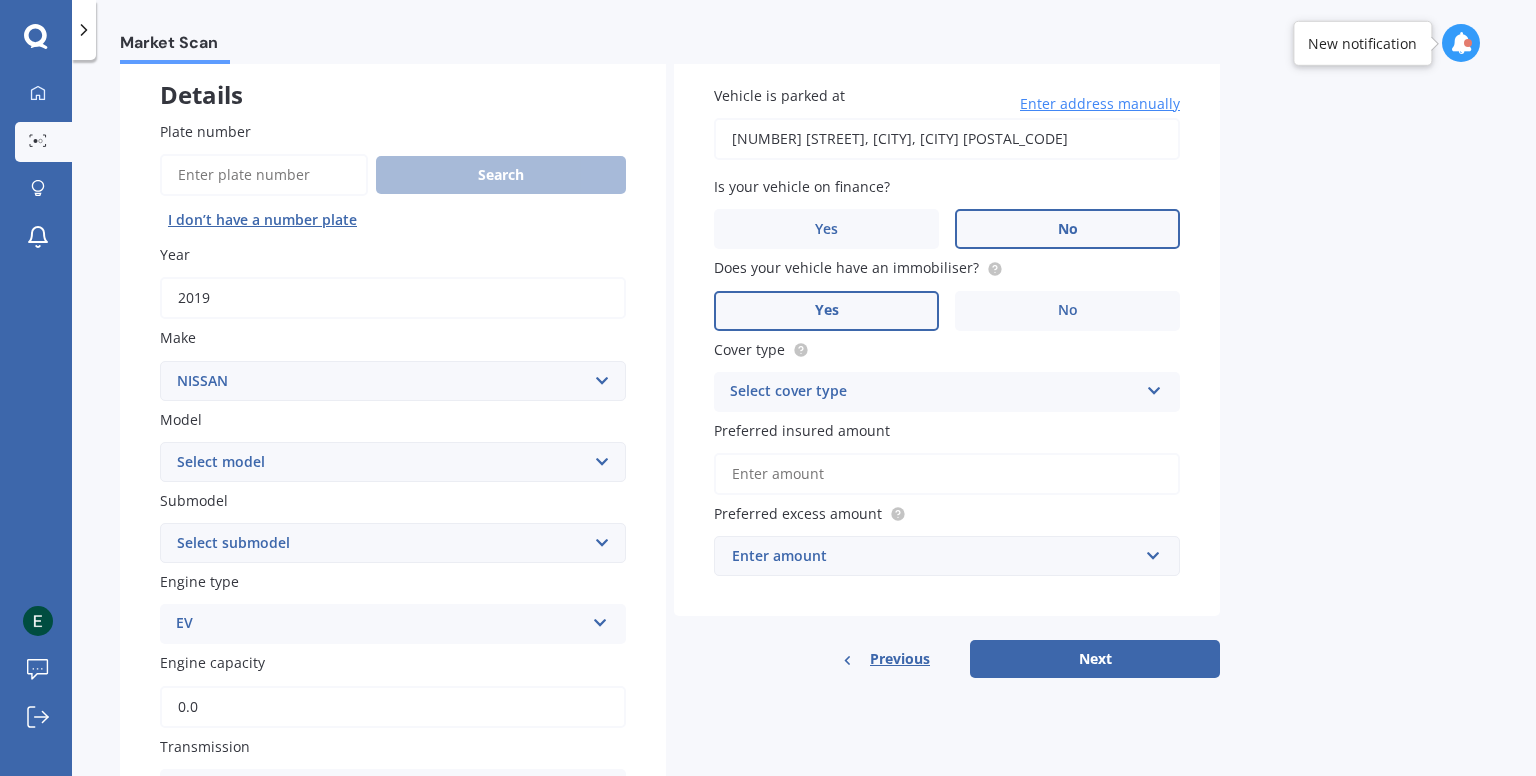 select on "LEAF" 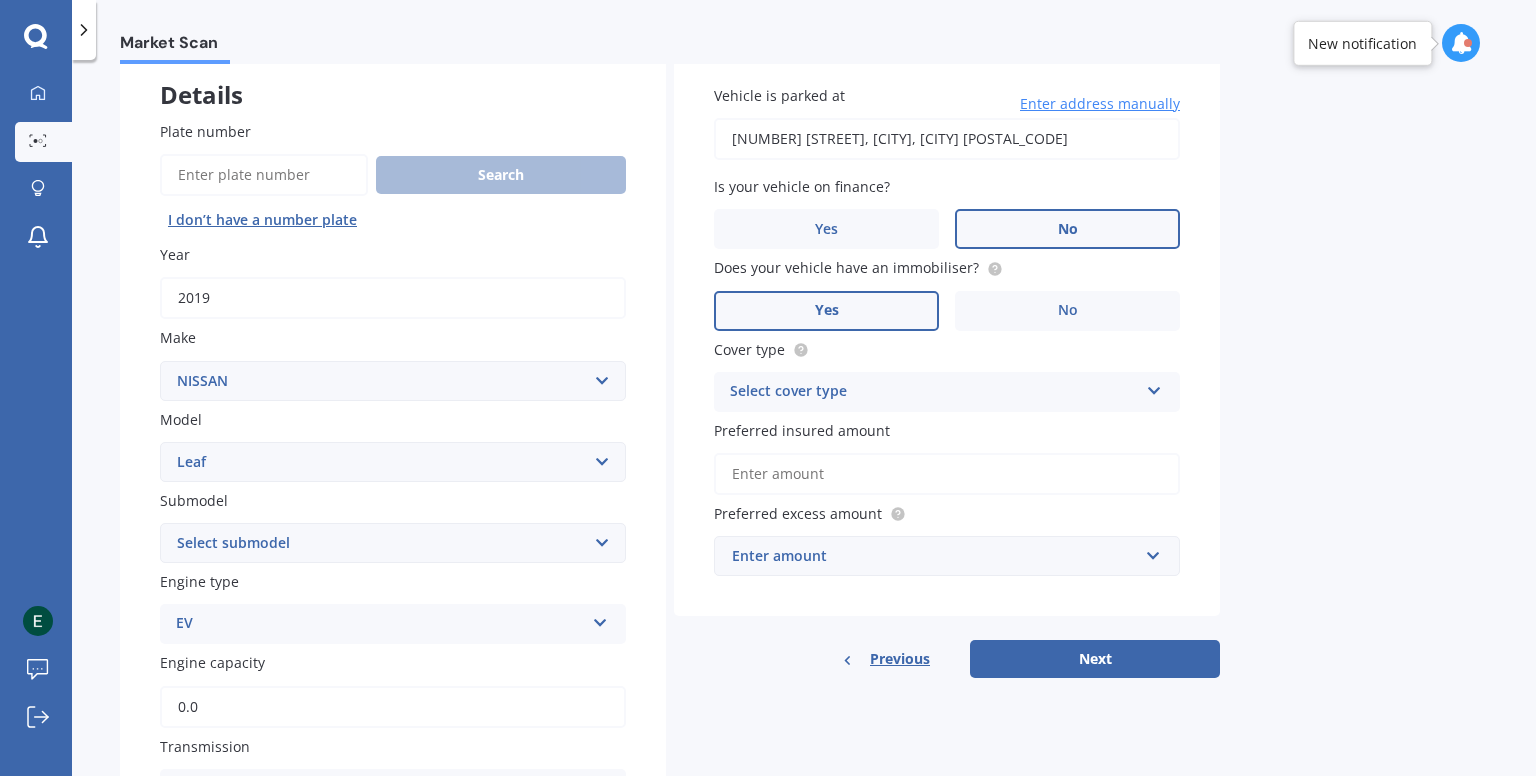 click on "Select model 1200 180SX 200SX 300ZX 350Z 370Z Ad Altima ARIYA Atlas Avenir Basarra Bluebird Caball Cabstar Camino Caravan Cedric Cefiro Cima Civillian Condor Crew Cube Datsun DAYZ Dualis e-NV200 ElGrand Expert Fairlady Figaro Fuga Gloria GTR Homy Infiniti Juke Kicks Lafesta Largo Latio Laurel Leaf Leopard Liberty Lucino March Maxima Micra Mistral Murano Navara Navara DX Note Note Turbo NV NV100 NV350 NX Pao Pathfinder Patrol Prairie Presage Presea Primastar Primera Pulsar Qashqai Regulus Rnessa S-Cargo Safari Sakura Sentra Serena Silvia Skyline Stagea Sunny Sylphy Teana Terrano Tiida Tino Titan Urvan Vanette Wingroad X-Trail Z" at bounding box center [393, 462] 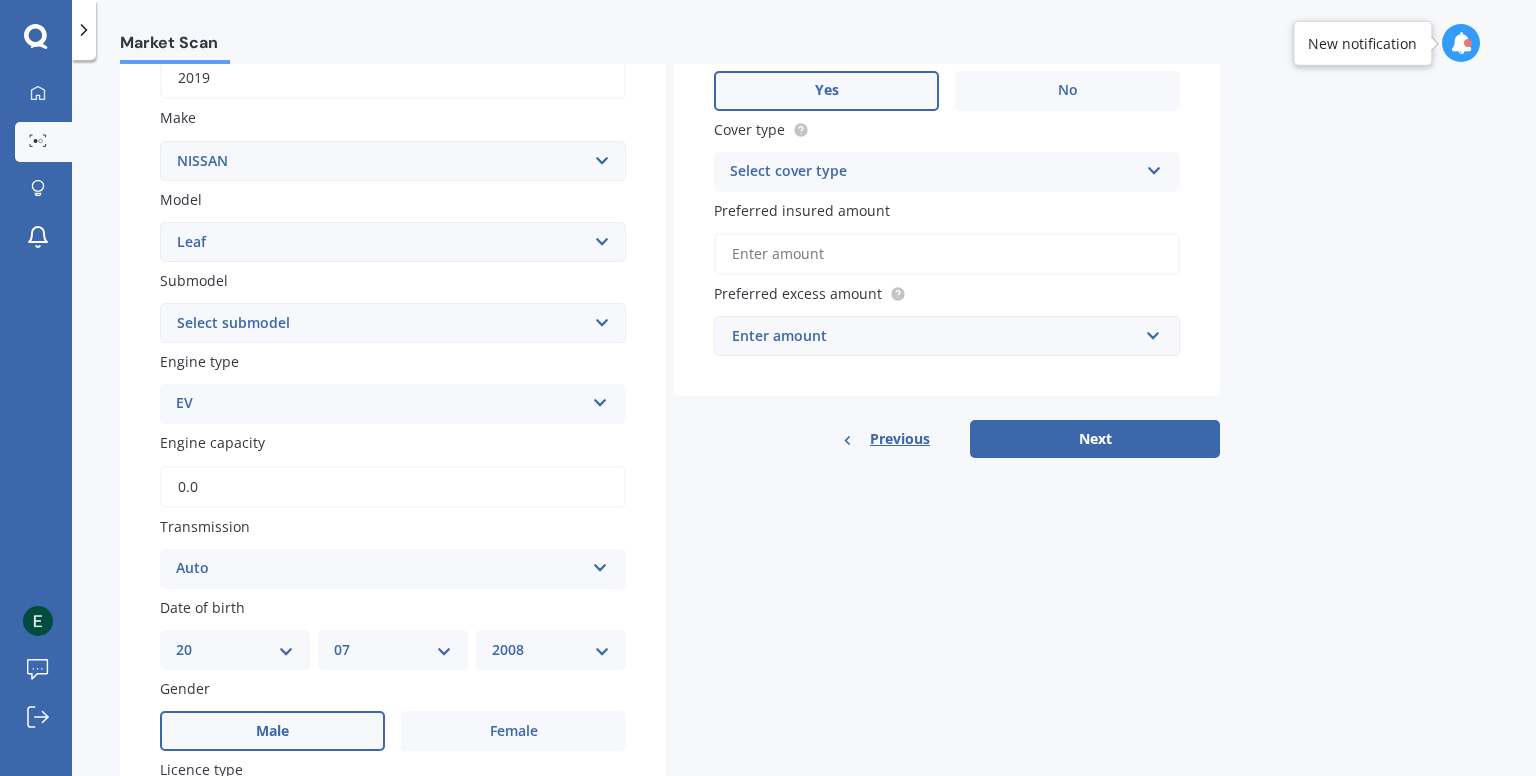 scroll, scrollTop: 340, scrollLeft: 0, axis: vertical 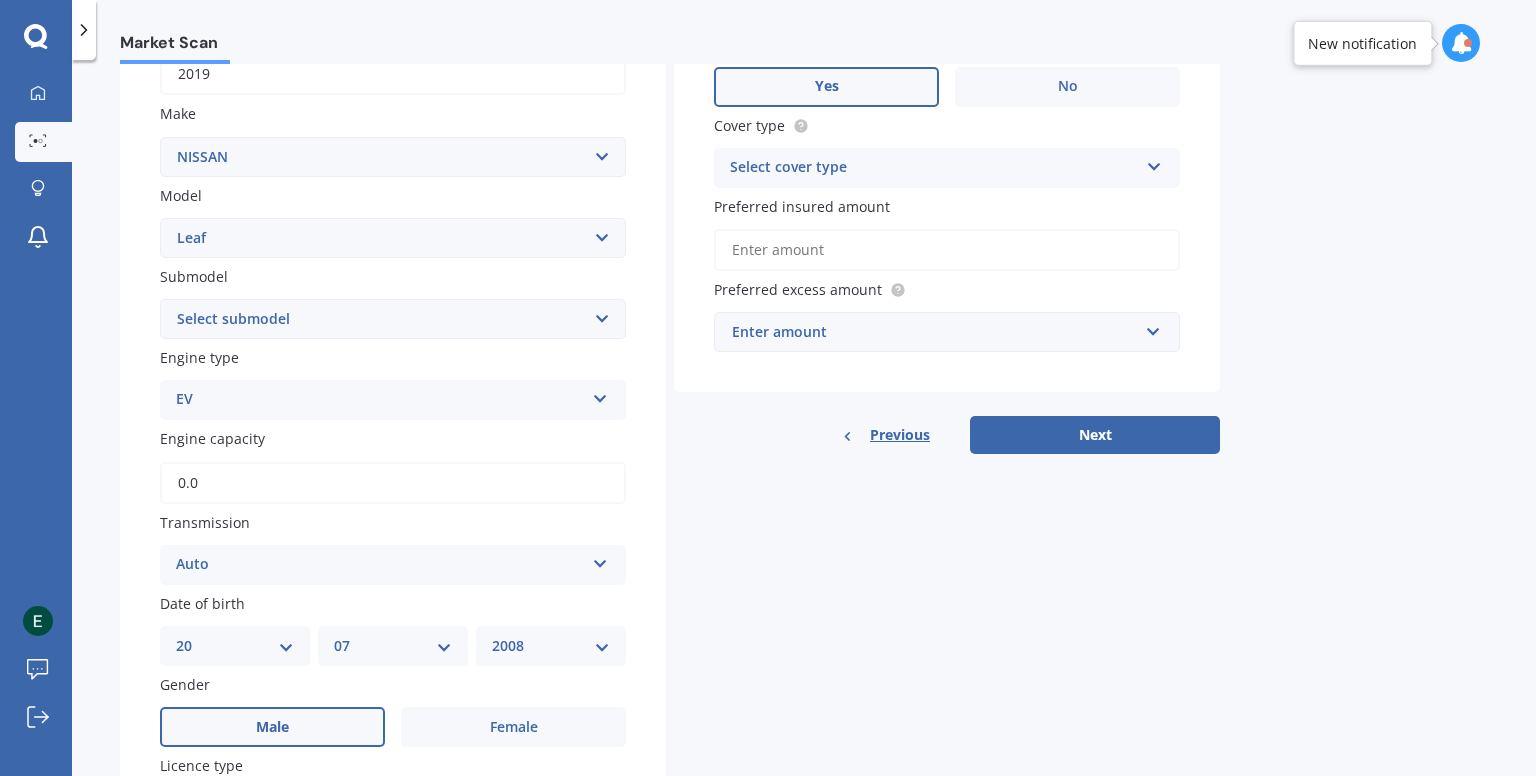click on "Select submodel EV Hybrid" at bounding box center [393, 319] 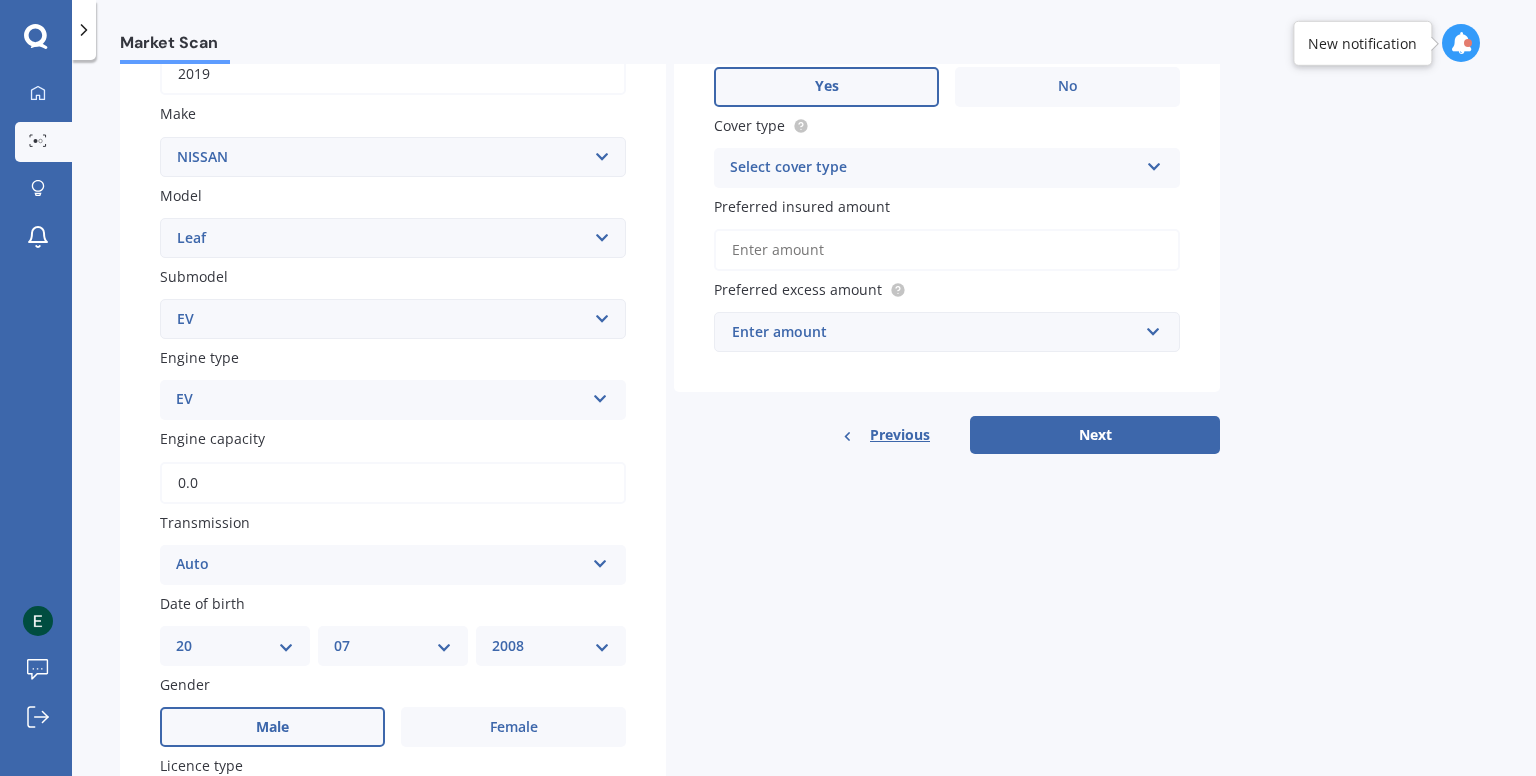 click on "Select submodel EV Hybrid" at bounding box center (393, 319) 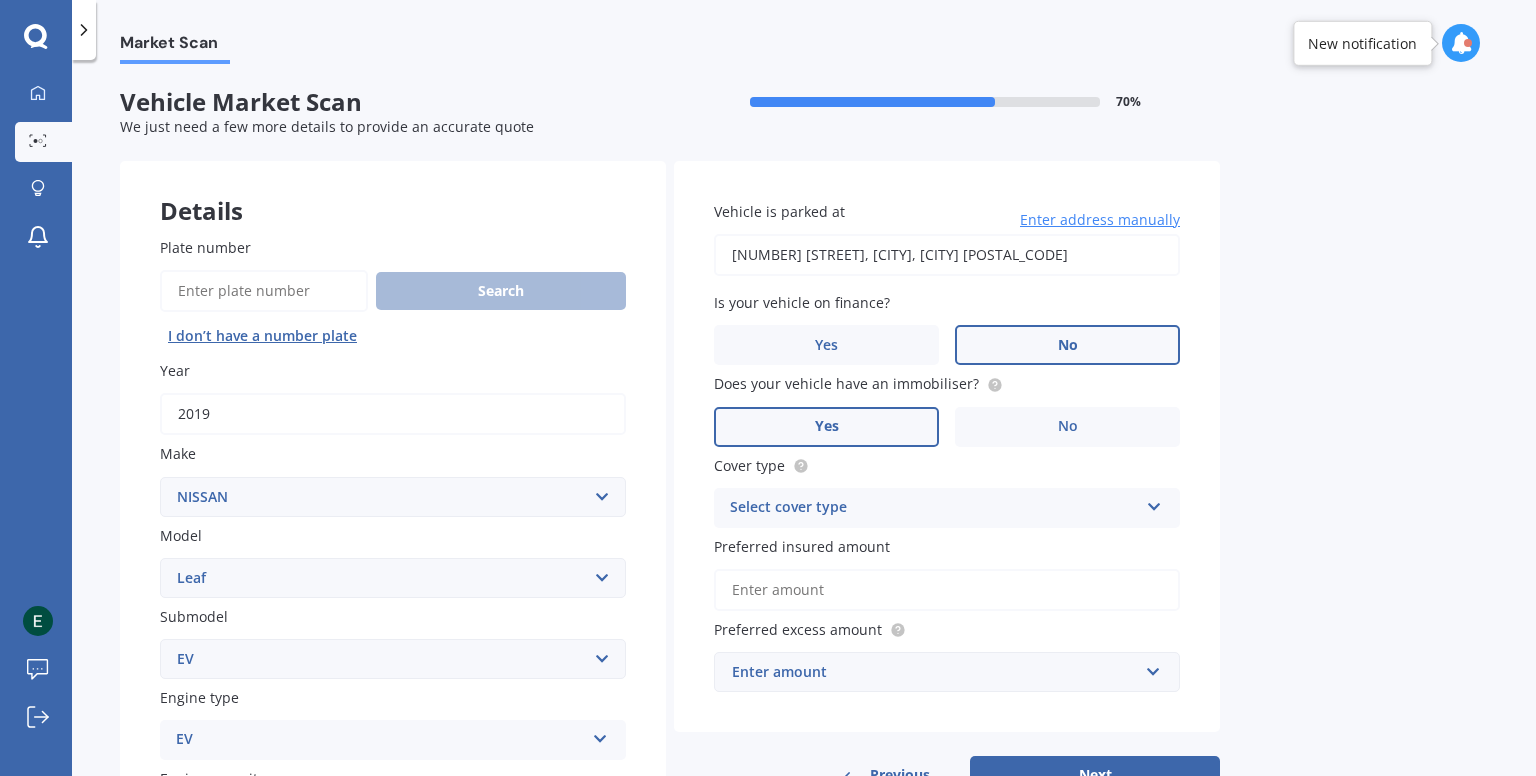 scroll, scrollTop: 75, scrollLeft: 0, axis: vertical 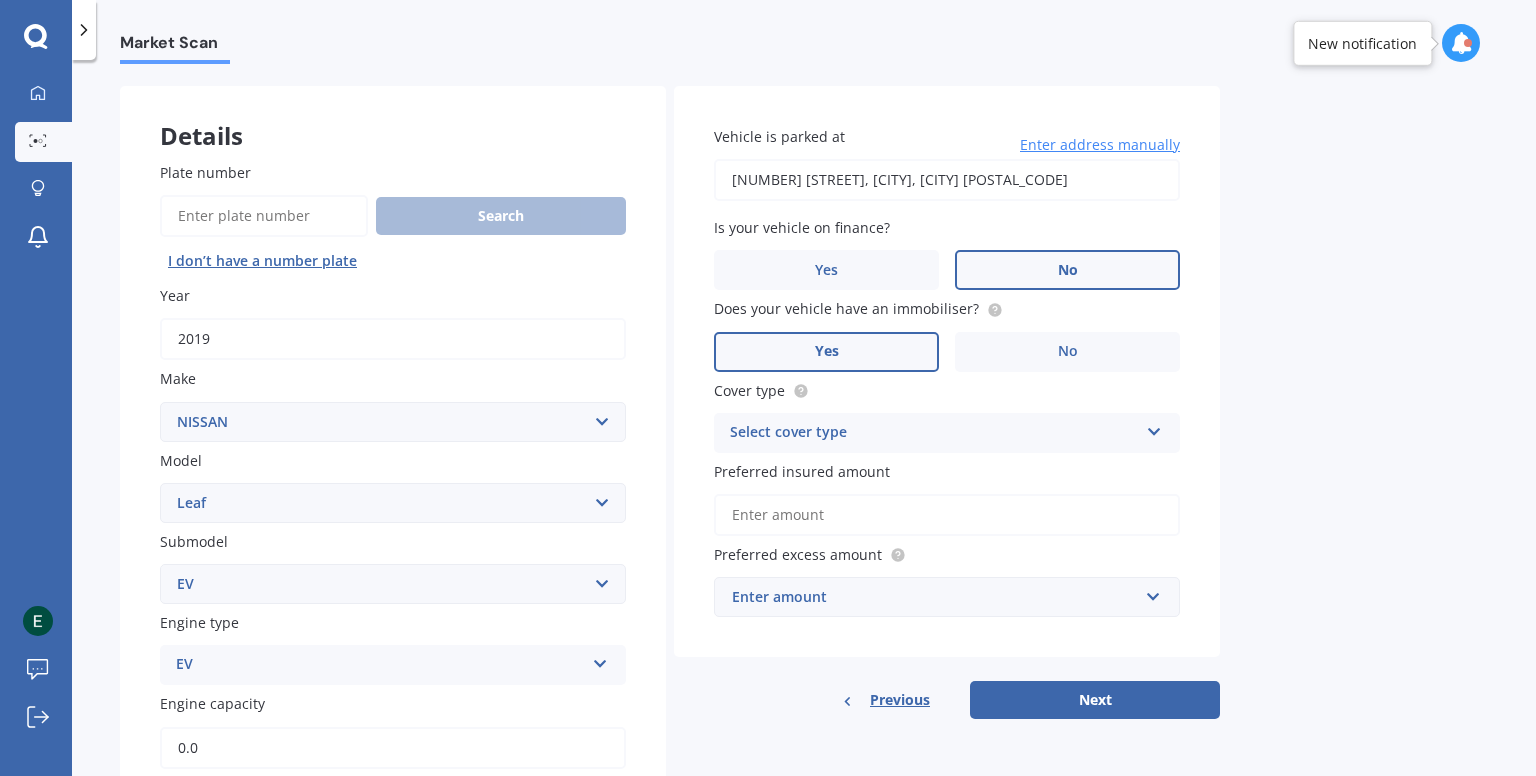 click on "[NUMBER] [STREET], [CITY], [CITY] [POSTAL_CODE]" at bounding box center (947, 180) 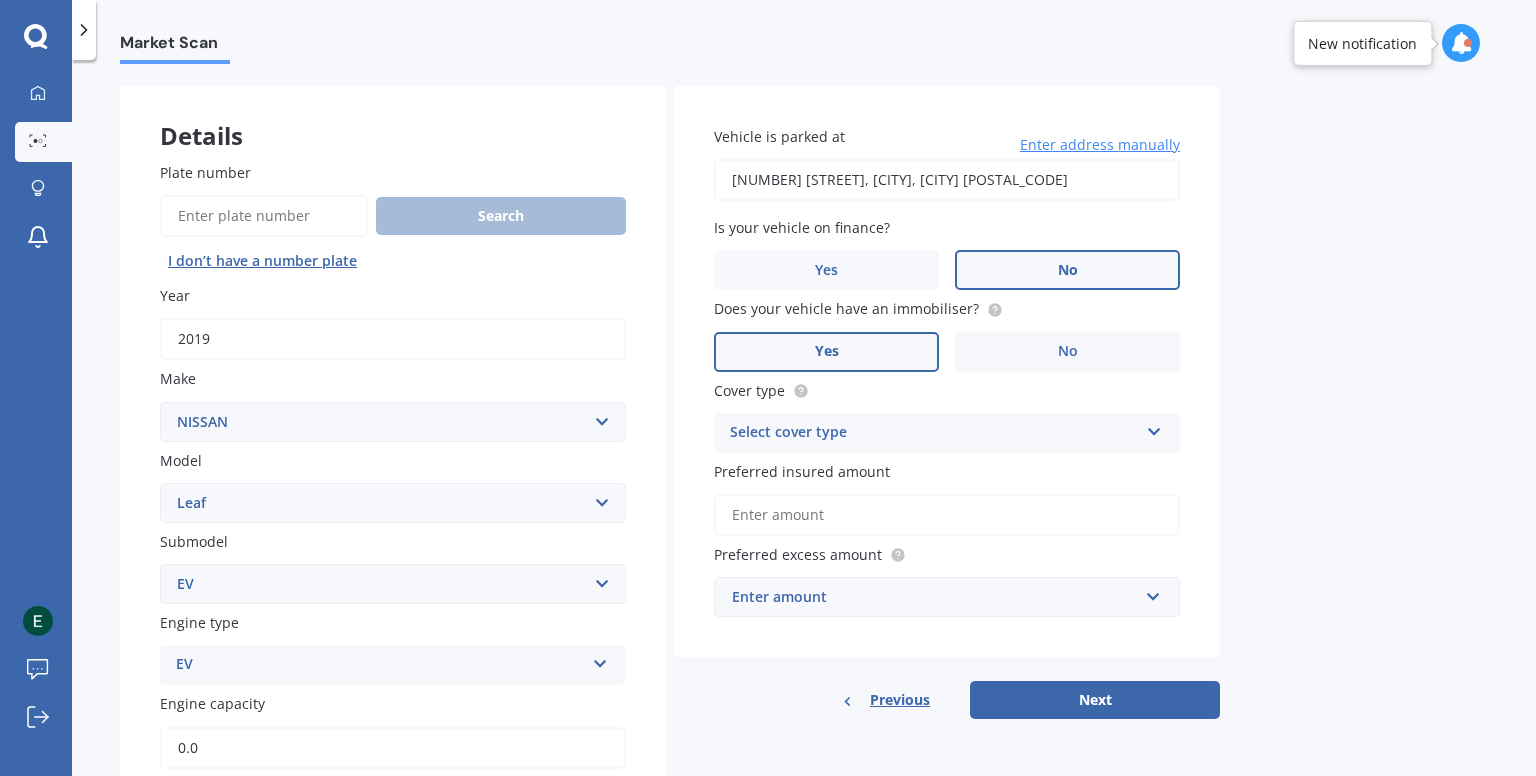 scroll, scrollTop: 270, scrollLeft: 0, axis: vertical 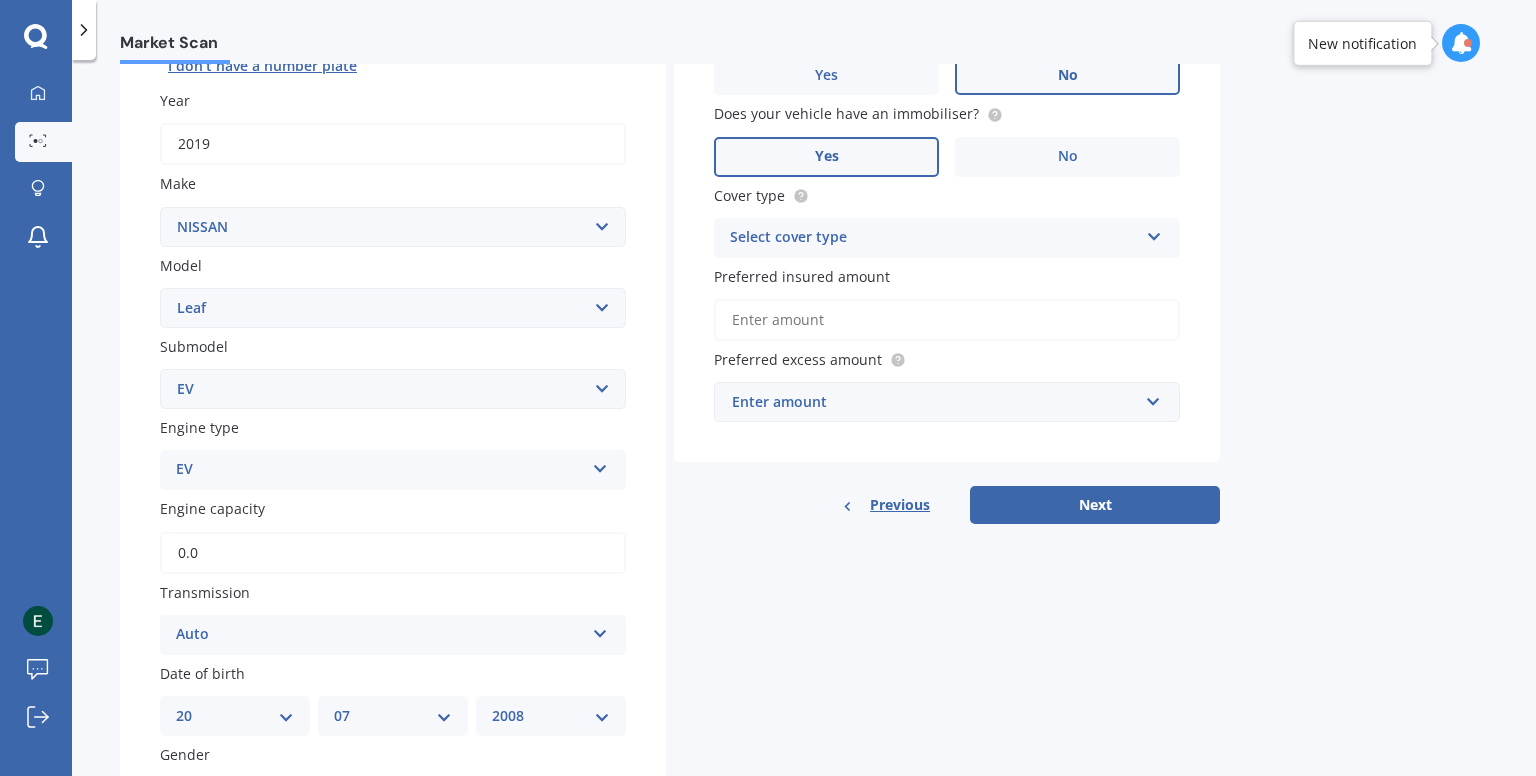 click on "Preferred insured amount" at bounding box center [947, 320] 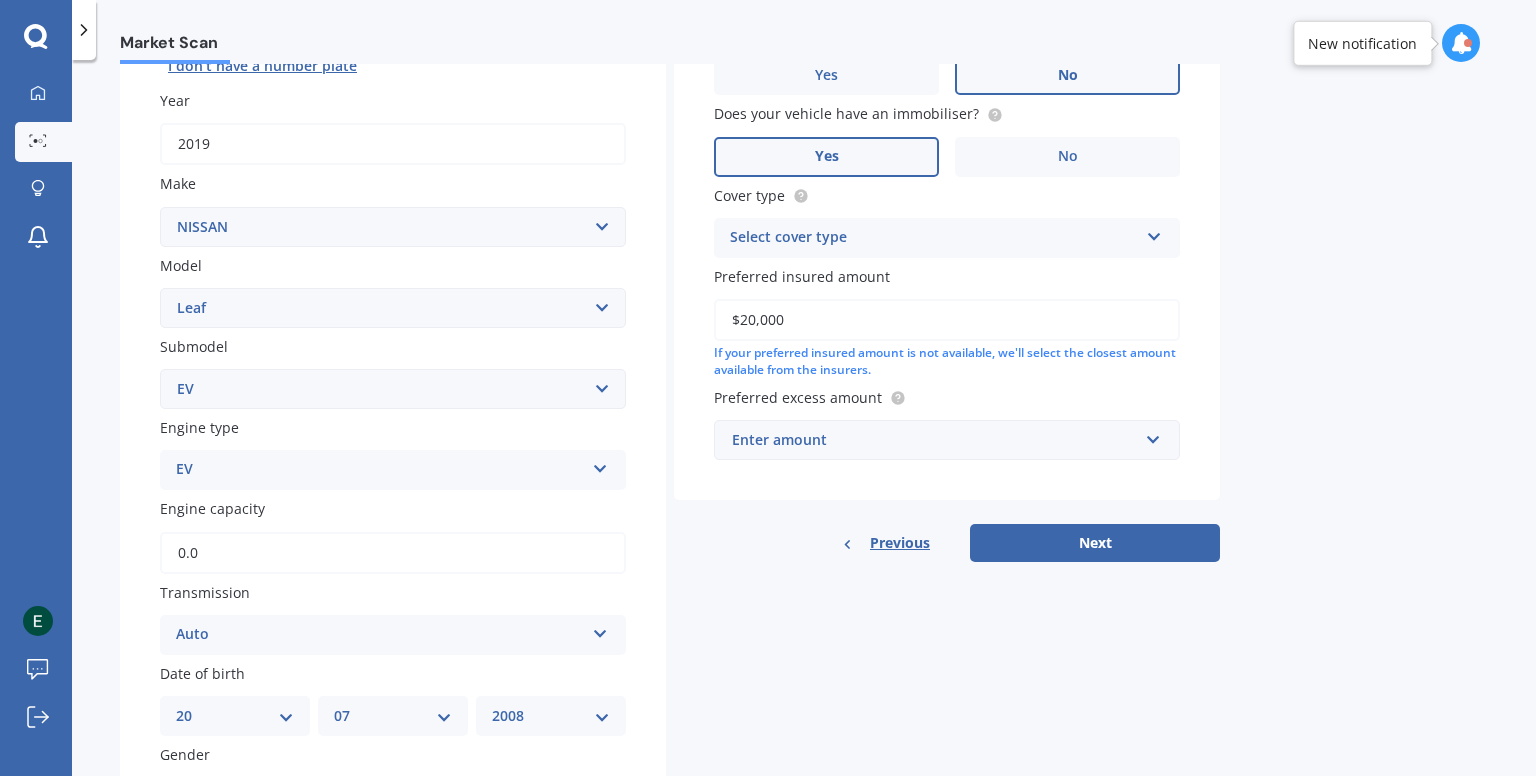 type on "$20,000" 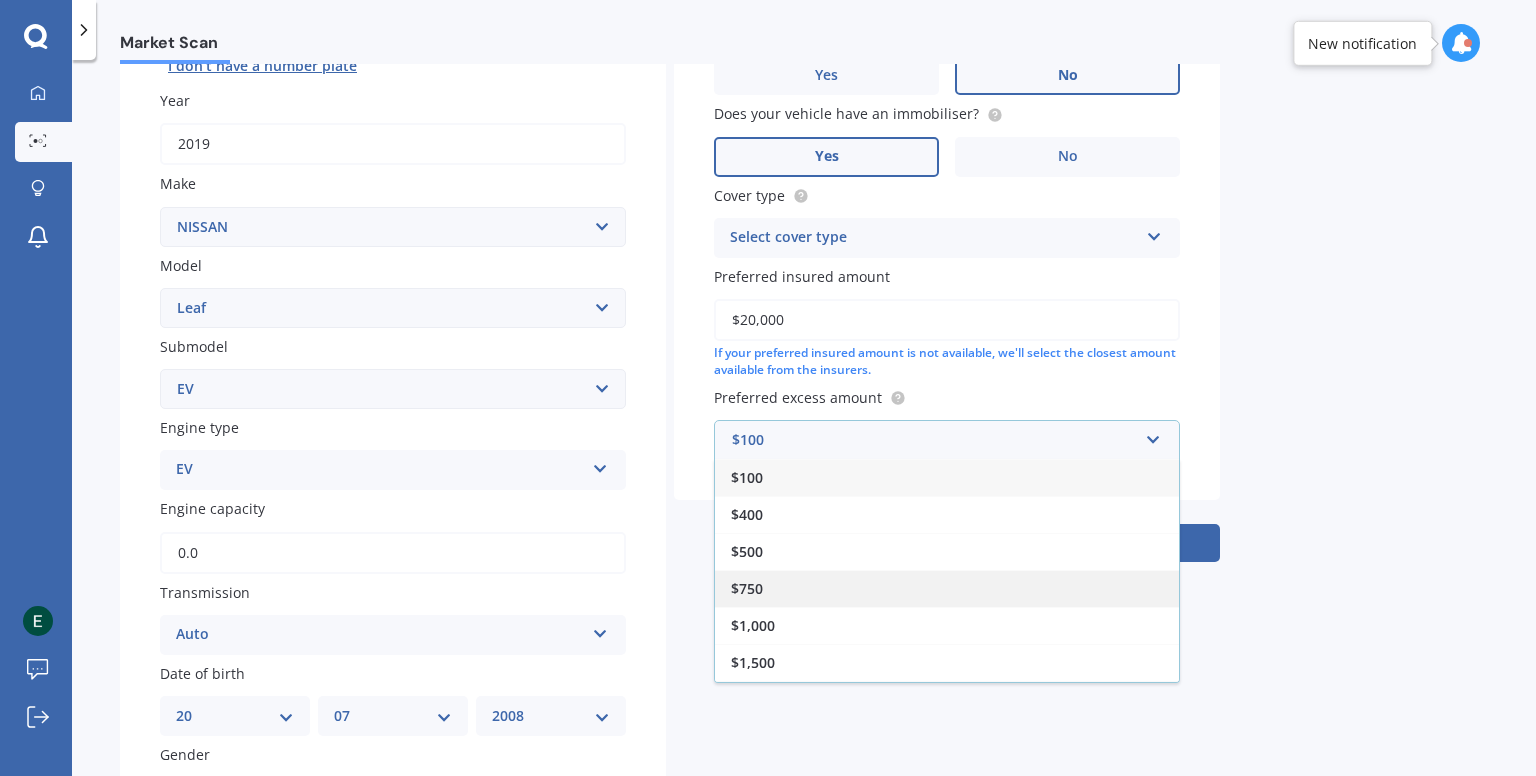 click on "$750" at bounding box center (947, 588) 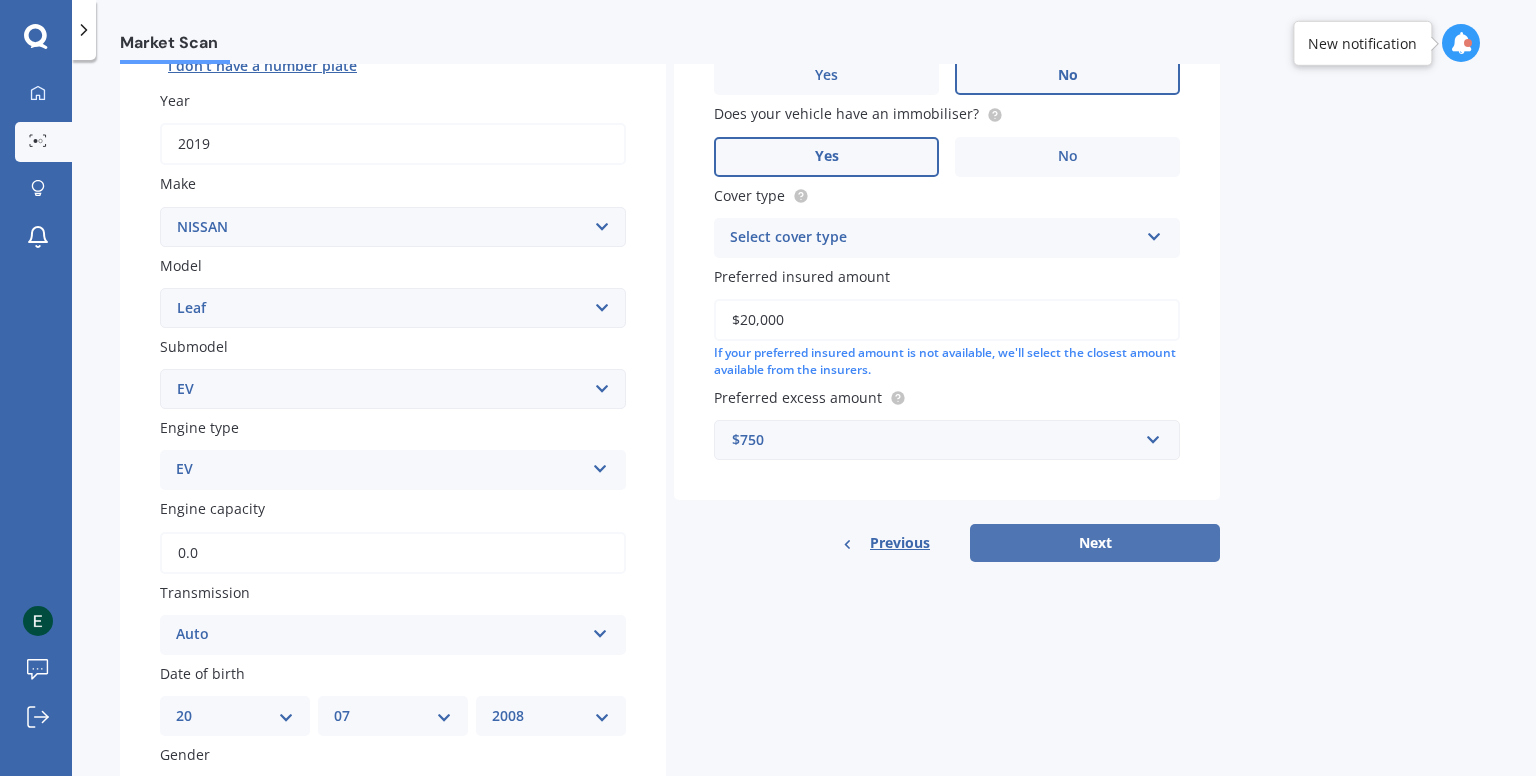 click on "Next" at bounding box center (1095, 543) 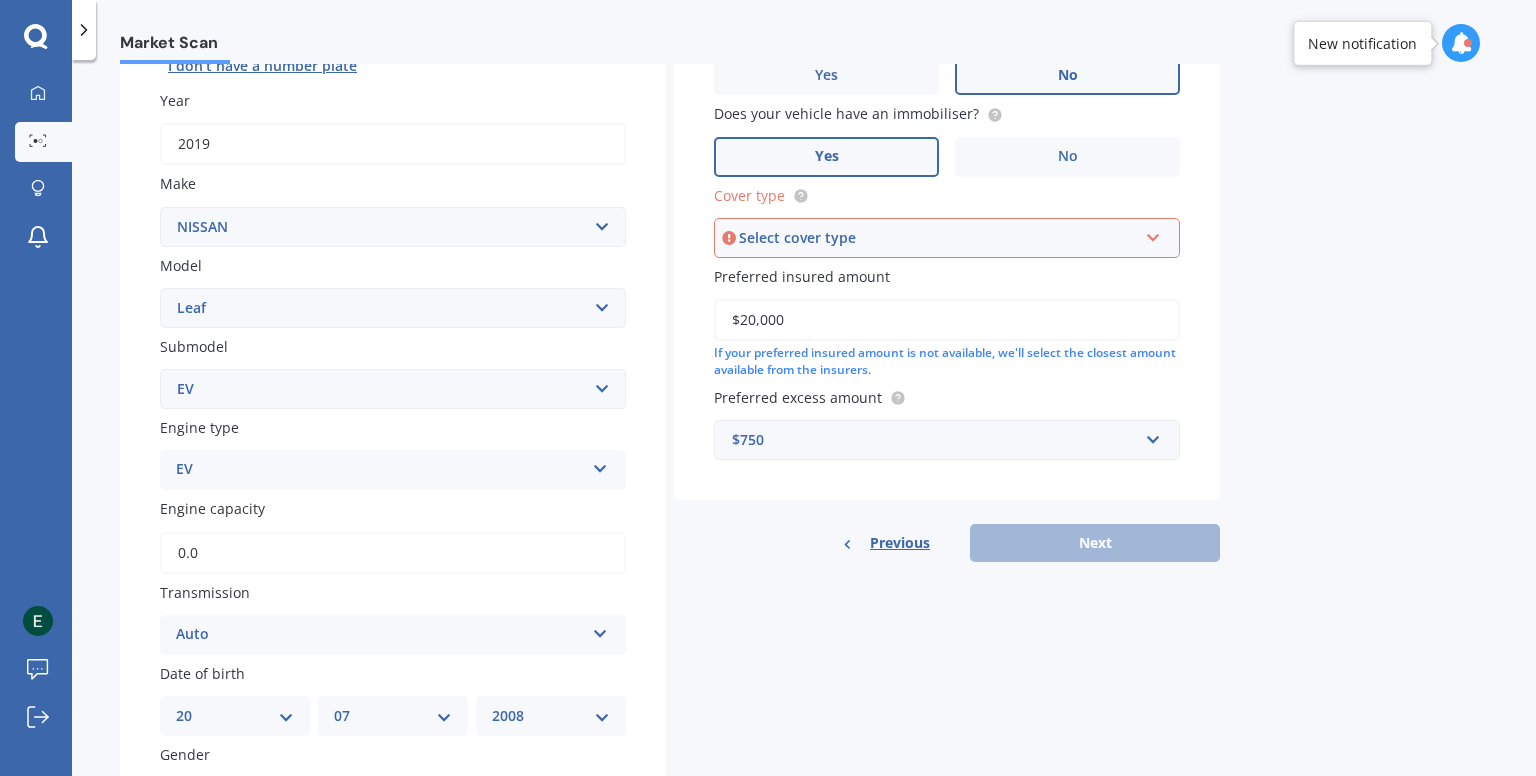 click on "Select cover type Comprehensive Third Party, Fire & Theft Third Party" at bounding box center [947, 238] 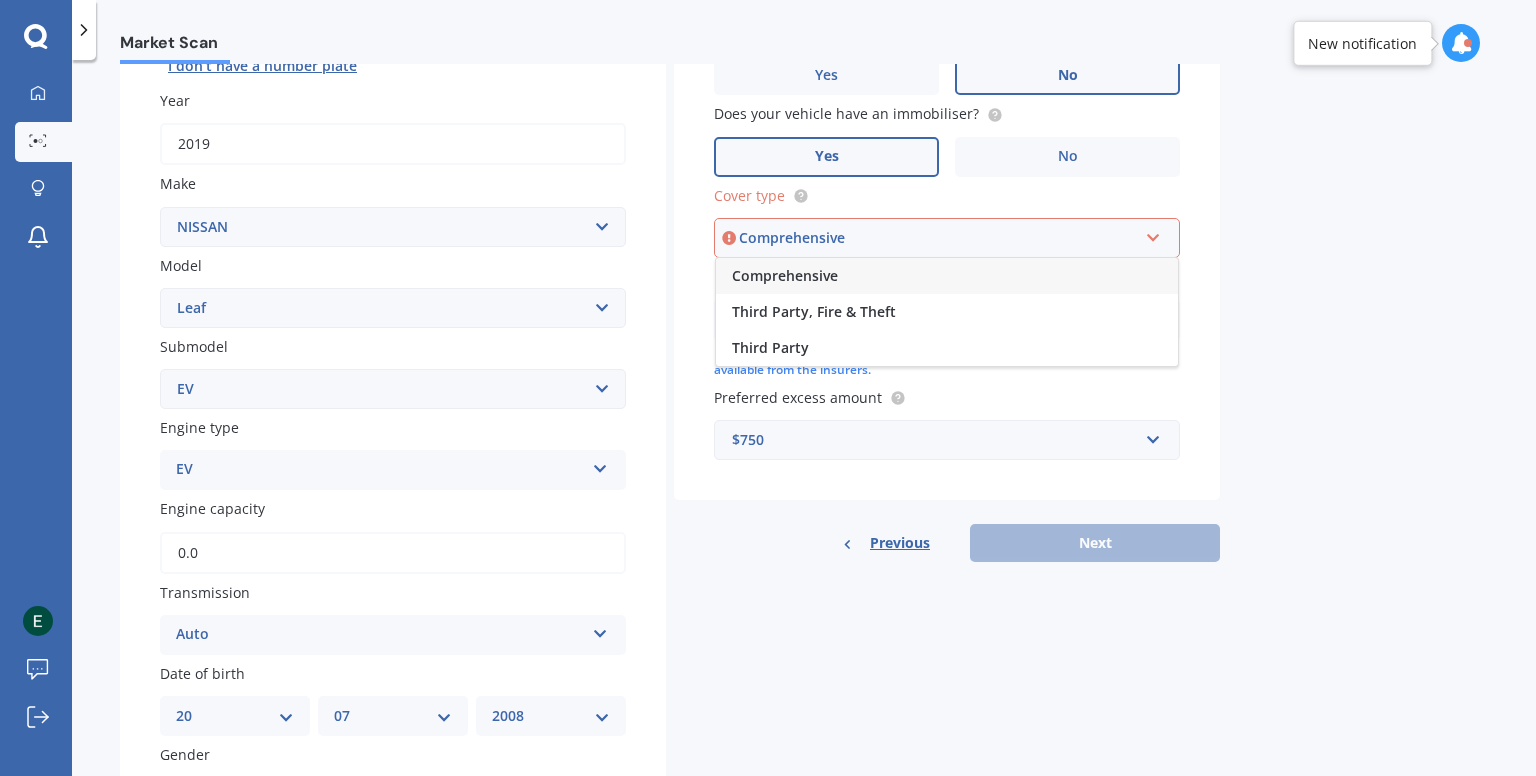 click on "Comprehensive" at bounding box center (947, 276) 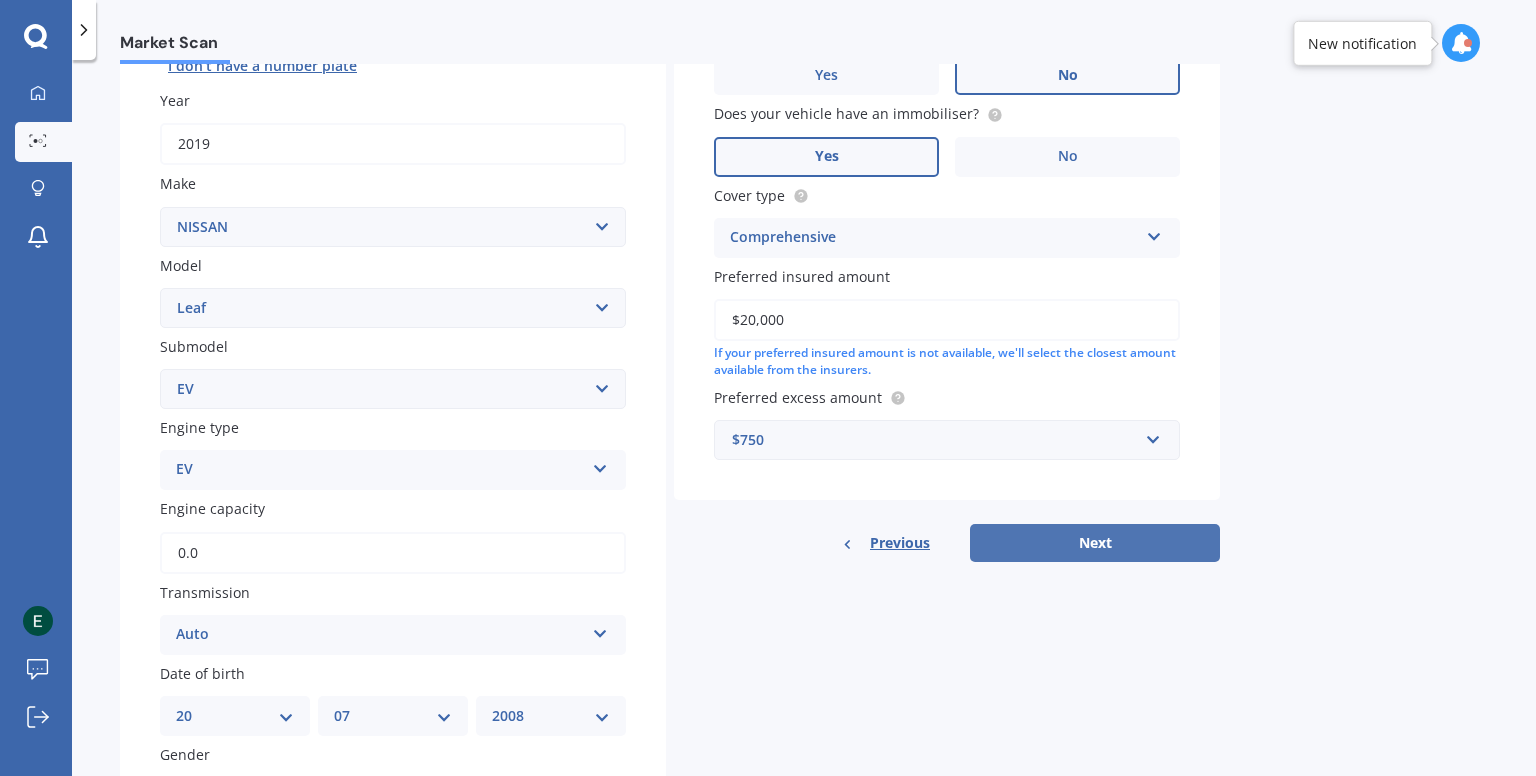 click on "Next" at bounding box center (1095, 543) 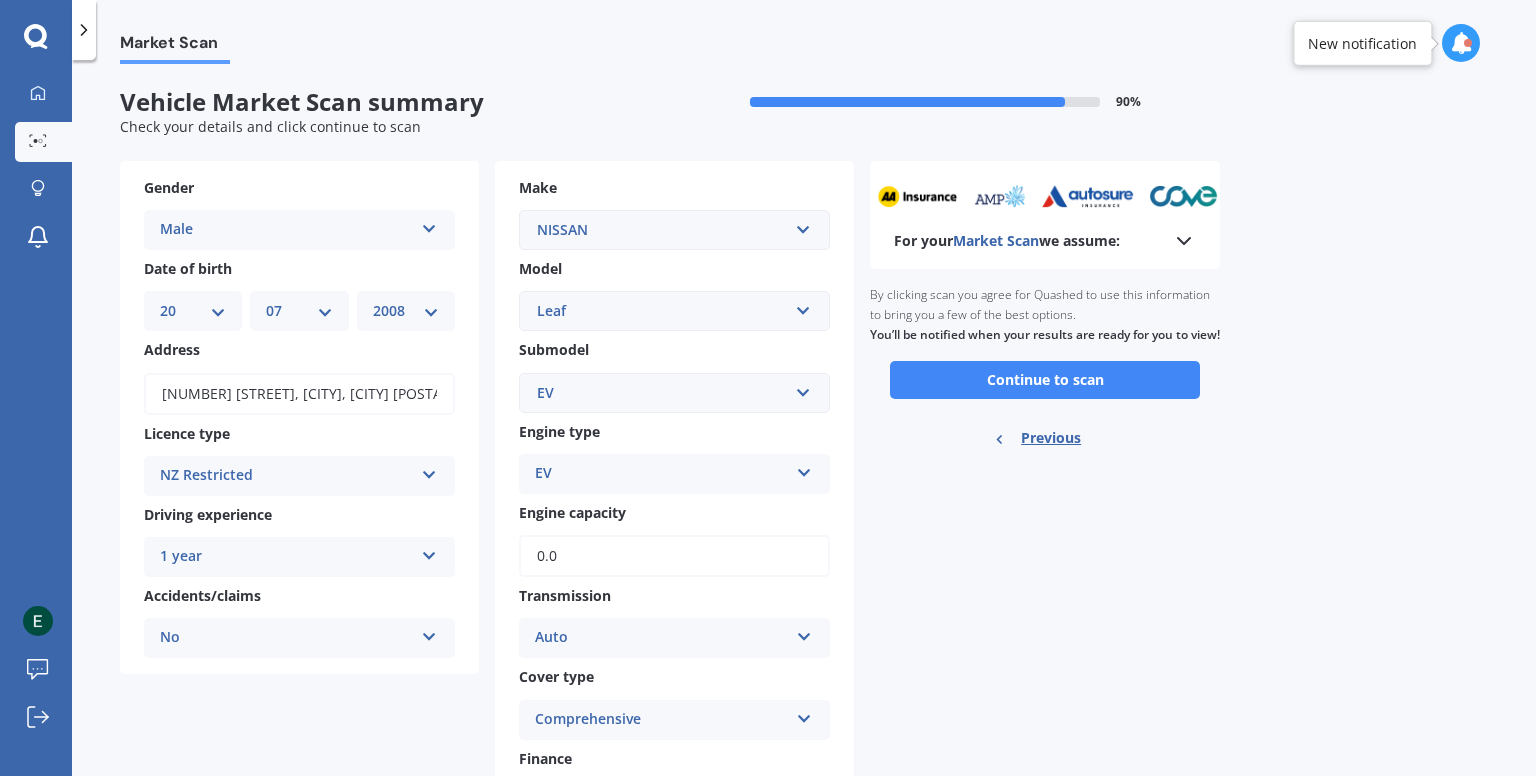 scroll, scrollTop: 0, scrollLeft: 0, axis: both 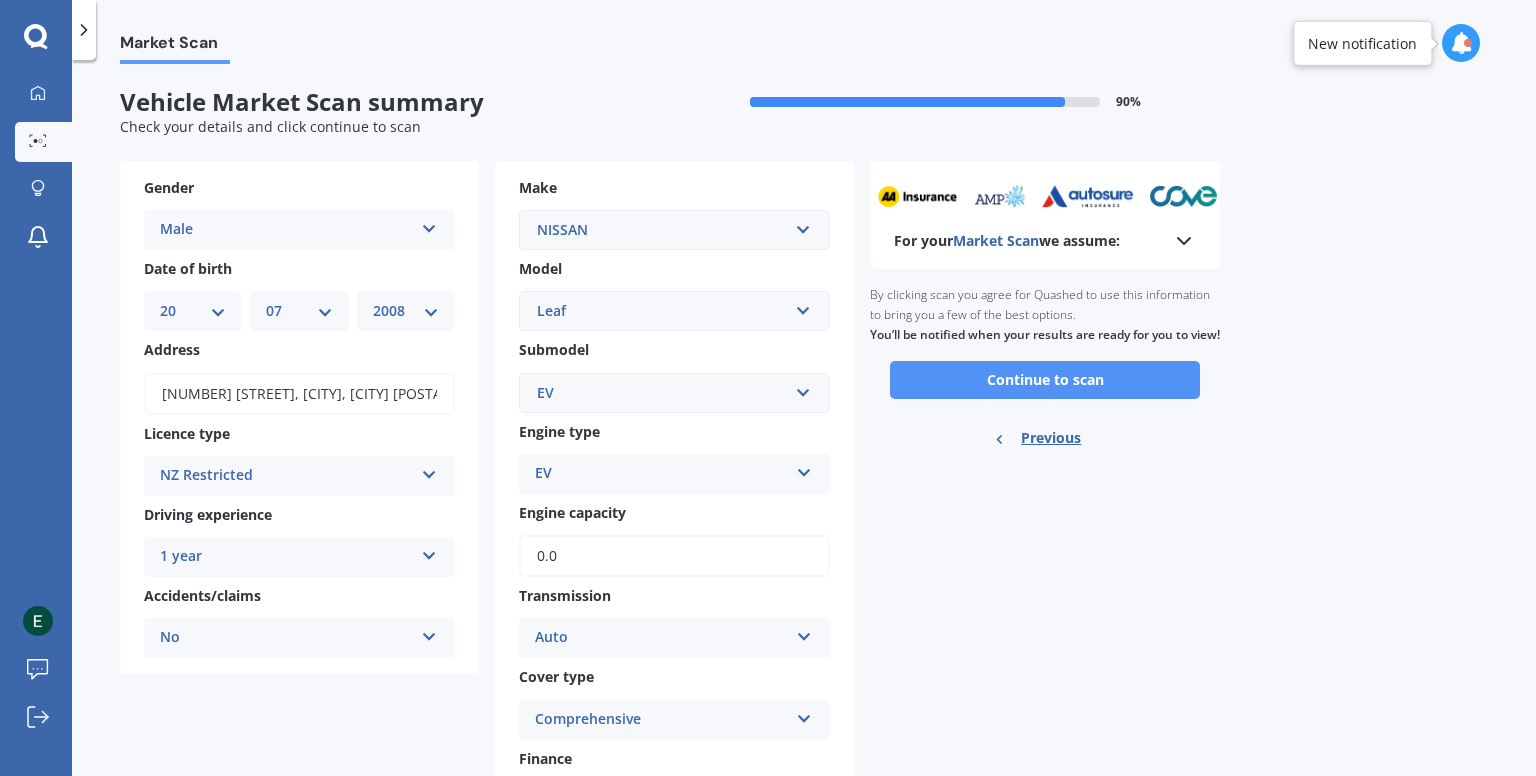 click on "Continue to scan" at bounding box center (1045, 380) 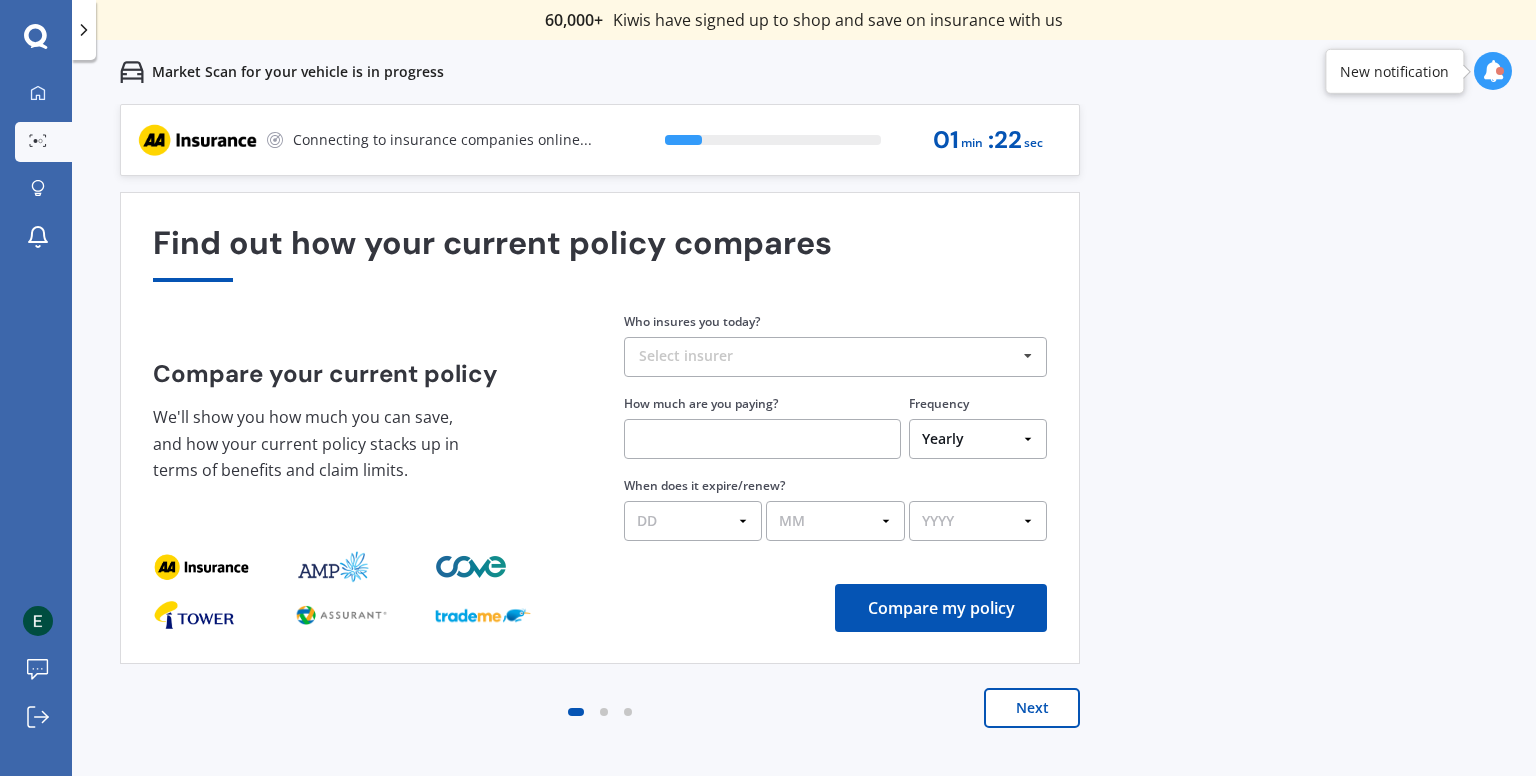 scroll, scrollTop: 0, scrollLeft: 0, axis: both 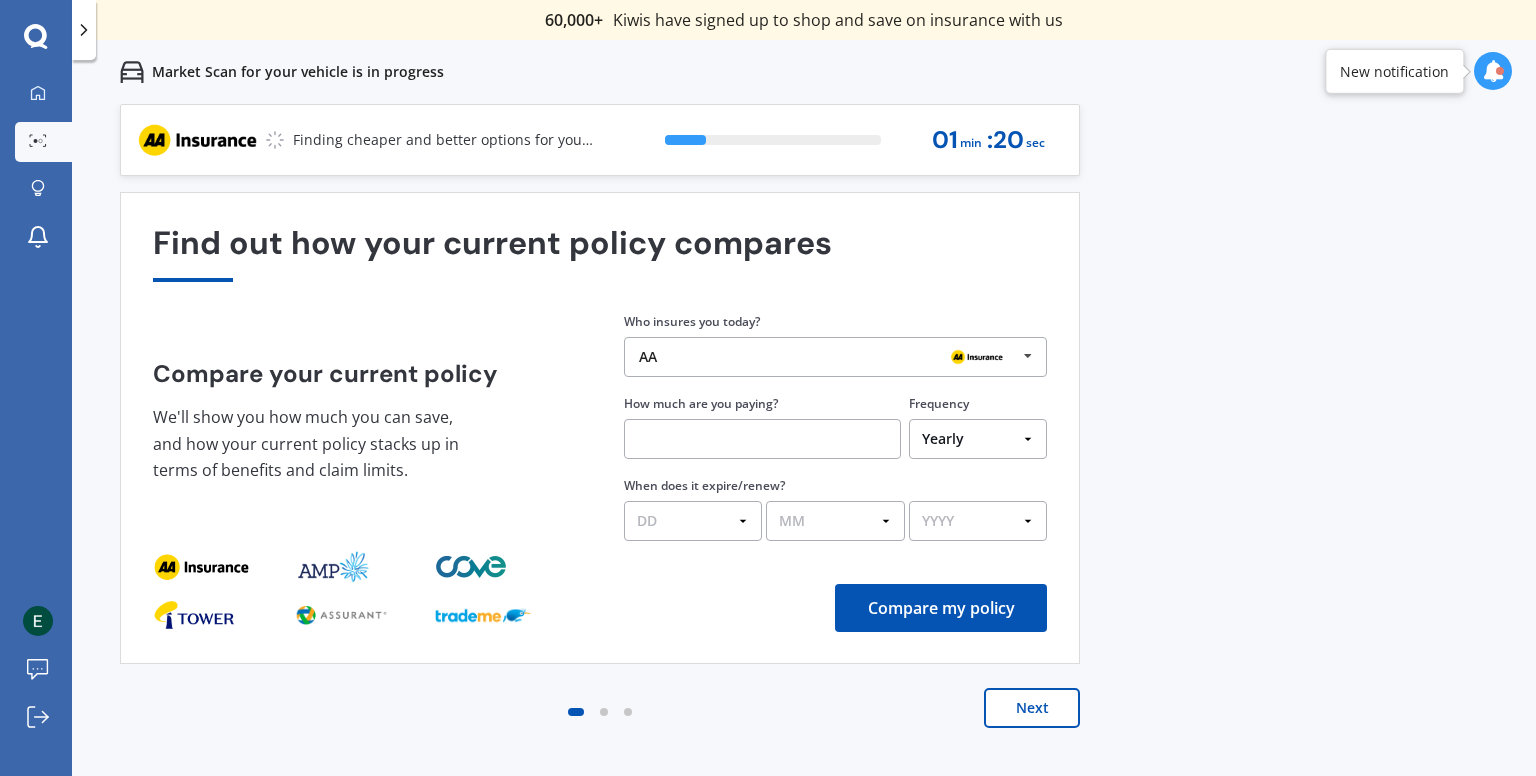 click on "My Dashboard Market Scan Explore insurance Notifications" at bounding box center [36, 170] 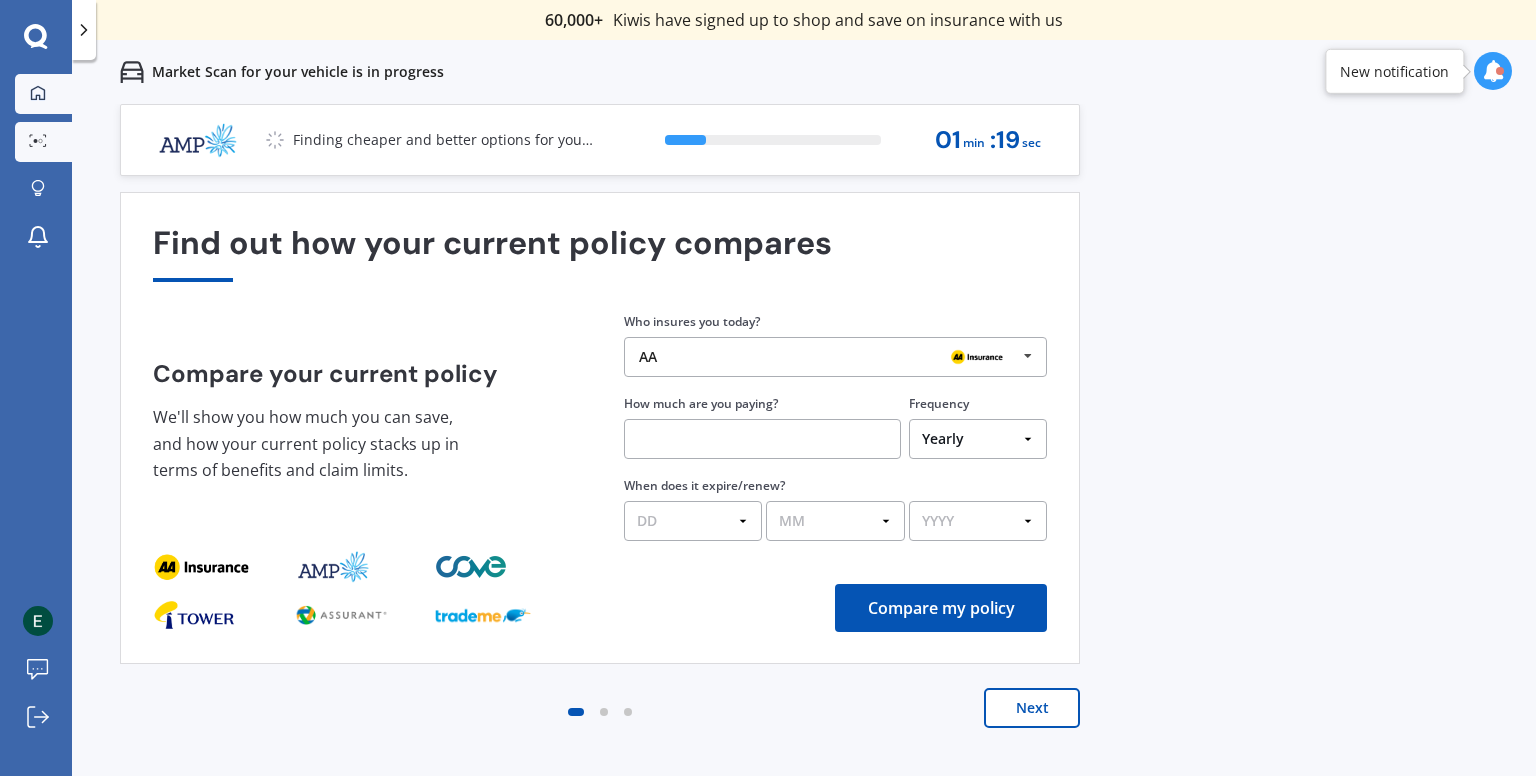 click on "My Dashboard" at bounding box center (43, 94) 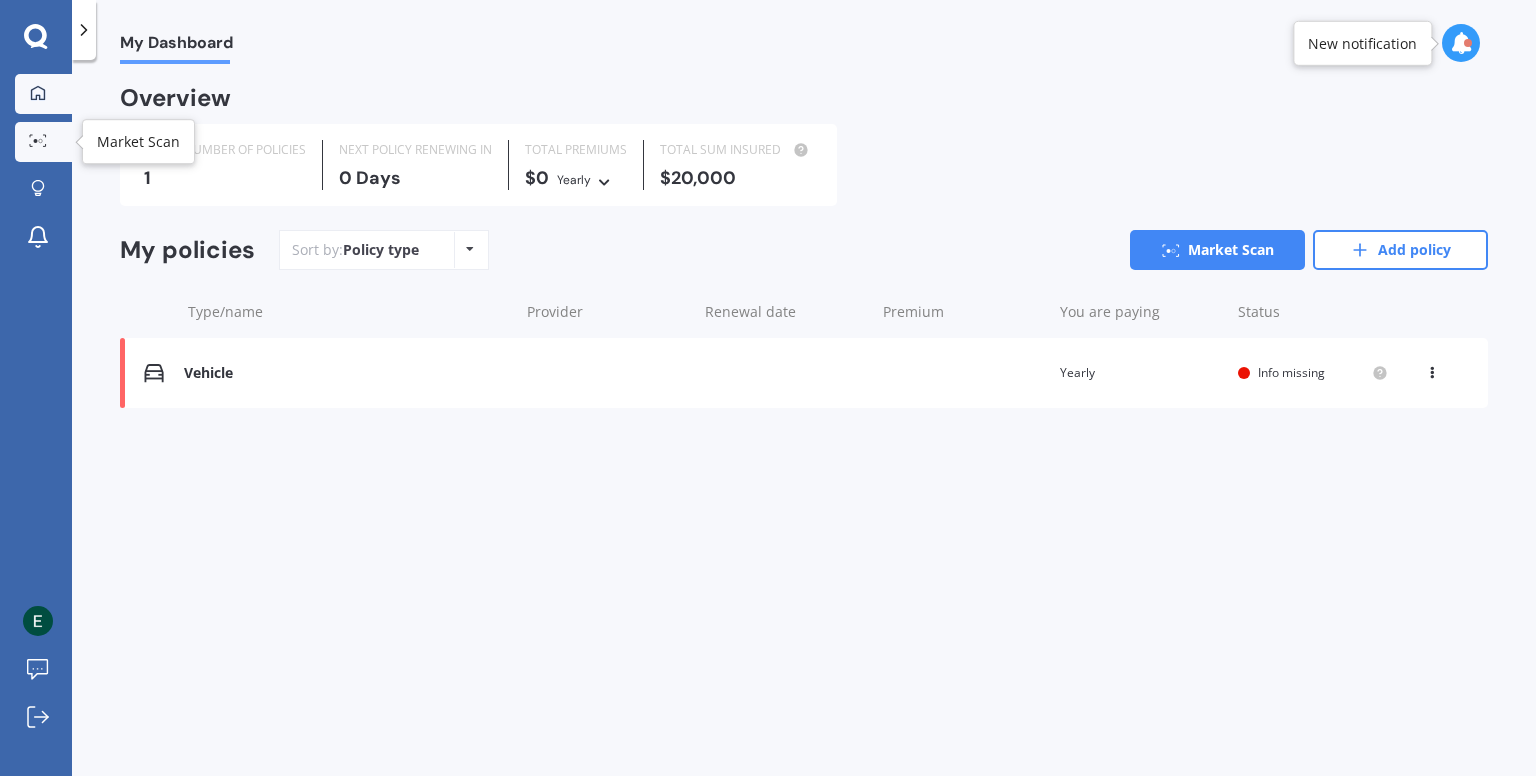 click at bounding box center (38, 140) 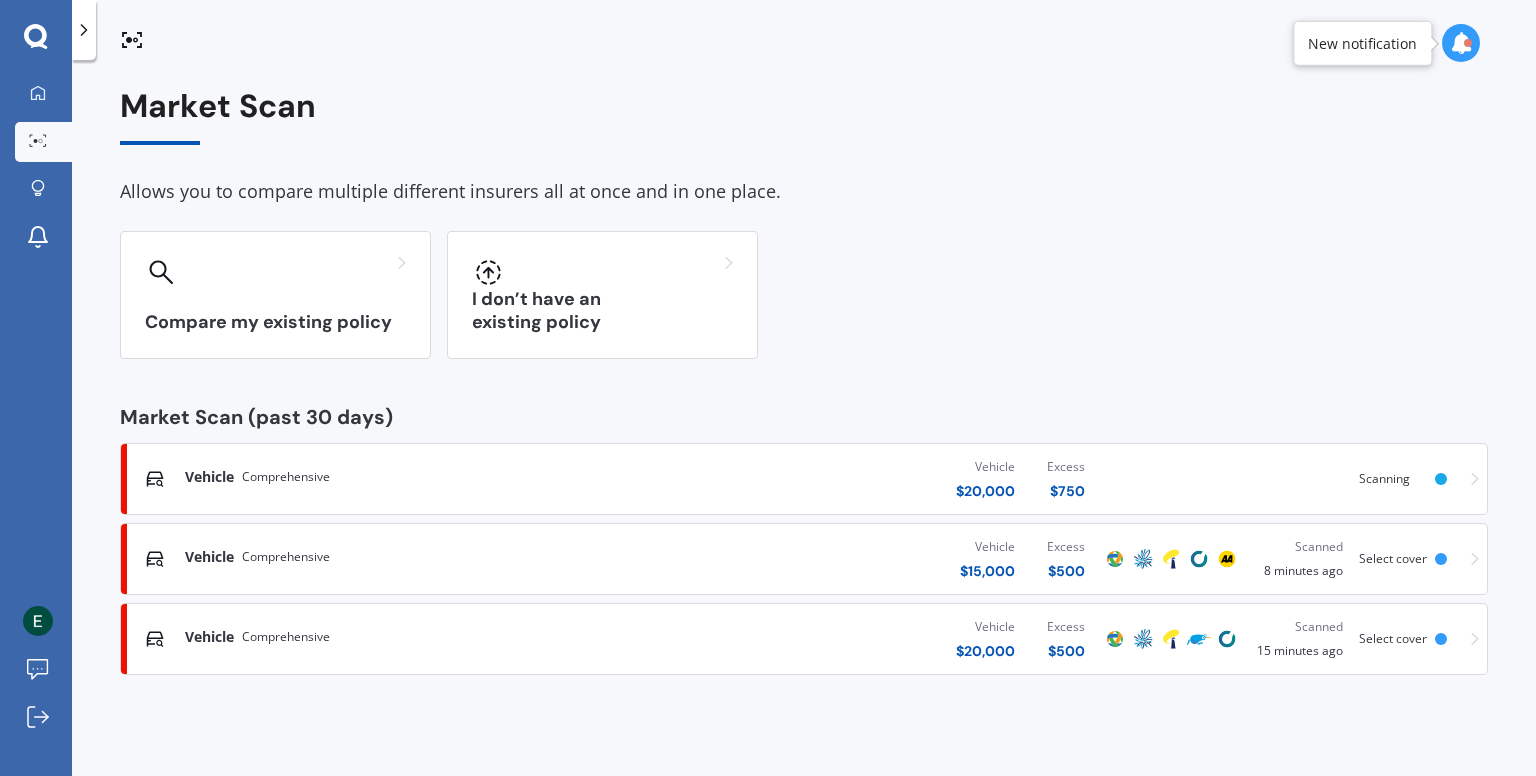 click on "Vehicle $ 15,000 Excess $ 500" at bounding box center [862, 559] 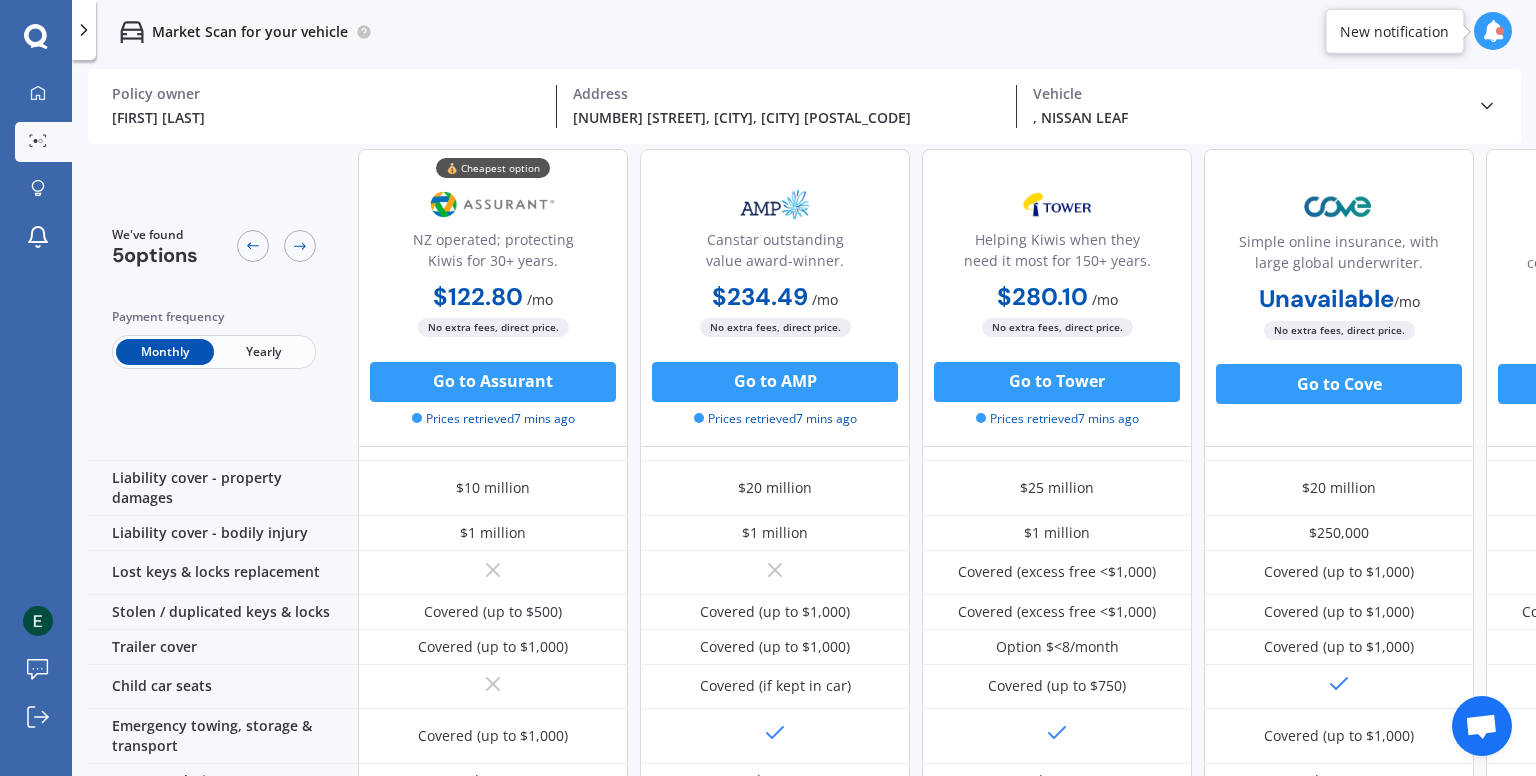 scroll, scrollTop: 0, scrollLeft: 0, axis: both 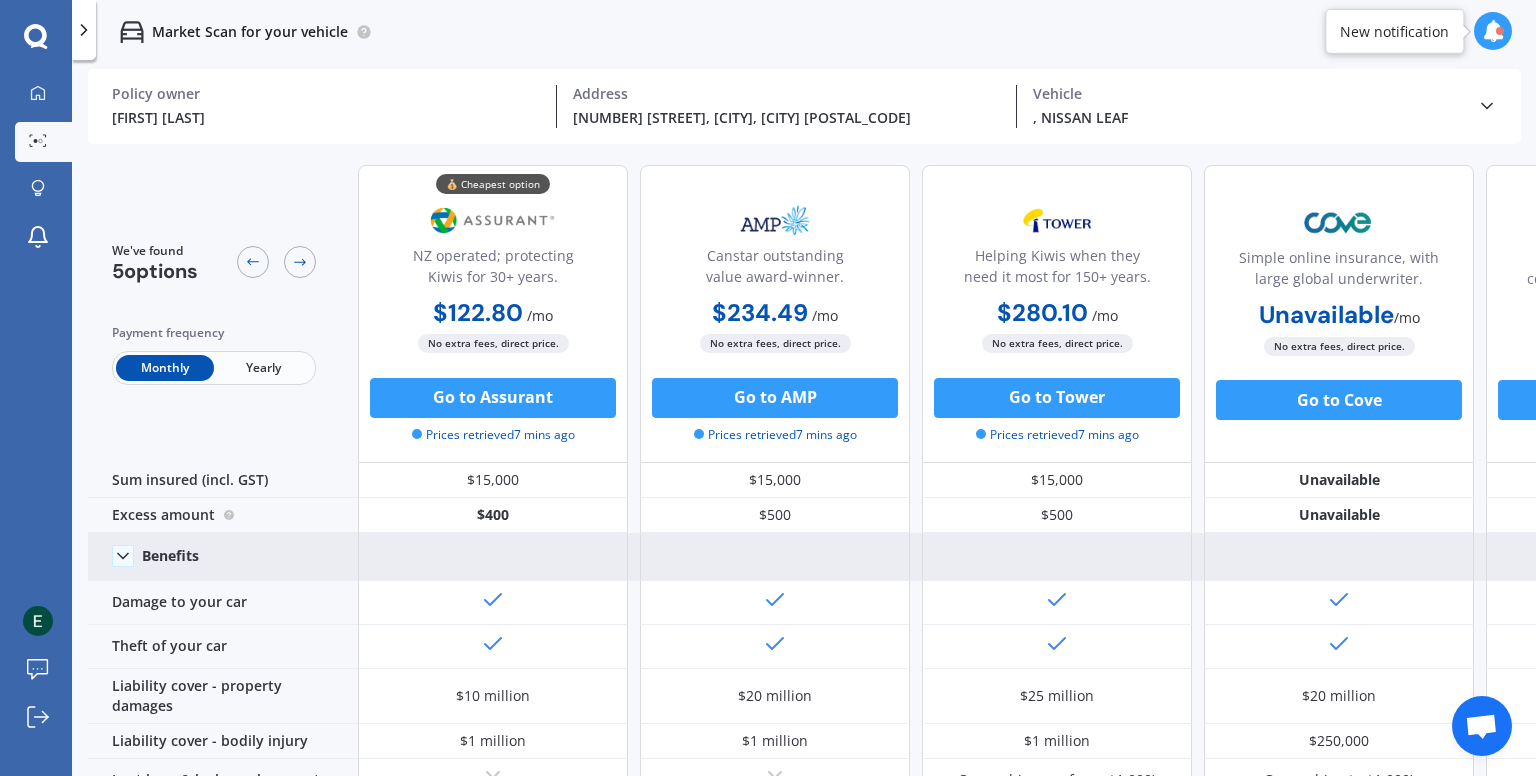 drag, startPoint x: 1097, startPoint y: 461, endPoint x: 138, endPoint y: 562, distance: 964.3039 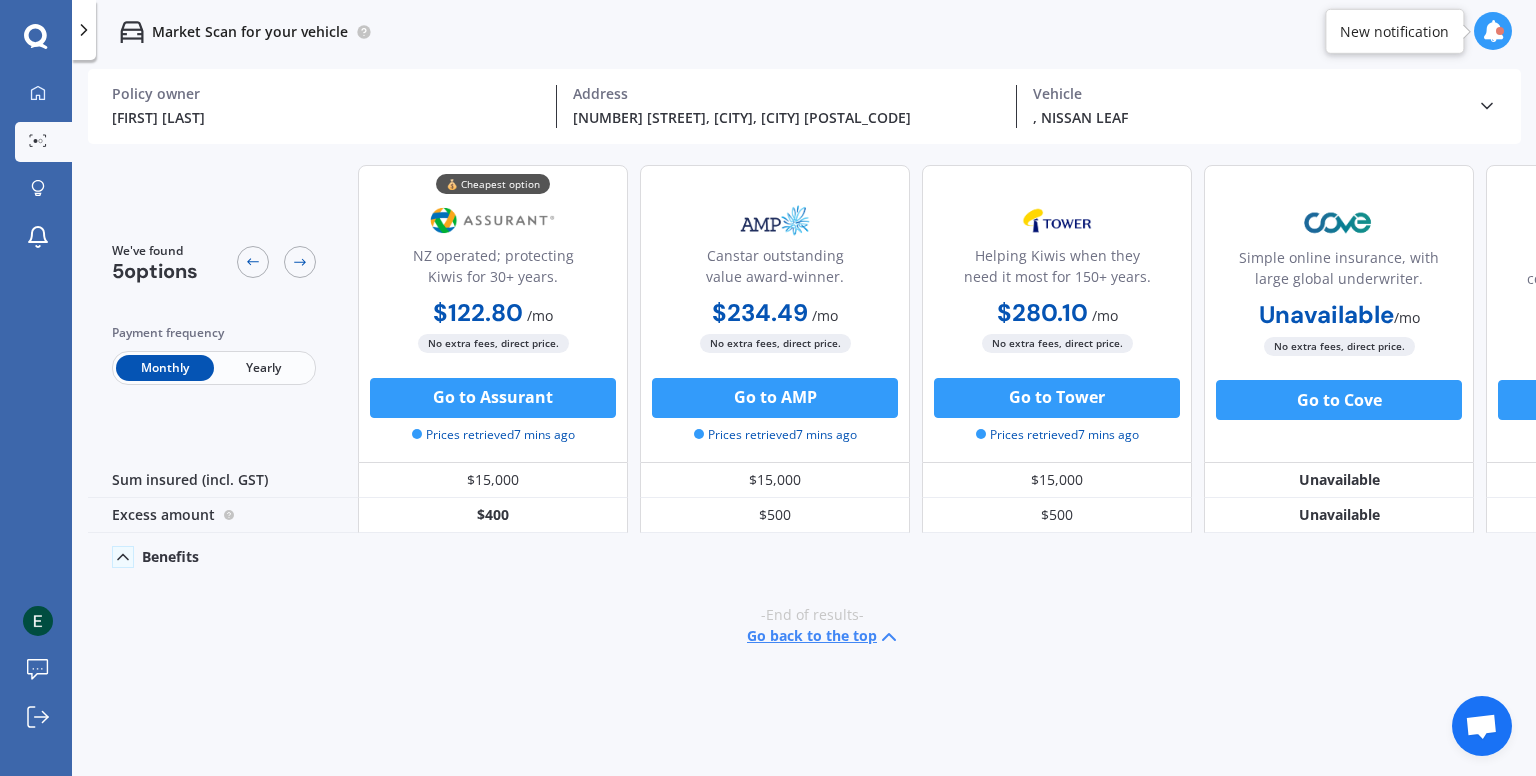 click at bounding box center (123, 557) 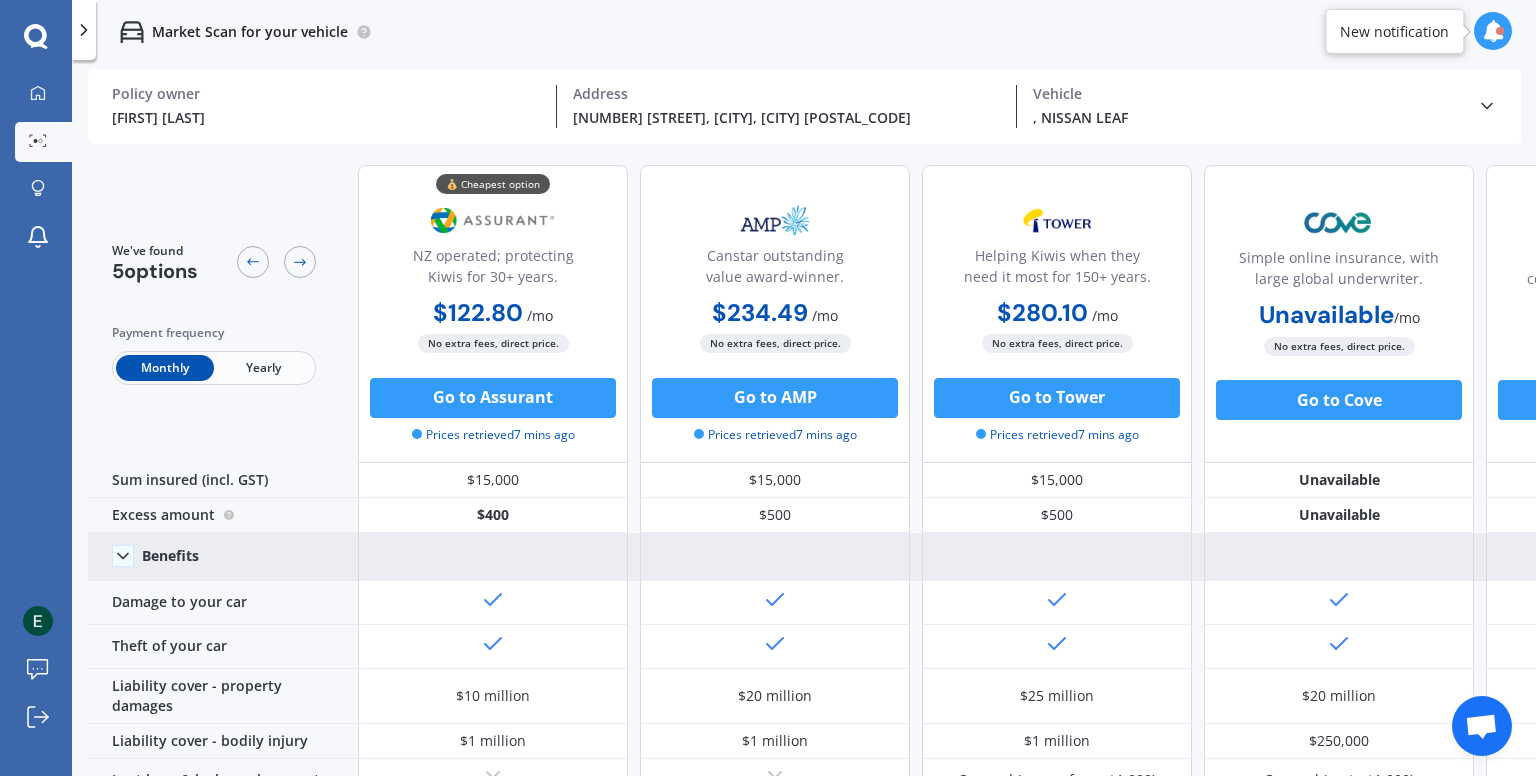 scroll, scrollTop: 132, scrollLeft: 0, axis: vertical 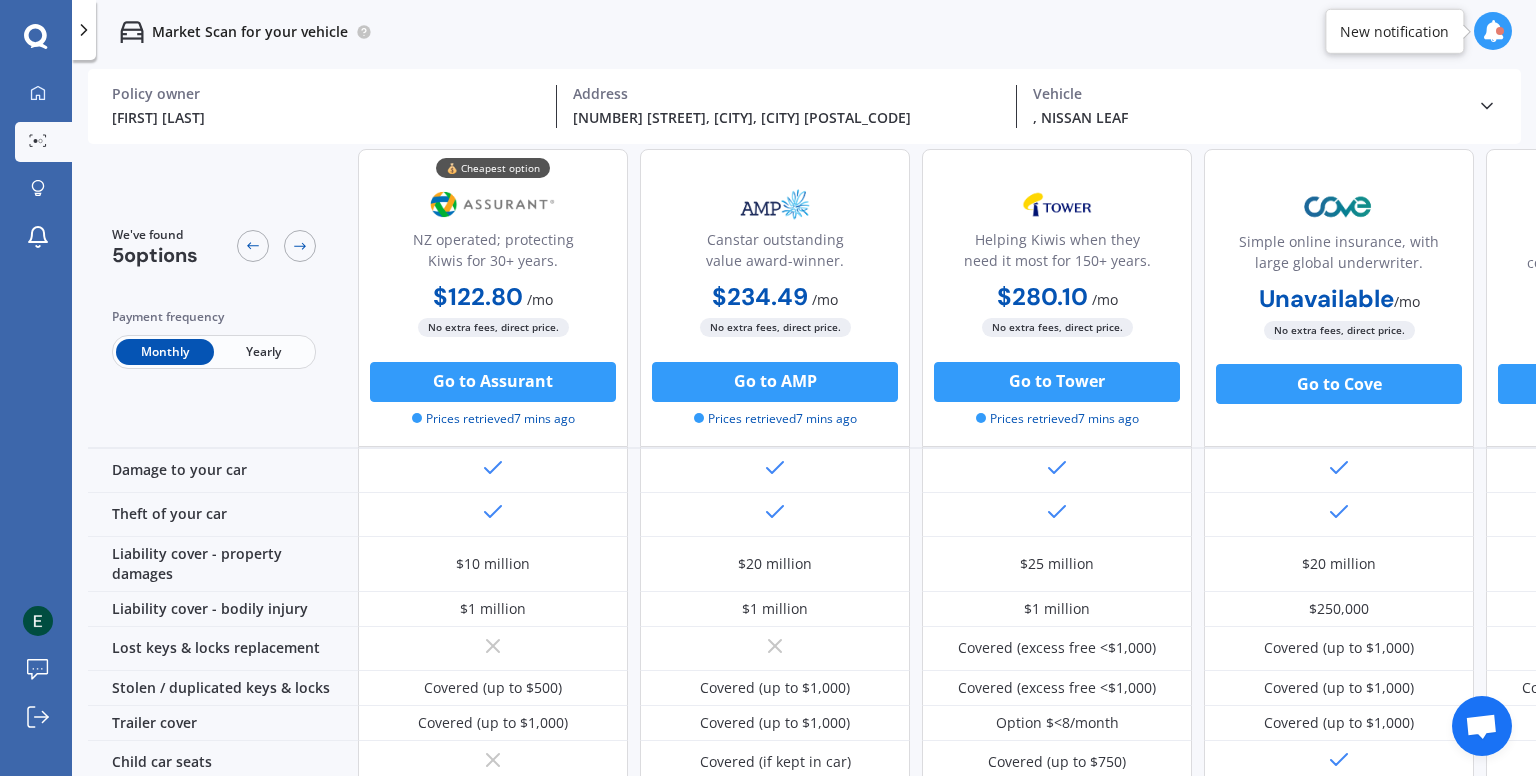 click at bounding box center (1487, 106) 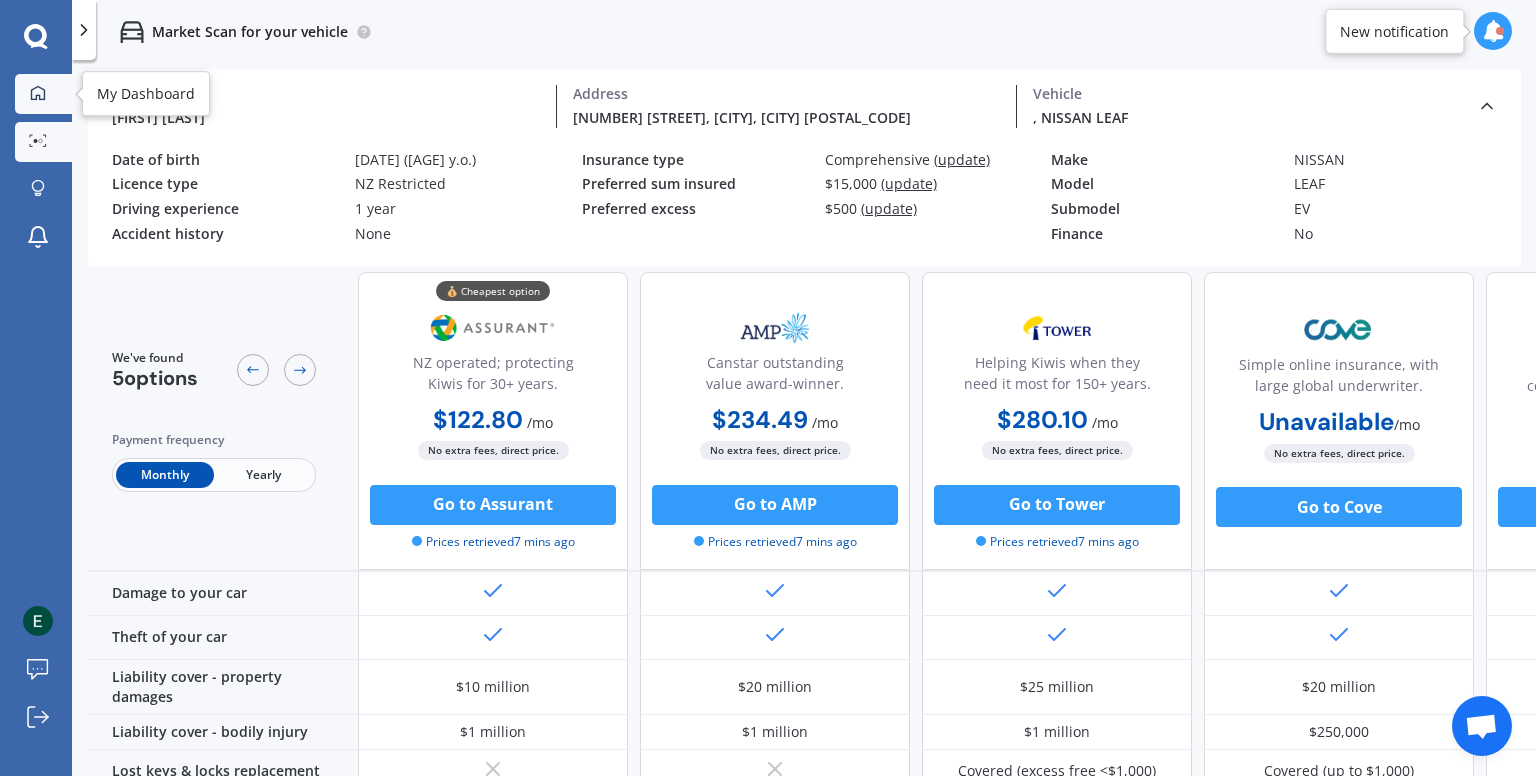 click at bounding box center [38, 93] 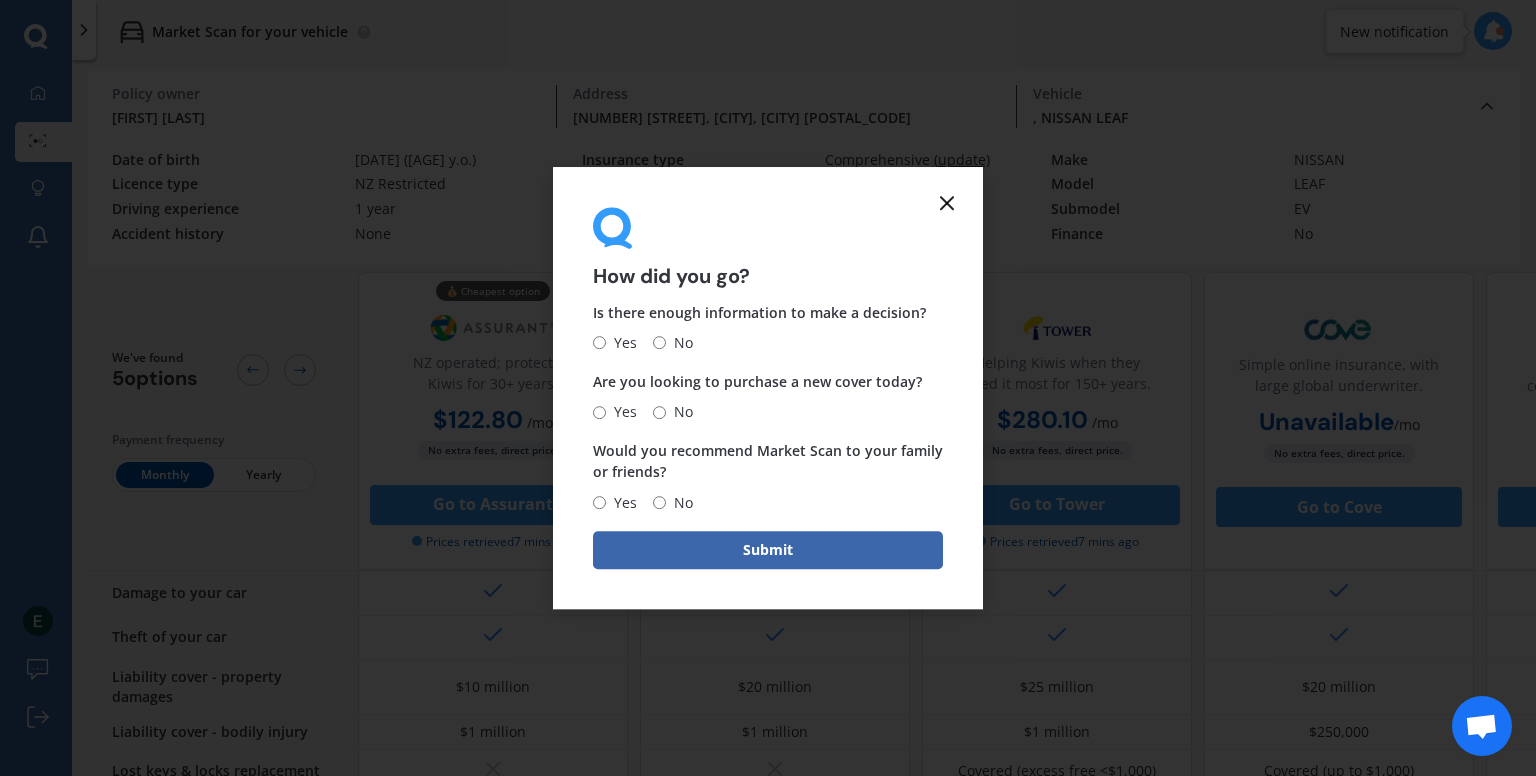 click at bounding box center (947, 203) 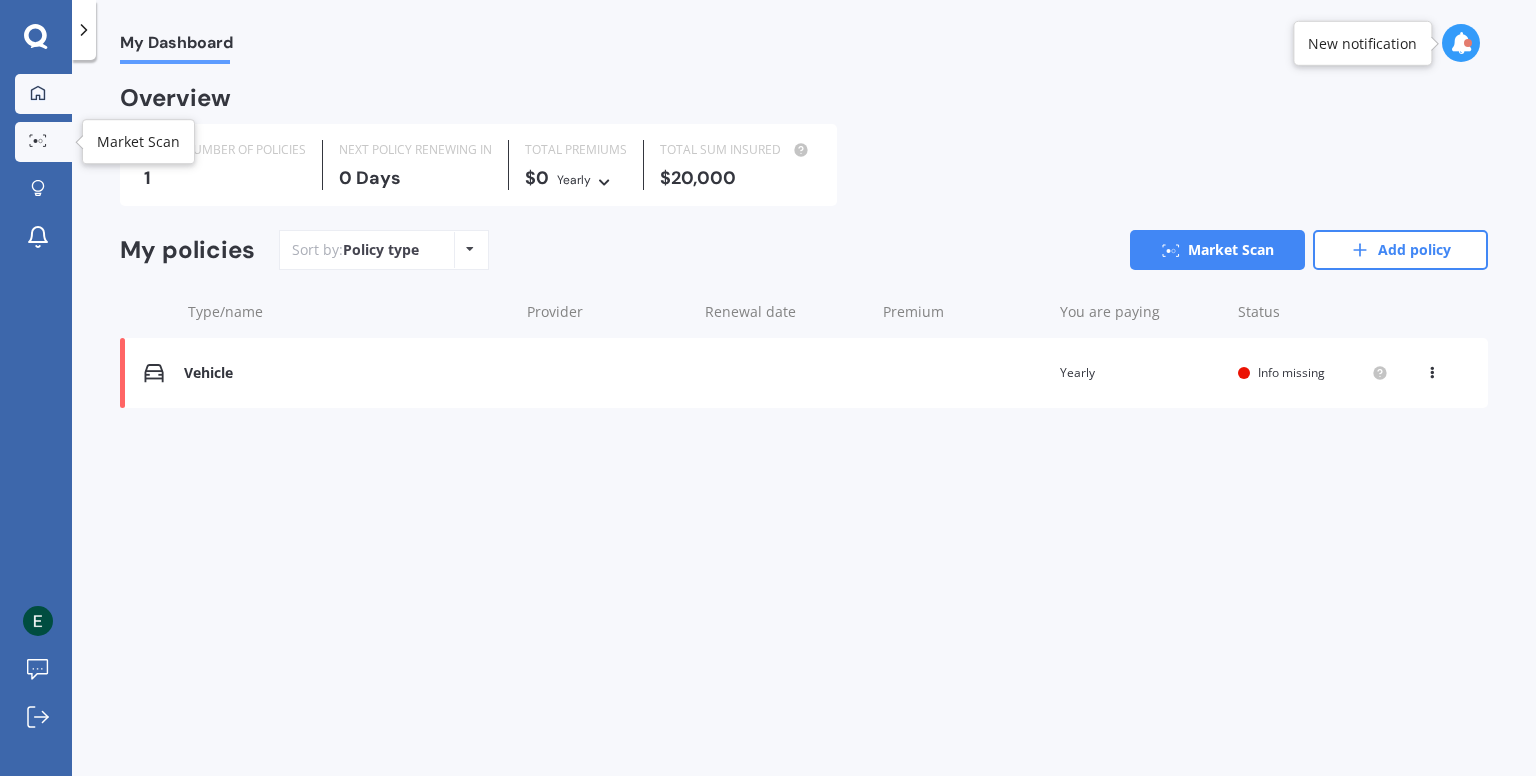 click on "Market Scan" at bounding box center (43, 142) 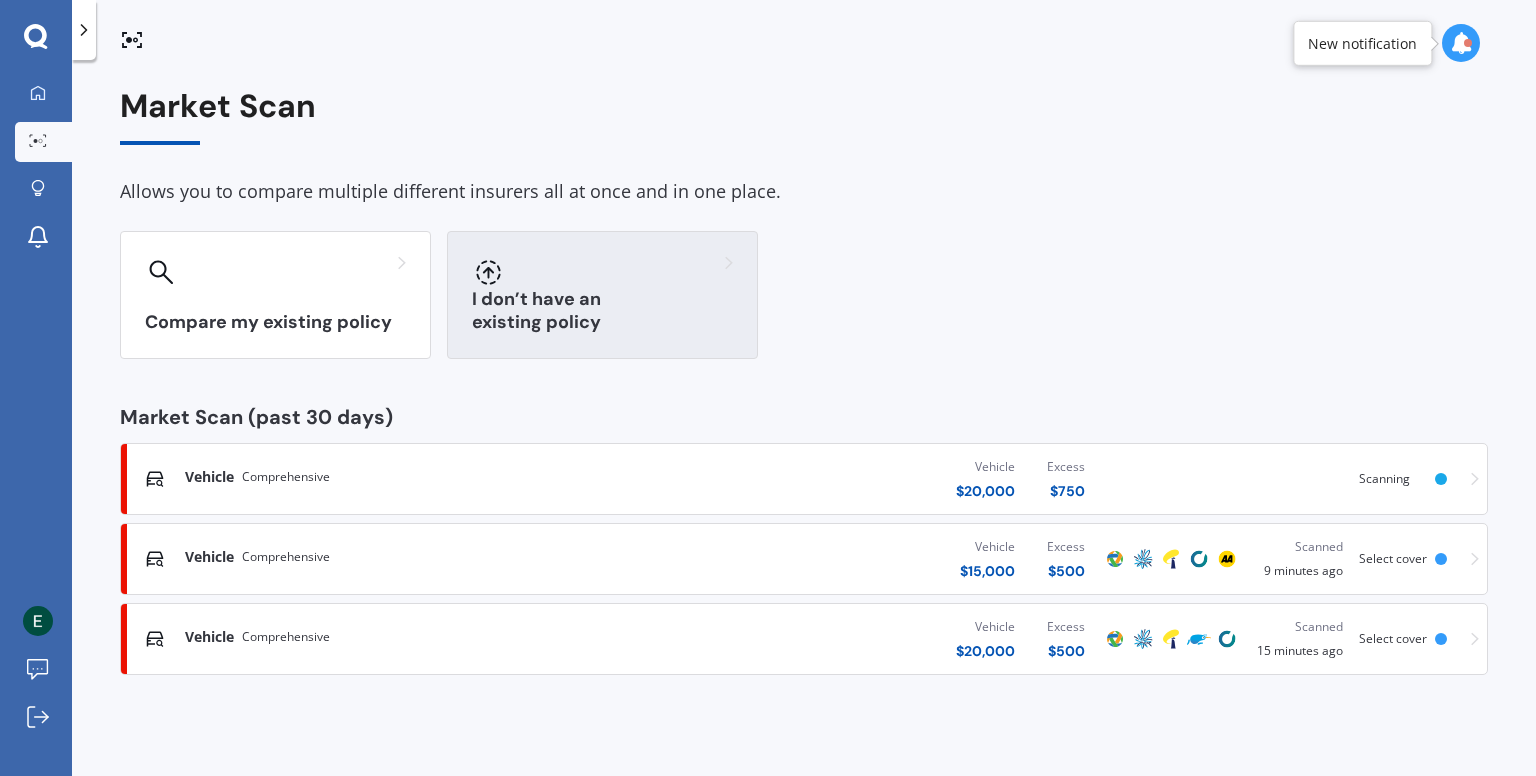 click at bounding box center (275, 272) 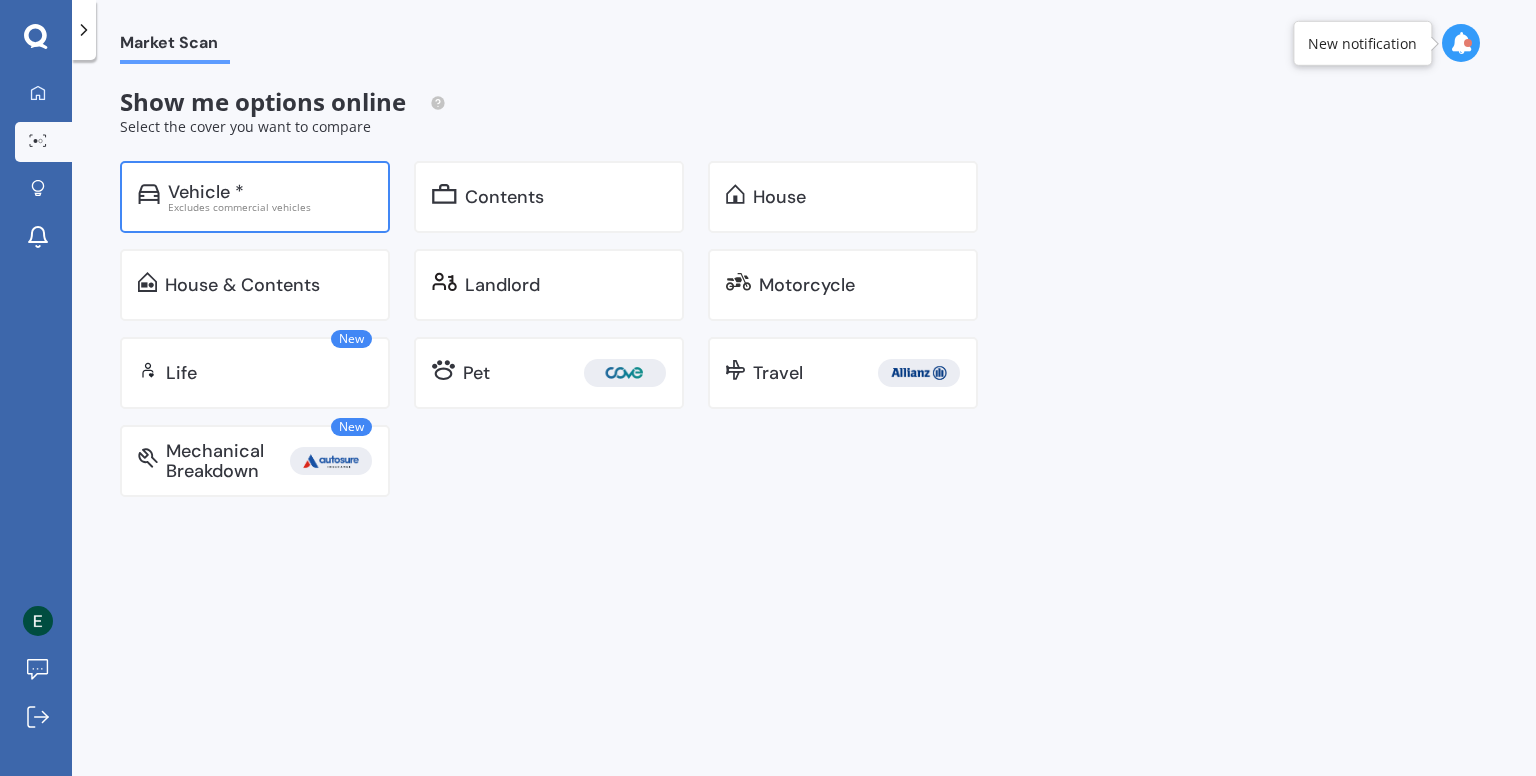 click on "Excludes commercial vehicles" at bounding box center (270, 207) 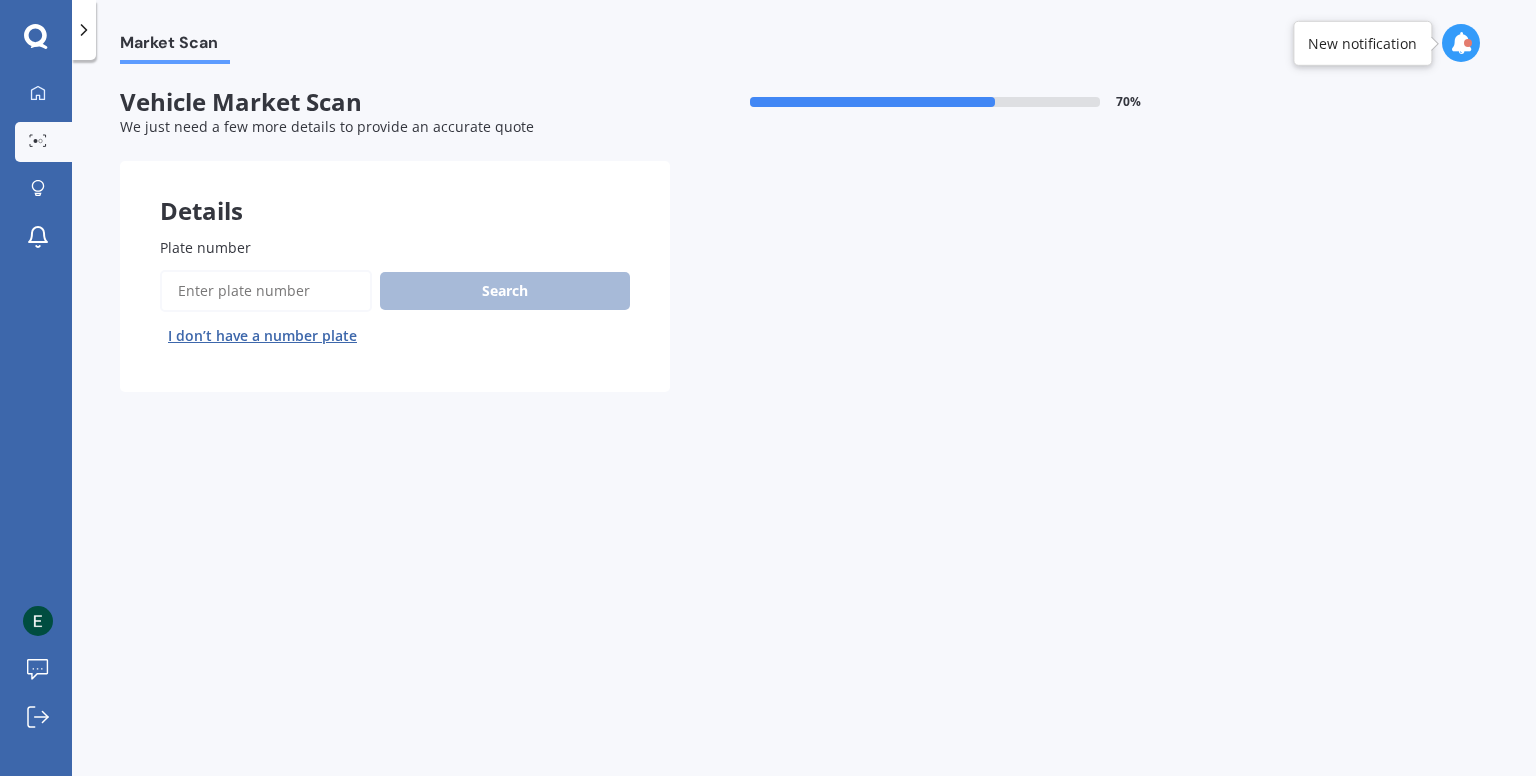 click on "I don’t have a number plate" at bounding box center [262, 336] 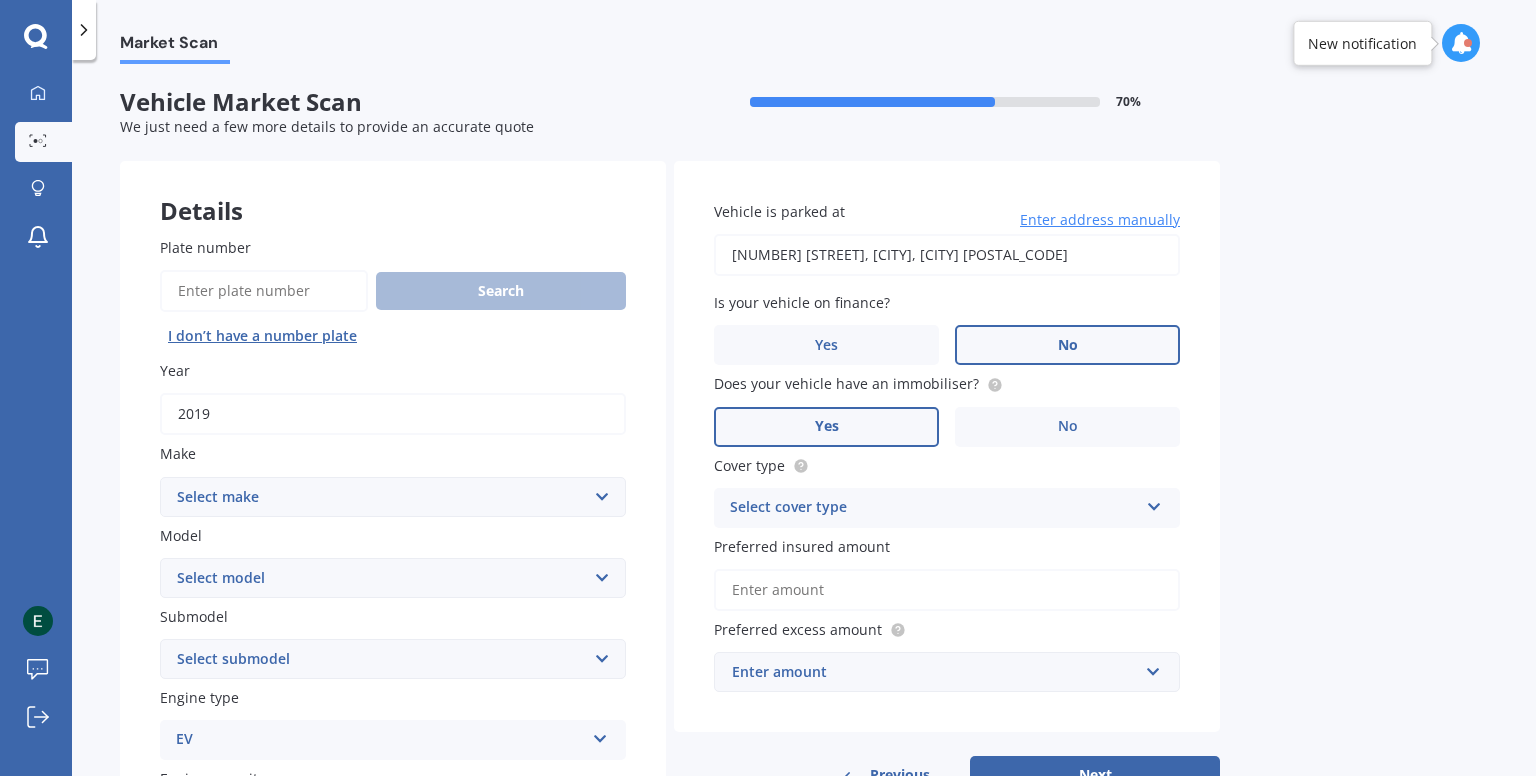 click on "Select make AC ALFA ROMEO ASTON MARTIN AUDI AUSTIN BEDFORD Bentley BMW BYD CADILLAC CAN-AM CHERY CHEVROLET CHRYSLER Citroen CRUISEAIR CUPRA DAEWOO DAIHATSU DAIMLER DAMON DIAHATSU DODGE EXOCET FACTORY FIVE FERRARI FIAT Fiord FLEETWOOD FORD FOTON FRASER GEELY GENESIS GEORGIE BOY GMC GREAT WALL GWM HAVAL HILLMAN HINO HOLDEN HOLIDAY RAMBLER HONDA HUMMER HYUNDAI INFINITI ISUZU IVECO JAC JAECOO JAGUAR JEEP KGM KIA LADA LAMBORGHINI LANCIA LANDROVER LDV LEXUS LINCOLN LOTUS LUNAR M.G M.G. MAHINDRA MASERATI MAZDA MCLAREN MERCEDES AMG Mercedes Benz MERCEDES-AMG MERCURY MINI MITSUBISHI MORGAN MORRIS NEWMAR NISSAN OMODA OPEL OXFORD PEUGEOT Plymouth Polestar PONTIAC PORSCHE PROTON RAM Range Rover Rayne RENAULT ROLLS ROYCE ROVER SAAB SATURN SEAT SHELBY SKODA SMART SSANGYONG SUBARU SUZUKI TATA TESLA TIFFIN Toyota TRIUMPH TVR Vauxhall VOLKSWAGEN VOLVO WESTFIELD WINNEBAGO ZX" at bounding box center [393, 497] 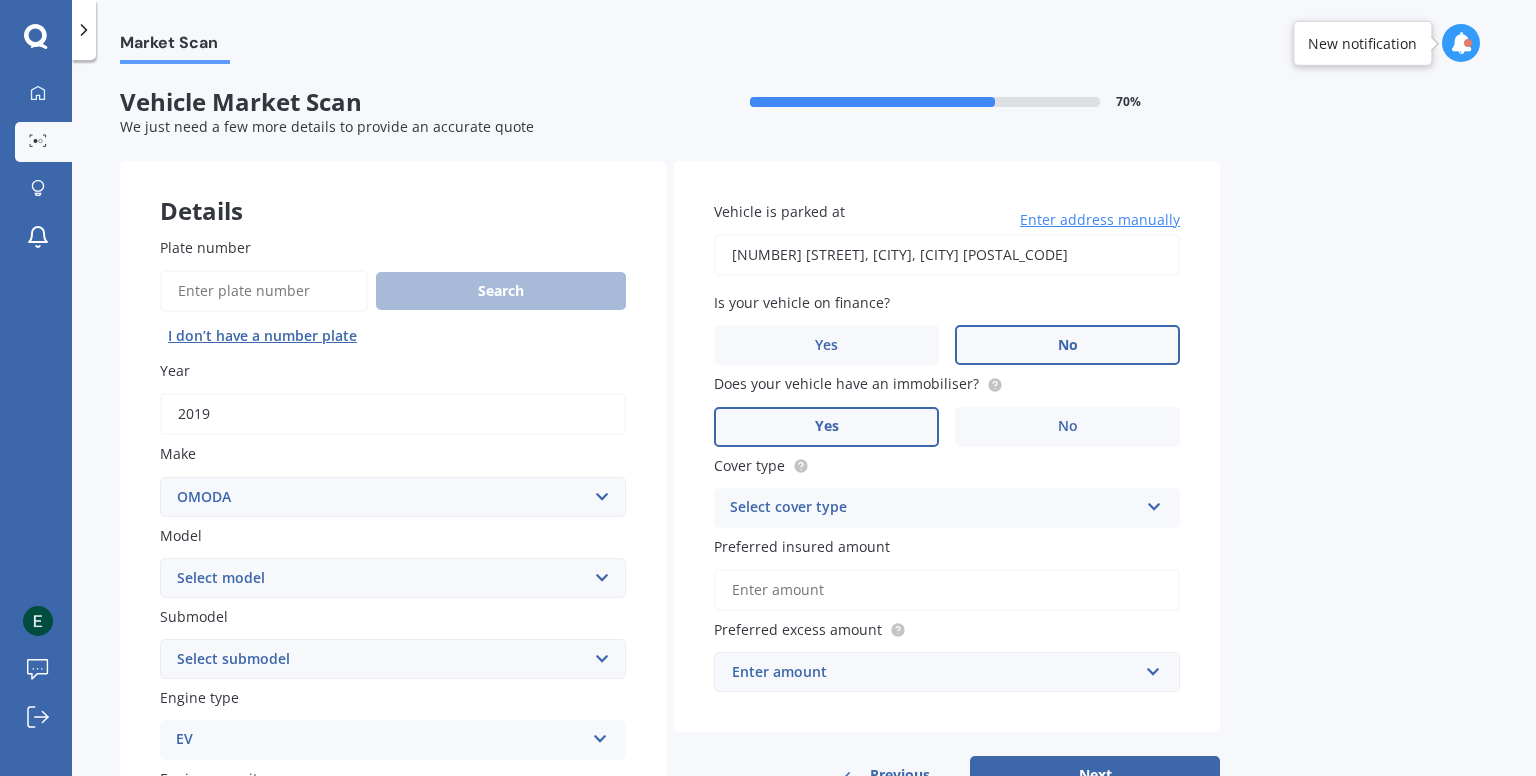 click on "Select make AC ALFA ROMEO ASTON MARTIN AUDI AUSTIN BEDFORD Bentley BMW BYD CADILLAC CAN-AM CHERY CHEVROLET CHRYSLER Citroen CRUISEAIR CUPRA DAEWOO DAIHATSU DAIMLER DAMON DIAHATSU DODGE EXOCET FACTORY FIVE FERRARI FIAT Fiord FLEETWOOD FORD FOTON FRASER GEELY GENESIS GEORGIE BOY GMC GREAT WALL GWM HAVAL HILLMAN HINO HOLDEN HOLIDAY RAMBLER HONDA HUMMER HYUNDAI INFINITI ISUZU IVECO JAC JAECOO JAGUAR JEEP KGM KIA LADA LAMBORGHINI LANCIA LANDROVER LDV LEXUS LINCOLN LOTUS LUNAR M.G M.G. MAHINDRA MASERATI MAZDA MCLAREN MERCEDES AMG Mercedes Benz MERCEDES-AMG MERCURY MINI MITSUBISHI MORGAN MORRIS NEWMAR NISSAN OMODA OPEL OXFORD PEUGEOT Plymouth Polestar PONTIAC PORSCHE PROTON RAM Range Rover Rayne RENAULT ROLLS ROYCE ROVER SAAB SATURN SEAT SHELBY SKODA SMART SSANGYONG SUBARU SUZUKI TATA TESLA TIFFIN Toyota TRIUMPH TVR Vauxhall VOLKSWAGEN VOLVO WESTFIELD WINNEBAGO ZX" at bounding box center (393, 497) 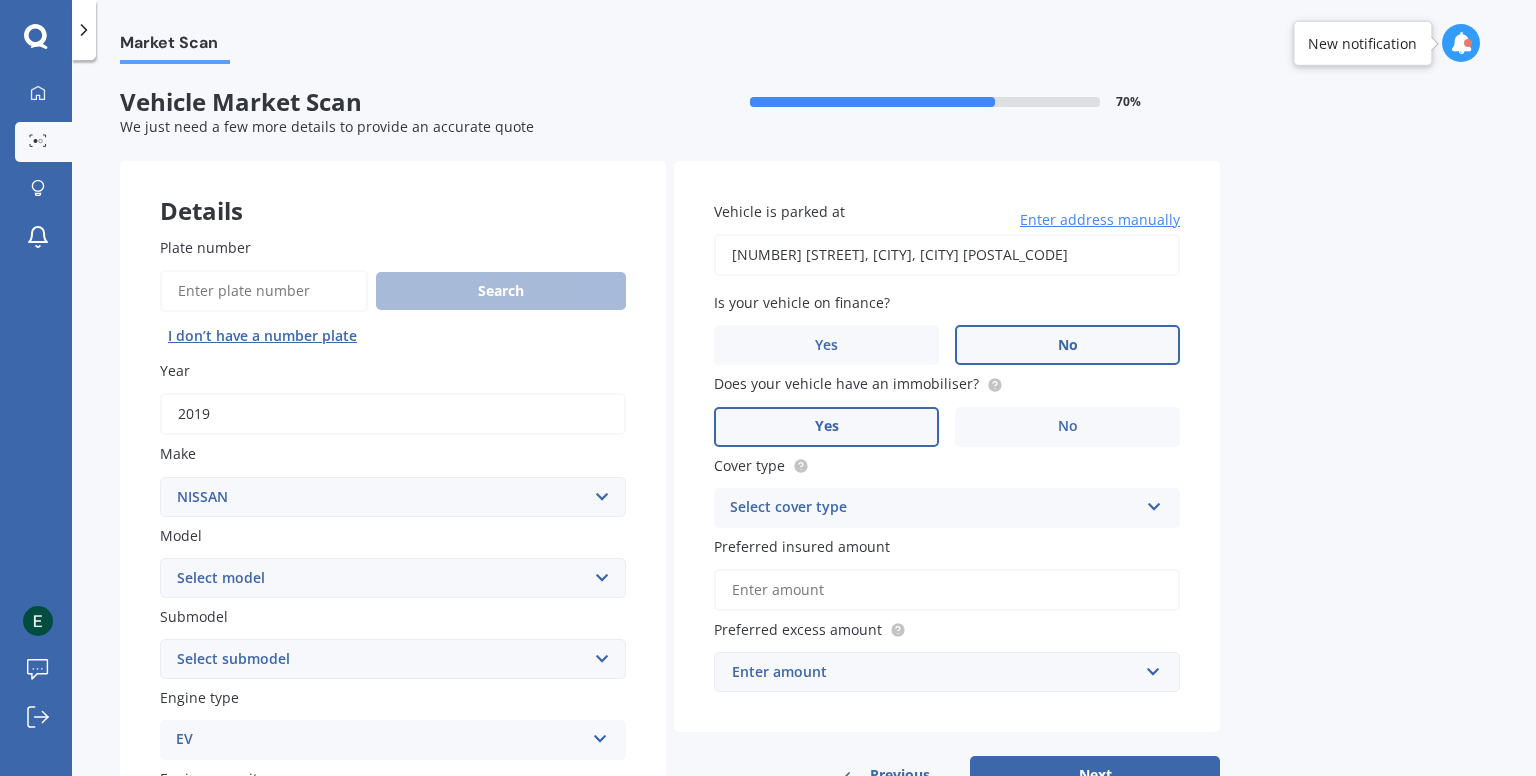 click on "Select make AC ALFA ROMEO ASTON MARTIN AUDI AUSTIN BEDFORD Bentley BMW BYD CADILLAC CAN-AM CHERY CHEVROLET CHRYSLER Citroen CRUISEAIR CUPRA DAEWOO DAIHATSU DAIMLER DAMON DIAHATSU DODGE EXOCET FACTORY FIVE FERRARI FIAT Fiord FLEETWOOD FORD FOTON FRASER GEELY GENESIS GEORGIE BOY GMC GREAT WALL GWM HAVAL HILLMAN HINO HOLDEN HOLIDAY RAMBLER HONDA HUMMER HYUNDAI INFINITI ISUZU IVECO JAC JAECOO JAGUAR JEEP KGM KIA LADA LAMBORGHINI LANCIA LANDROVER LDV LEXUS LINCOLN LOTUS LUNAR M.G M.G. MAHINDRA MASERATI MAZDA MCLAREN MERCEDES AMG Mercedes Benz MERCEDES-AMG MERCURY MINI MITSUBISHI MORGAN MORRIS NEWMAR NISSAN OMODA OPEL OXFORD PEUGEOT Plymouth Polestar PONTIAC PORSCHE PROTON RAM Range Rover Rayne RENAULT ROLLS ROYCE ROVER SAAB SATURN SEAT SHELBY SKODA SMART SSANGYONG SUBARU SUZUKI TATA TESLA TIFFIN Toyota TRIUMPH TVR Vauxhall VOLKSWAGEN VOLVO WESTFIELD WINNEBAGO ZX" at bounding box center (393, 497) 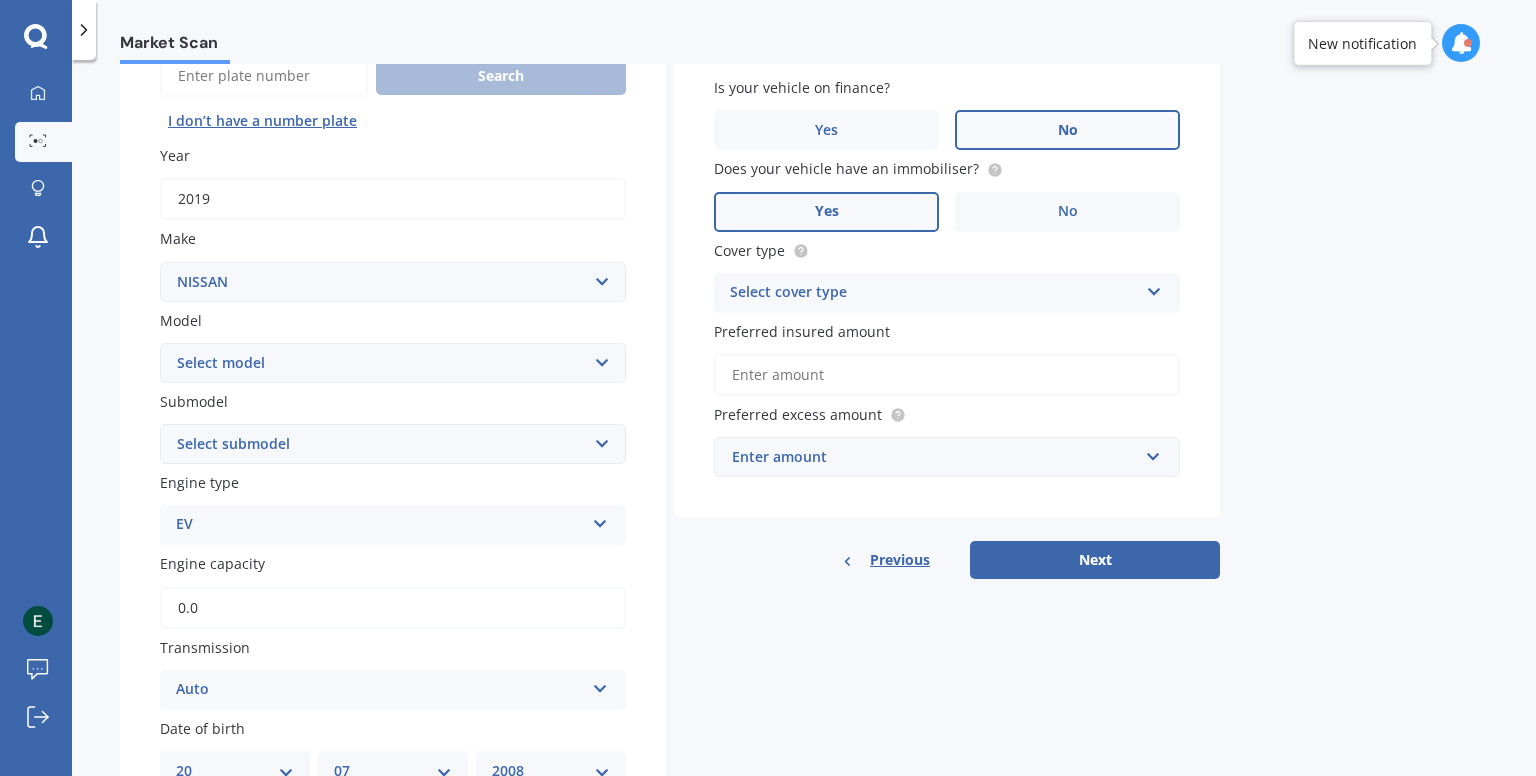 scroll, scrollTop: 286, scrollLeft: 0, axis: vertical 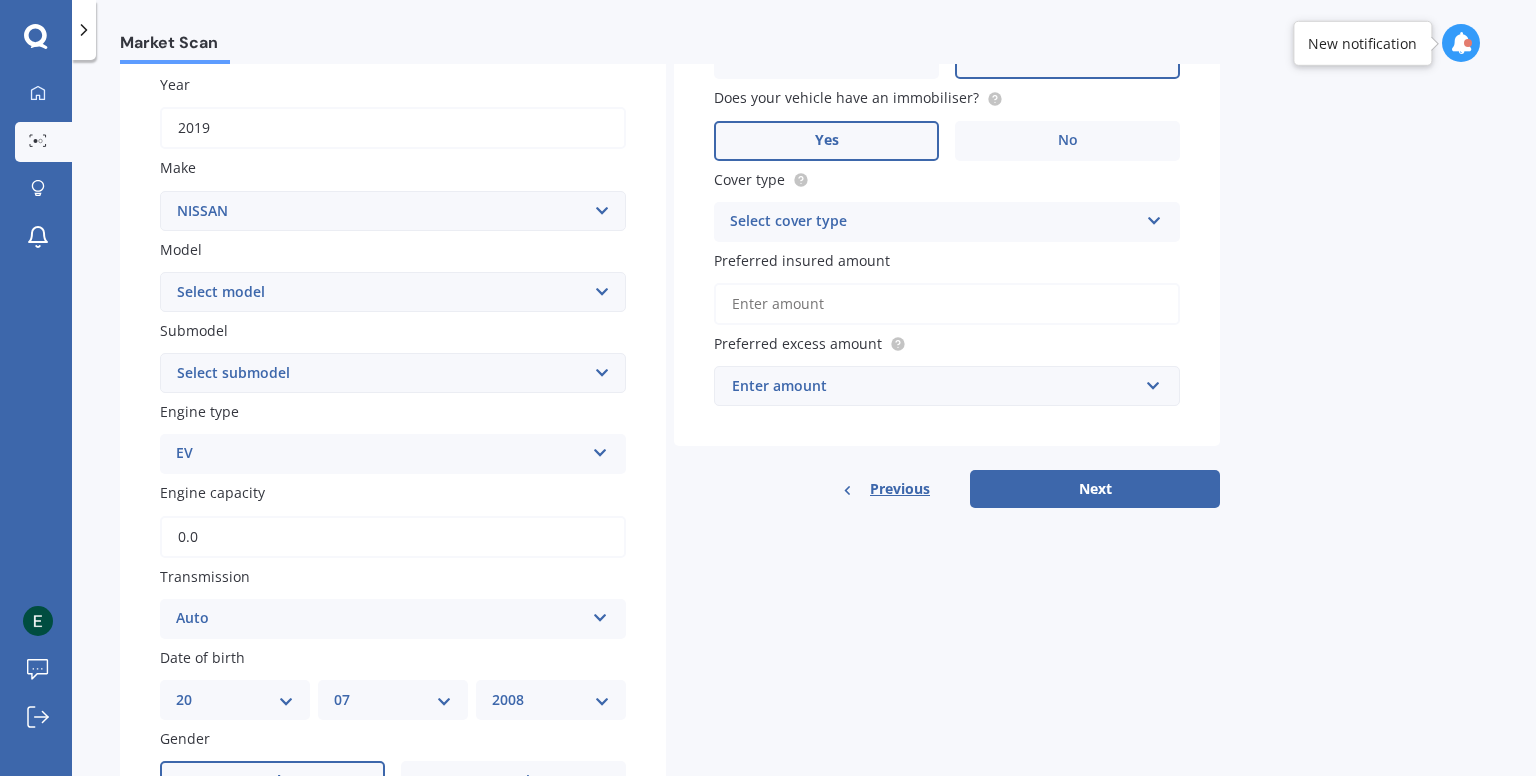 click on "Select model 1200 180SX 200SX 300ZX 350Z 370Z Ad Altima ARIYA Atlas Avenir Basarra Bluebird Caball Cabstar Camino Caravan Cedric Cefiro Cima Civillian Condor Crew Cube Datsun DAYZ Dualis e-NV200 ElGrand Expert Fairlady Figaro Fuga Gloria GTR Homy Infiniti Juke Kicks Lafesta Largo Latio Laurel Leaf Leopard Liberty Lucino March Maxima Micra Mistral Murano Navara Navara DX Note Note Turbo NV NV100 NV350 NX Pao Pathfinder Patrol Prairie Presage Presea Primastar Primera Pulsar Qashqai Regulus Rnessa S-Cargo Safari Sakura Sentra Serena Silvia Skyline Stagea Sunny Sylphy Teana Terrano Tiida Tino Titan Urvan Vanette Wingroad X-Trail Z" at bounding box center (393, 292) 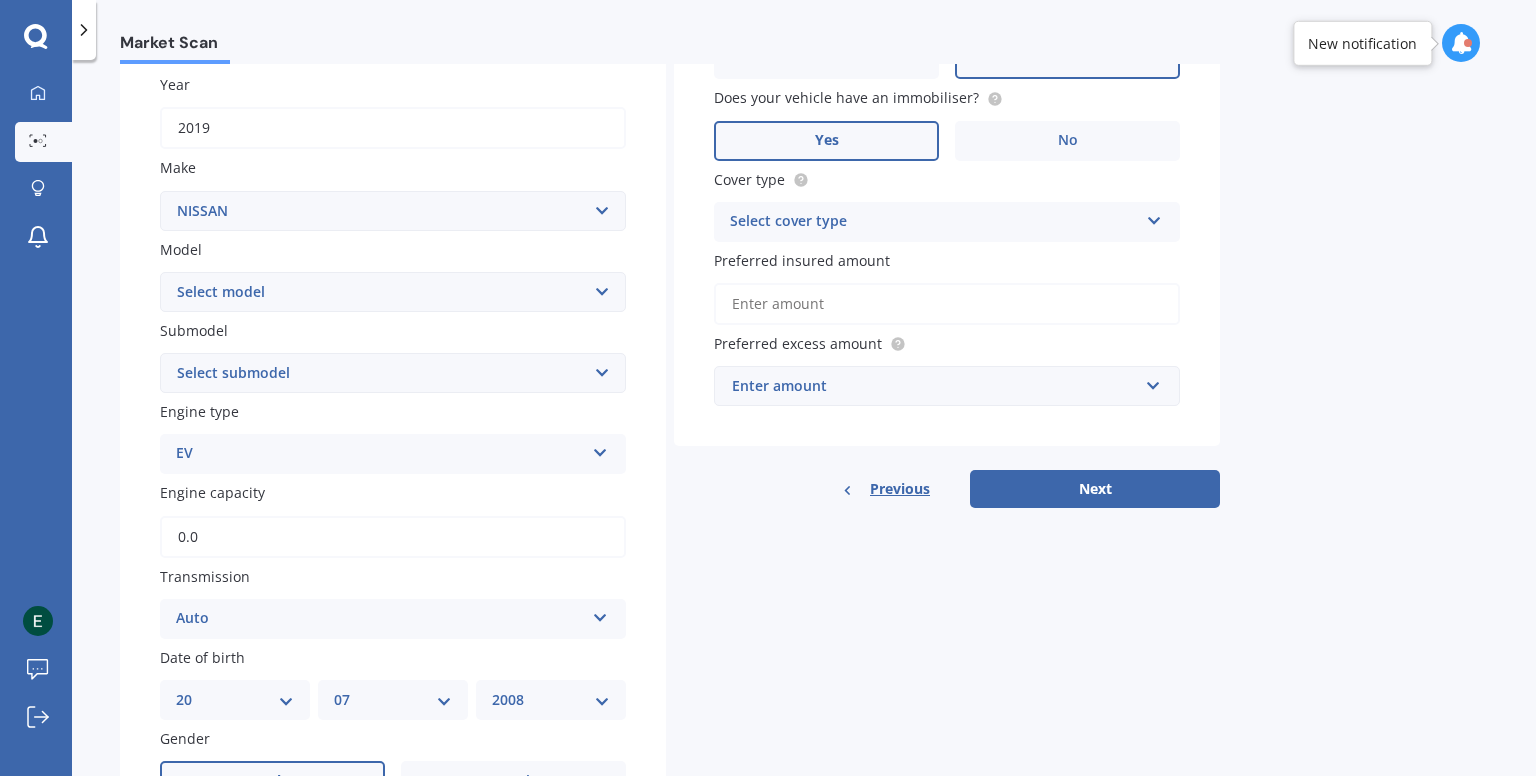 select on "LEAF" 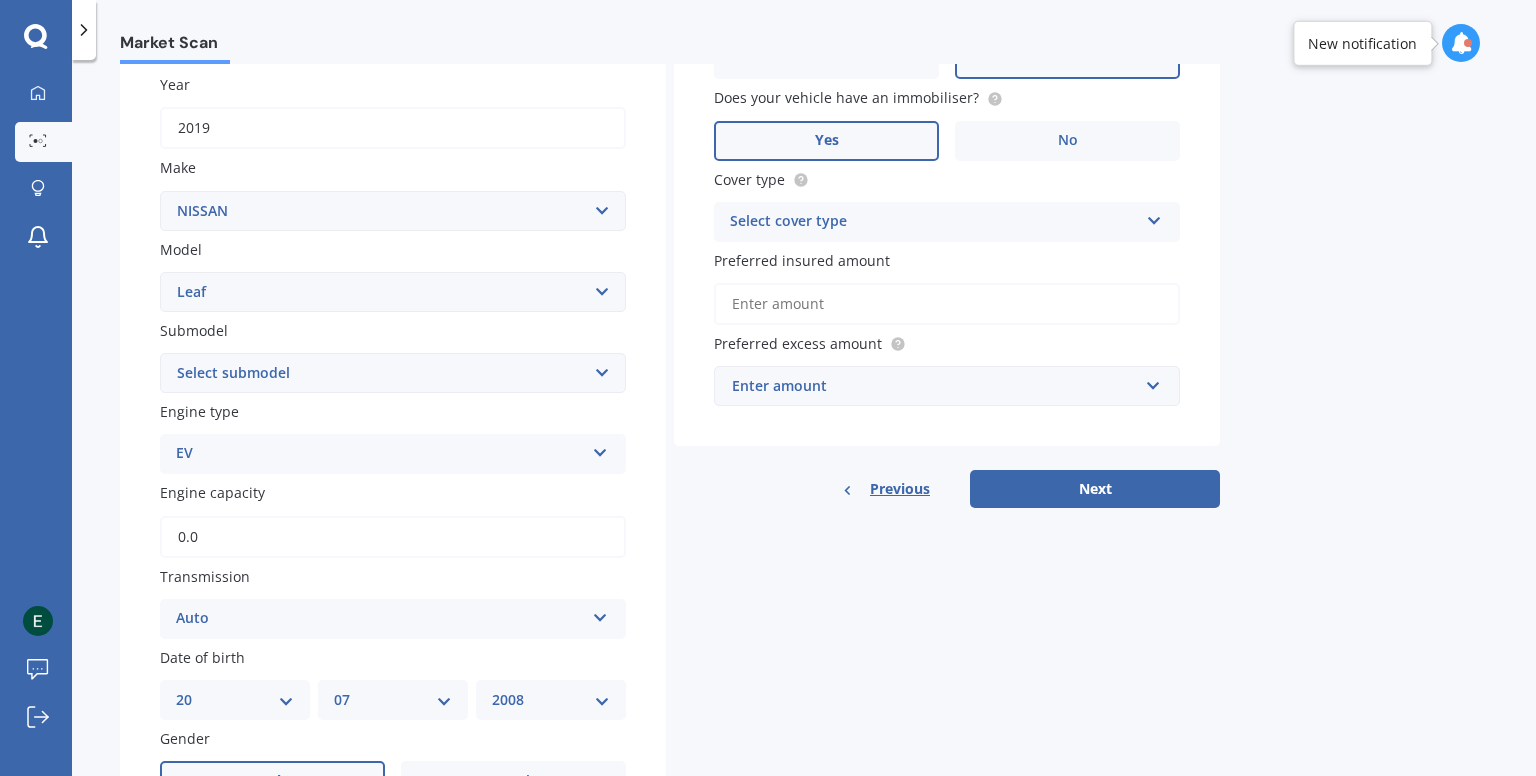 click on "Select model 1200 180SX 200SX 300ZX 350Z 370Z Ad Altima ARIYA Atlas Avenir Basarra Bluebird Caball Cabstar Camino Caravan Cedric Cefiro Cima Civillian Condor Crew Cube Datsun DAYZ Dualis e-NV200 ElGrand Expert Fairlady Figaro Fuga Gloria GTR Homy Infiniti Juke Kicks Lafesta Largo Latio Laurel Leaf Leopard Liberty Lucino March Maxima Micra Mistral Murano Navara Navara DX Note Note Turbo NV NV100 NV350 NX Pao Pathfinder Patrol Prairie Presage Presea Primastar Primera Pulsar Qashqai Regulus Rnessa S-Cargo Safari Sakura Sentra Serena Silvia Skyline Stagea Sunny Sylphy Teana Terrano Tiida Tino Titan Urvan Vanette Wingroad X-Trail Z" at bounding box center (393, 292) 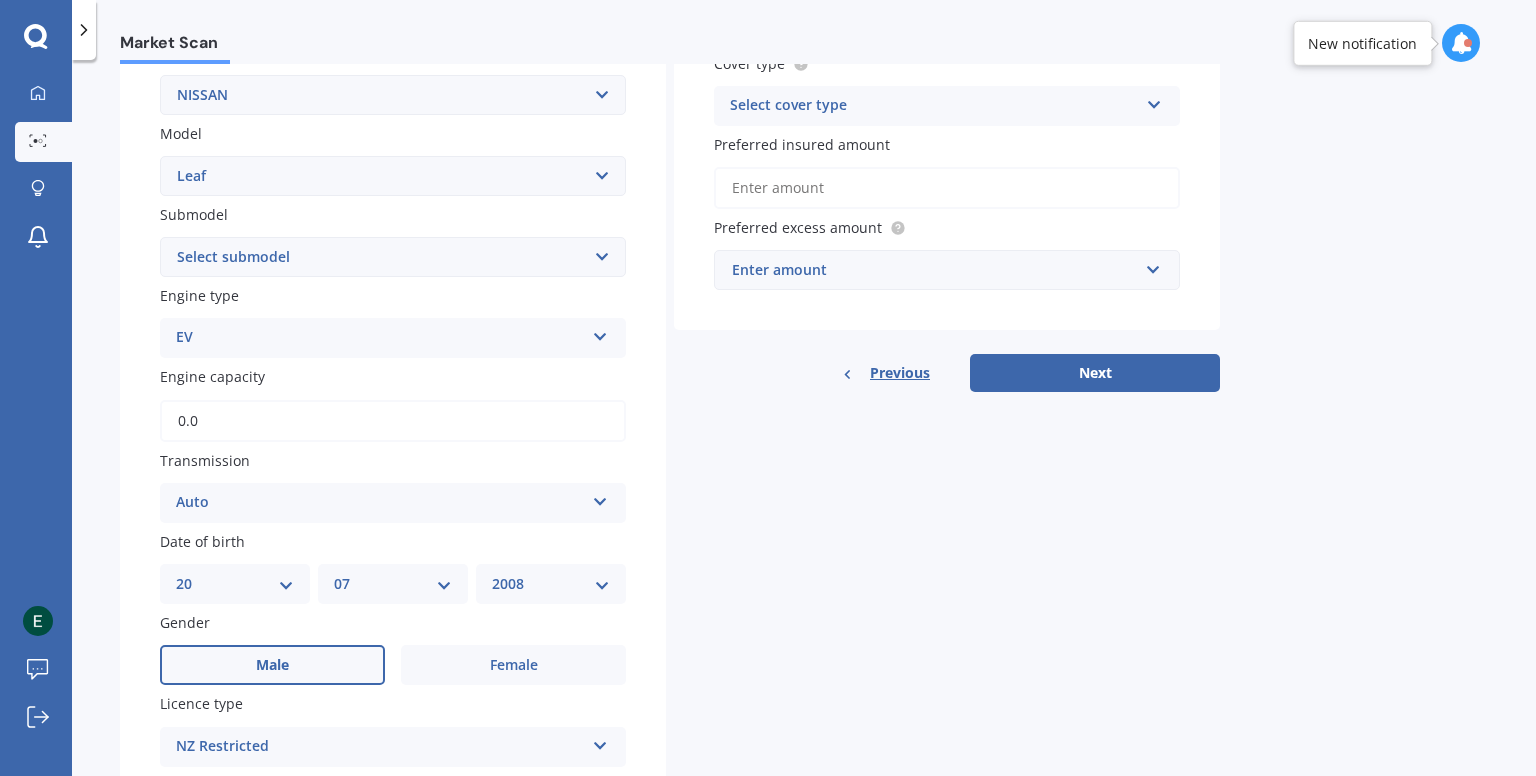 scroll, scrollTop: 410, scrollLeft: 0, axis: vertical 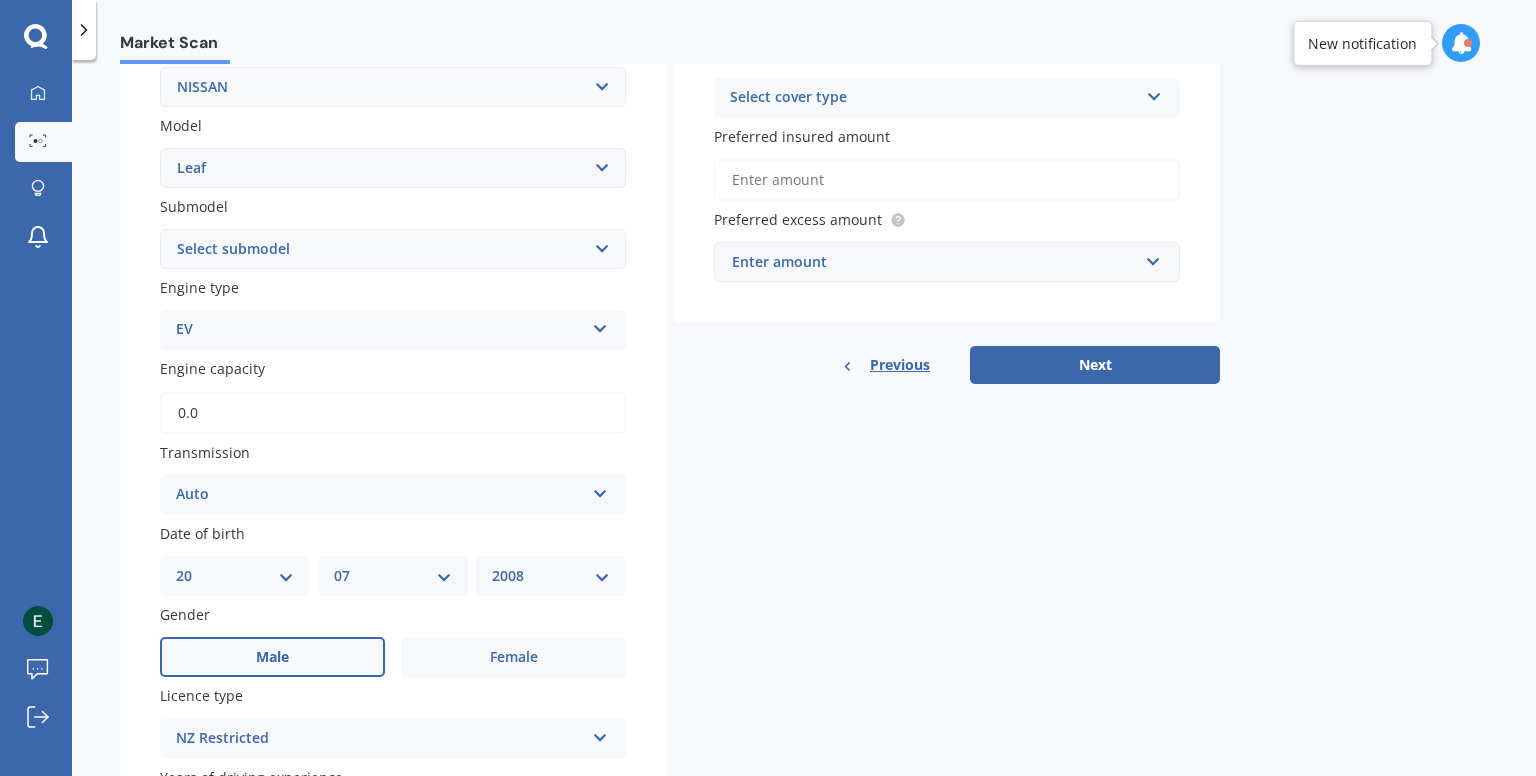 click on "Select submodel EV Hybrid" at bounding box center (393, 249) 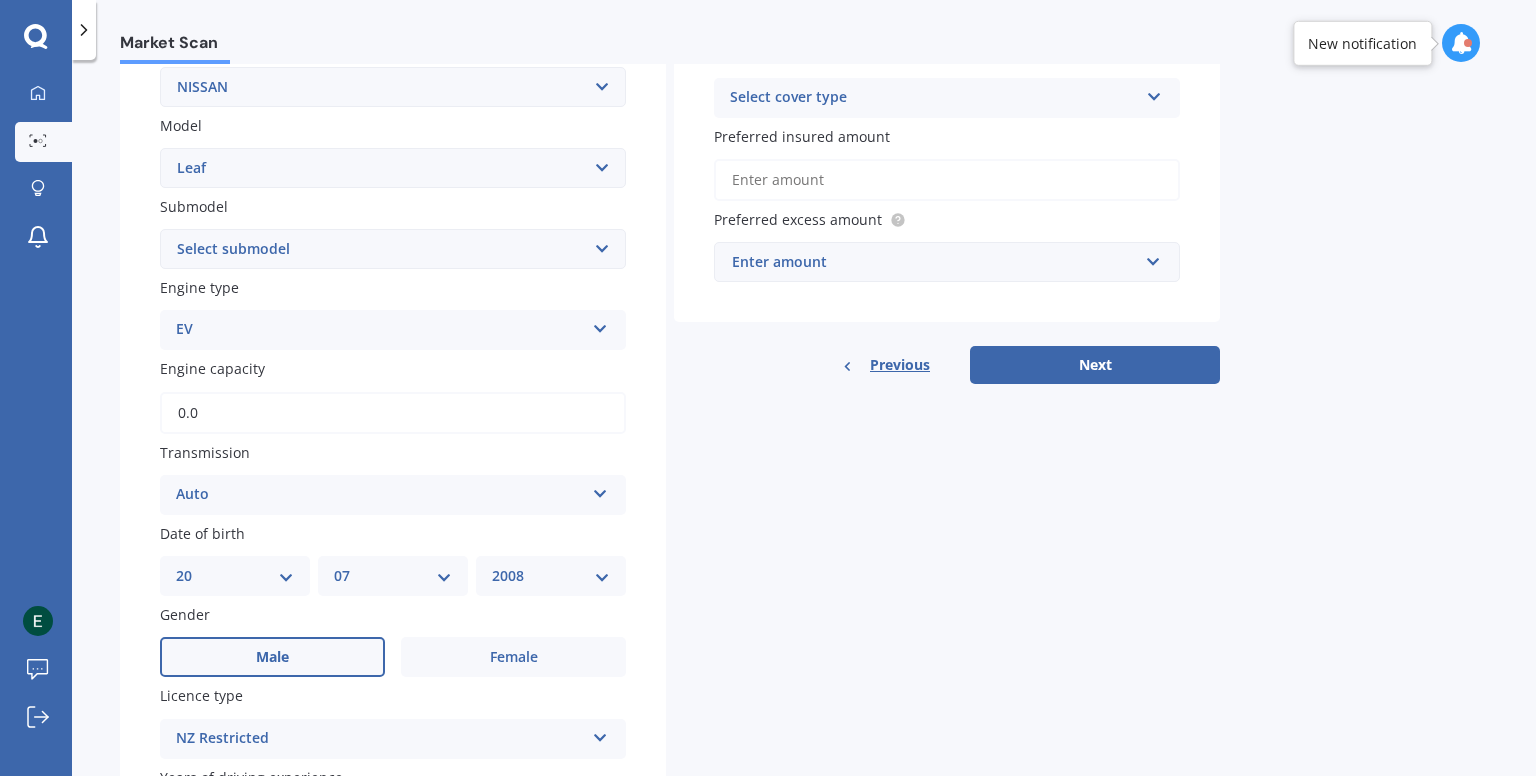 select on "EV" 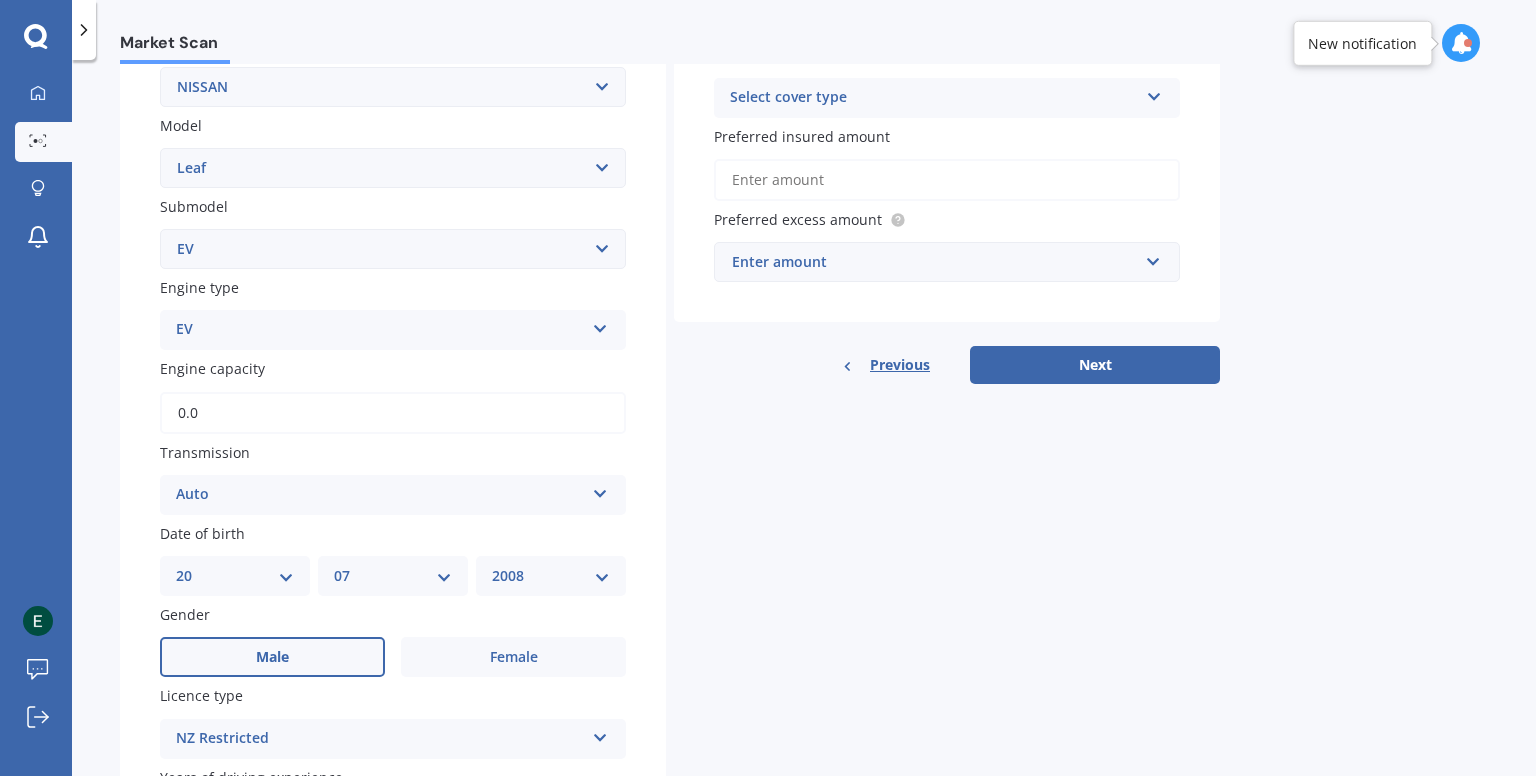 click on "Select submodel EV Hybrid" at bounding box center [393, 249] 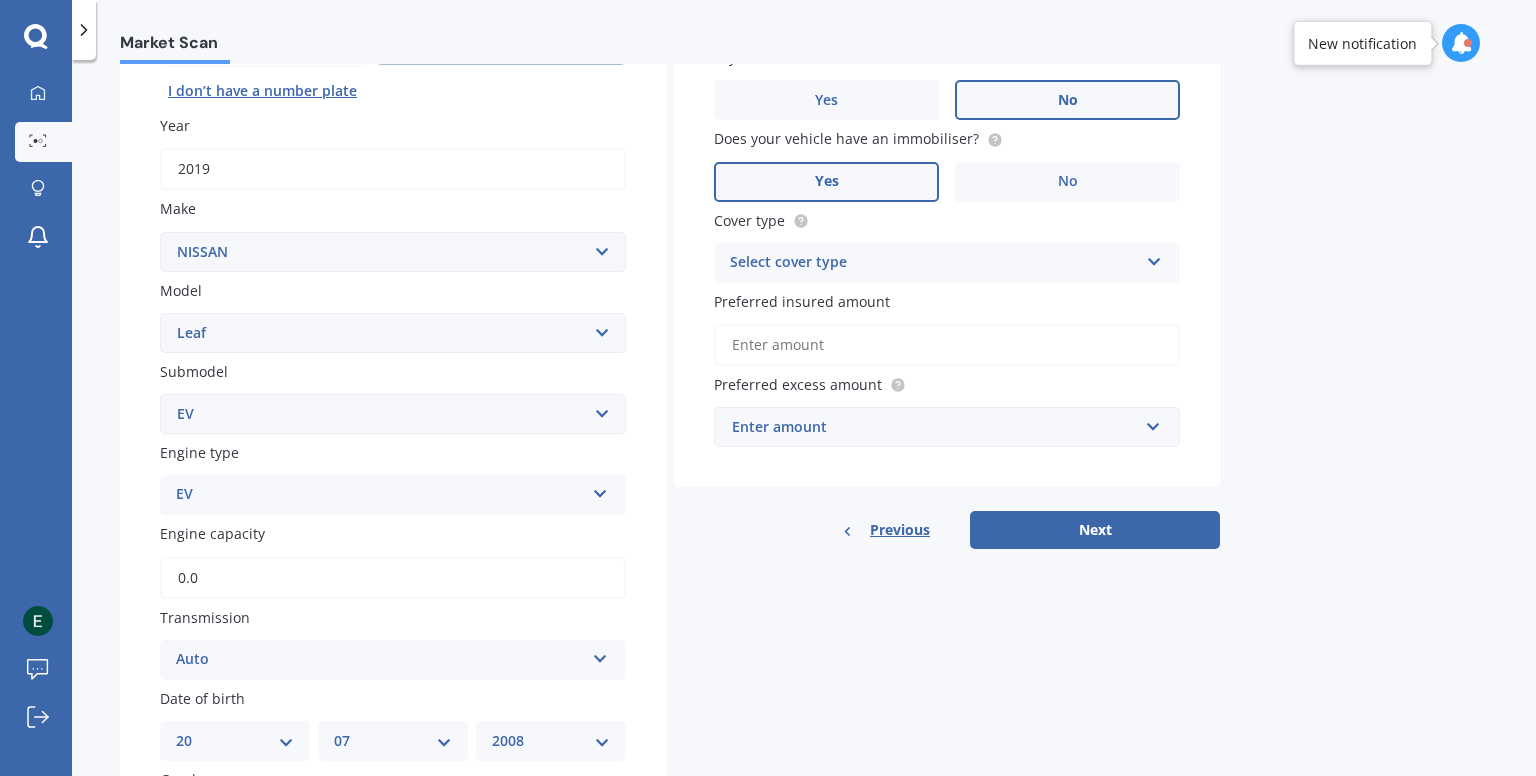 scroll, scrollTop: 236, scrollLeft: 0, axis: vertical 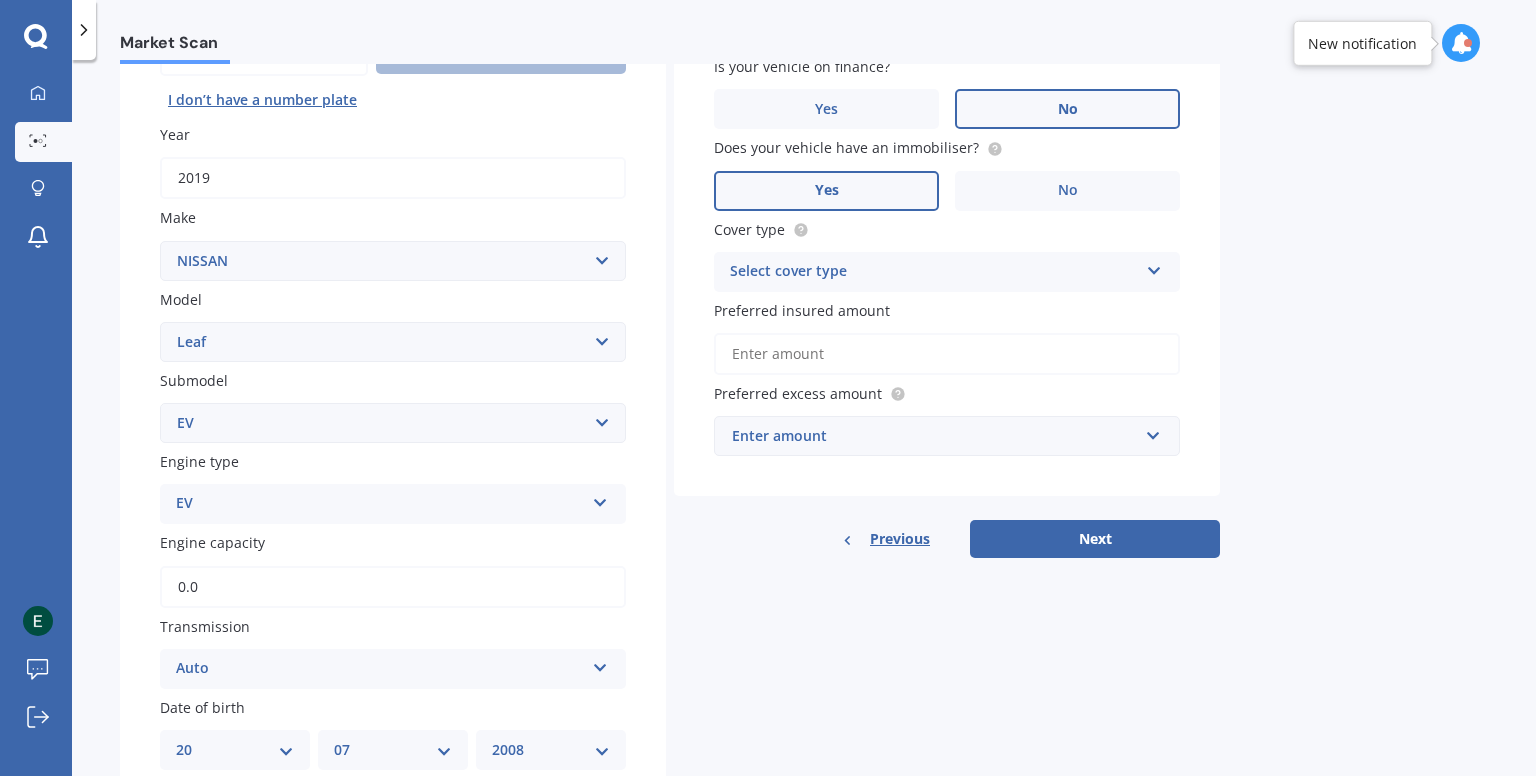 click on "Preferred insured amount" at bounding box center (947, 354) 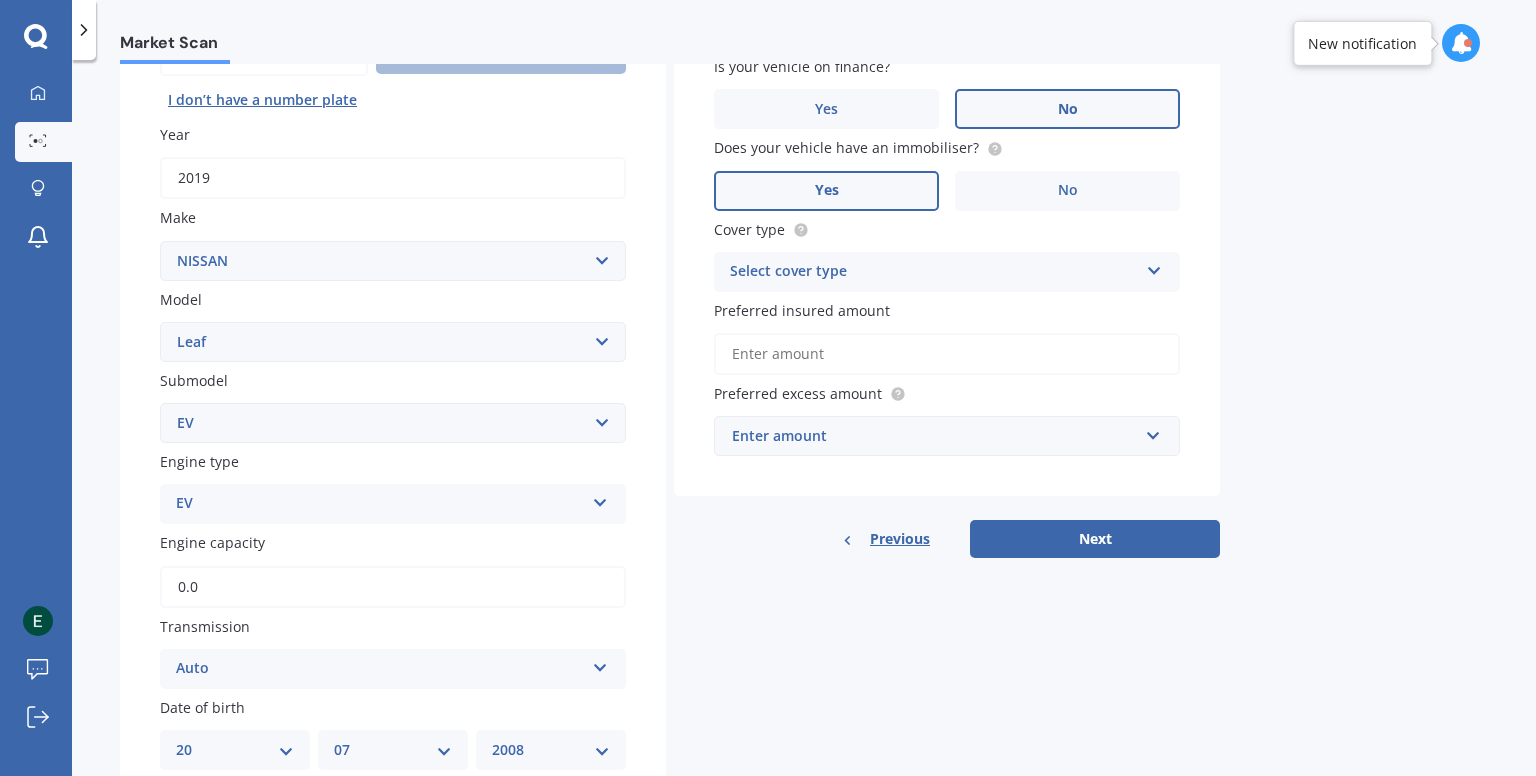 type on "$15,000" 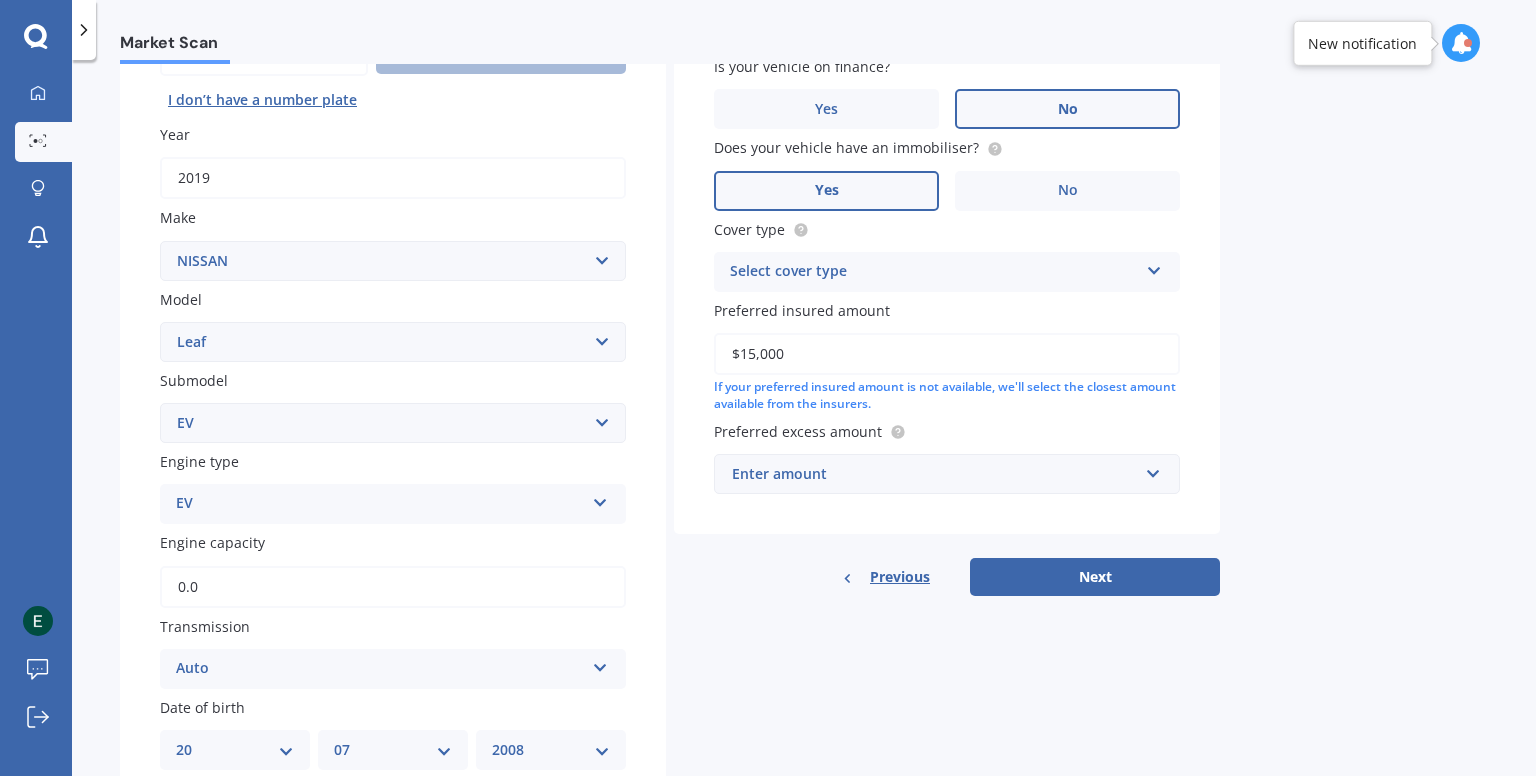 click on "Select cover type" at bounding box center [934, 272] 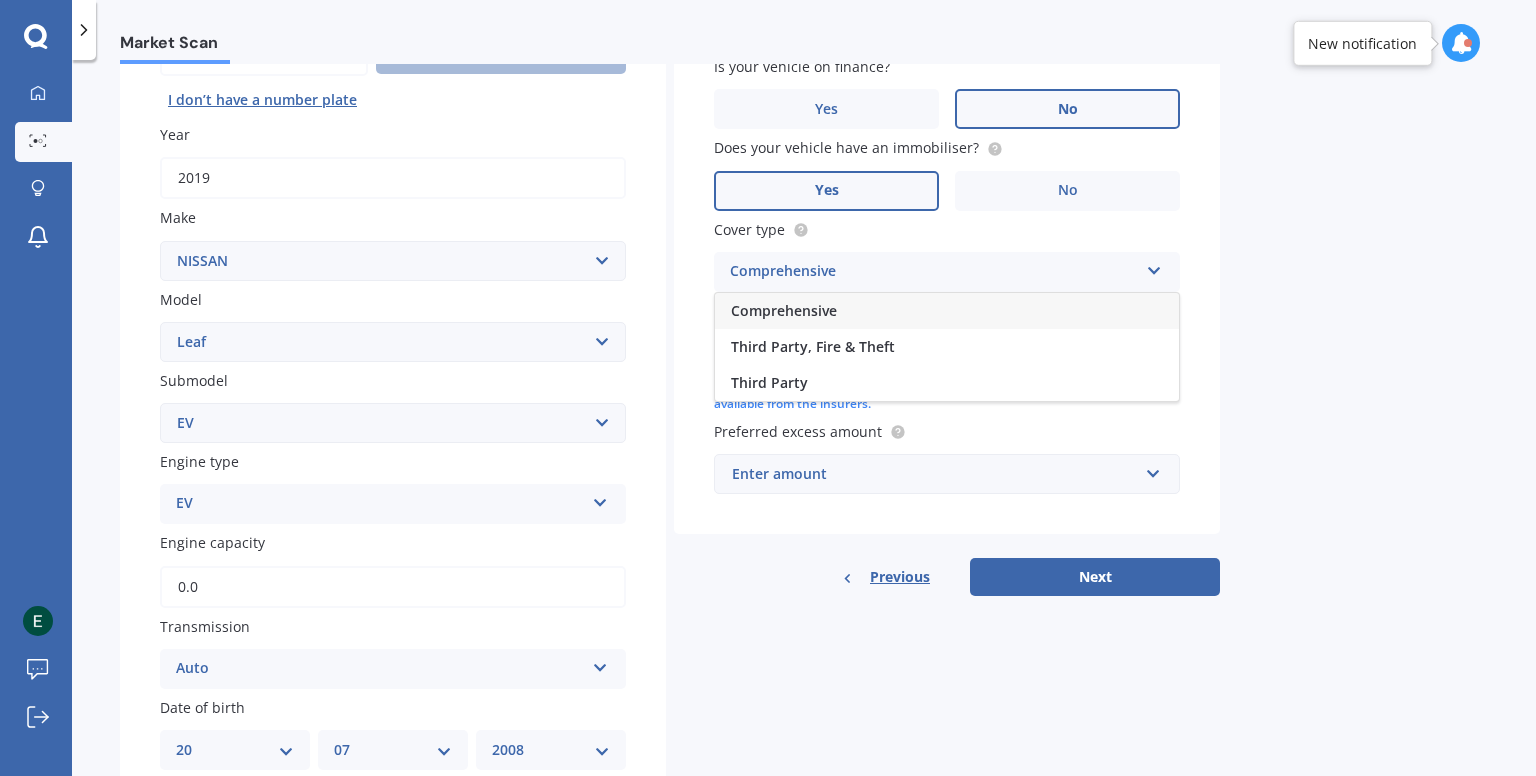 click on "Comprehensive" at bounding box center (947, 311) 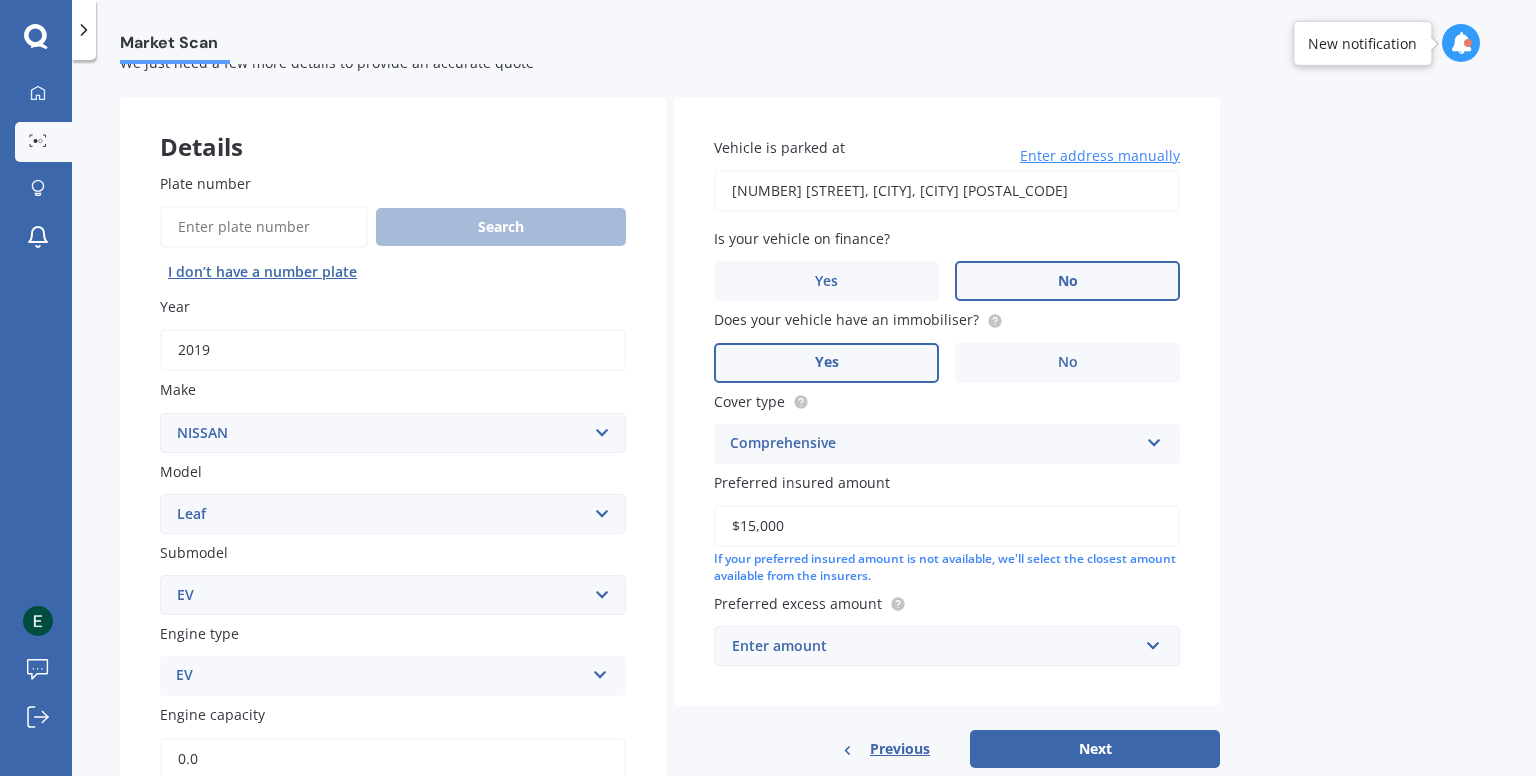 scroll, scrollTop: 63, scrollLeft: 0, axis: vertical 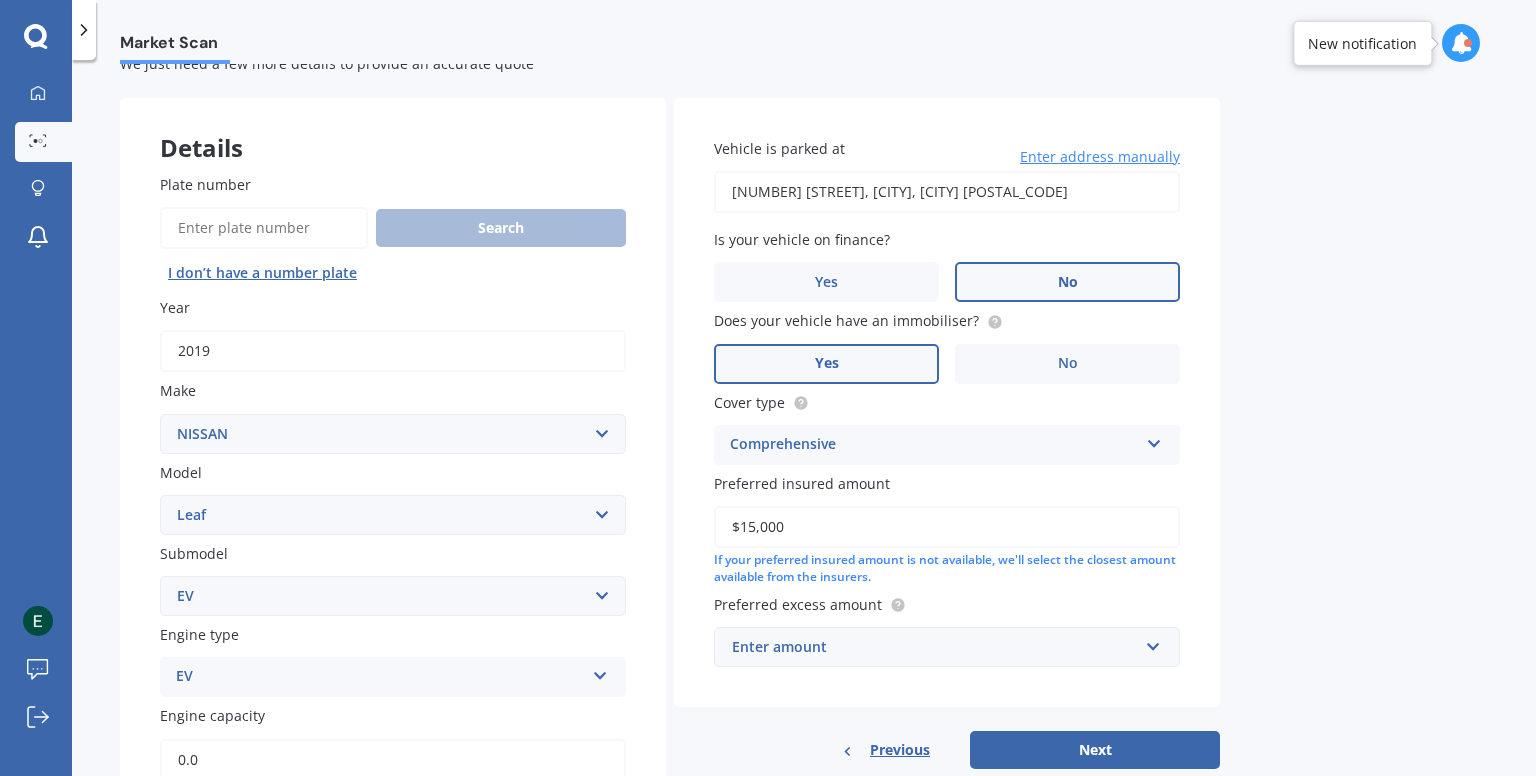 click on "[NUMBER] [STREET], [CITY], [CITY] [POSTAL_CODE]" at bounding box center [947, 192] 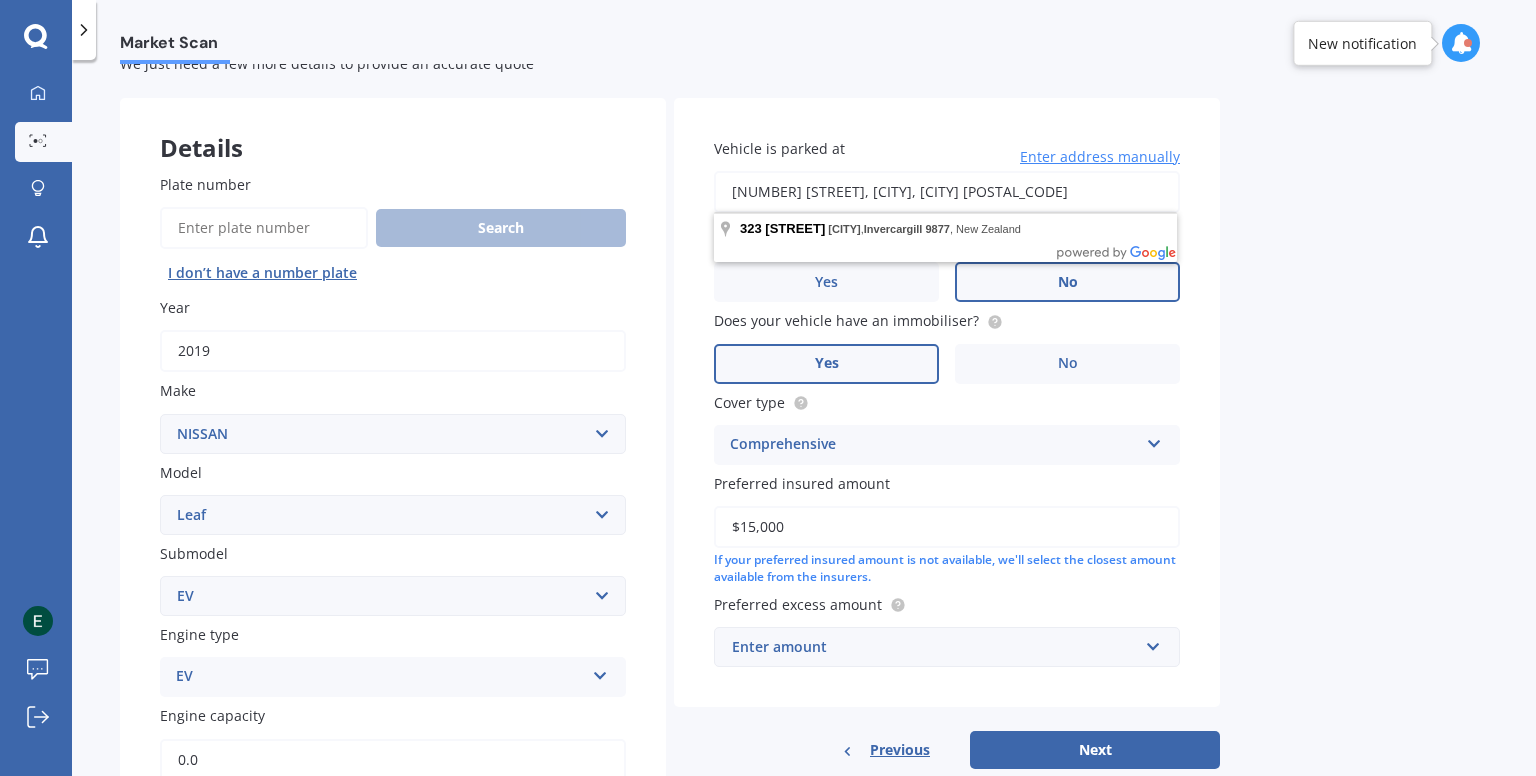 click on "Market Scan Vehicle Market Scan 70 % We just need a few more details to provide an accurate quote Details Plate number Search I don’t have a number plate Year 2019 Make Select make AC ALFA ROMEO ASTON MARTIN AUDI AUSTIN BEDFORD Bentley BMW BYD CADILLAC CAN-AM CHERY CHEVROLET CHRYSLER Citroen CRUISEAIR CUPRA DAEWOO DAIHATSU DAIMLER DAMON DIAHATSU DODGE EXOCET FACTORY FIVE FERRARI FIAT Fiord FLEETWOOD FORD FOTON FRASER GEELY GENESIS GEORGIE BOY GMC GREAT WALL GWM HAVAL HILLMAN HINO HOLDEN HOLIDAY RAMBLER HONDA HUMMER HYUNDAI INFINITI ISUZU IVECO JAC JAECOO JAGUAR JEEP KGM KIA LADA LAMBORGHINI LANCIA LANDROVER LDV LEXUS LINCOLN LOTUS LUNAR M.G M.G. MAHINDRA MASERATI MAZDA MCLAREN MERCEDES AMG Mercedes Benz MERCEDES-AMG MERCURY MINI MITSUBISHI MORGAN MORRIS NEWMAR NISSAN OMODA OPEL OXFORD PEUGEOT Plymouth Polestar PONTIAC PORSCHE PROTON RAM Range Rover Rayne RENAULT ROLLS ROYCE ROVER SAAB SATURN SEAT SHELBY SKODA SMART SSANGYONG SUBARU SUZUKI TATA TESLA TIFFIN Toyota TRIUMPH TVR Vauxhall VOLKSWAGEN VOLVO ZX Ad" at bounding box center [804, 422] 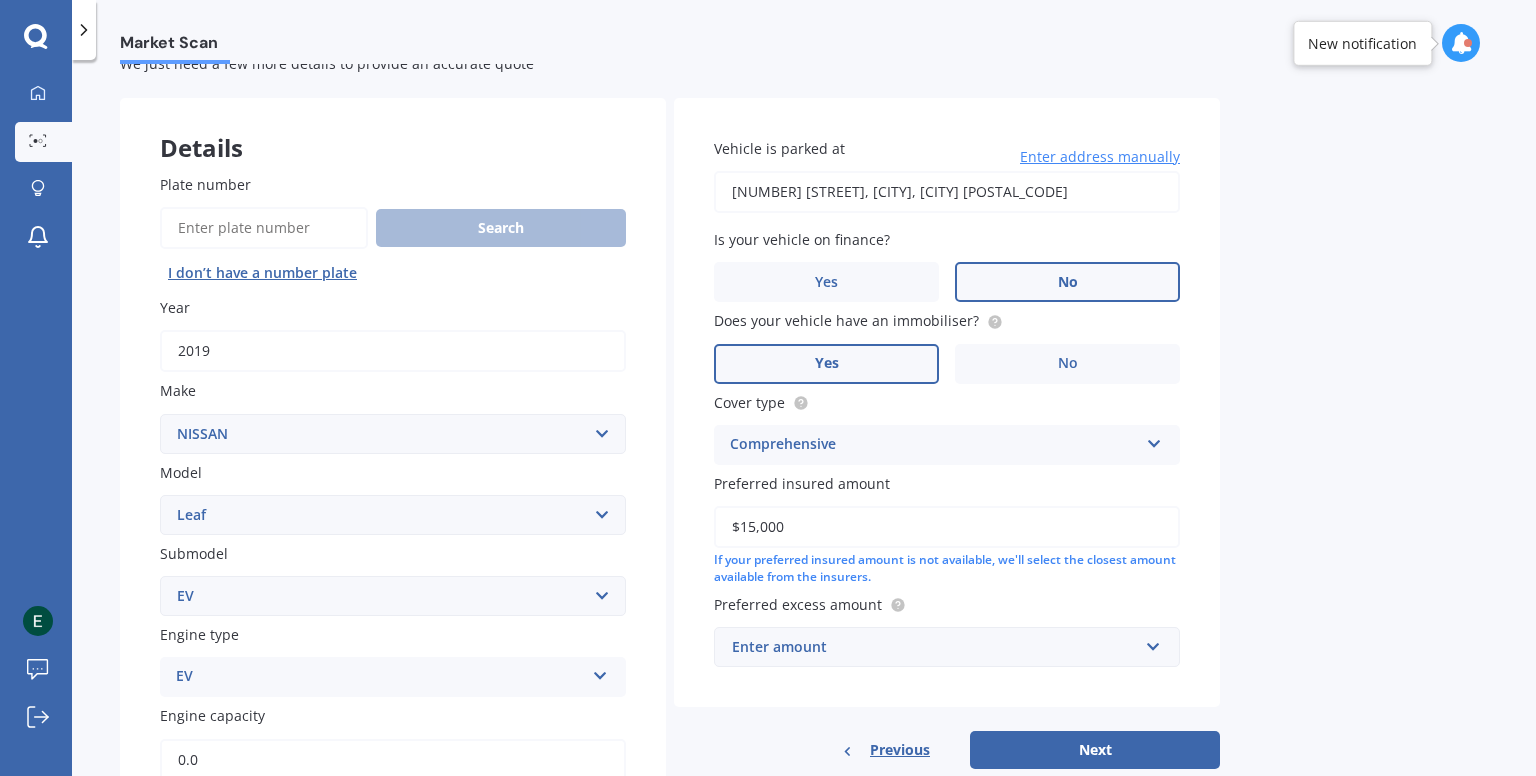 click on "[NUMBER] [STREET], [CITY], [CITY] [POSTAL_CODE]" at bounding box center [947, 192] 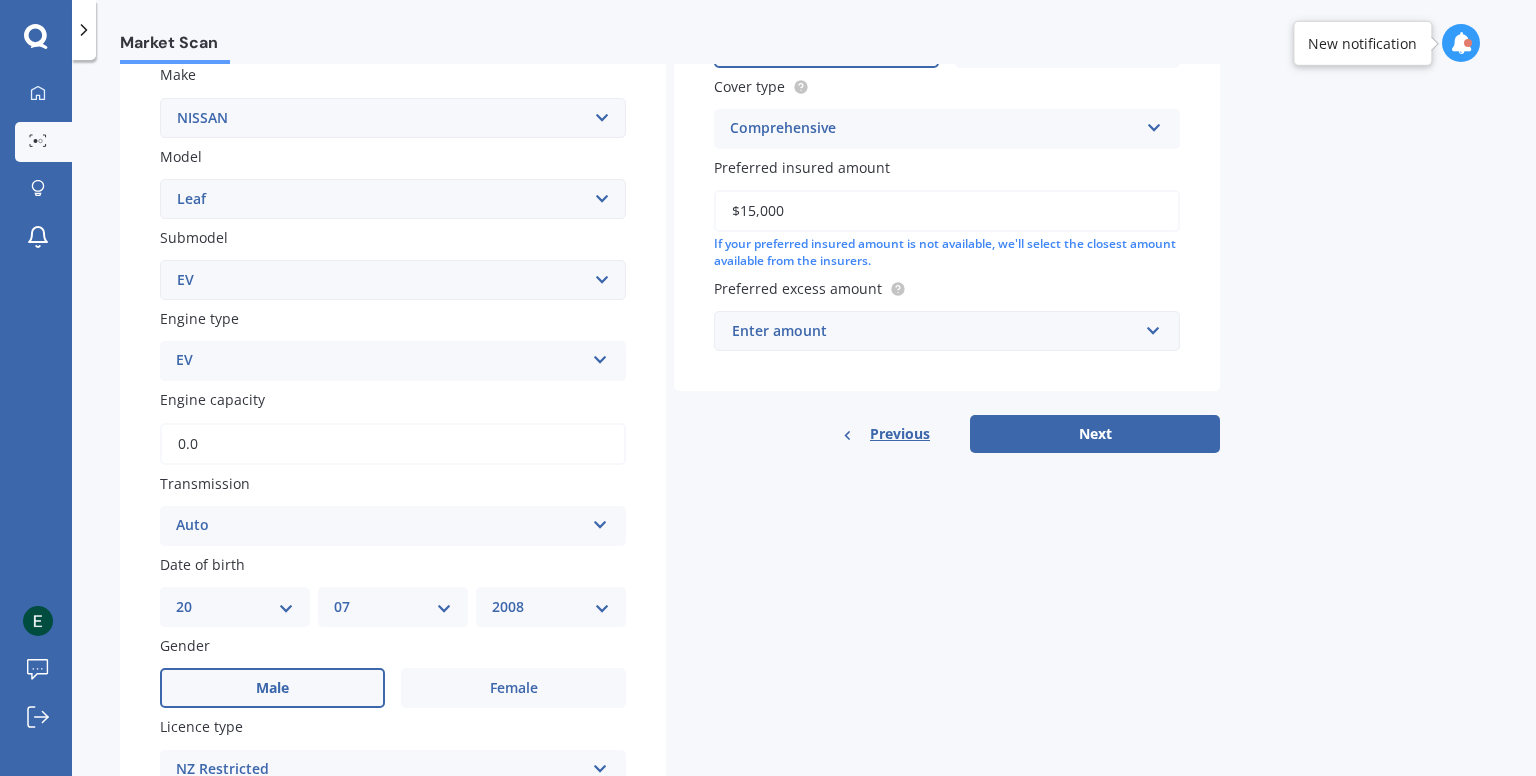 scroll, scrollTop: 380, scrollLeft: 0, axis: vertical 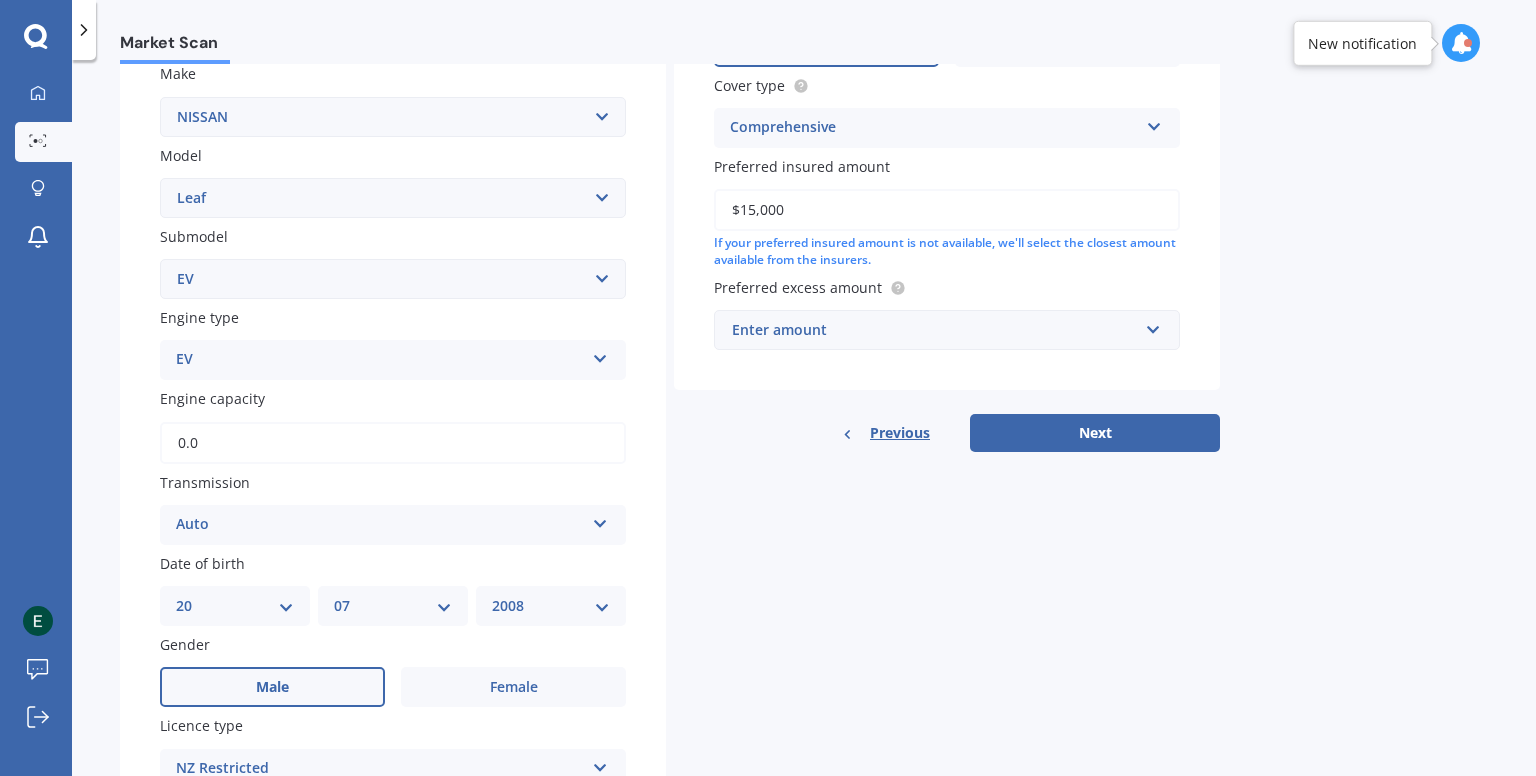 click on "Enter amount" at bounding box center (935, 330) 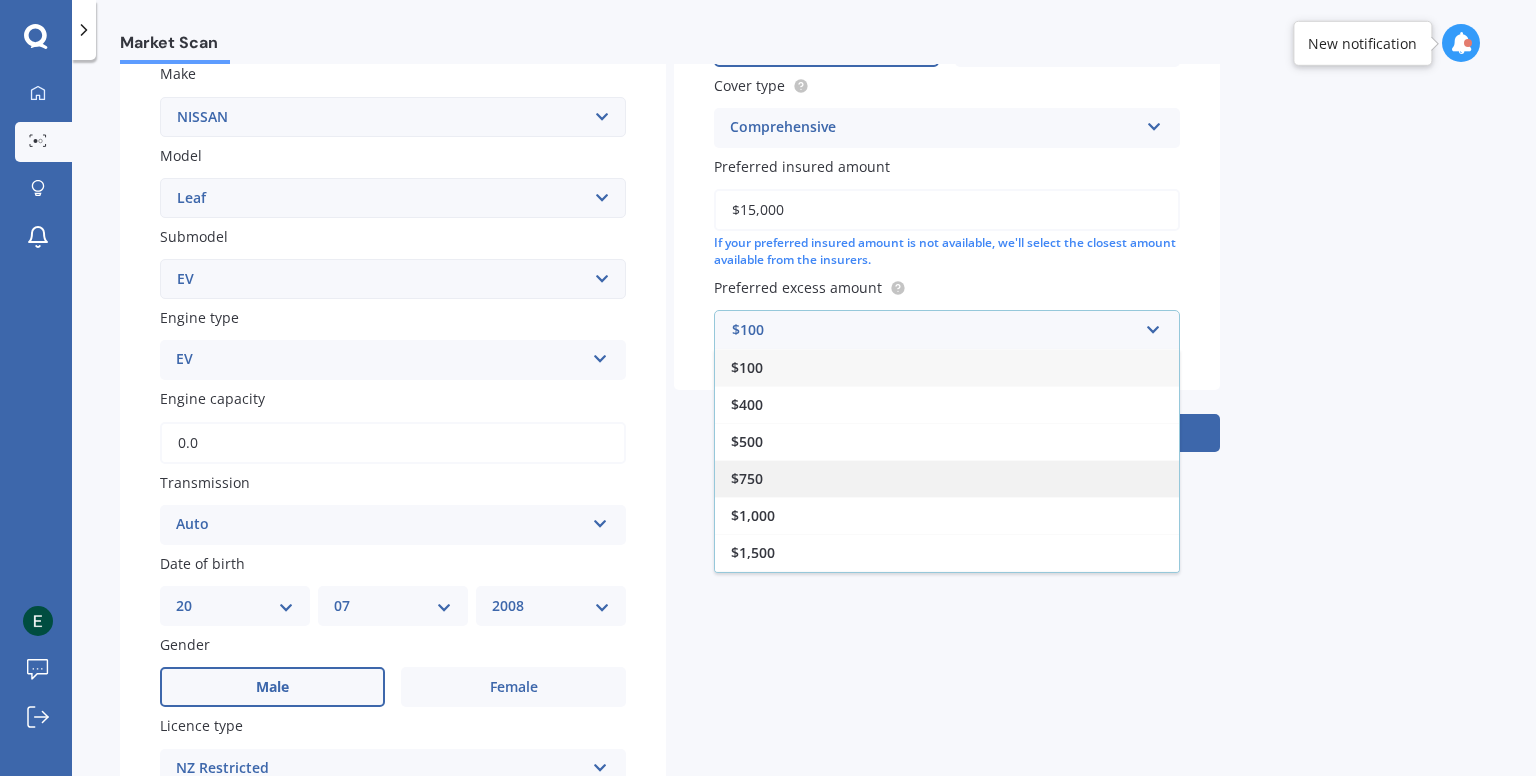 click on "$750" at bounding box center (947, 478) 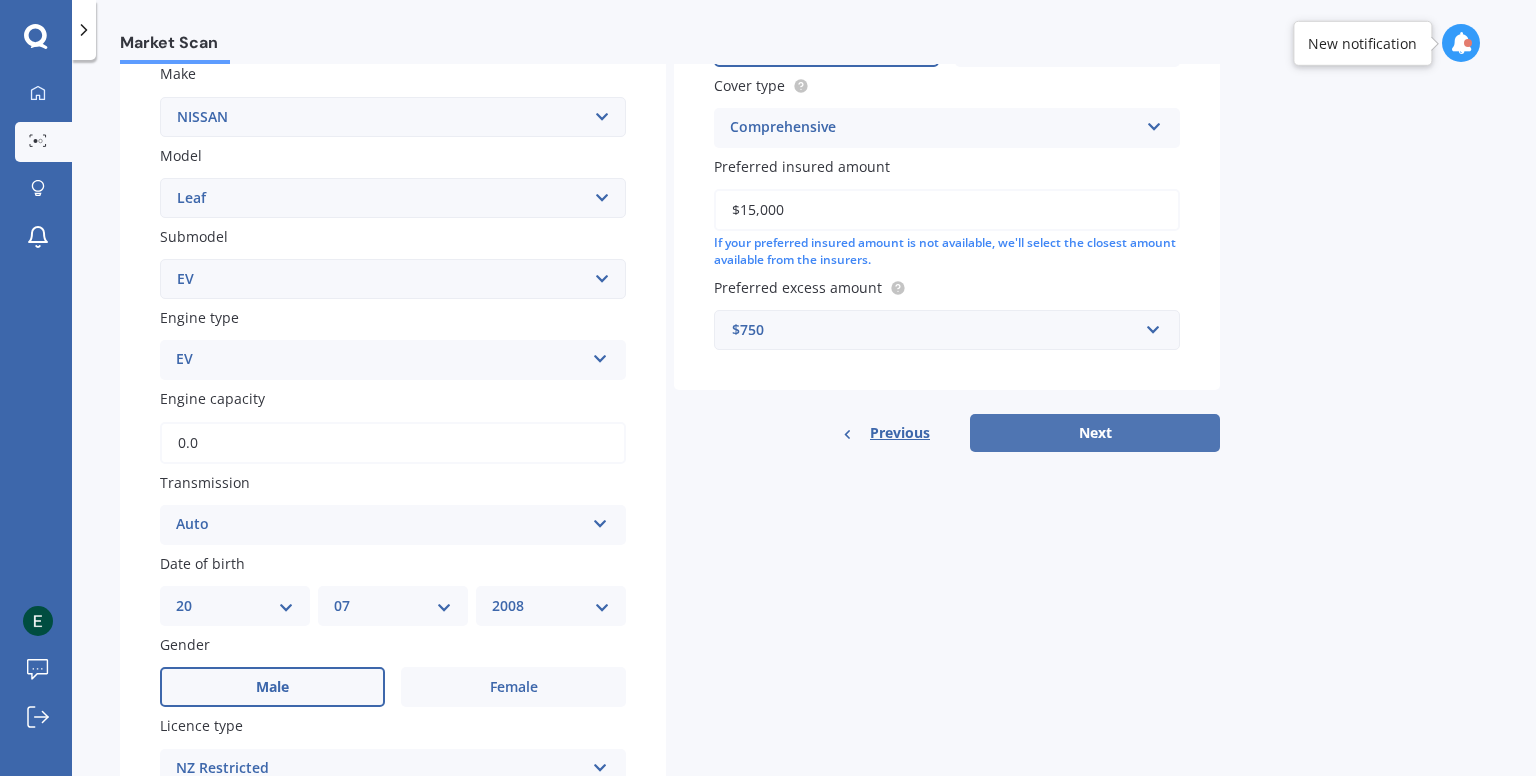 click on "Next" at bounding box center (1095, 433) 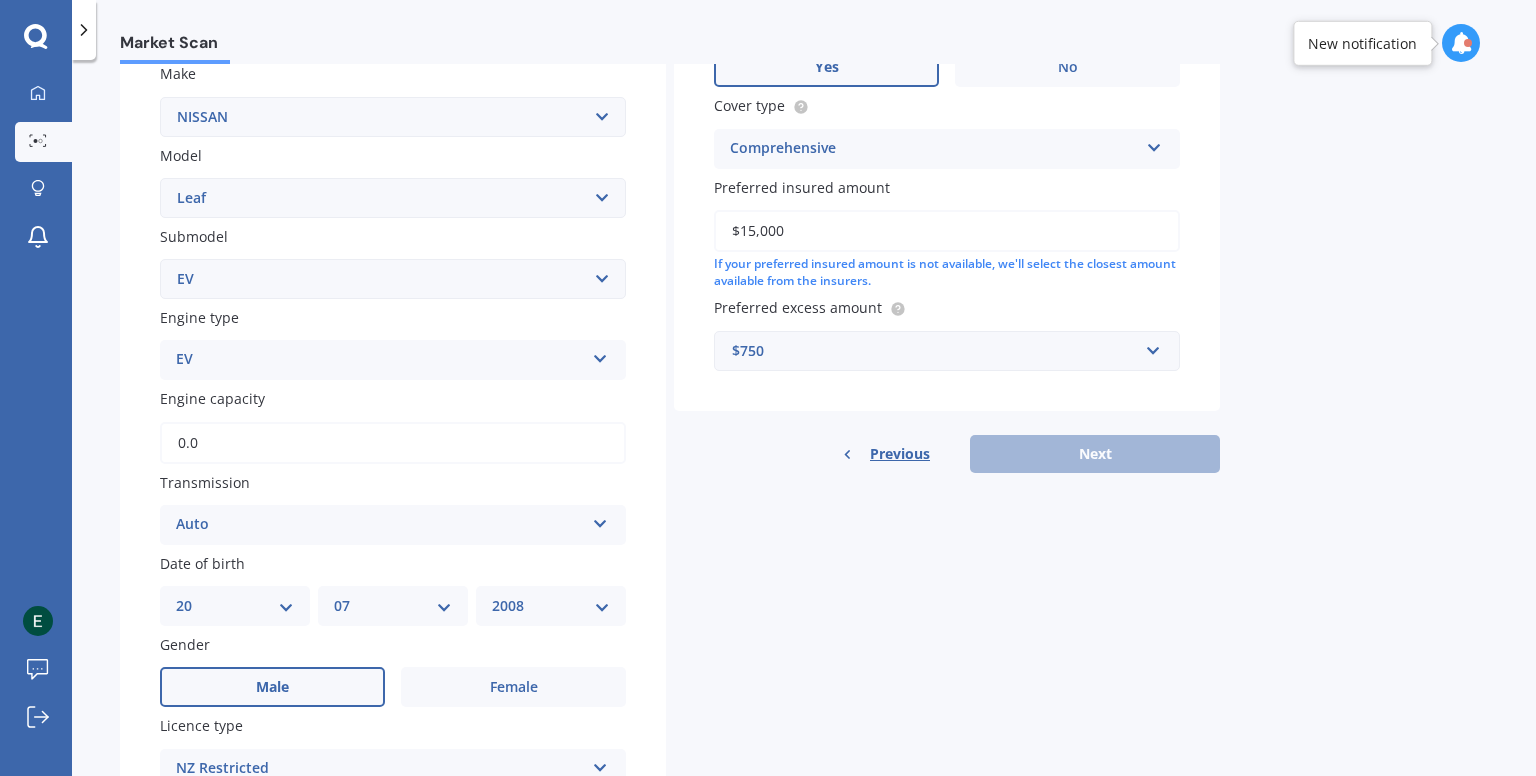 scroll, scrollTop: 136, scrollLeft: 0, axis: vertical 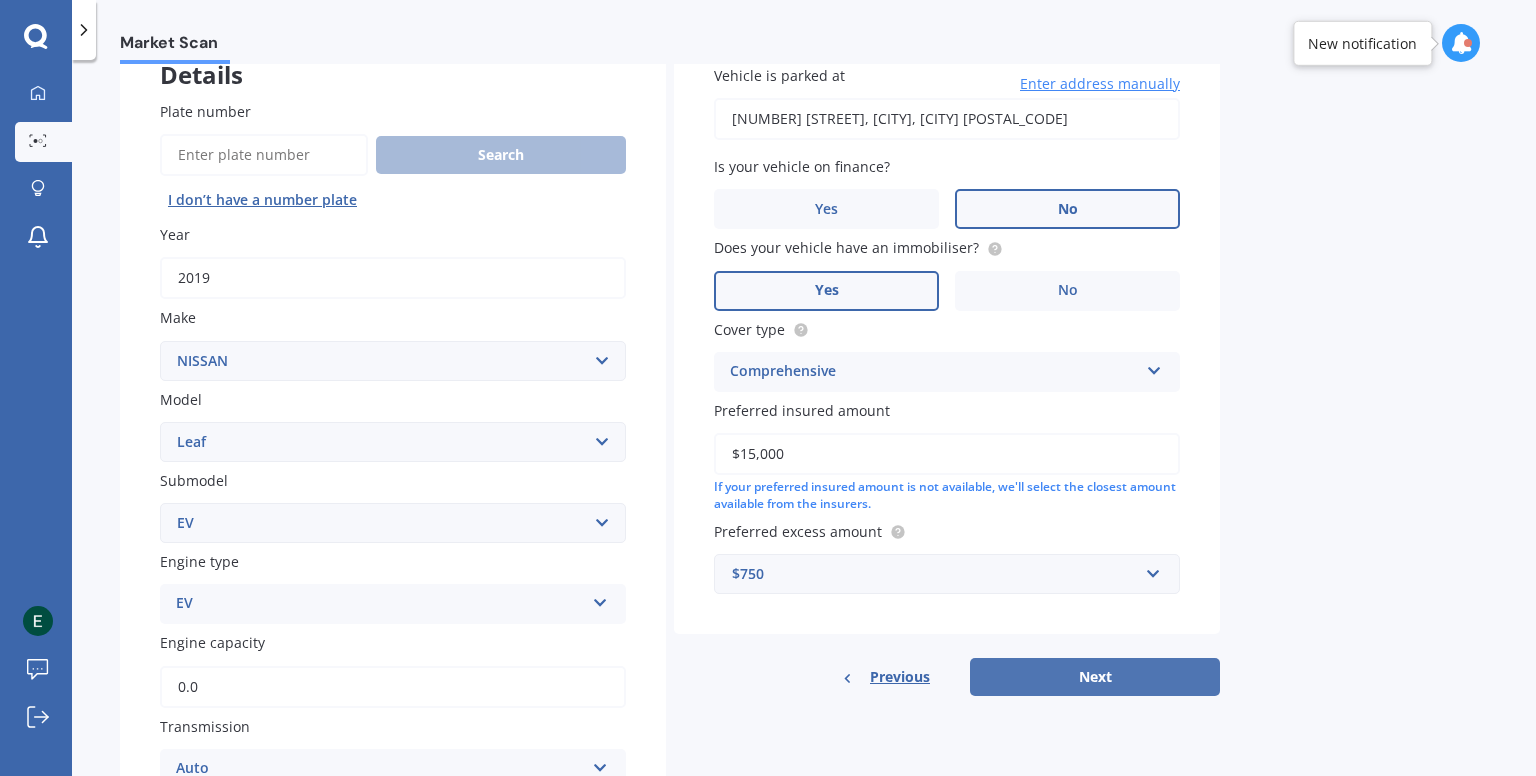 click on "Next" at bounding box center (1095, 677) 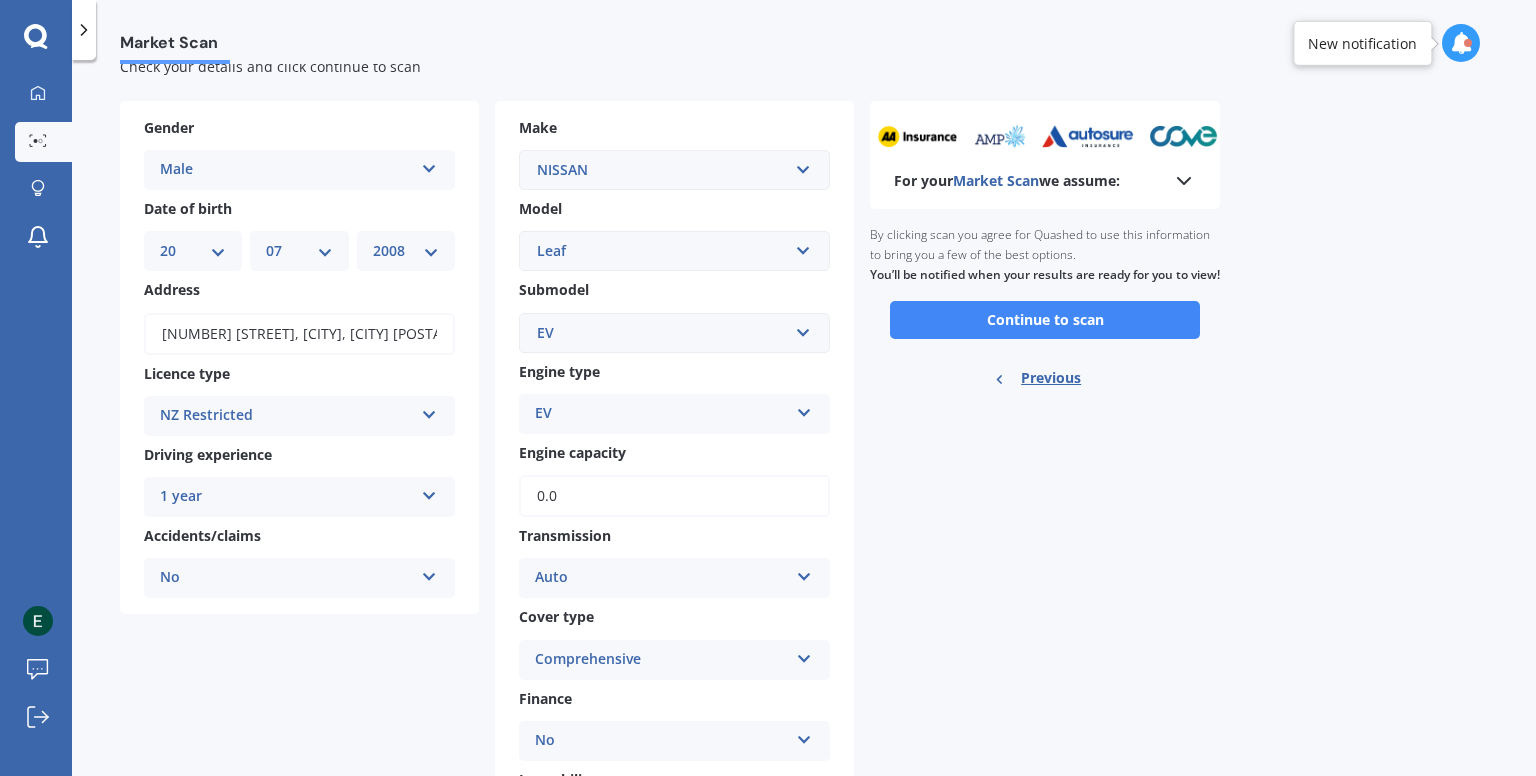 scroll, scrollTop: 0, scrollLeft: 0, axis: both 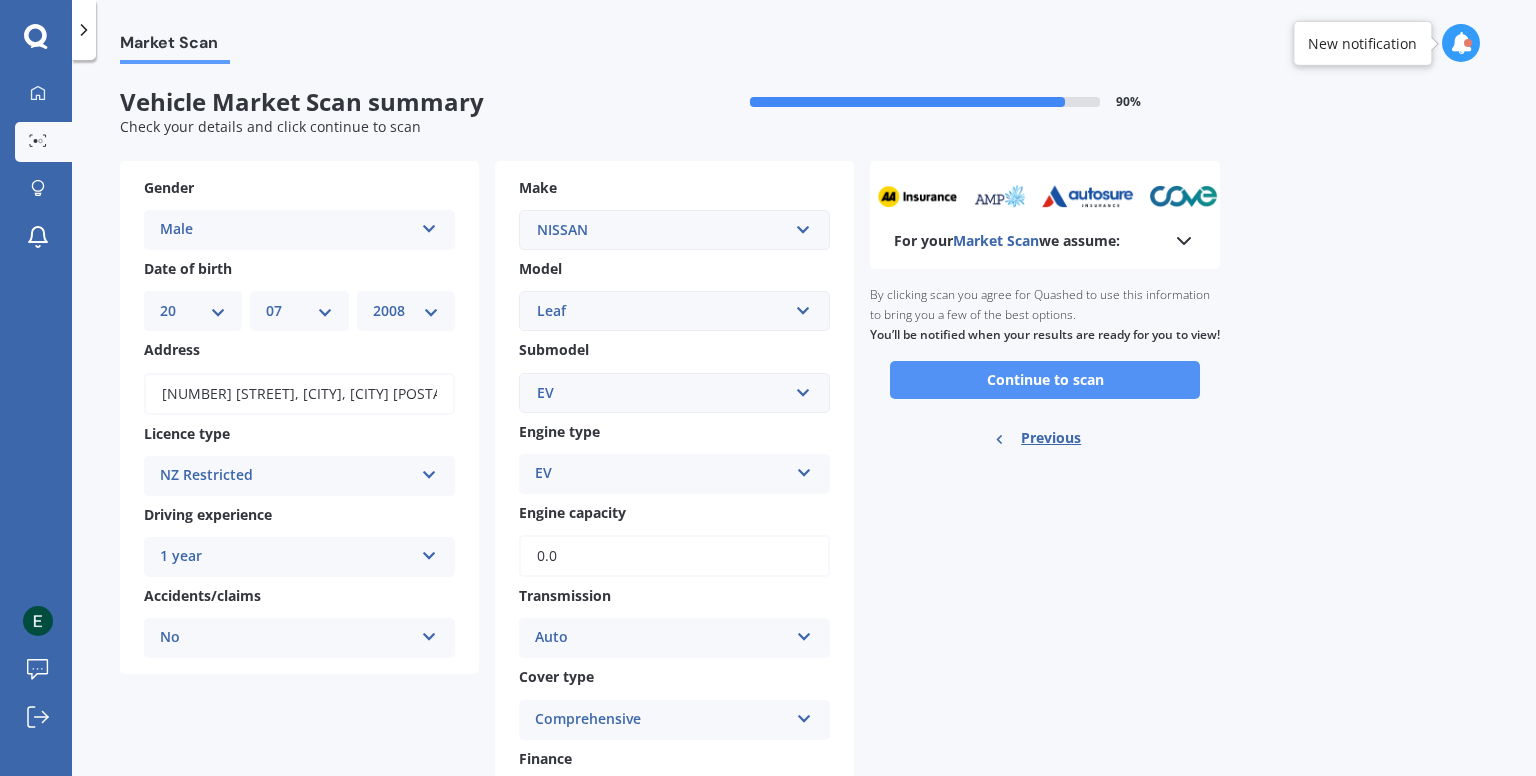 click on "Continue to scan" at bounding box center [1045, 380] 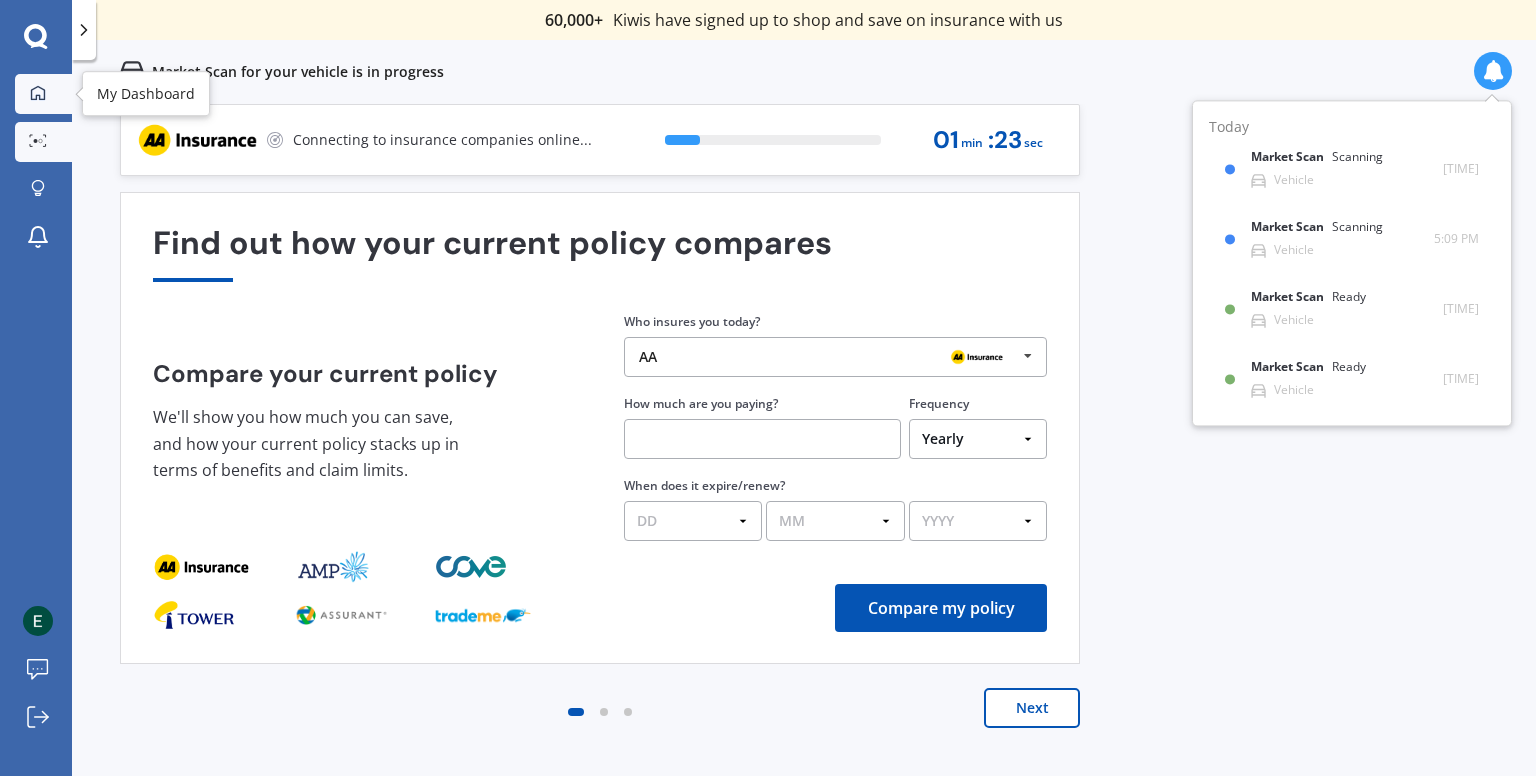 click on "My Dashboard" at bounding box center [43, 94] 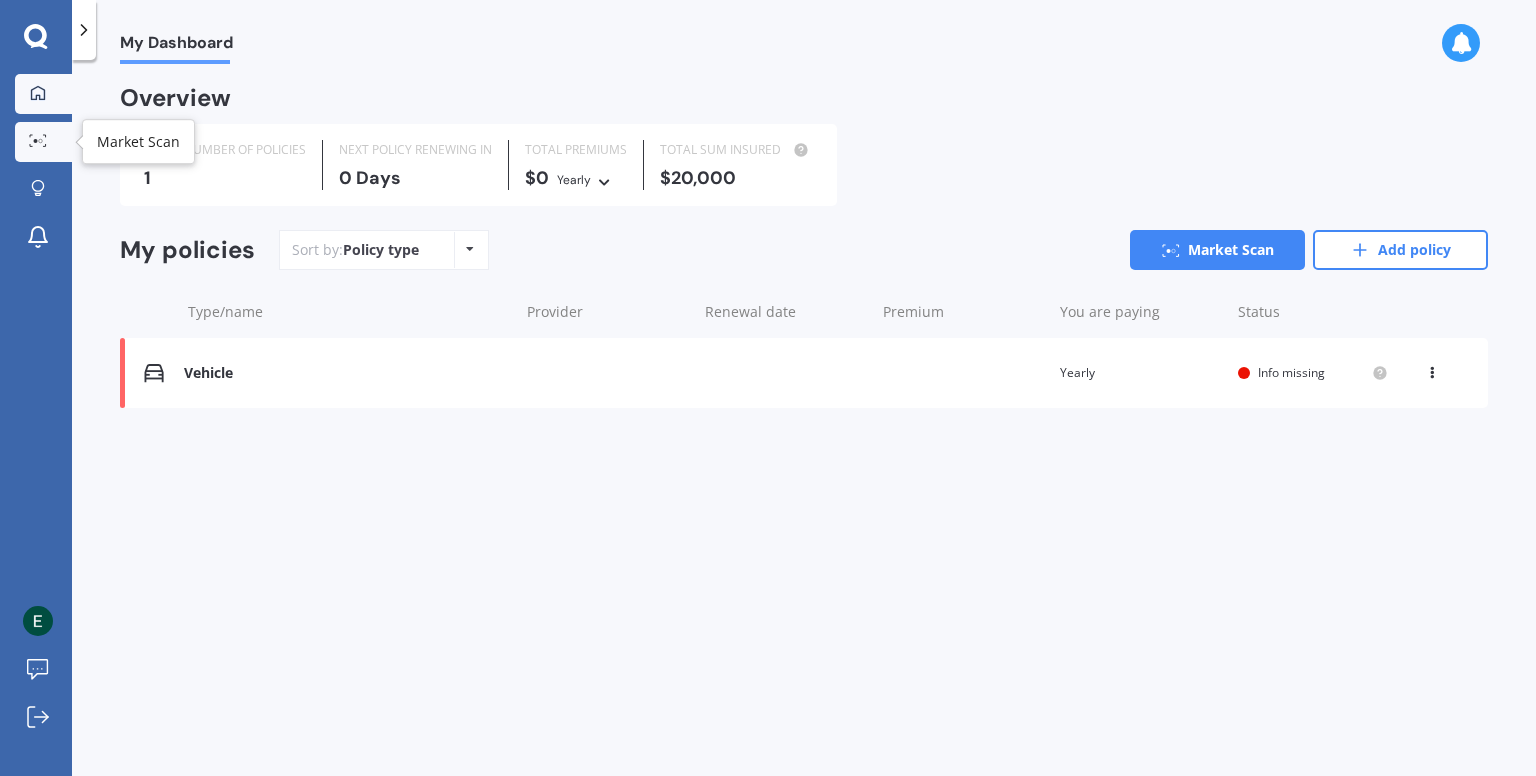 click on "Market Scan" at bounding box center [43, 142] 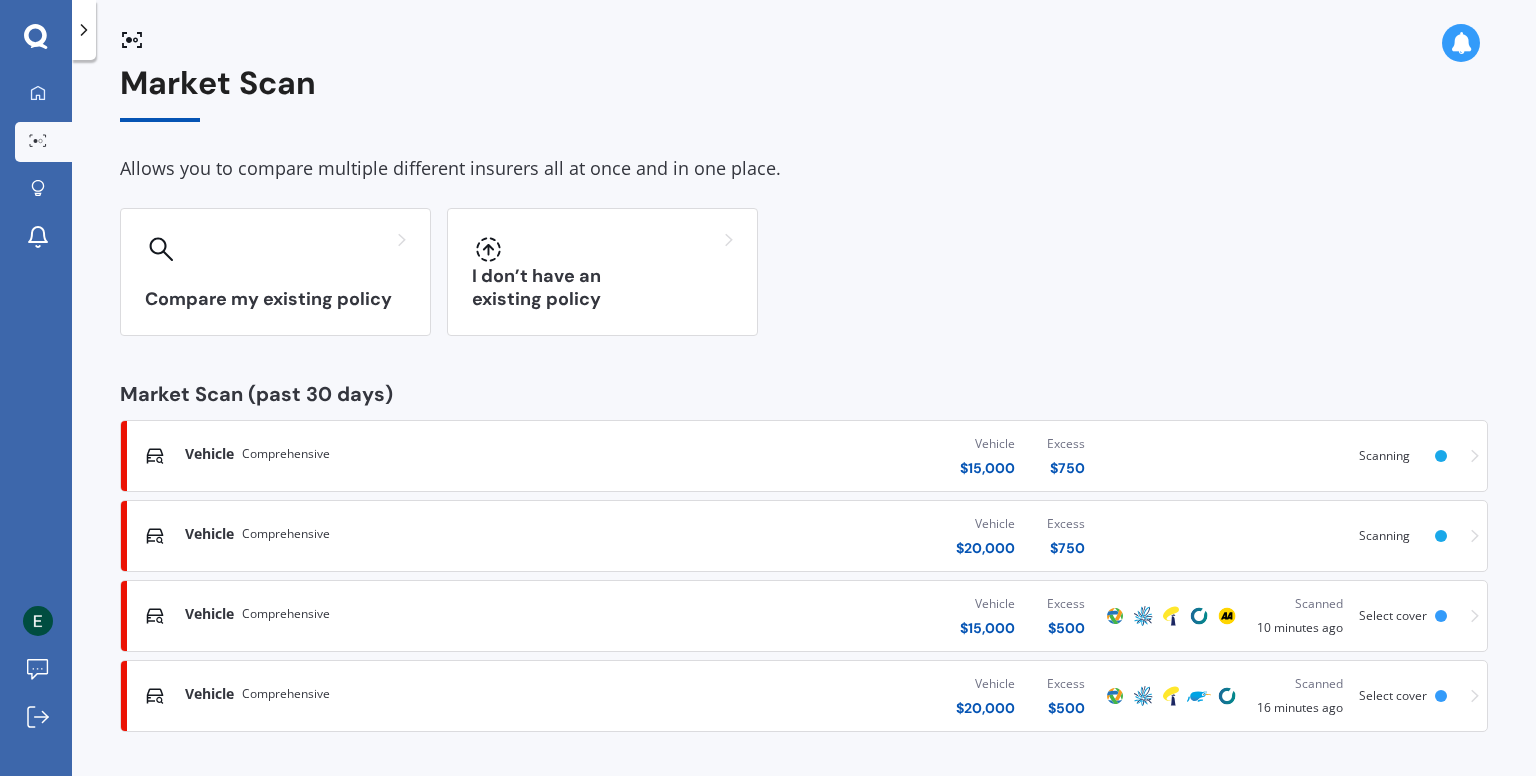 scroll, scrollTop: 0, scrollLeft: 0, axis: both 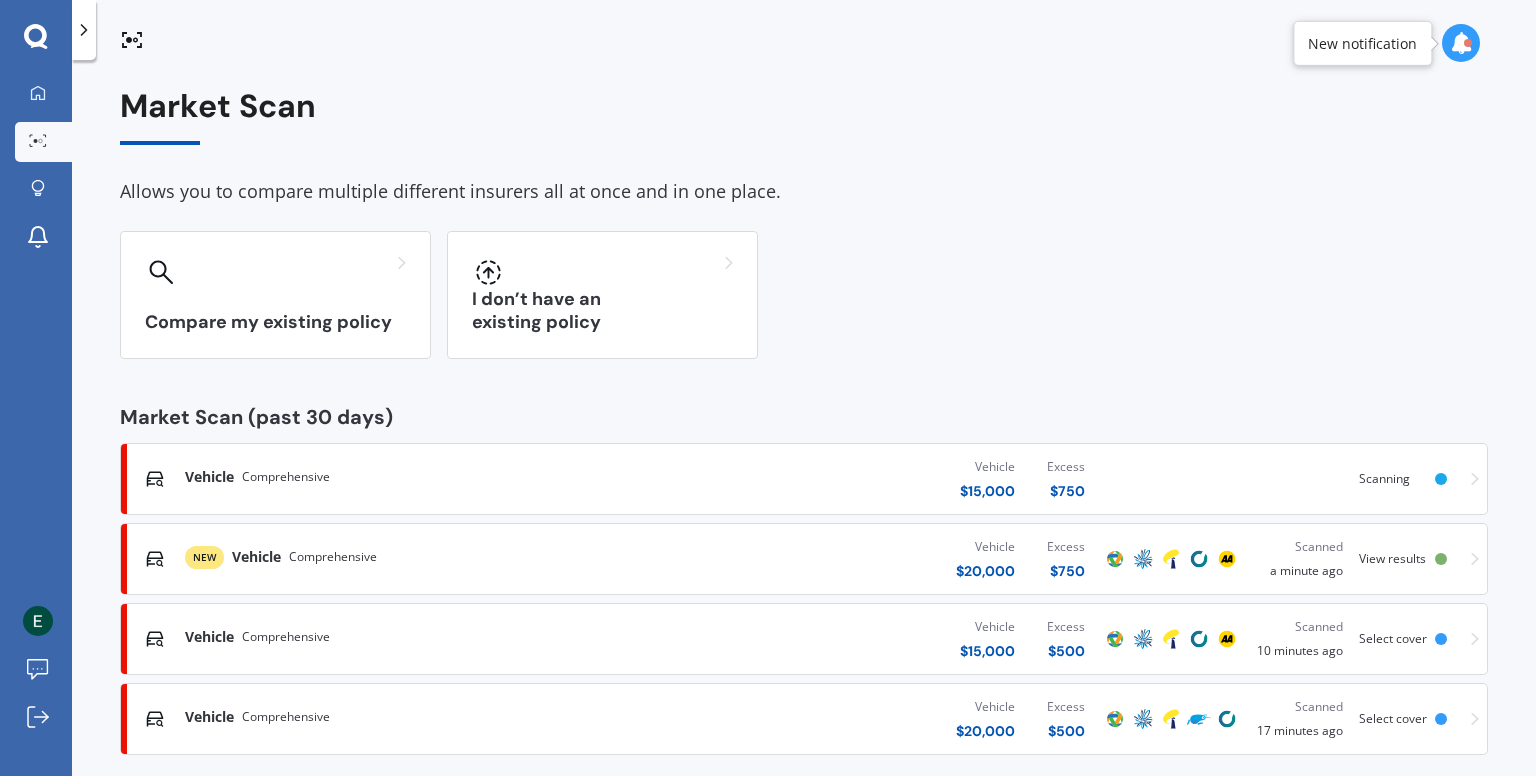 click on "Vehicle $ 20,000 Excess $ 750" at bounding box center [862, 559] 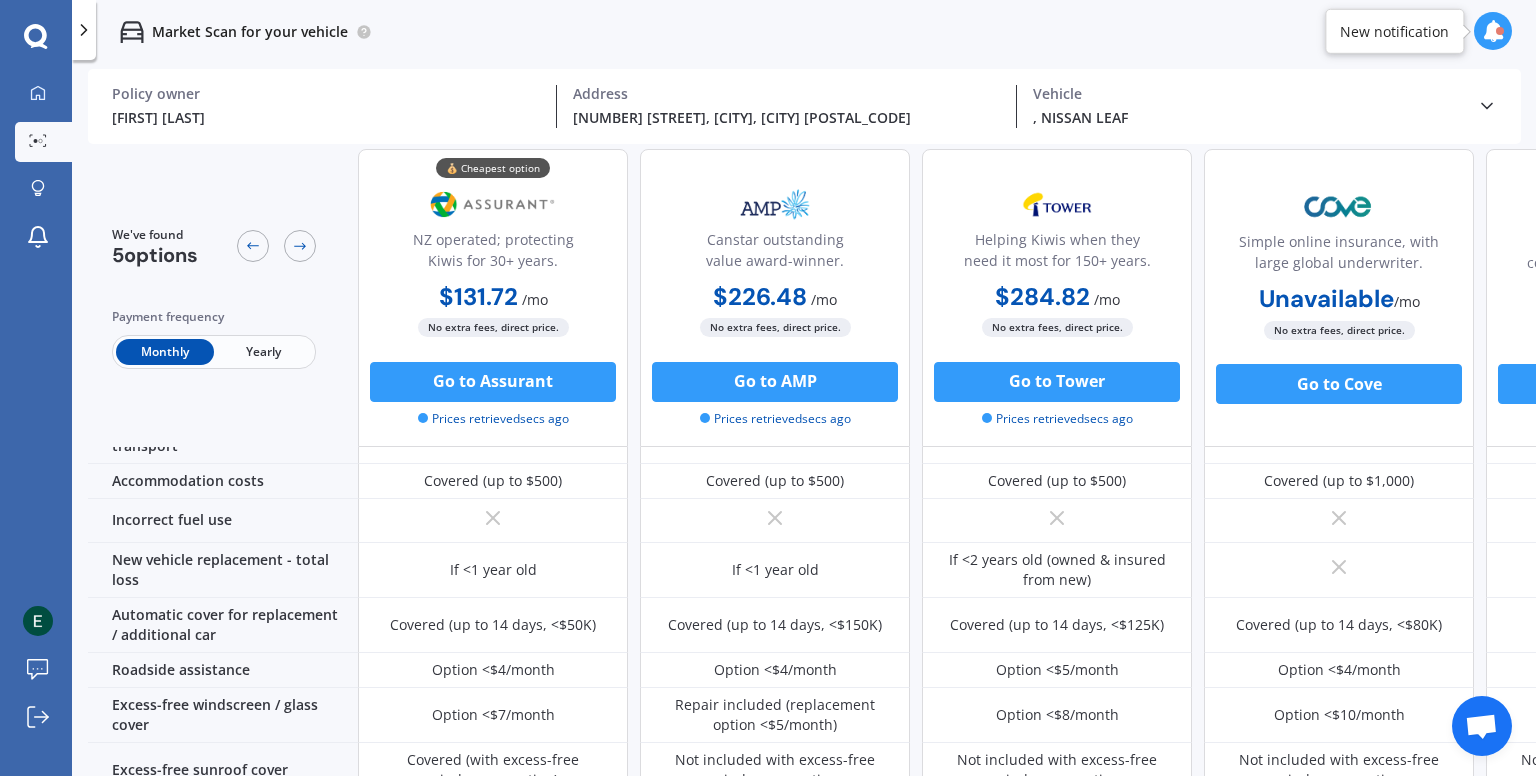 scroll, scrollTop: 494, scrollLeft: 0, axis: vertical 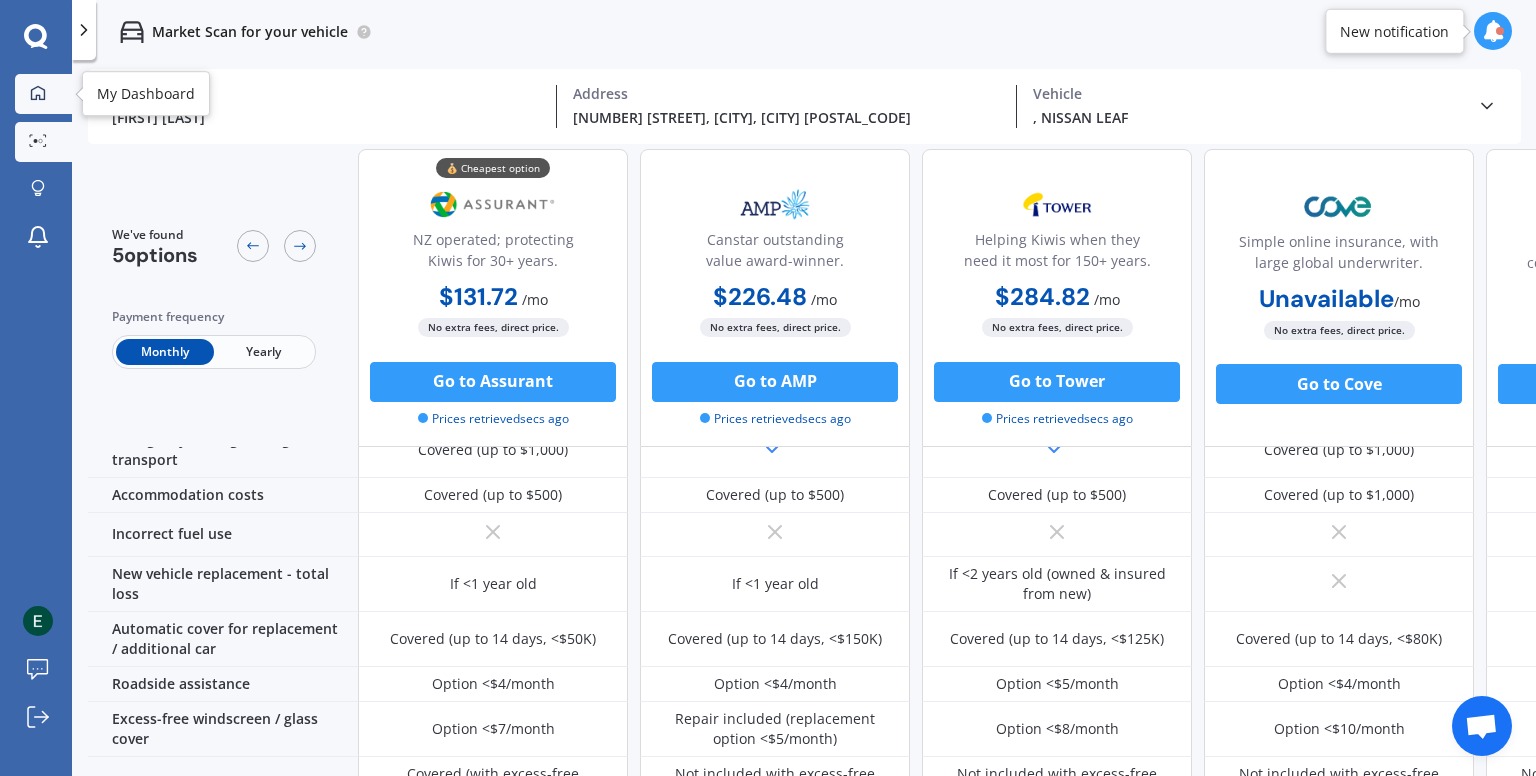 click at bounding box center (38, 93) 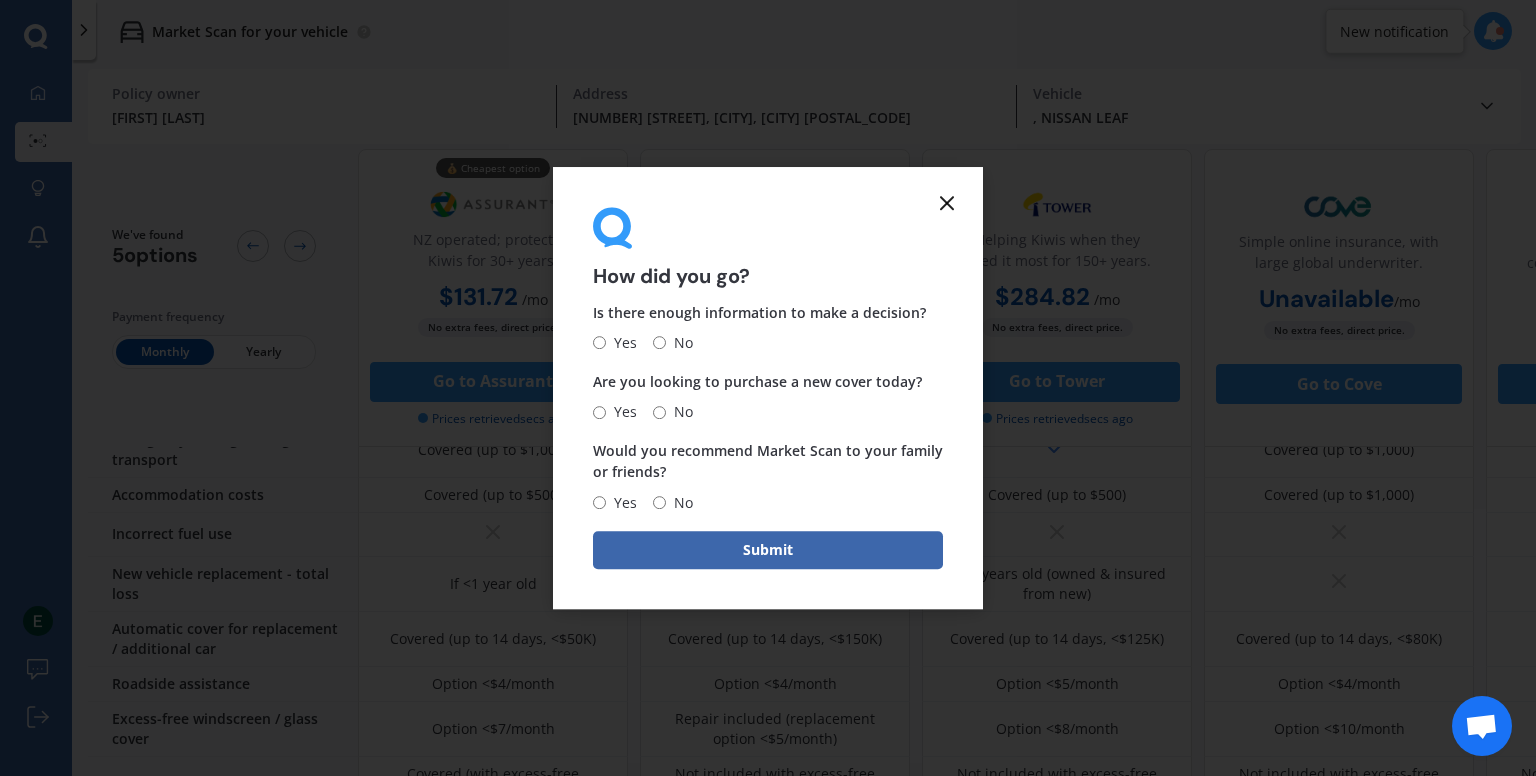 click at bounding box center (947, 203) 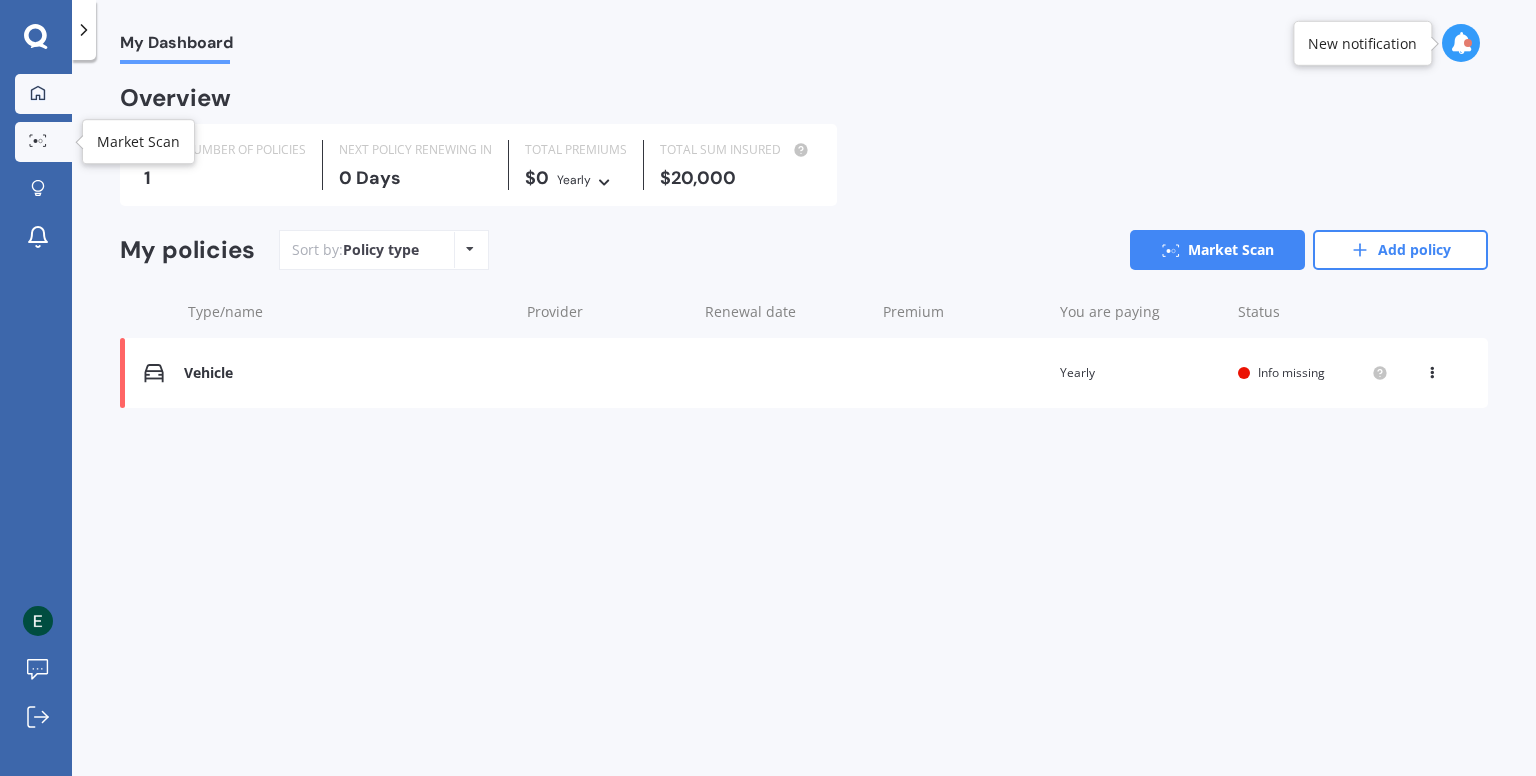 click on "Market Scan" at bounding box center (43, 142) 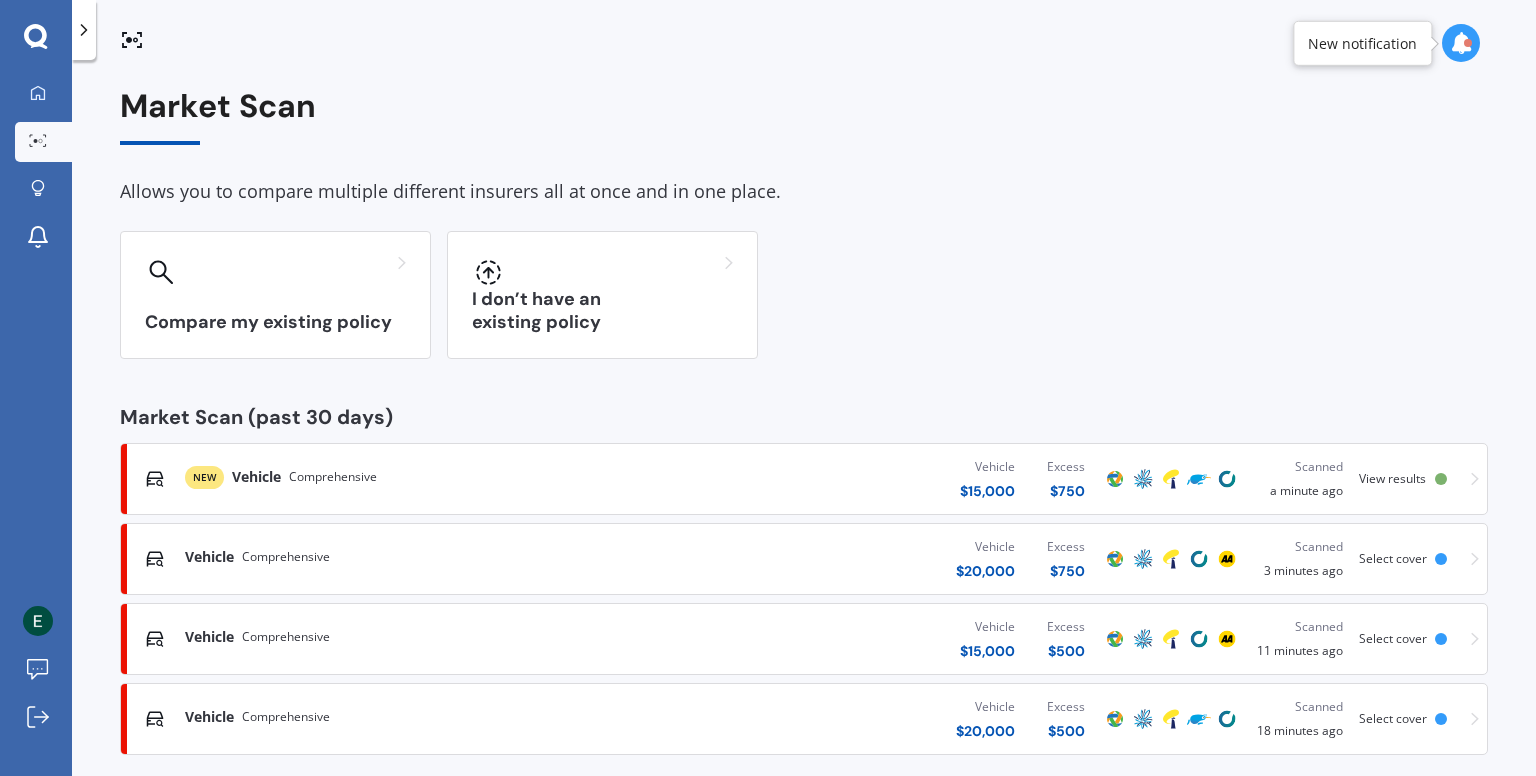 click on "Vehicle $ 15,000 Excess $ 750" at bounding box center (862, 479) 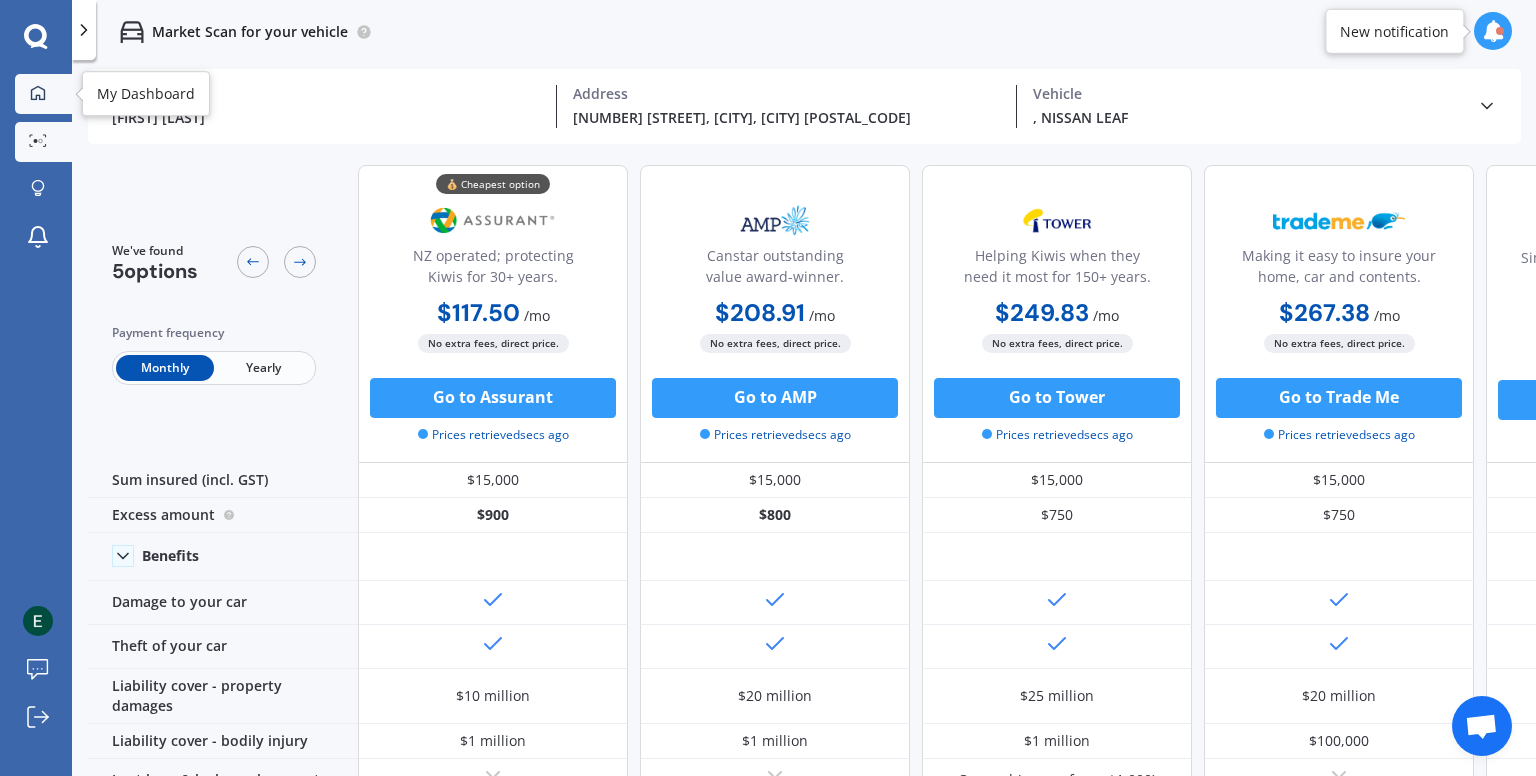 click at bounding box center [38, 93] 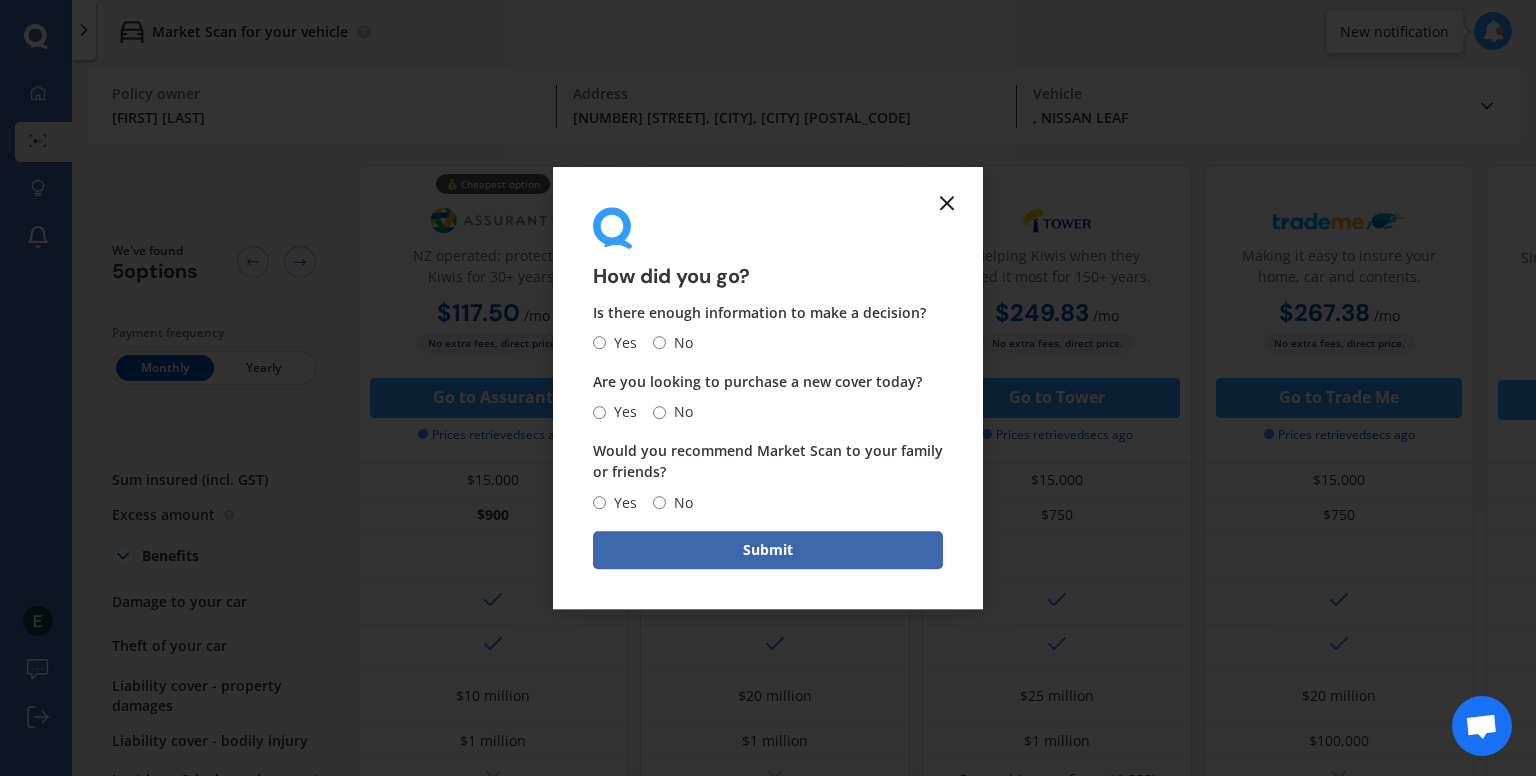click at bounding box center (947, 203) 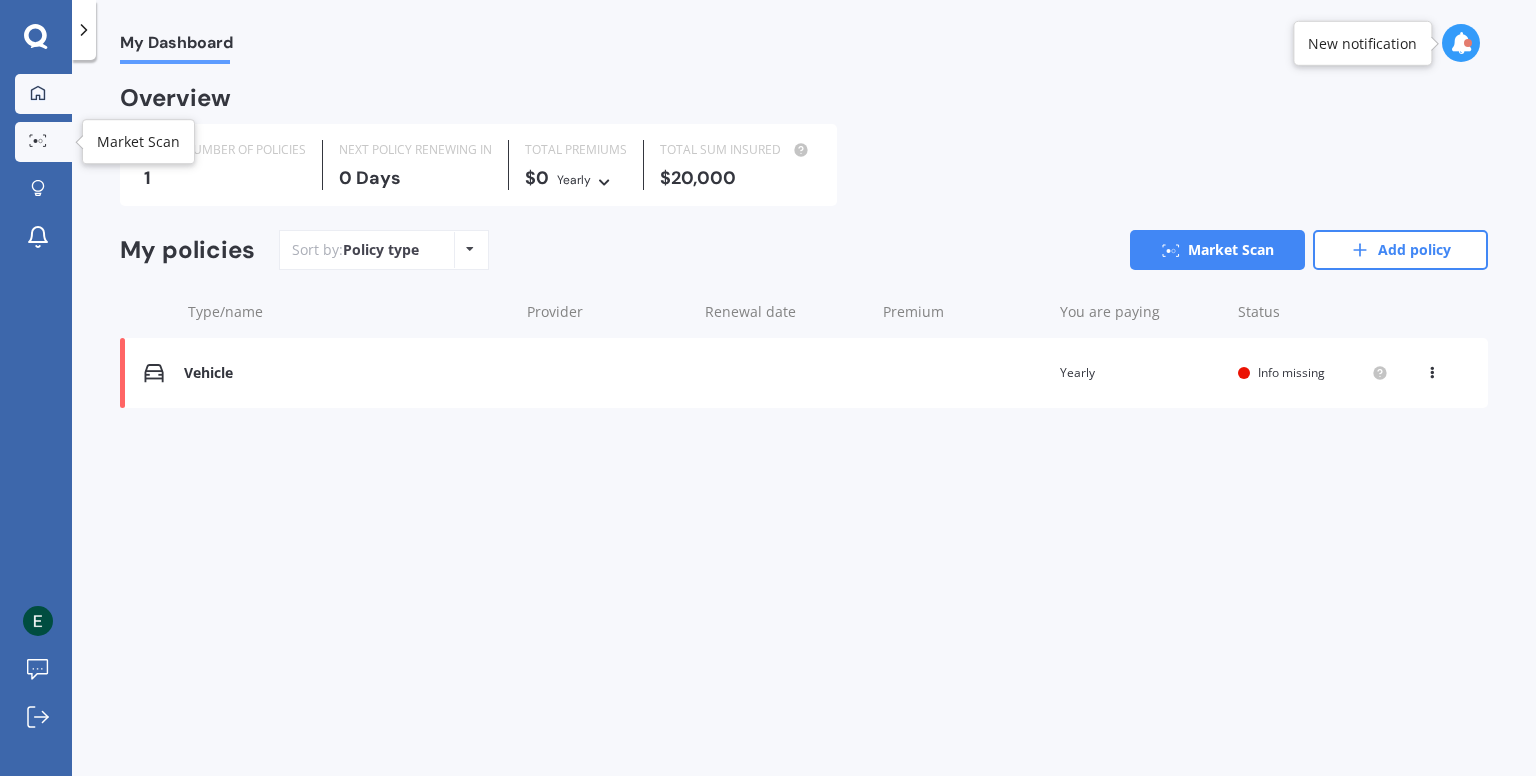 click at bounding box center (31, 145) 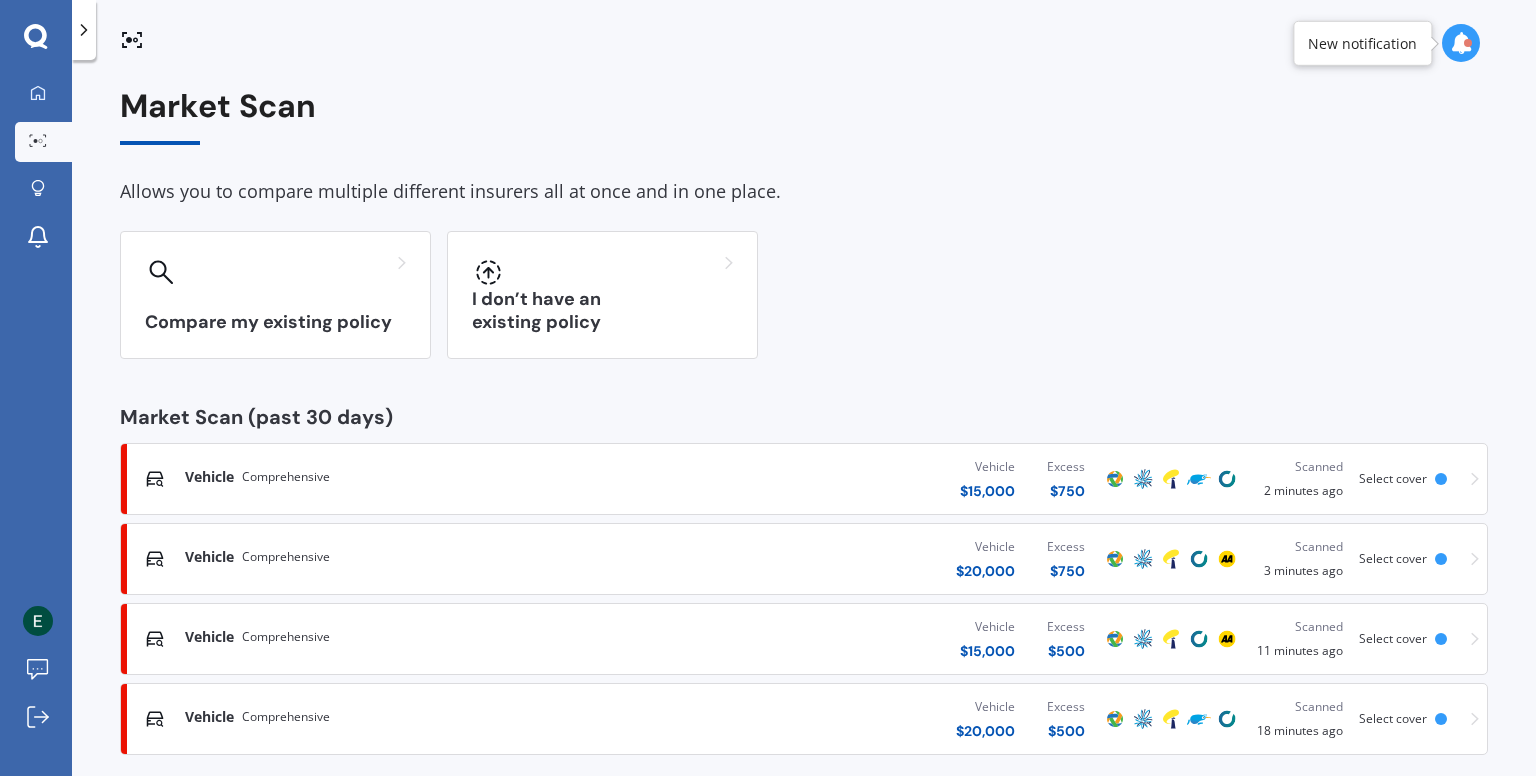 scroll, scrollTop: 23, scrollLeft: 0, axis: vertical 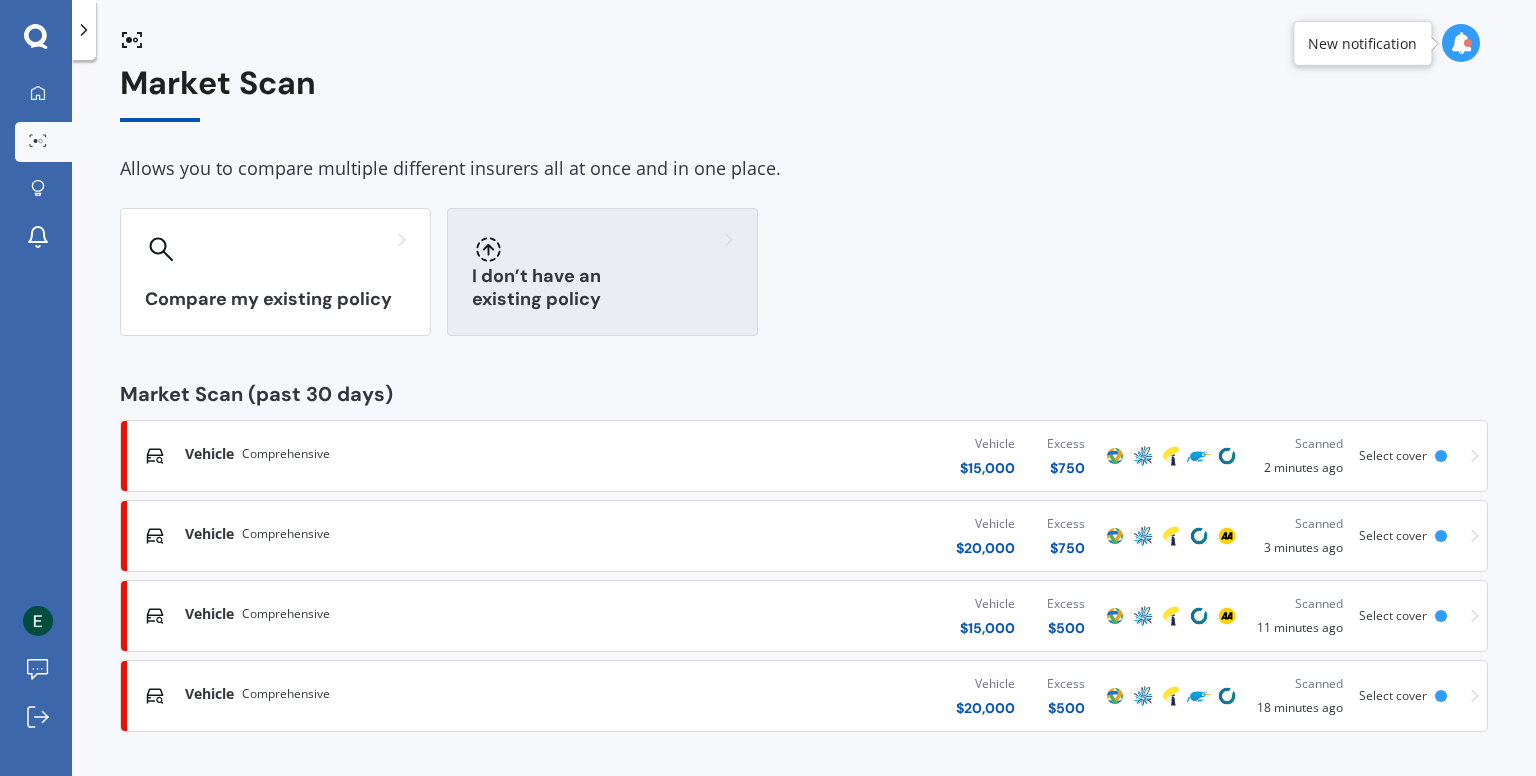 click on "I don’t have an existing policy" at bounding box center [602, 272] 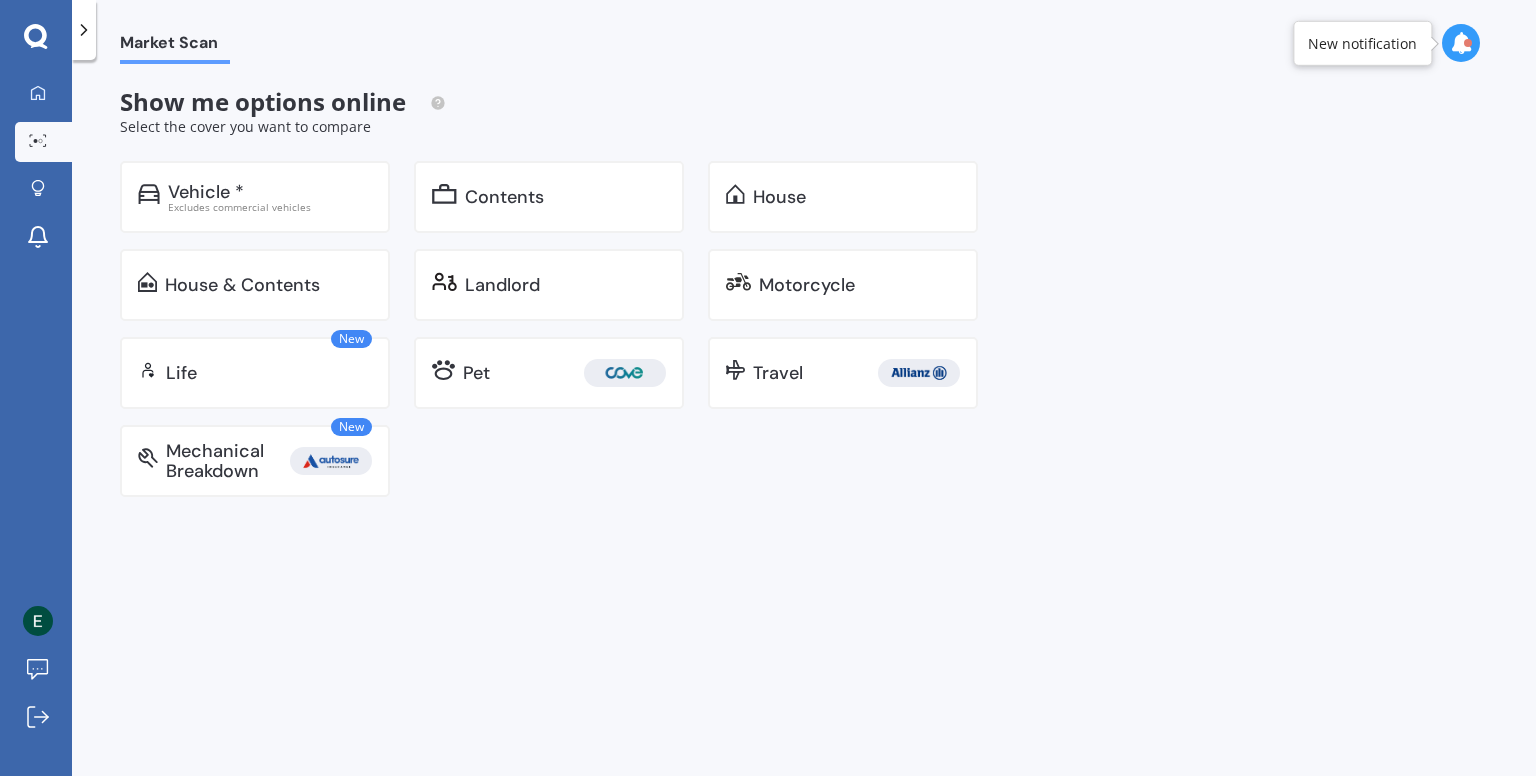 scroll, scrollTop: 0, scrollLeft: 0, axis: both 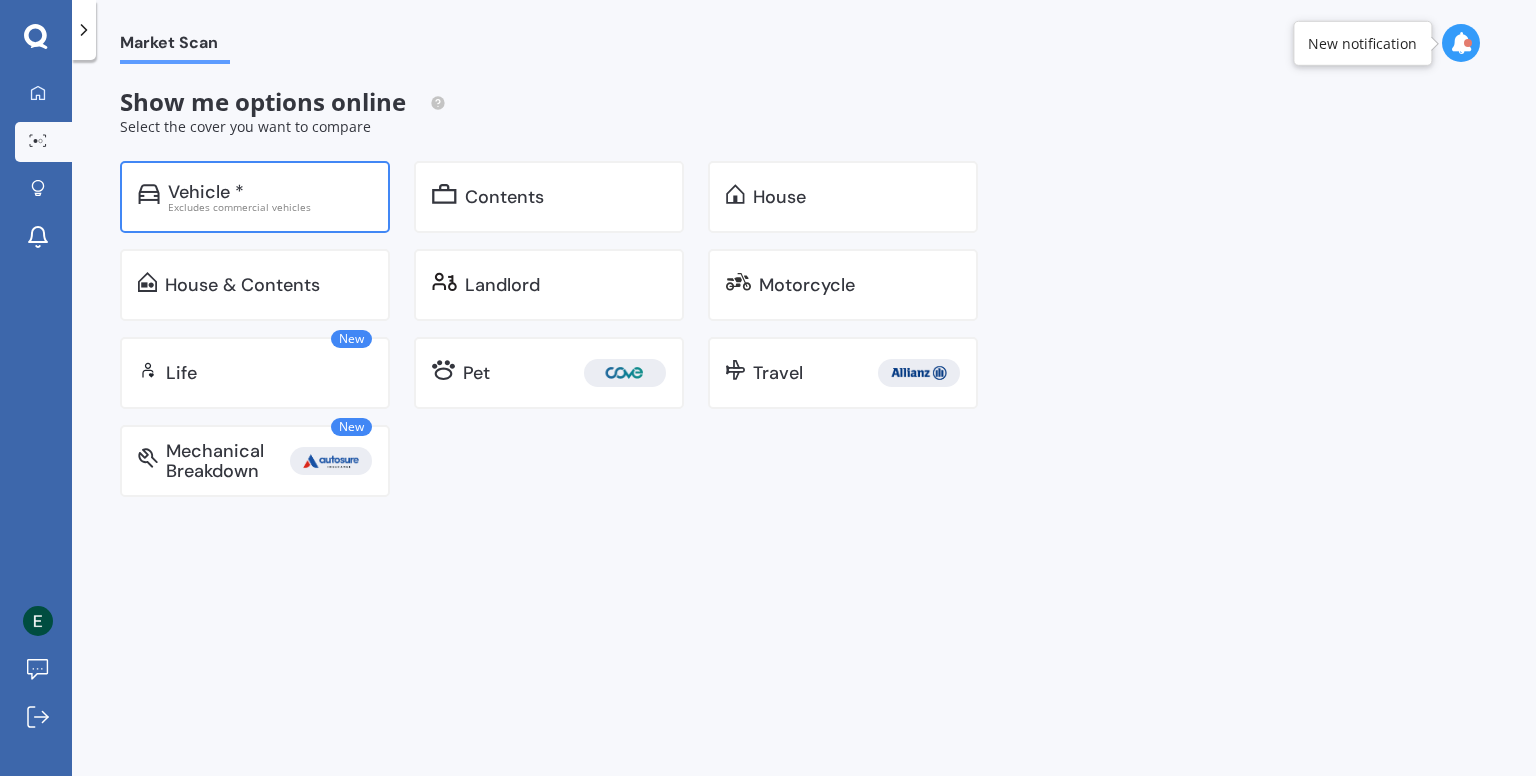 click on "Vehicle *" at bounding box center (270, 192) 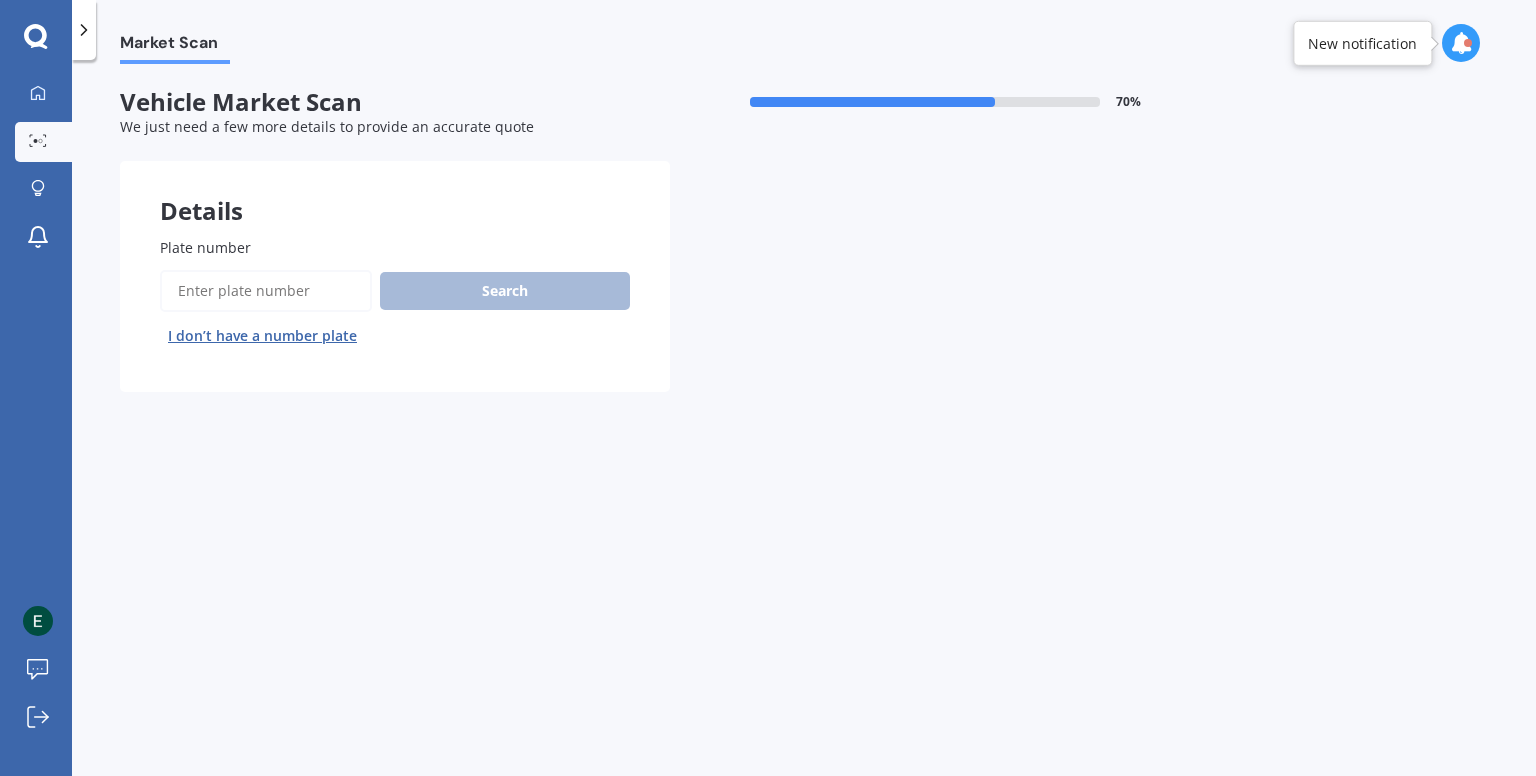click on "I don’t have a number plate" at bounding box center (262, 336) 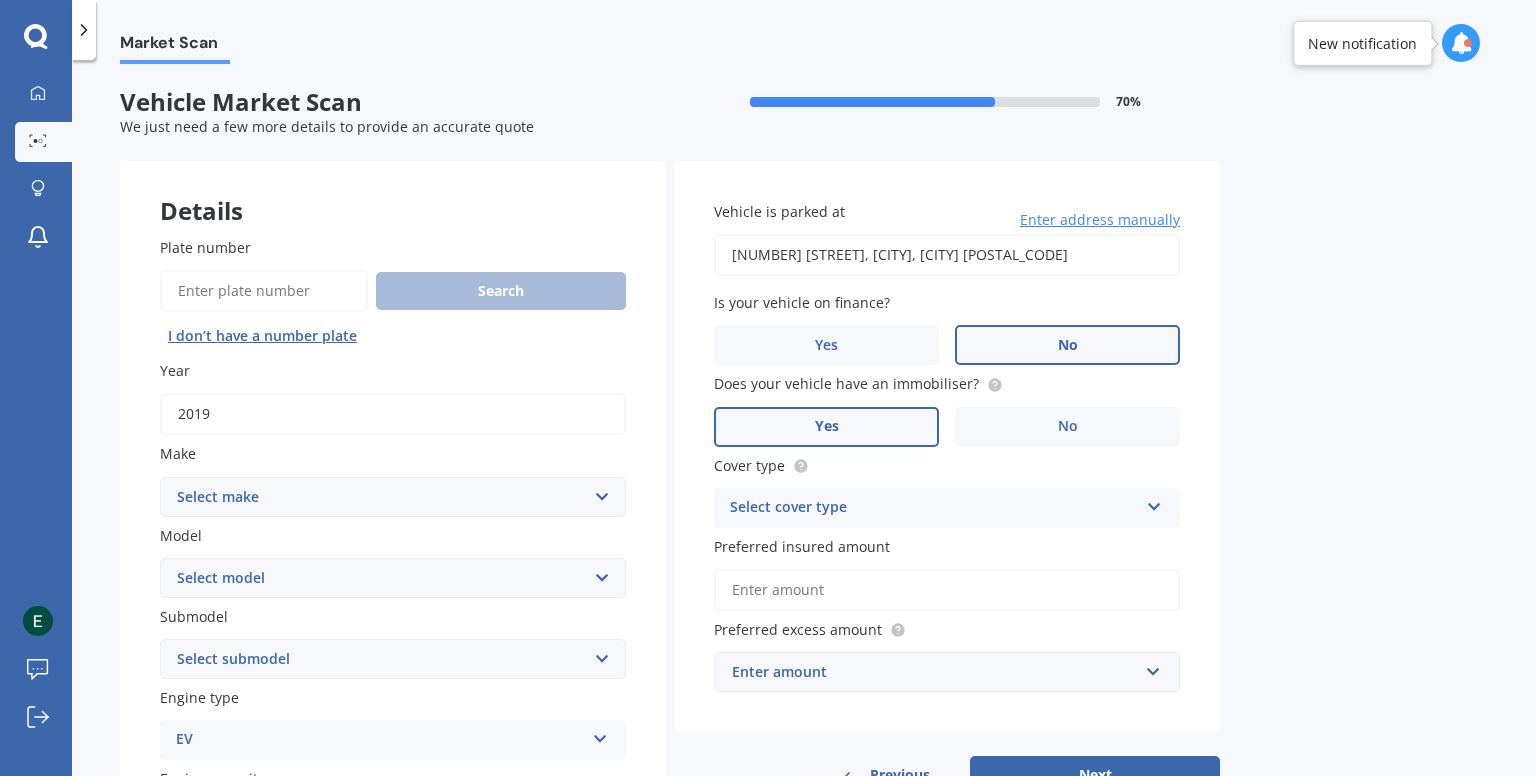 click on "[NUMBER] [STREET], [CITY], [CITY] [POSTAL_CODE]" at bounding box center [947, 255] 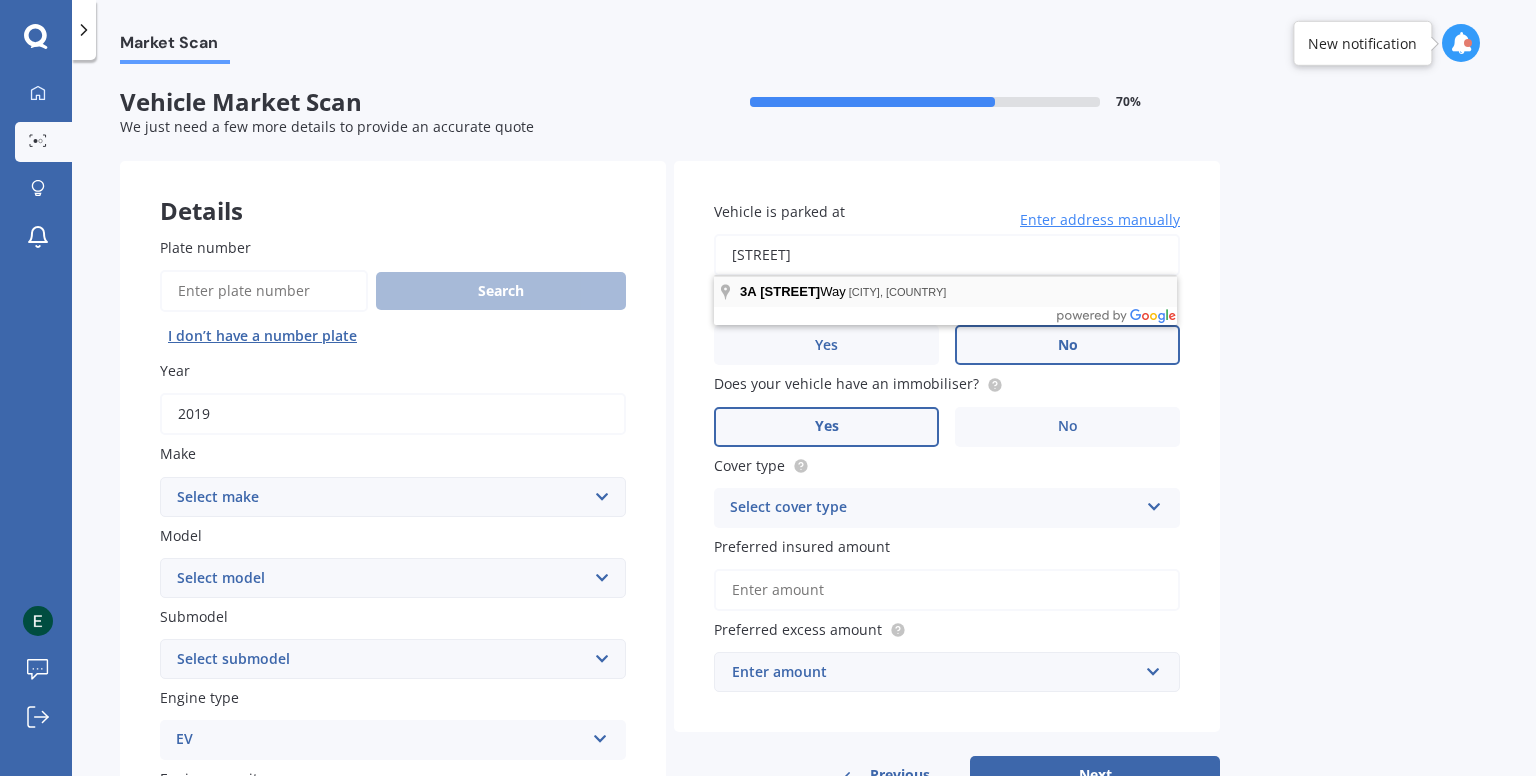 type on "[STREET]" 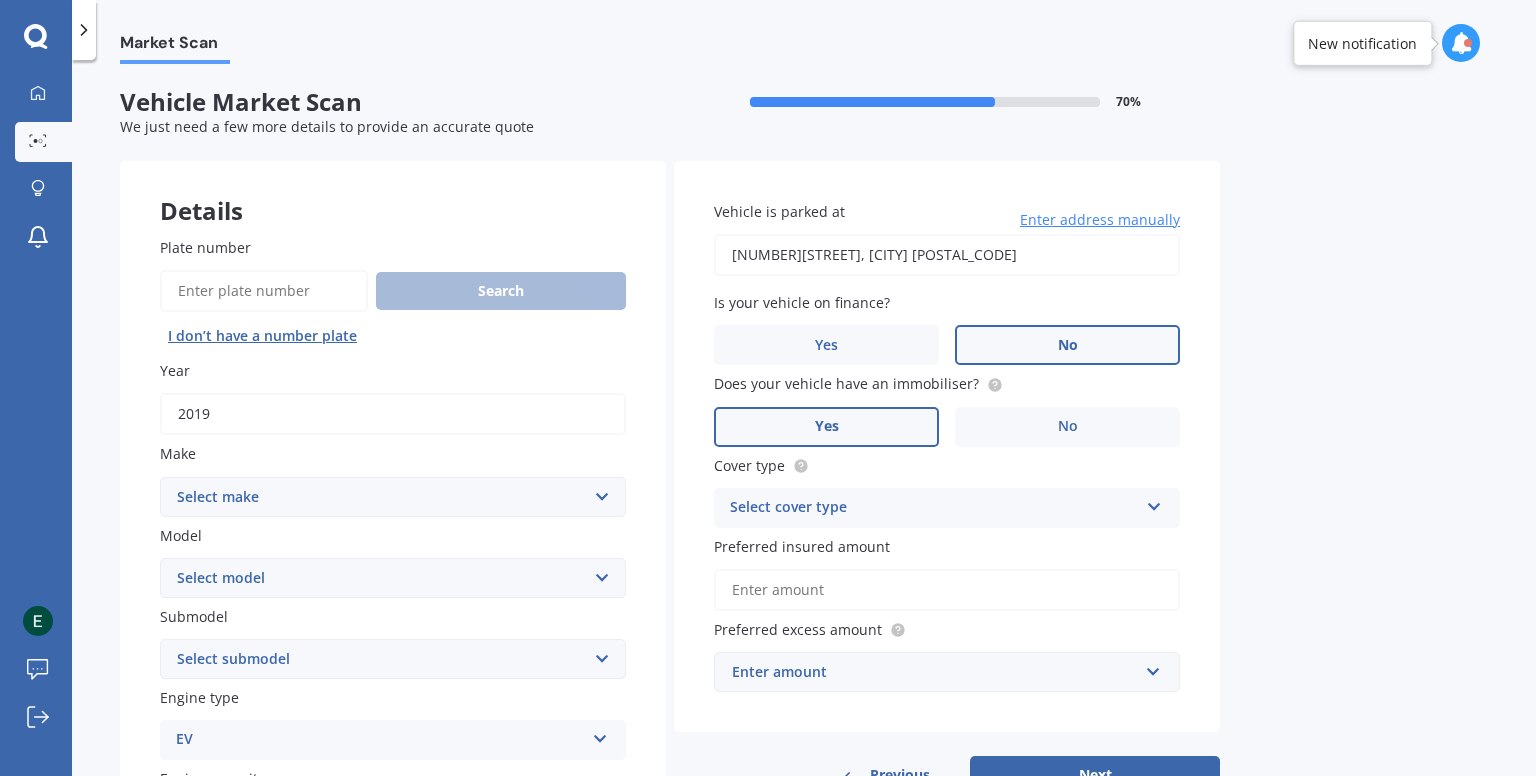 click on "Select cover type Comprehensive Third Party, Fire & Theft Third Party" at bounding box center (393, 740) 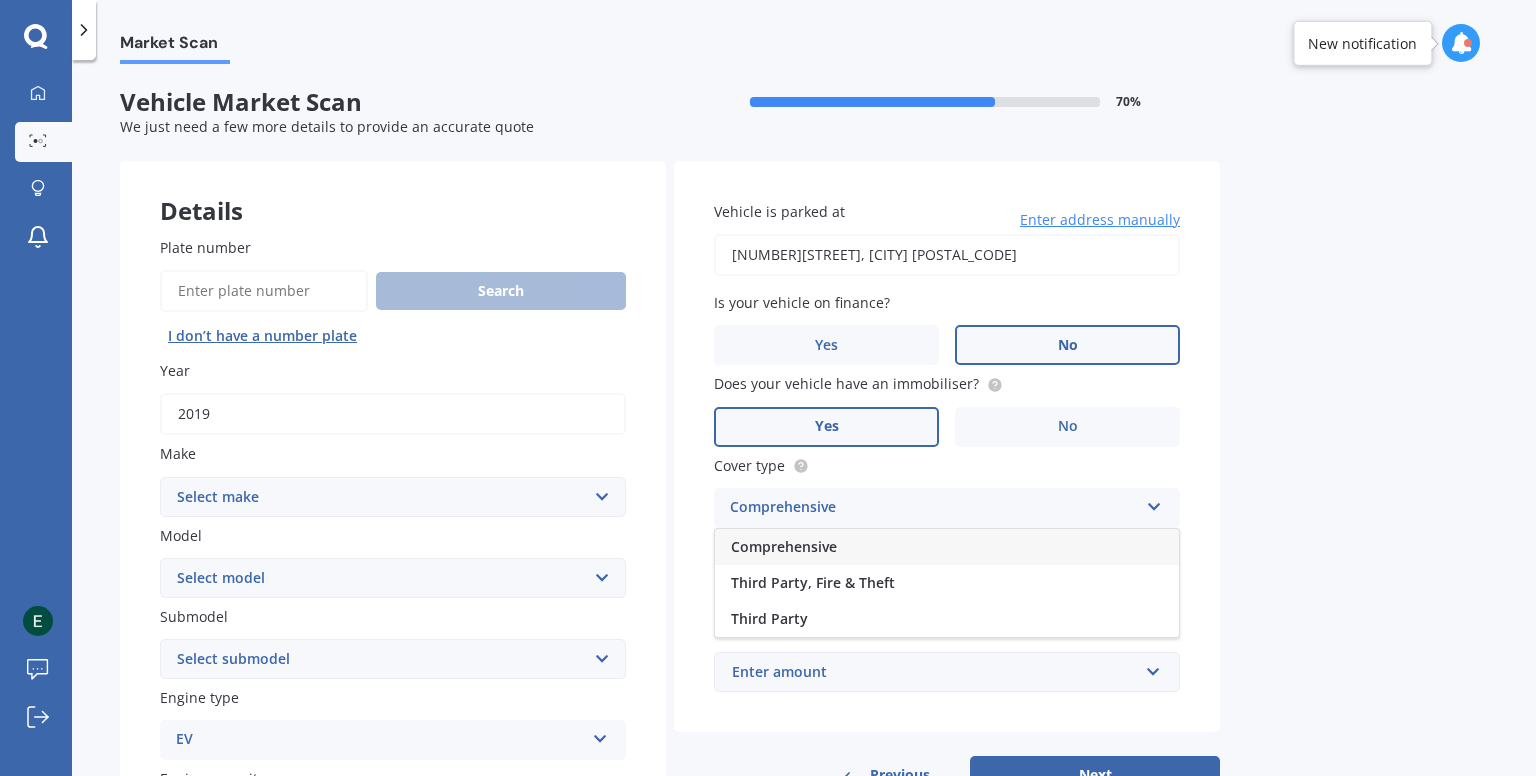 click on "Comprehensive" at bounding box center [947, 547] 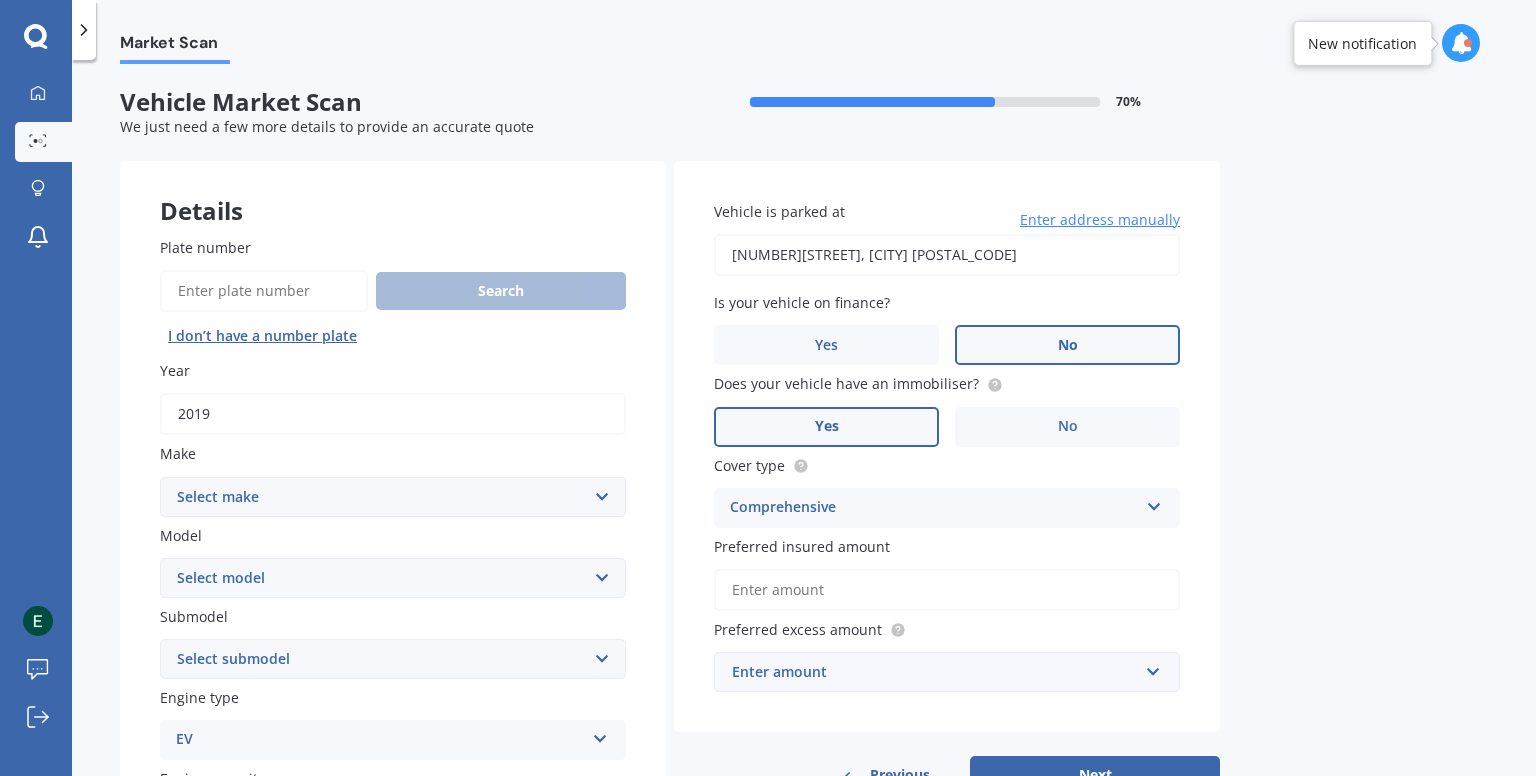 click on "Preferred insured amount" at bounding box center [947, 590] 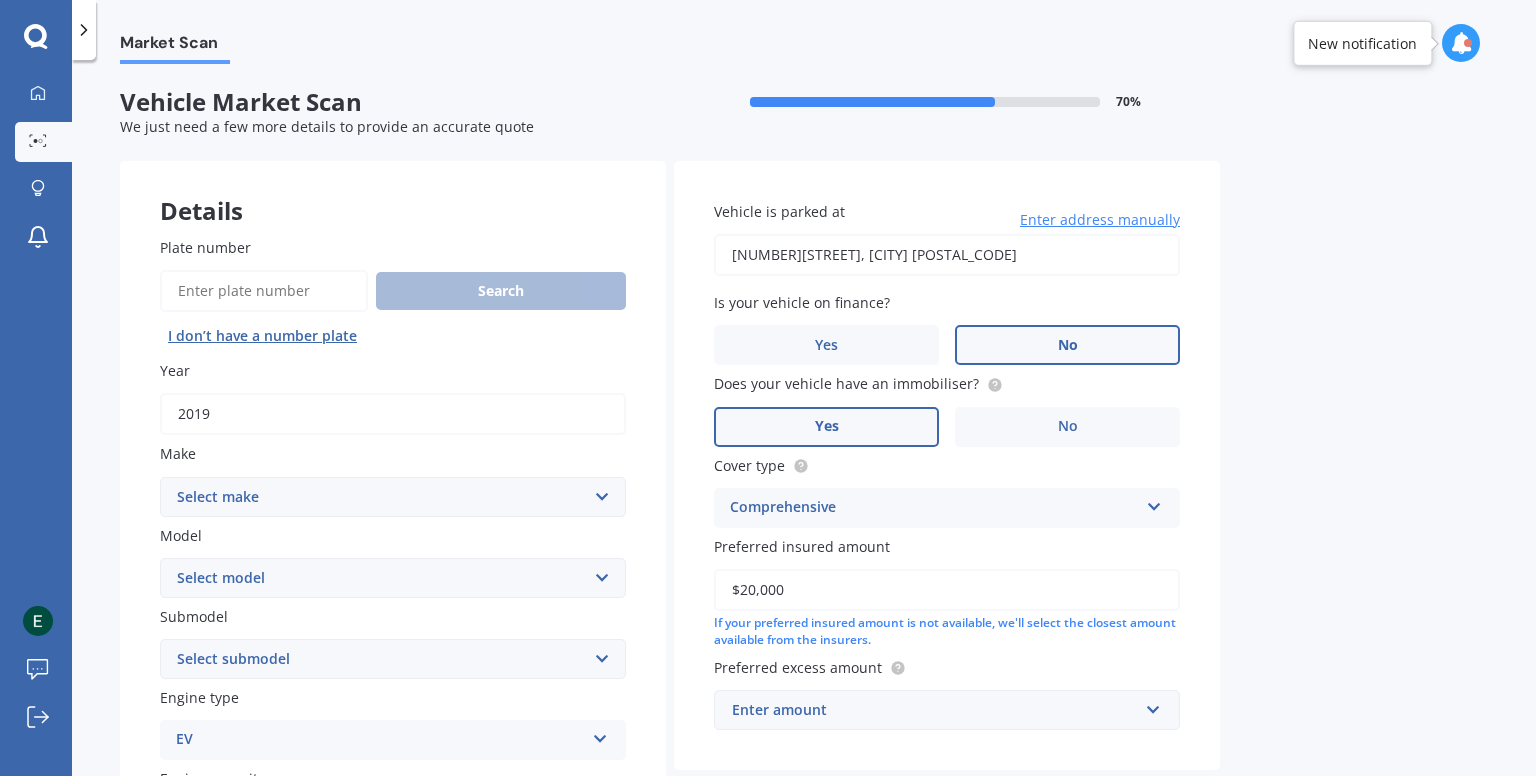 click on "Preferred excess amount" at bounding box center (798, 667) 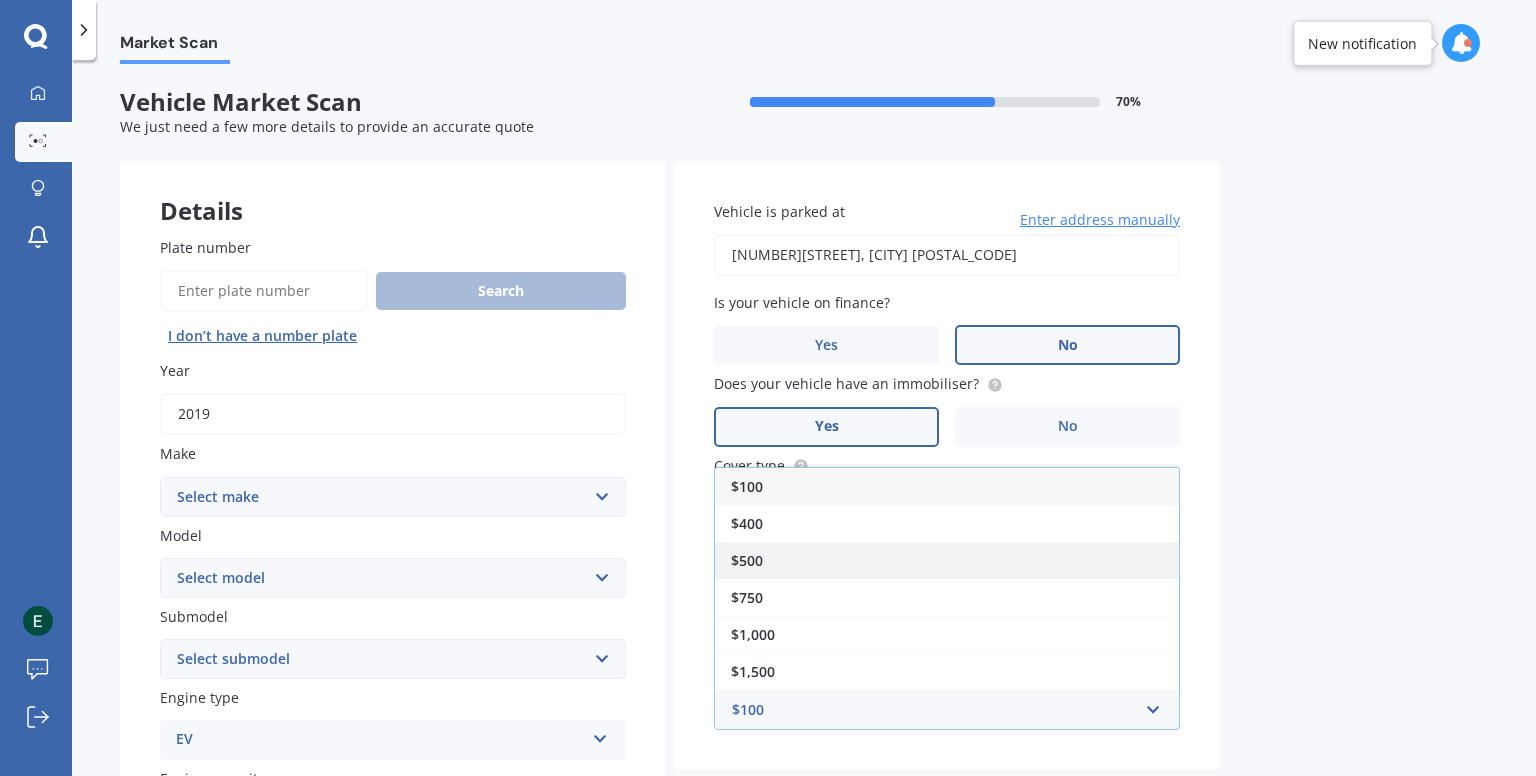 click on "$500" at bounding box center (947, 560) 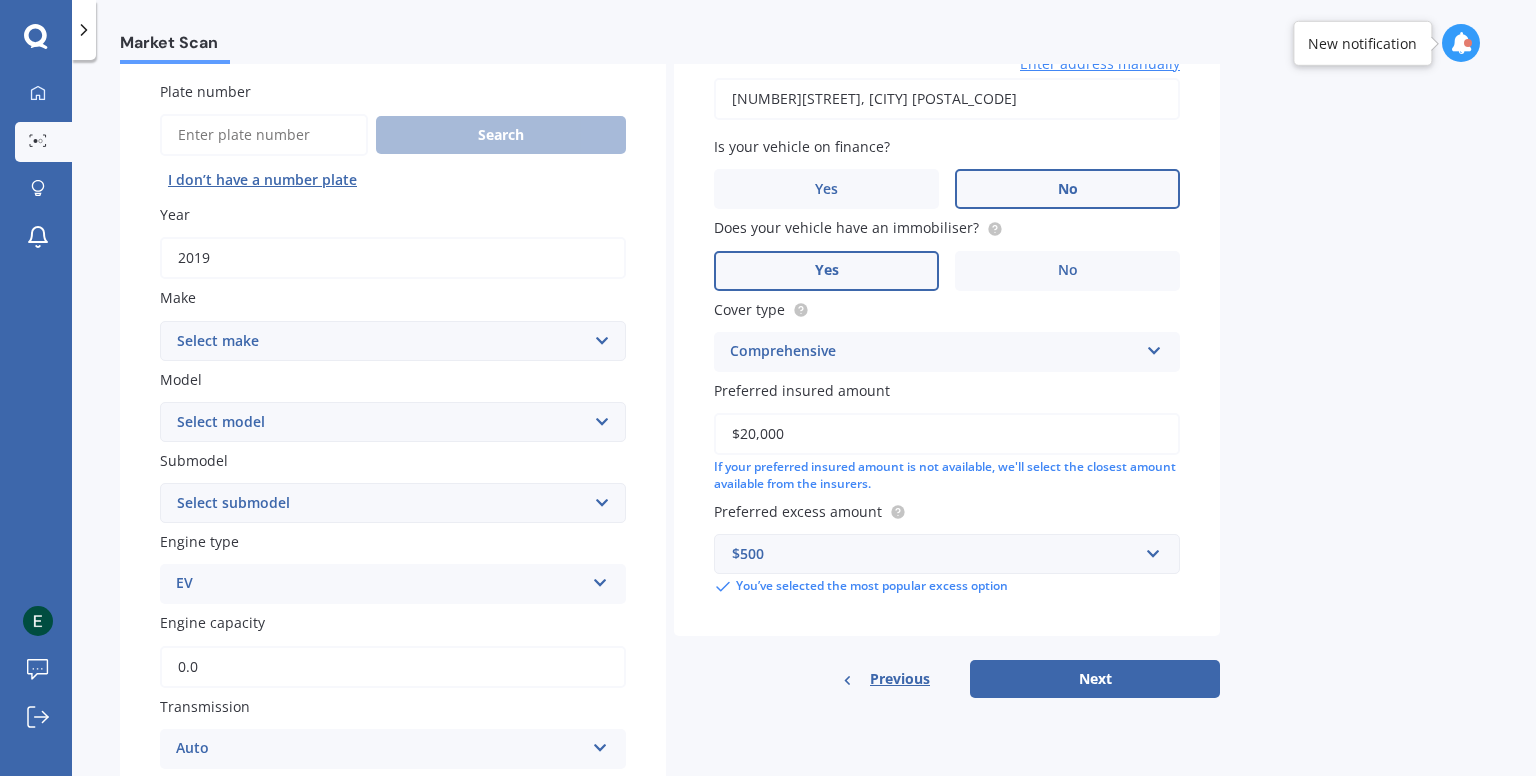 scroll, scrollTop: 159, scrollLeft: 0, axis: vertical 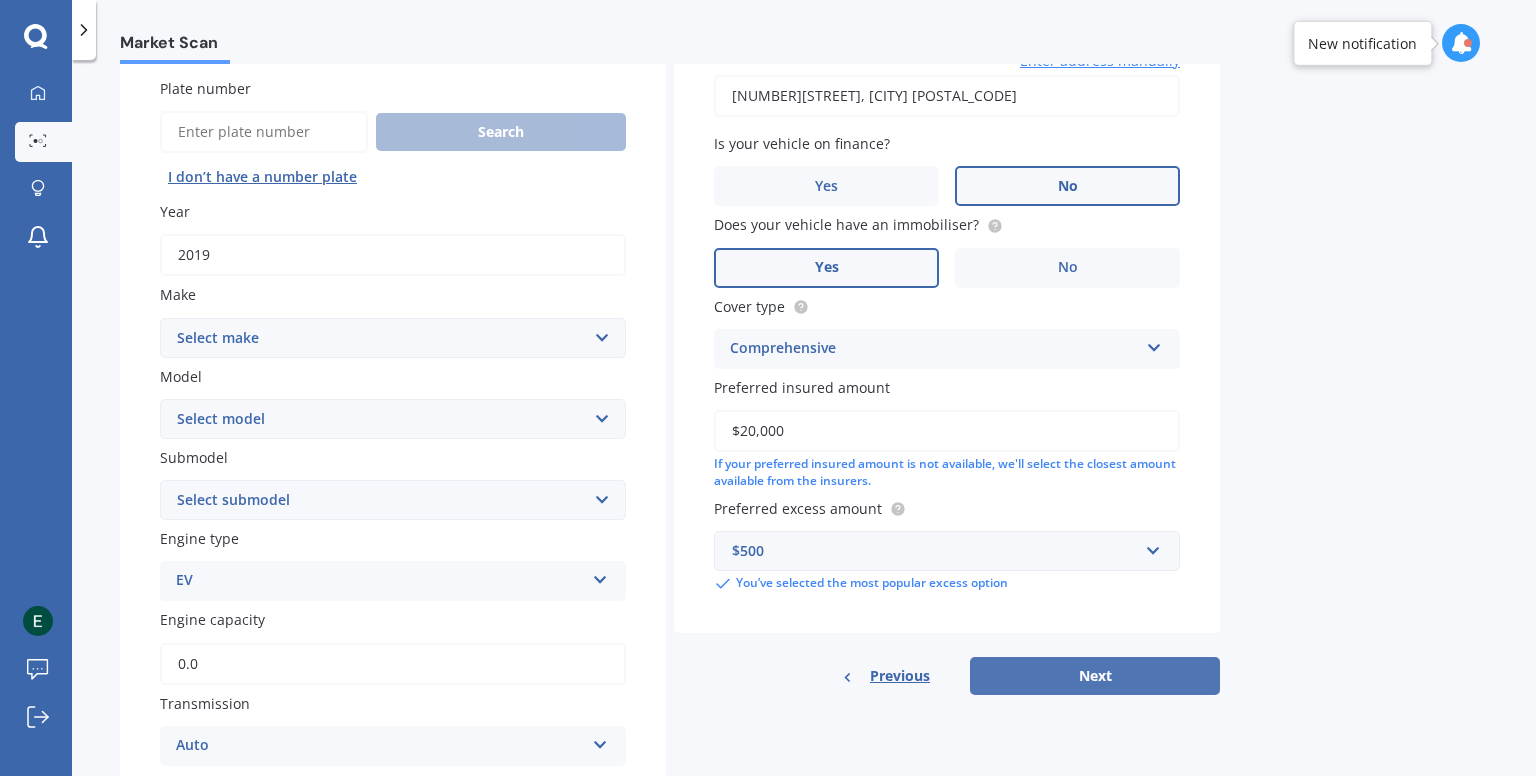 click on "Next" at bounding box center (1095, 676) 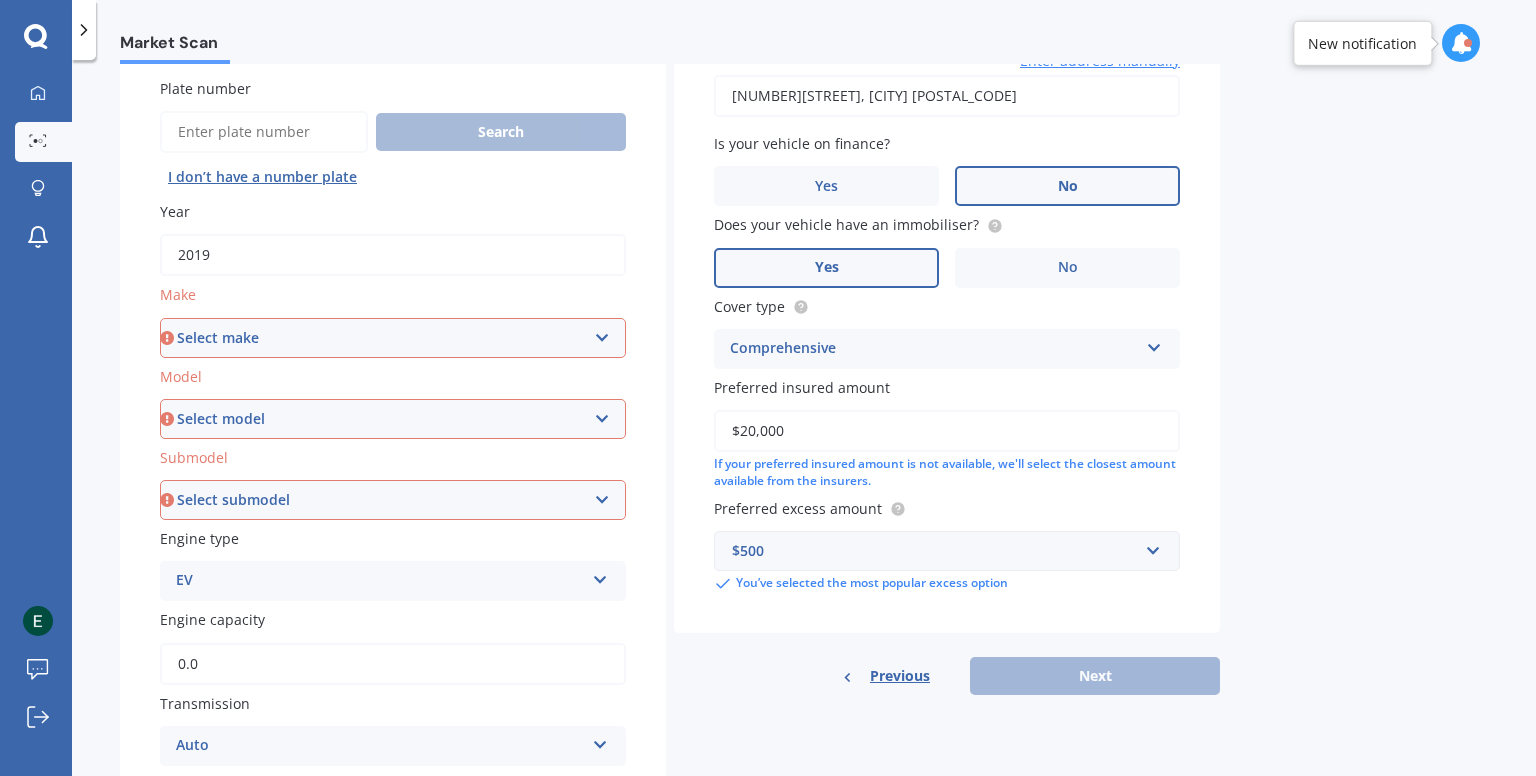 click on "Select make AC ALFA ROMEO ASTON MARTIN AUDI AUSTIN BEDFORD Bentley BMW BYD CADILLAC CAN-AM CHERY CHEVROLET CHRYSLER Citroen CRUISEAIR CUPRA DAEWOO DAIHATSU DAIMLER DAMON DIAHATSU DODGE EXOCET FACTORY FIVE FERRARI FIAT Fiord FLEETWOOD FORD FOTON FRASER GEELY GENESIS GEORGIE BOY GMC GREAT WALL GWM HAVAL HILLMAN HINO HOLDEN HOLIDAY RAMBLER HONDA HUMMER HYUNDAI INFINITI ISUZU IVECO JAC JAECOO JAGUAR JEEP KGM KIA LADA LAMBORGHINI LANCIA LANDROVER LDV LEXUS LINCOLN LOTUS LUNAR M.G M.G. MAHINDRA MASERATI MAZDA MCLAREN MERCEDES AMG Mercedes Benz MERCEDES-AMG MERCURY MINI MITSUBISHI MORGAN MORRIS NEWMAR NISSAN OMODA OPEL OXFORD PEUGEOT Plymouth Polestar PONTIAC PORSCHE PROTON RAM Range Rover Rayne RENAULT ROLLS ROYCE ROVER SAAB SATURN SEAT SHELBY SKODA SMART SSANGYONG SUBARU SUZUKI TATA TESLA TIFFIN Toyota TRIUMPH TVR Vauxhall VOLKSWAGEN VOLVO WESTFIELD WINNEBAGO ZX" at bounding box center [393, 338] 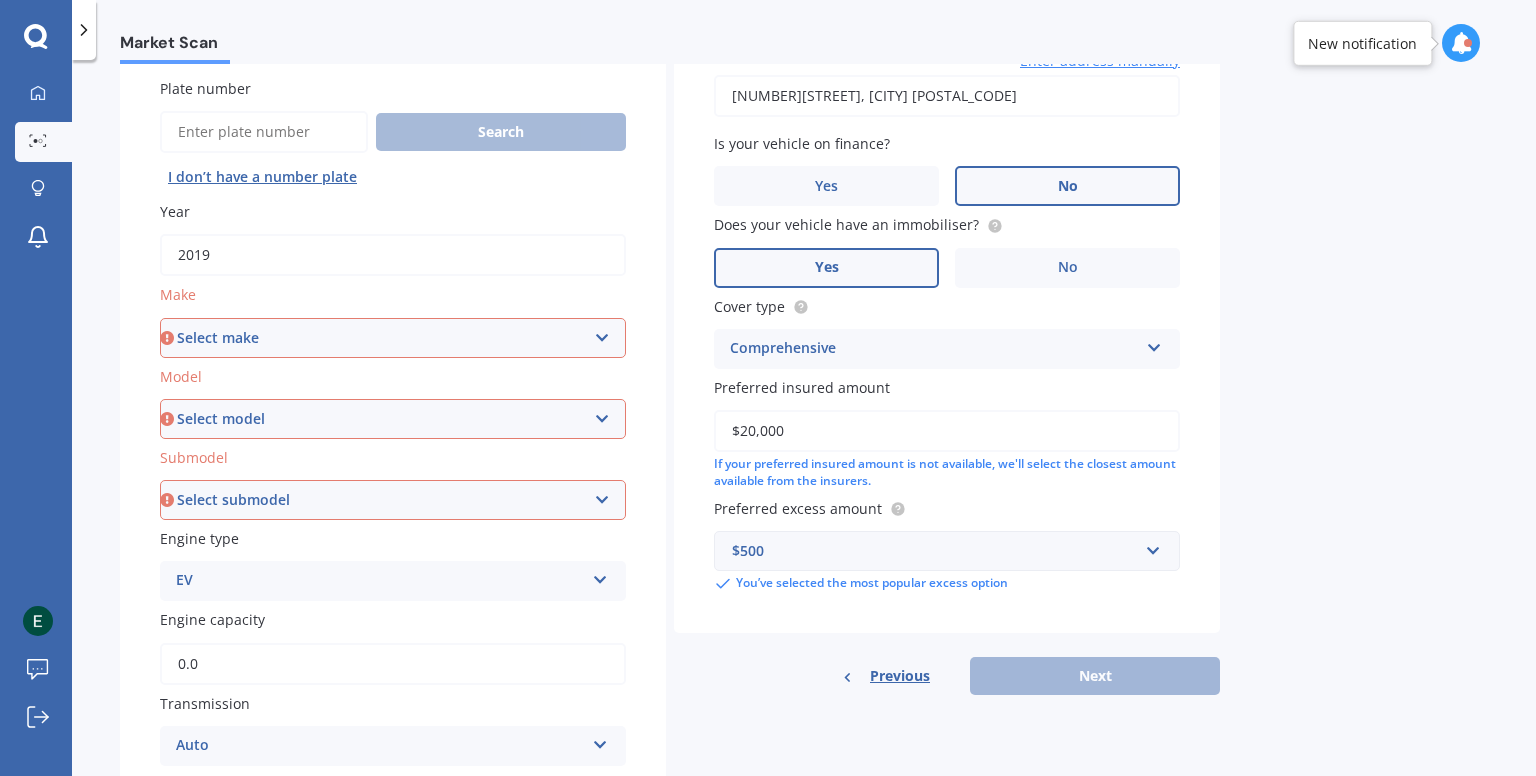select on "NISSAN" 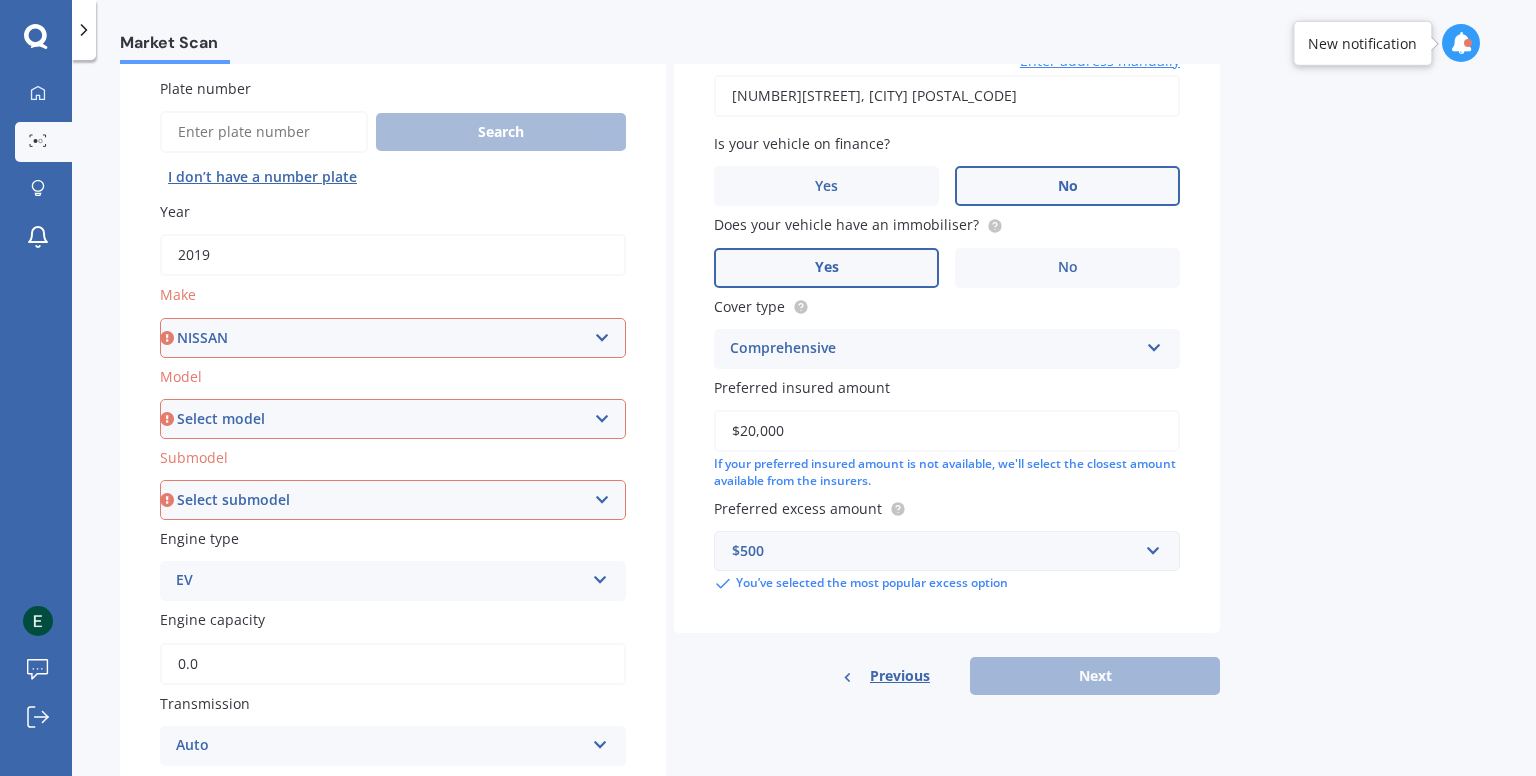 click on "Select make AC ALFA ROMEO ASTON MARTIN AUDI AUSTIN BEDFORD Bentley BMW BYD CADILLAC CAN-AM CHERY CHEVROLET CHRYSLER Citroen CRUISEAIR CUPRA DAEWOO DAIHATSU DAIMLER DAMON DIAHATSU DODGE EXOCET FACTORY FIVE FERRARI FIAT Fiord FLEETWOOD FORD FOTON FRASER GEELY GENESIS GEORGIE BOY GMC GREAT WALL GWM HAVAL HILLMAN HINO HOLDEN HOLIDAY RAMBLER HONDA HUMMER HYUNDAI INFINITI ISUZU IVECO JAC JAECOO JAGUAR JEEP KGM KIA LADA LAMBORGHINI LANCIA LANDROVER LDV LEXUS LINCOLN LOTUS LUNAR M.G M.G. MAHINDRA MASERATI MAZDA MCLAREN MERCEDES AMG Mercedes Benz MERCEDES-AMG MERCURY MINI MITSUBISHI MORGAN MORRIS NEWMAR NISSAN OMODA OPEL OXFORD PEUGEOT Plymouth Polestar PONTIAC PORSCHE PROTON RAM Range Rover Rayne RENAULT ROLLS ROYCE ROVER SAAB SATURN SEAT SHELBY SKODA SMART SSANGYONG SUBARU SUZUKI TATA TESLA TIFFIN Toyota TRIUMPH TVR Vauxhall VOLKSWAGEN VOLVO WESTFIELD WINNEBAGO ZX" at bounding box center (393, 338) 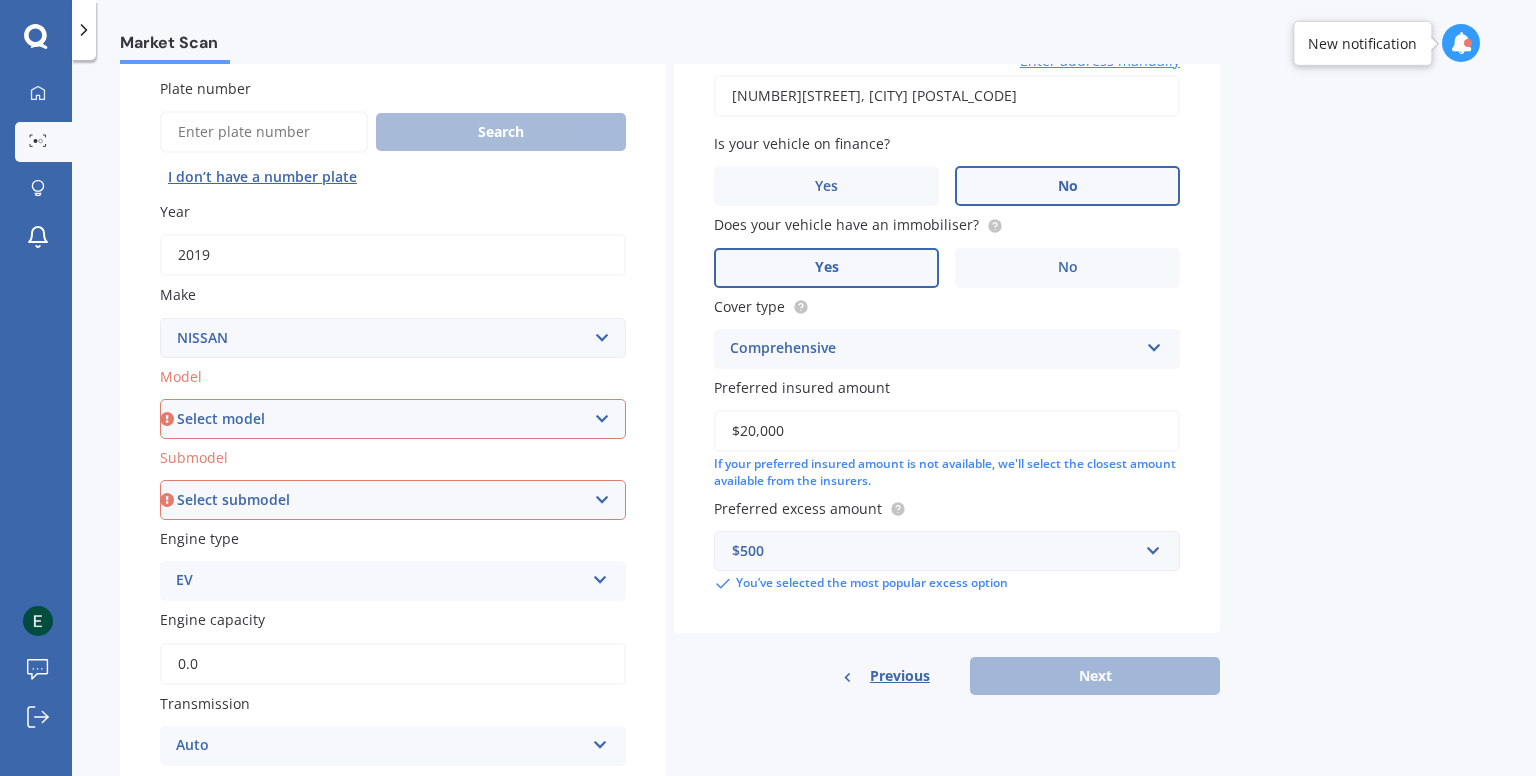 click on "Select model 1200 180SX 200SX 300ZX 350Z 370Z Ad Altima ARIYA Atlas Avenir Basarra Bluebird Caball Cabstar Camino Caravan Cedric Cefiro Cima Civillian Condor Crew Cube Datsun DAYZ Dualis e-NV200 ElGrand Expert Fairlady Figaro Fuga Gloria GTR Homy Infiniti Juke Kicks Lafesta Largo Latio Laurel Leaf Leopard Liberty Lucino March Maxima Micra Mistral Murano Navara Navara DX Note Note Turbo NV NV100 NV350 NX Pao Pathfinder Patrol Prairie Presage Presea Primastar Primera Pulsar Qashqai Regulus Rnessa S-Cargo Safari Sakura Sentra Serena Silvia Skyline Stagea Sunny Sylphy Teana Terrano Tiida Tino Titan Urvan Vanette Wingroad X-Trail Z" at bounding box center [393, 419] 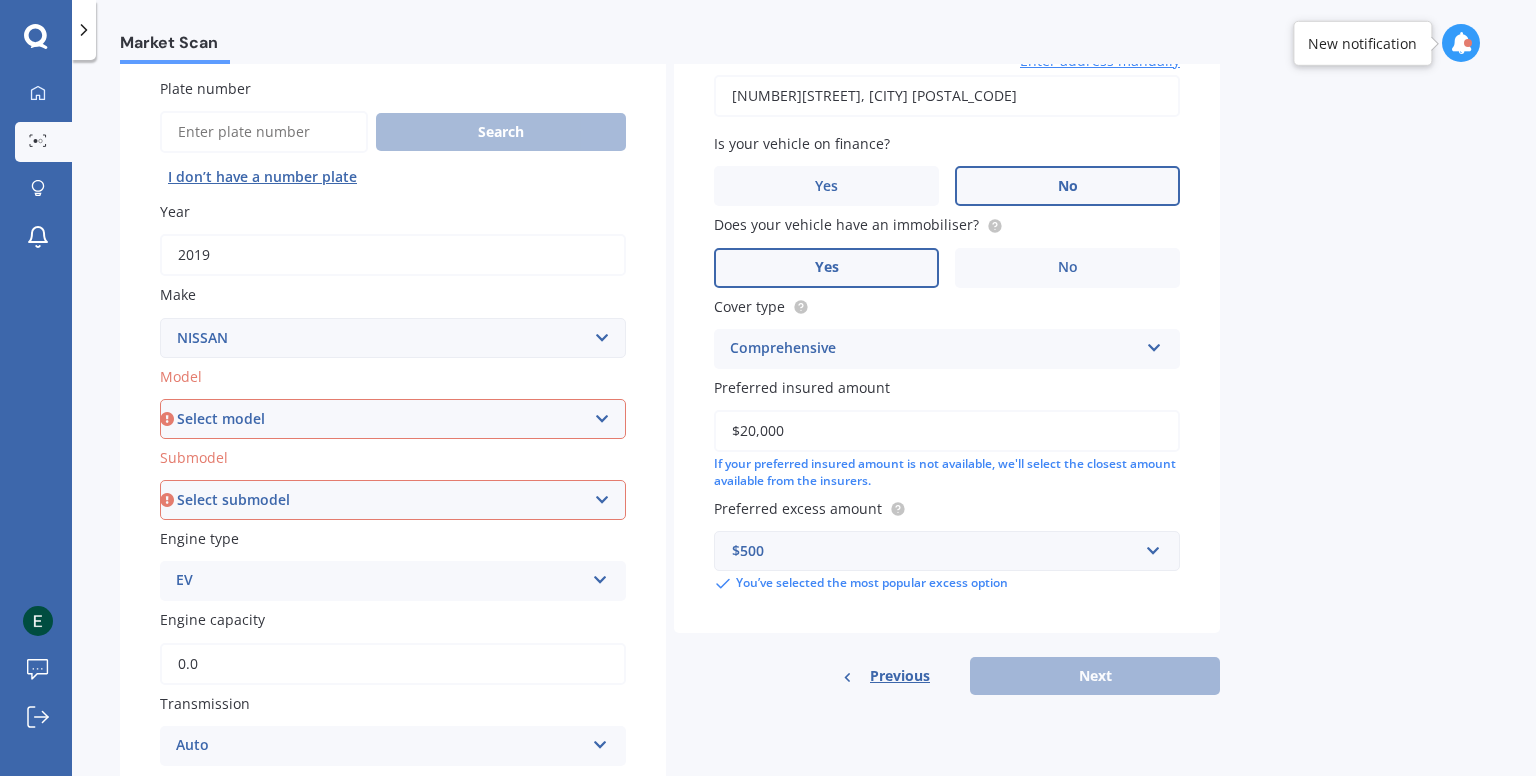 select on "LEAF" 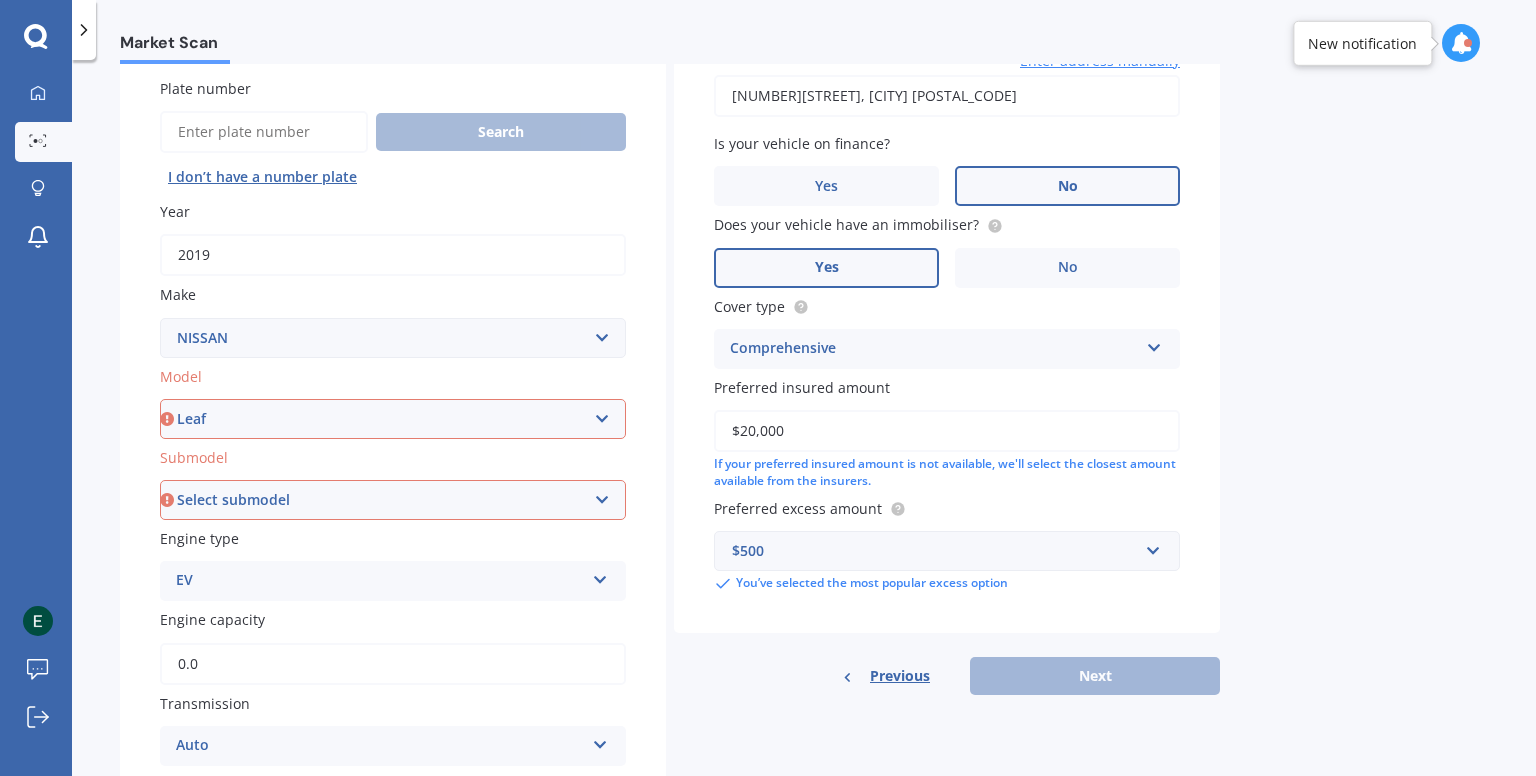 click on "Select model 1200 180SX 200SX 300ZX 350Z 370Z Ad Altima ARIYA Atlas Avenir Basarra Bluebird Caball Cabstar Camino Caravan Cedric Cefiro Cima Civillian Condor Crew Cube Datsun DAYZ Dualis e-NV200 ElGrand Expert Fairlady Figaro Fuga Gloria GTR Homy Infiniti Juke Kicks Lafesta Largo Latio Laurel Leaf Leopard Liberty Lucino March Maxima Micra Mistral Murano Navara Navara DX Note Note Turbo NV NV100 NV350 NX Pao Pathfinder Patrol Prairie Presage Presea Primastar Primera Pulsar Qashqai Regulus Rnessa S-Cargo Safari Sakura Sentra Serena Silvia Skyline Stagea Sunny Sylphy Teana Terrano Tiida Tino Titan Urvan Vanette Wingroad X-Trail Z" at bounding box center (393, 419) 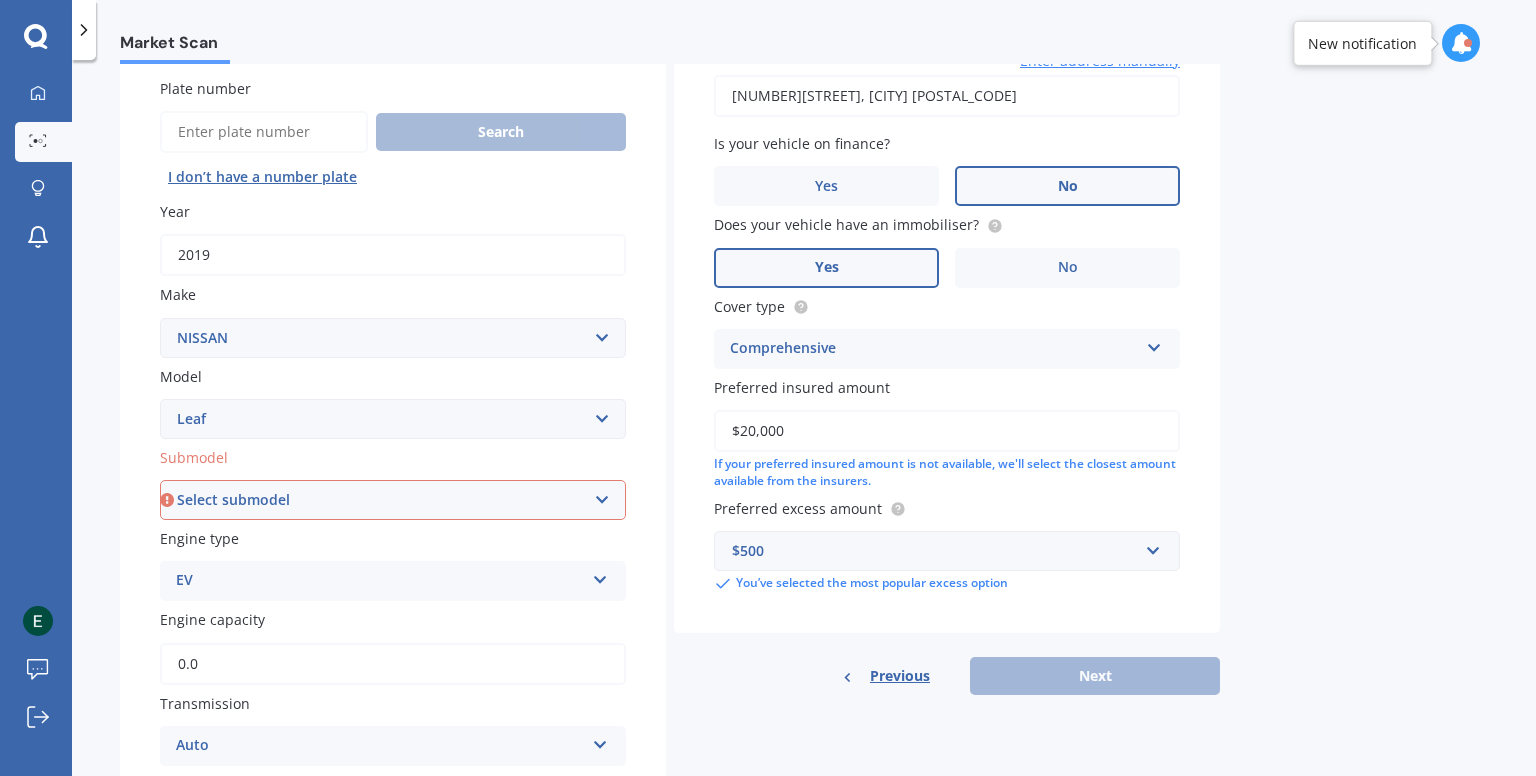 click on "Select submodel EV Hybrid" at bounding box center (393, 500) 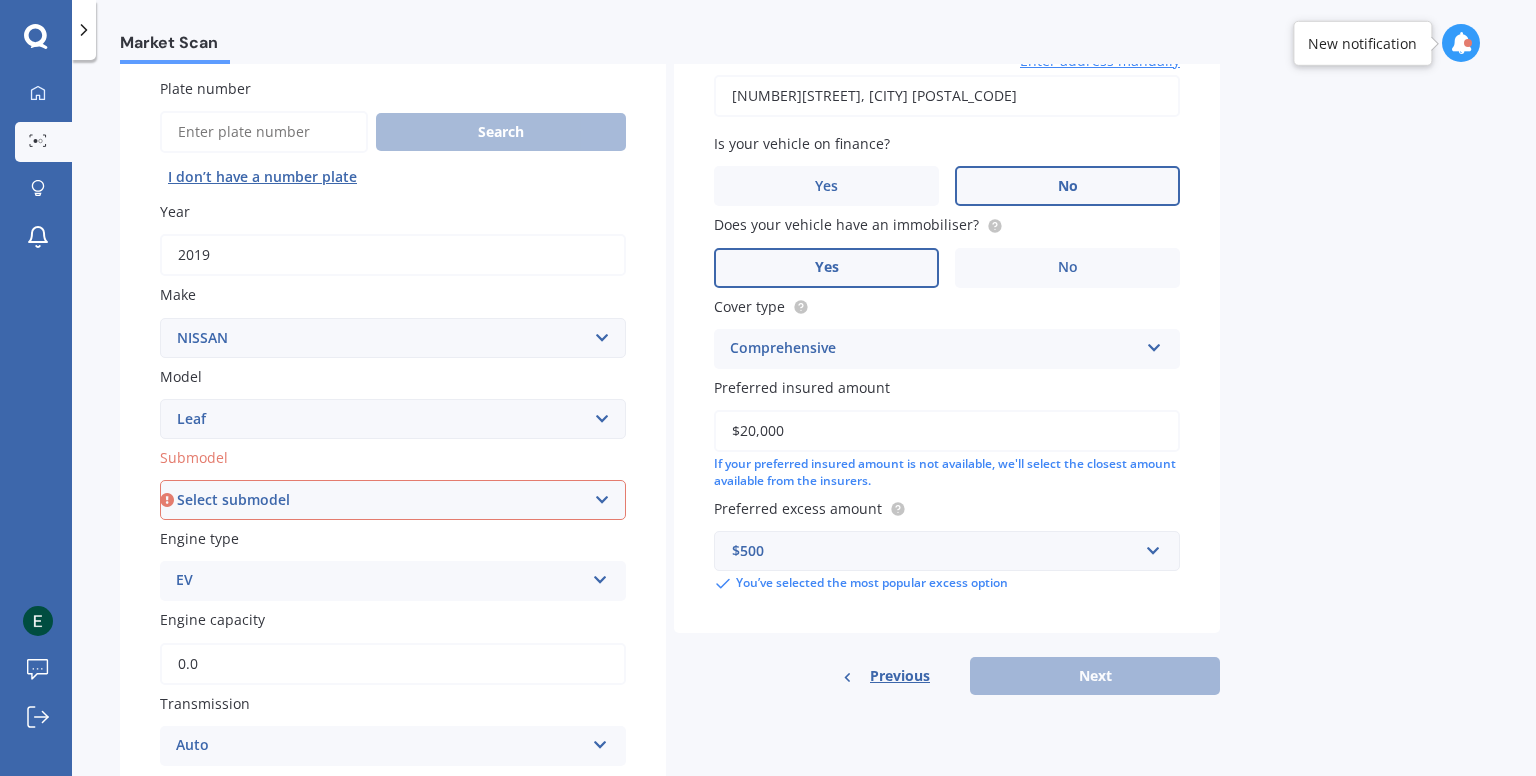 select on "EV" 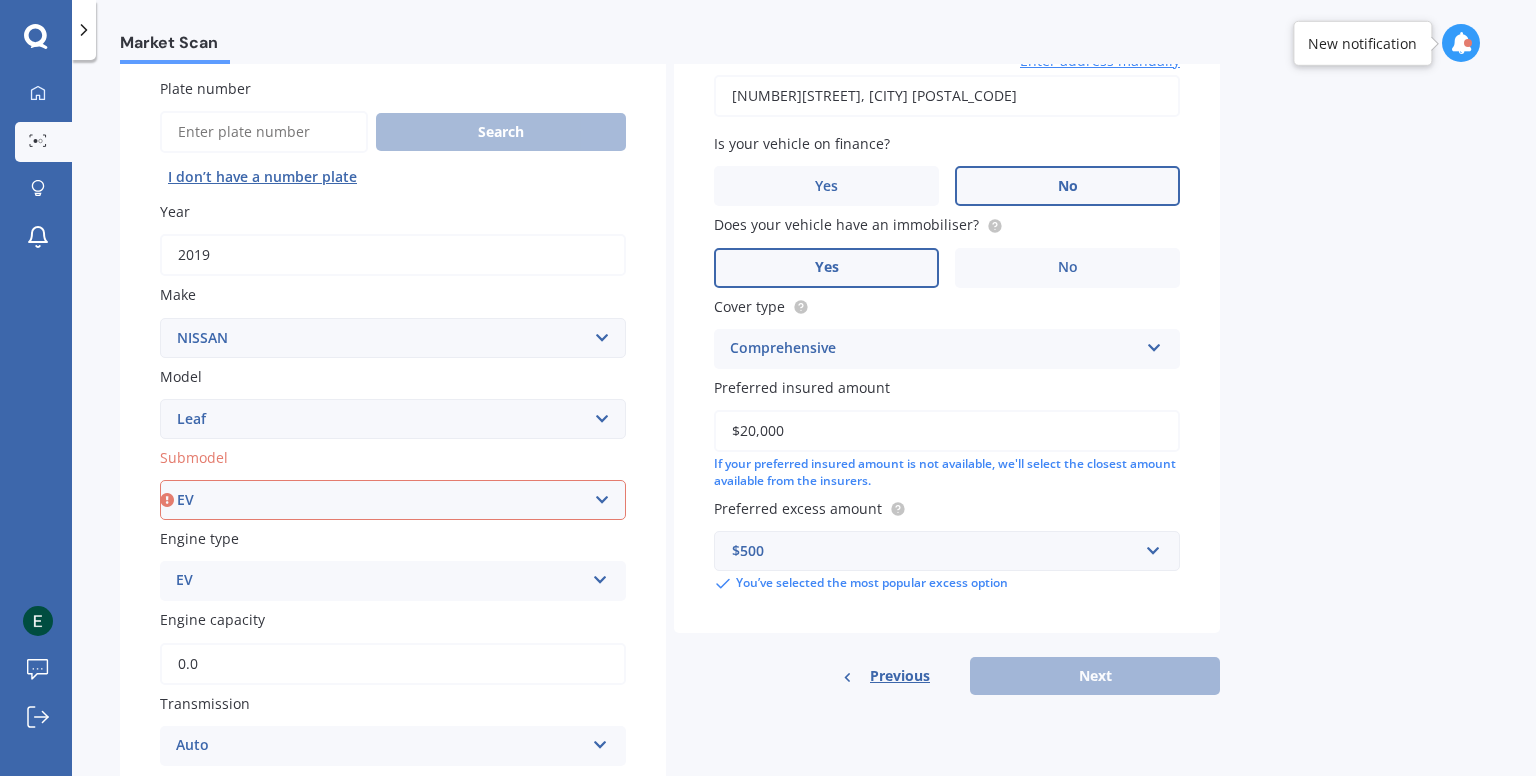 click on "Select submodel EV Hybrid" at bounding box center (393, 500) 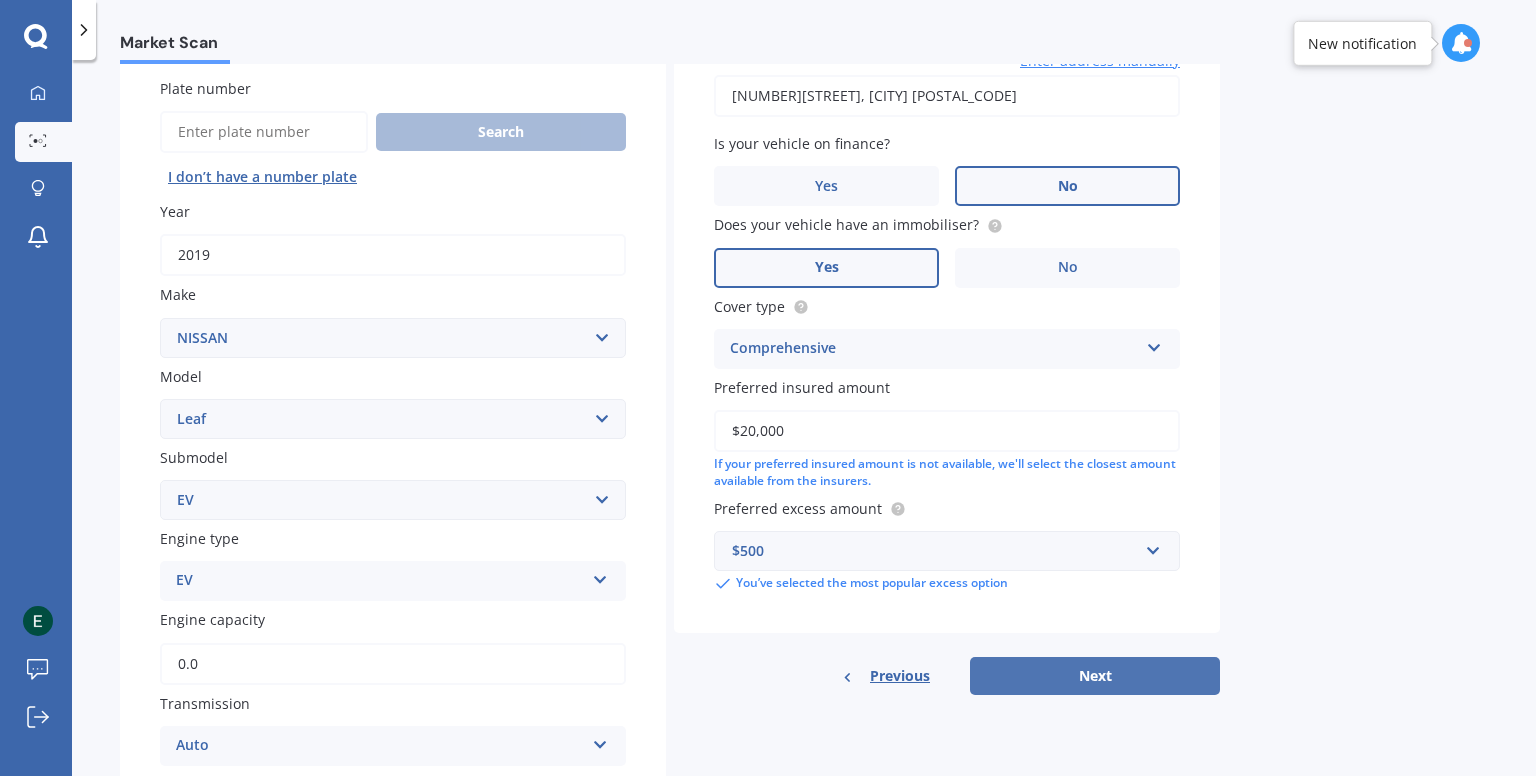 click on "Next" at bounding box center (1095, 676) 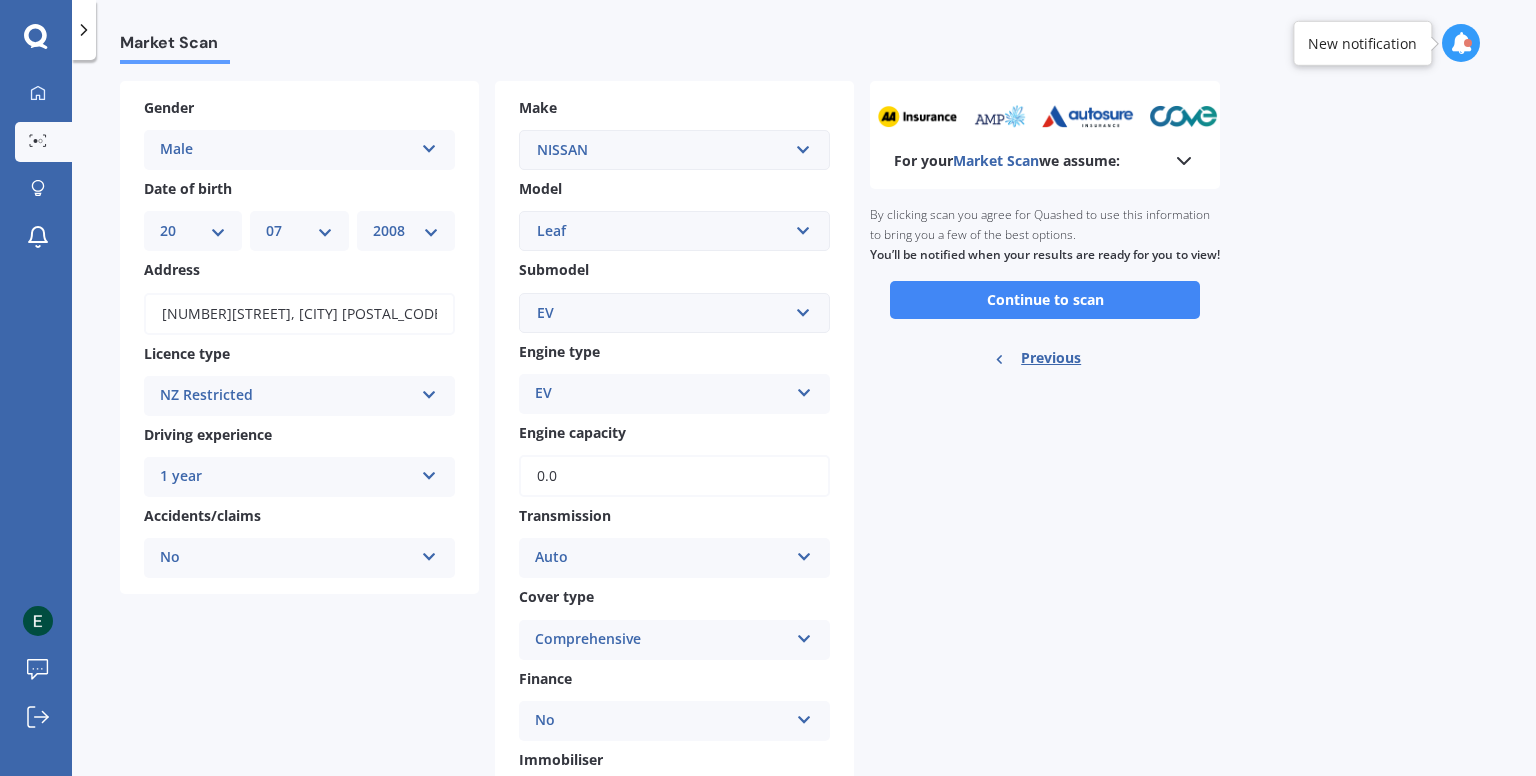 scroll, scrollTop: 0, scrollLeft: 0, axis: both 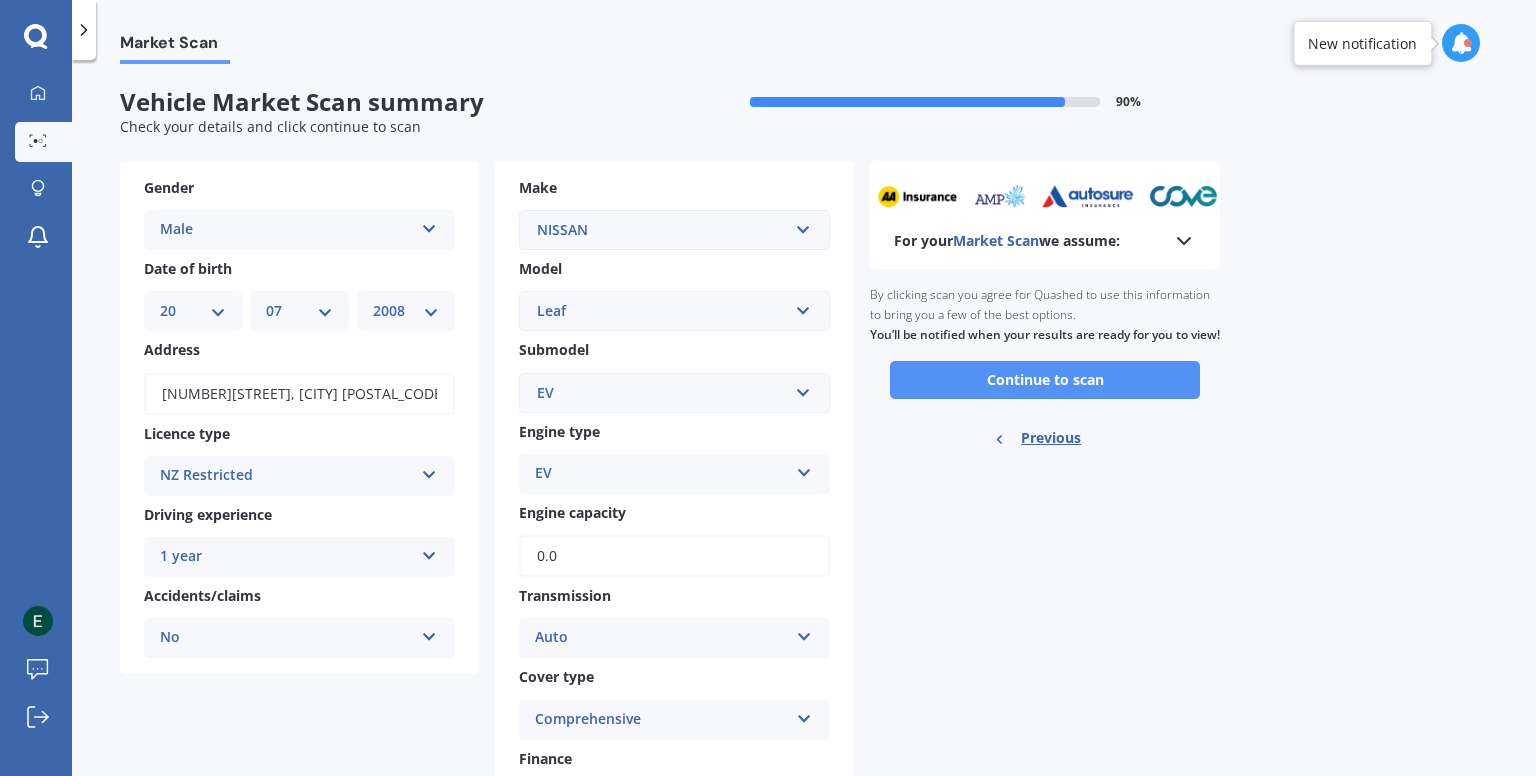 click on "Continue to scan" at bounding box center (1045, 380) 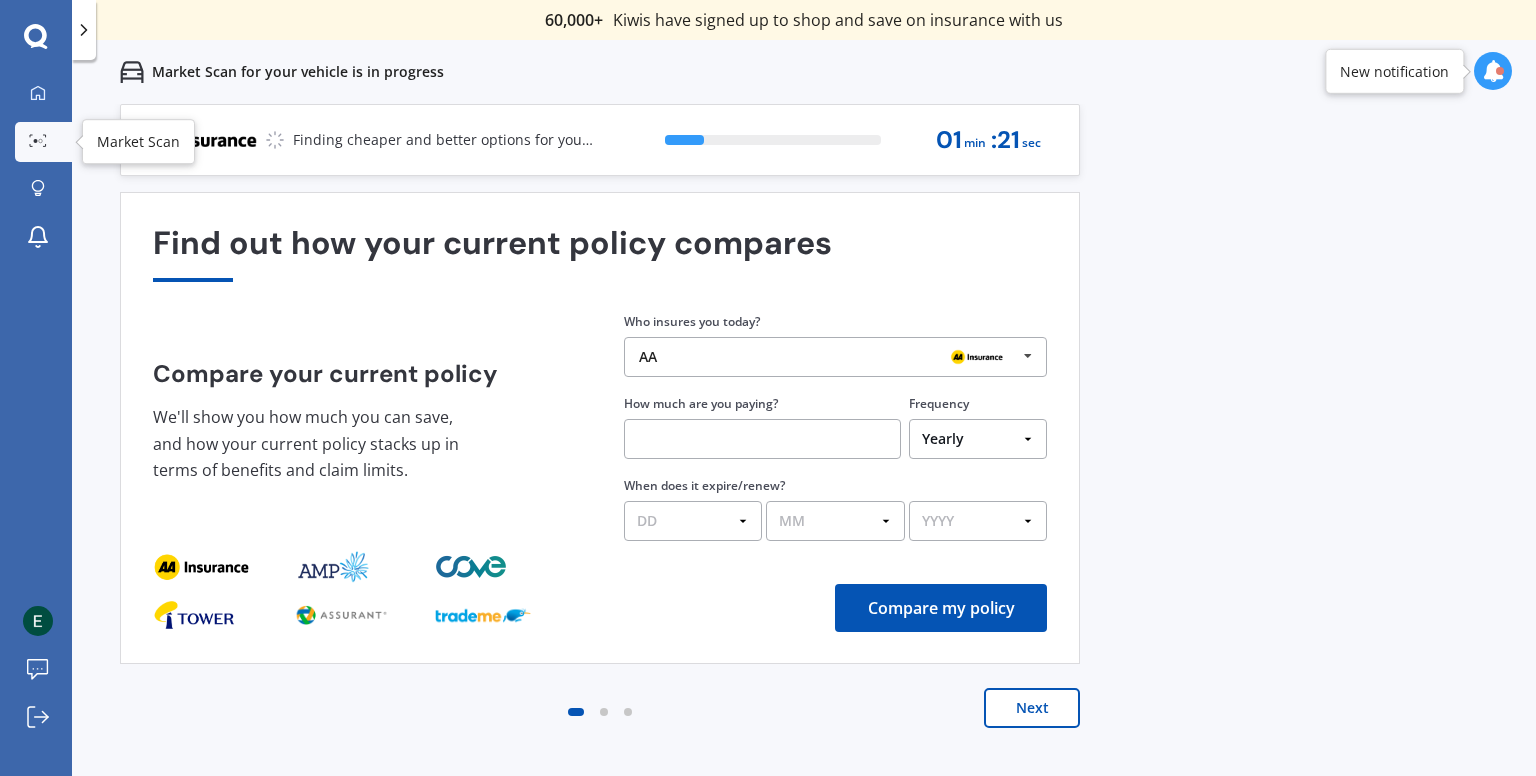 click at bounding box center [38, 141] 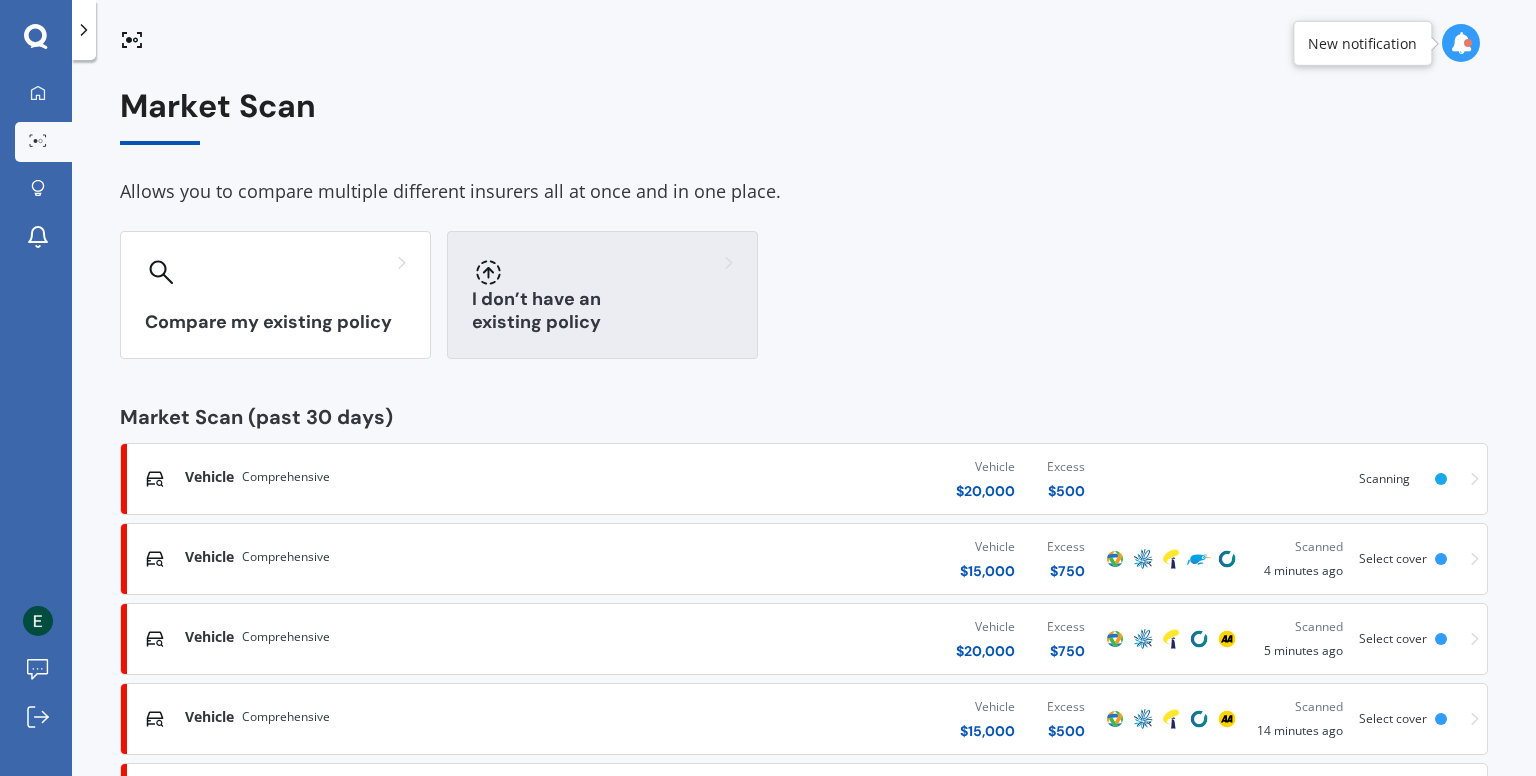 click on "I don’t have an existing policy" at bounding box center (602, 295) 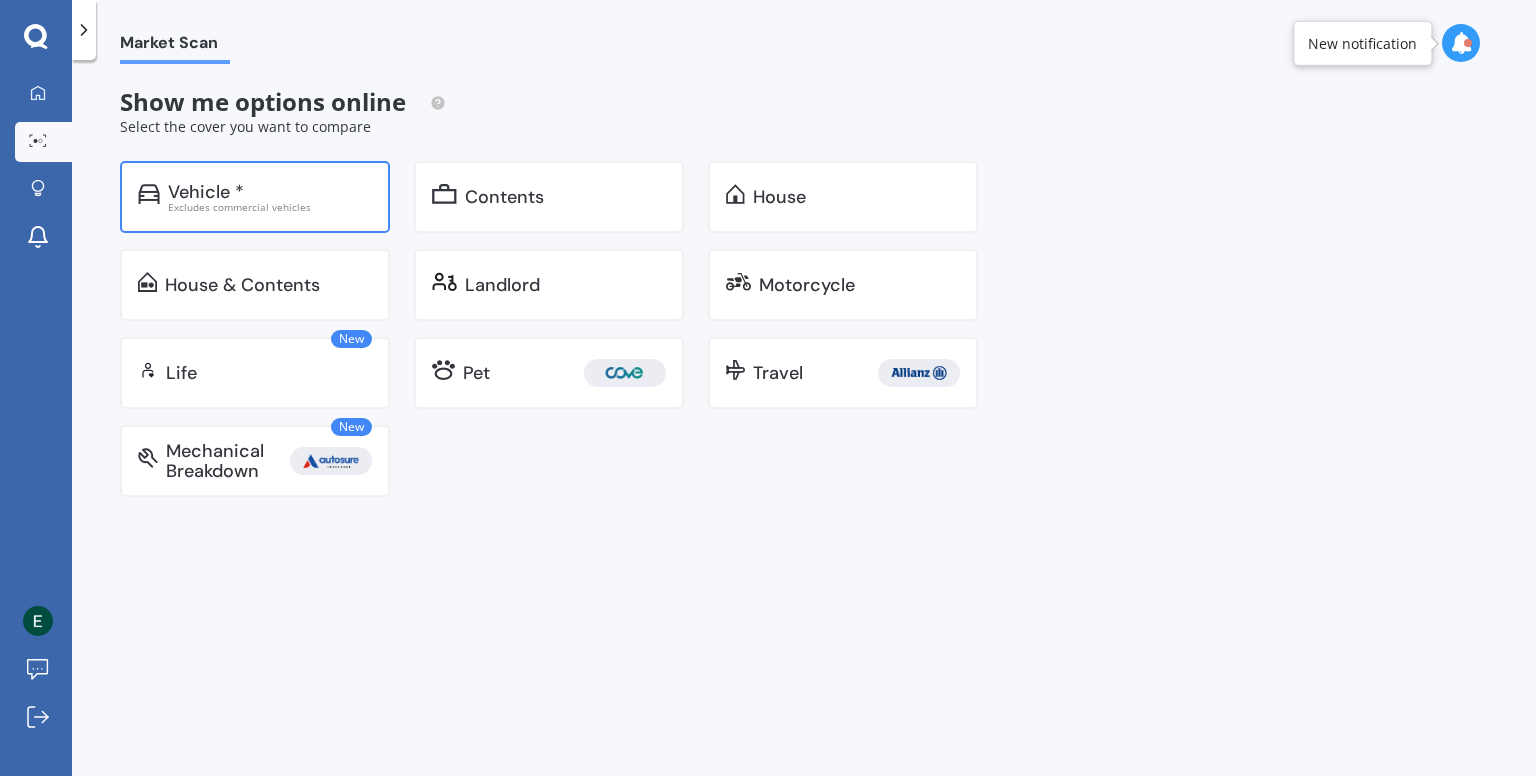click on "Vehicle * Excludes commercial vehicles" at bounding box center [255, 197] 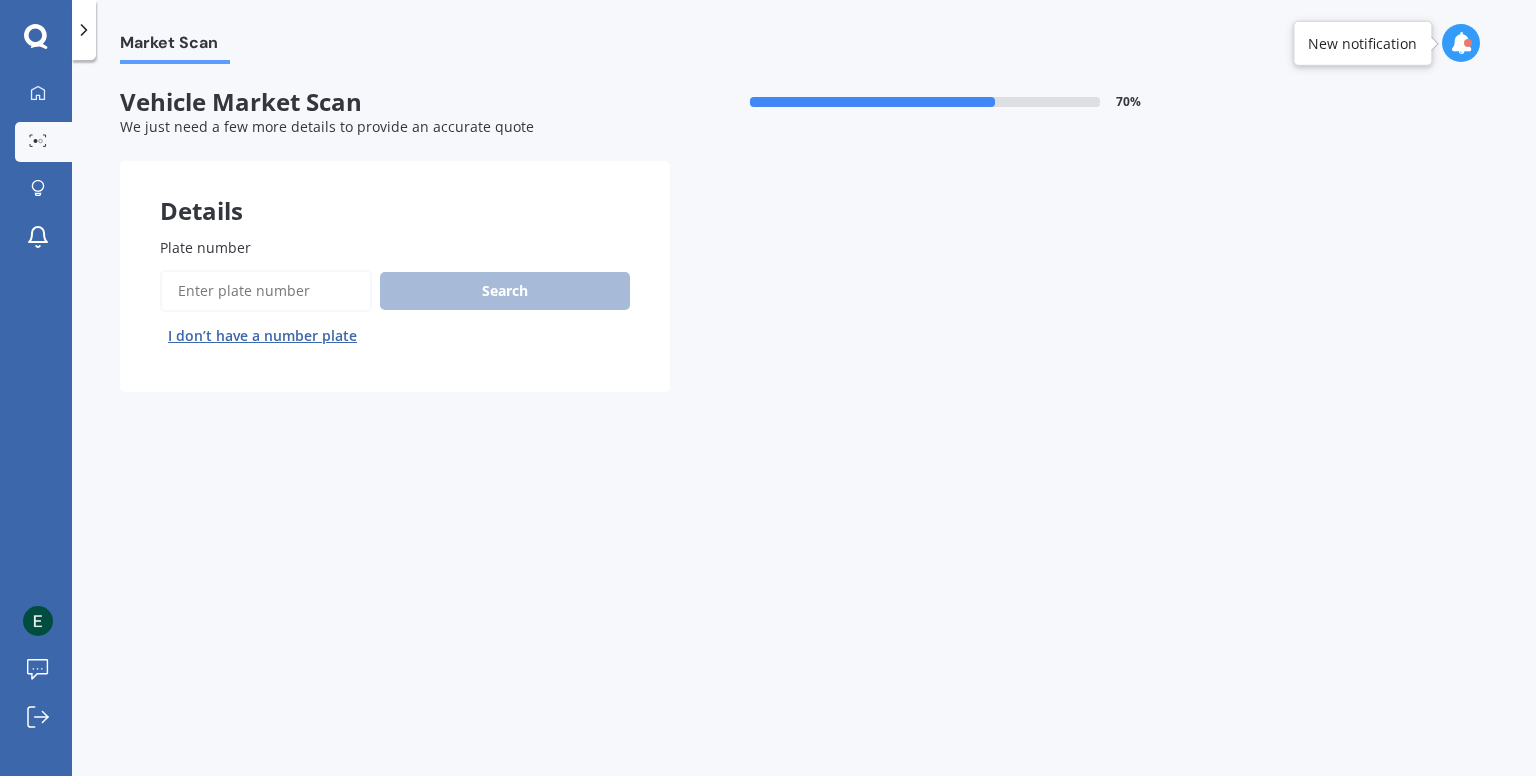 click on "I don’t have a number plate" at bounding box center [262, 336] 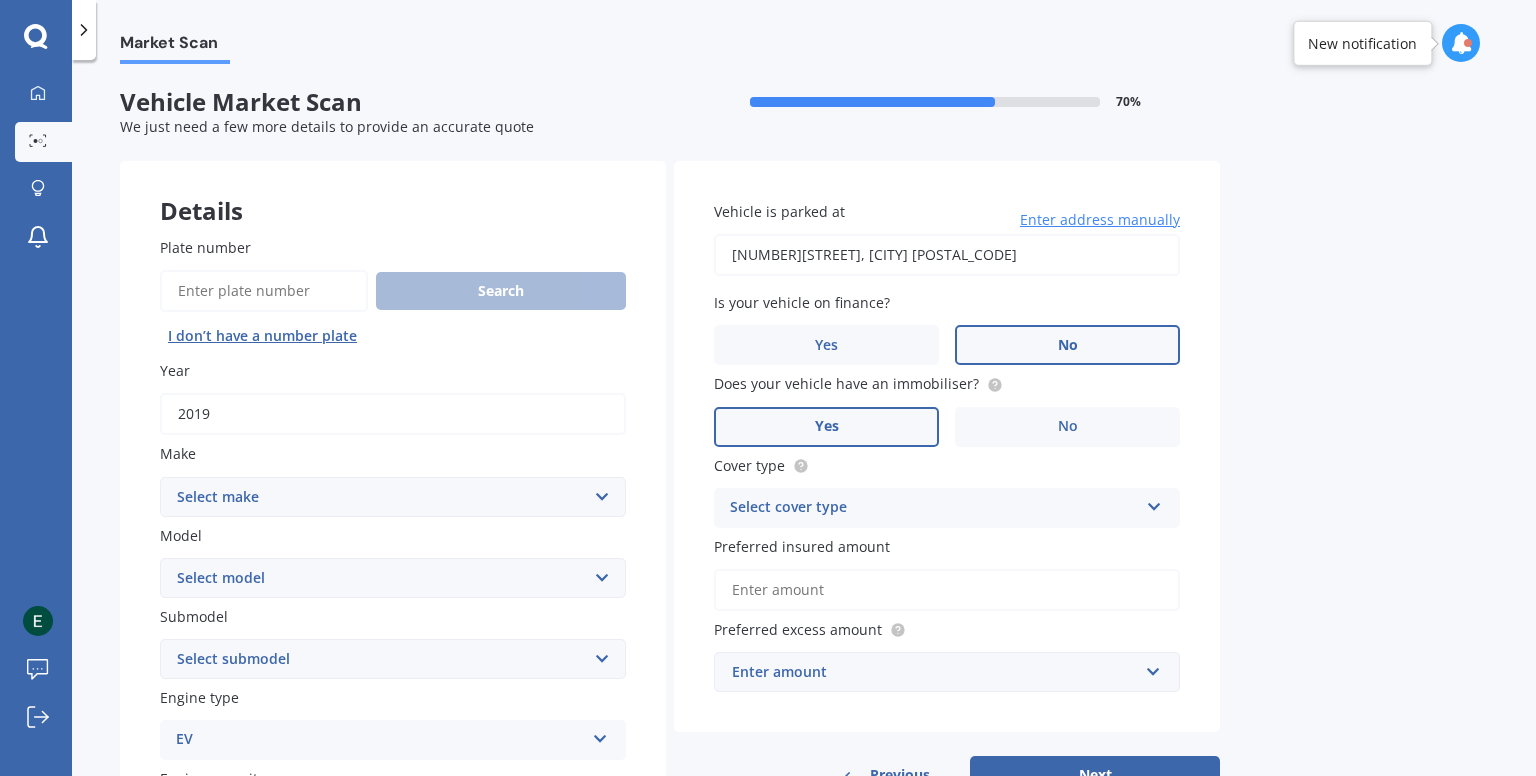 click on "Select make AC ALFA ROMEO ASTON MARTIN AUDI AUSTIN BEDFORD Bentley BMW BYD CADILLAC CAN-AM CHERY CHEVROLET CHRYSLER Citroen CRUISEAIR CUPRA DAEWOO DAIHATSU DAIMLER DAMON DIAHATSU DODGE EXOCET FACTORY FIVE FERRARI FIAT Fiord FLEETWOOD FORD FOTON FRASER GEELY GENESIS GEORGIE BOY GMC GREAT WALL GWM HAVAL HILLMAN HINO HOLDEN HOLIDAY RAMBLER HONDA HUMMER HYUNDAI INFINITI ISUZU IVECO JAC JAECOO JAGUAR JEEP KGM KIA LADA LAMBORGHINI LANCIA LANDROVER LDV LEXUS LINCOLN LOTUS LUNAR M.G M.G. MAHINDRA MASERATI MAZDA MCLAREN MERCEDES AMG Mercedes Benz MERCEDES-AMG MERCURY MINI MITSUBISHI MORGAN MORRIS NEWMAR NISSAN OMODA OPEL OXFORD PEUGEOT Plymouth Polestar PONTIAC PORSCHE PROTON RAM Range Rover Rayne RENAULT ROLLS ROYCE ROVER SAAB SATURN SEAT SHELBY SKODA SMART SSANGYONG SUBARU SUZUKI TATA TESLA TIFFIN Toyota TRIUMPH TVR Vauxhall VOLKSWAGEN VOLVO WESTFIELD WINNEBAGO ZX" at bounding box center (393, 497) 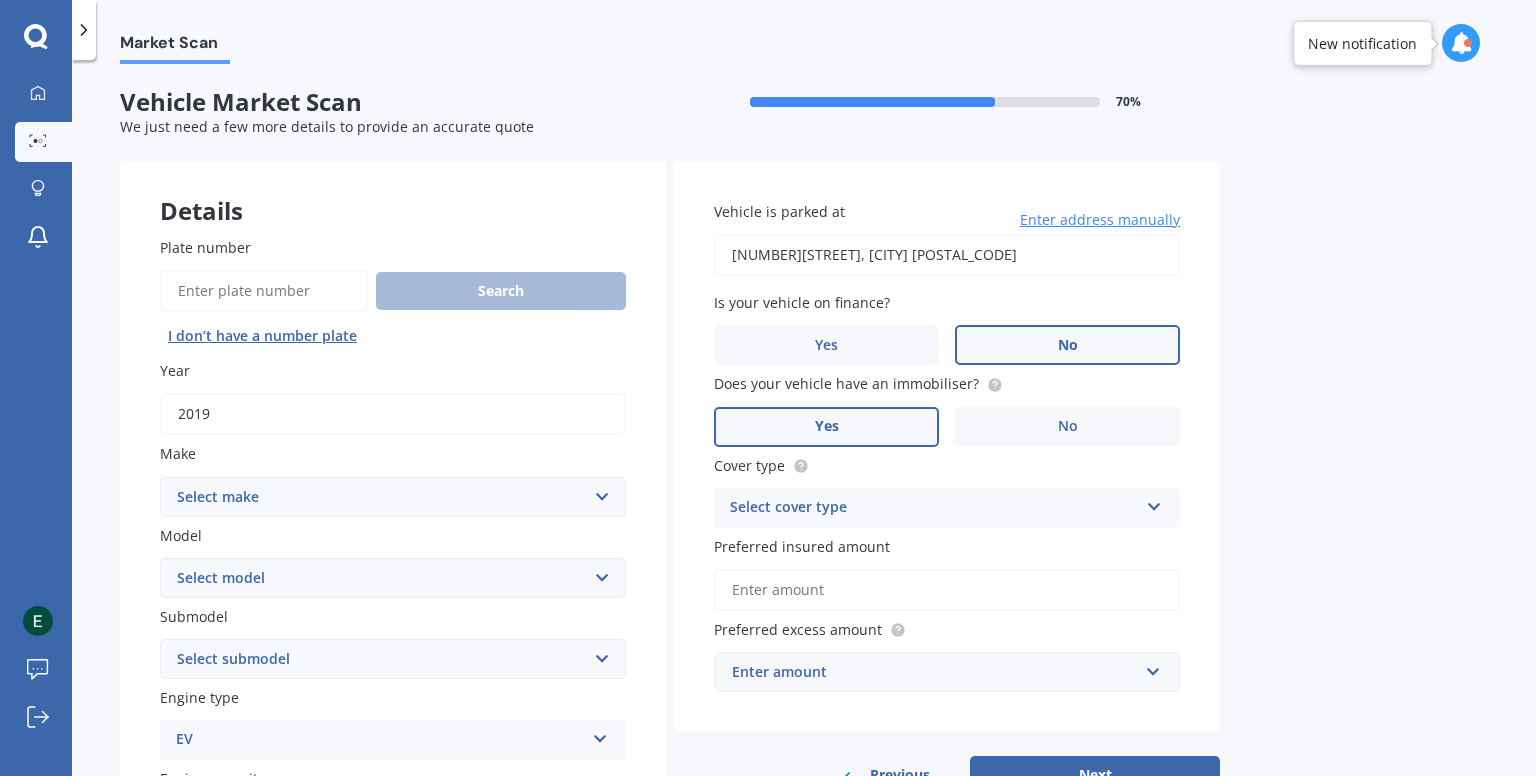 select on "NISSAN" 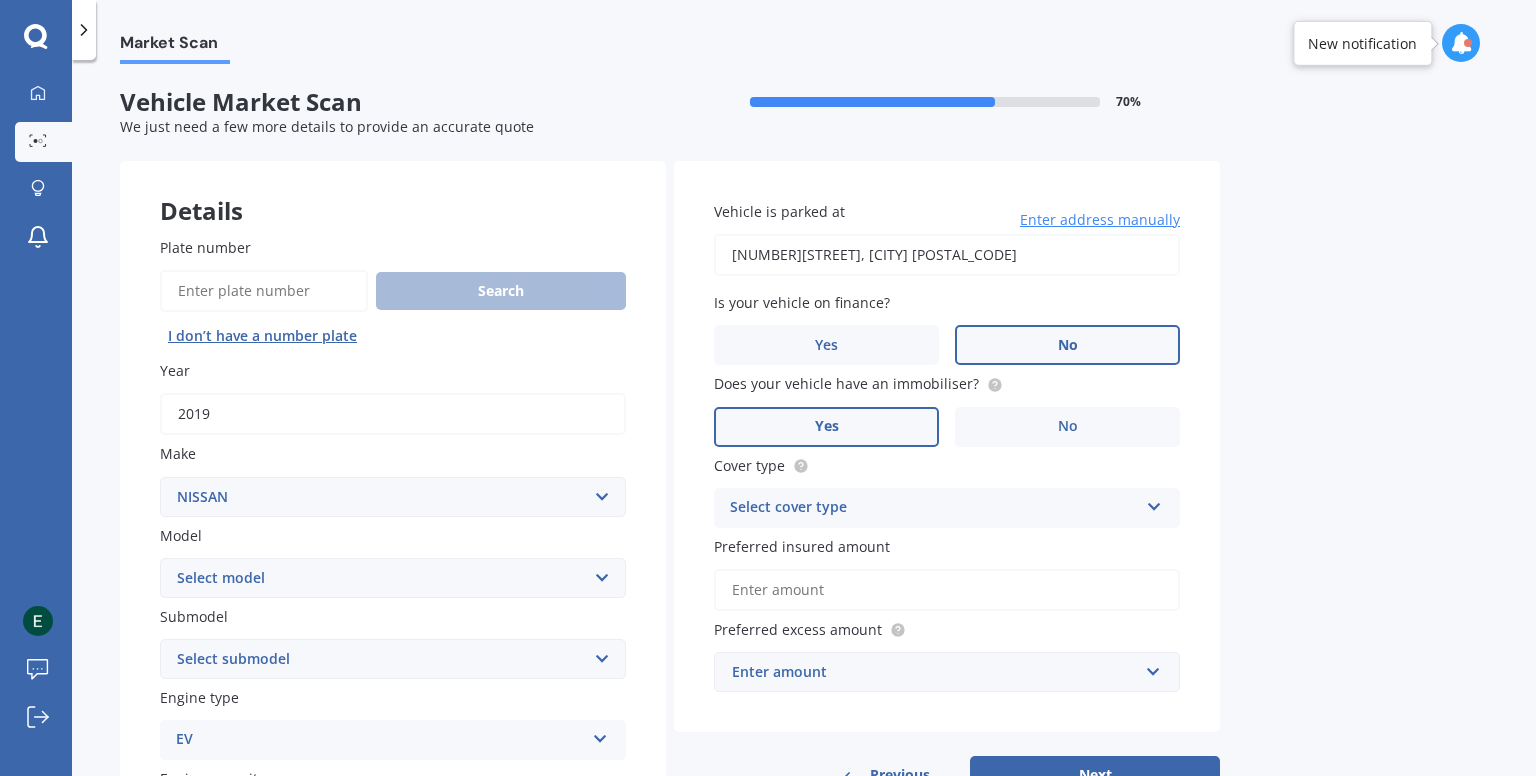 click on "Select make AC ALFA ROMEO ASTON MARTIN AUDI AUSTIN BEDFORD Bentley BMW BYD CADILLAC CAN-AM CHERY CHEVROLET CHRYSLER Citroen CRUISEAIR CUPRA DAEWOO DAIHATSU DAIMLER DAMON DIAHATSU DODGE EXOCET FACTORY FIVE FERRARI FIAT Fiord FLEETWOOD FORD FOTON FRASER GEELY GENESIS GEORGIE BOY GMC GREAT WALL GWM HAVAL HILLMAN HINO HOLDEN HOLIDAY RAMBLER HONDA HUMMER HYUNDAI INFINITI ISUZU IVECO JAC JAECOO JAGUAR JEEP KGM KIA LADA LAMBORGHINI LANCIA LANDROVER LDV LEXUS LINCOLN LOTUS LUNAR M.G M.G. MAHINDRA MASERATI MAZDA MCLAREN MERCEDES AMG Mercedes Benz MERCEDES-AMG MERCURY MINI MITSUBISHI MORGAN MORRIS NEWMAR NISSAN OMODA OPEL OXFORD PEUGEOT Plymouth Polestar PONTIAC PORSCHE PROTON RAM Range Rover Rayne RENAULT ROLLS ROYCE ROVER SAAB SATURN SEAT SHELBY SKODA SMART SSANGYONG SUBARU SUZUKI TATA TESLA TIFFIN Toyota TRIUMPH TVR Vauxhall VOLKSWAGEN VOLVO WESTFIELD WINNEBAGO ZX" at bounding box center [393, 497] 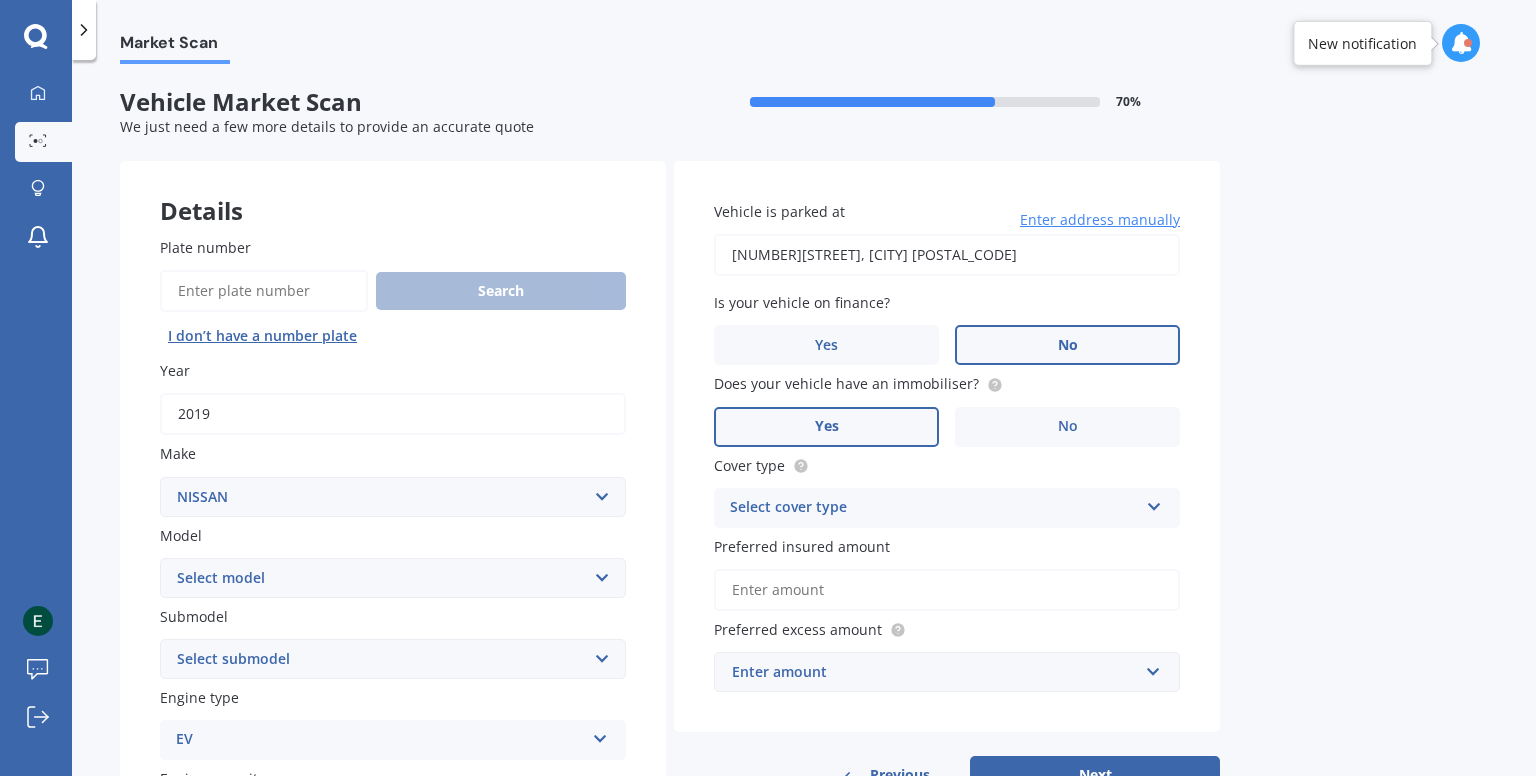 click on "Select model 1200 180SX 200SX 300ZX 350Z 370Z Ad Altima ARIYA Atlas Avenir Basarra Bluebird Caball Cabstar Camino Caravan Cedric Cefiro Cima Civillian Condor Crew Cube Datsun DAYZ Dualis e-NV200 ElGrand Expert Fairlady Figaro Fuga Gloria GTR Homy Infiniti Juke Kicks Lafesta Largo Latio Laurel Leaf Leopard Liberty Lucino March Maxima Micra Mistral Murano Navara Navara DX Note Note Turbo NV NV100 NV350 NX Pao Pathfinder Patrol Prairie Presage Presea Primastar Primera Pulsar Qashqai Regulus Rnessa S-Cargo Safari Sakura Sentra Serena Silvia Skyline Stagea Sunny Sylphy Teana Terrano Tiida Tino Titan Urvan Vanette Wingroad X-Trail Z" at bounding box center (393, 578) 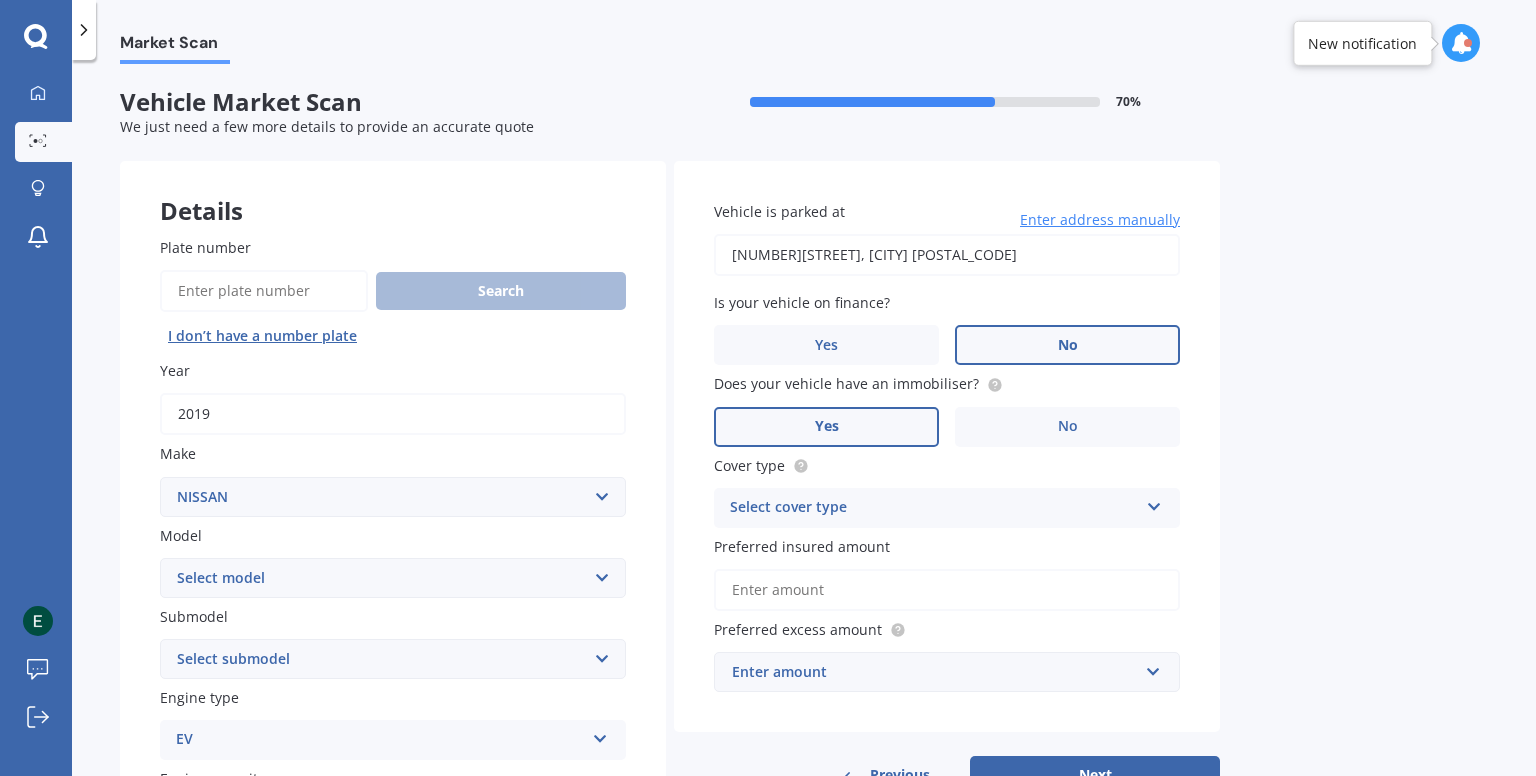 select on "LEAF" 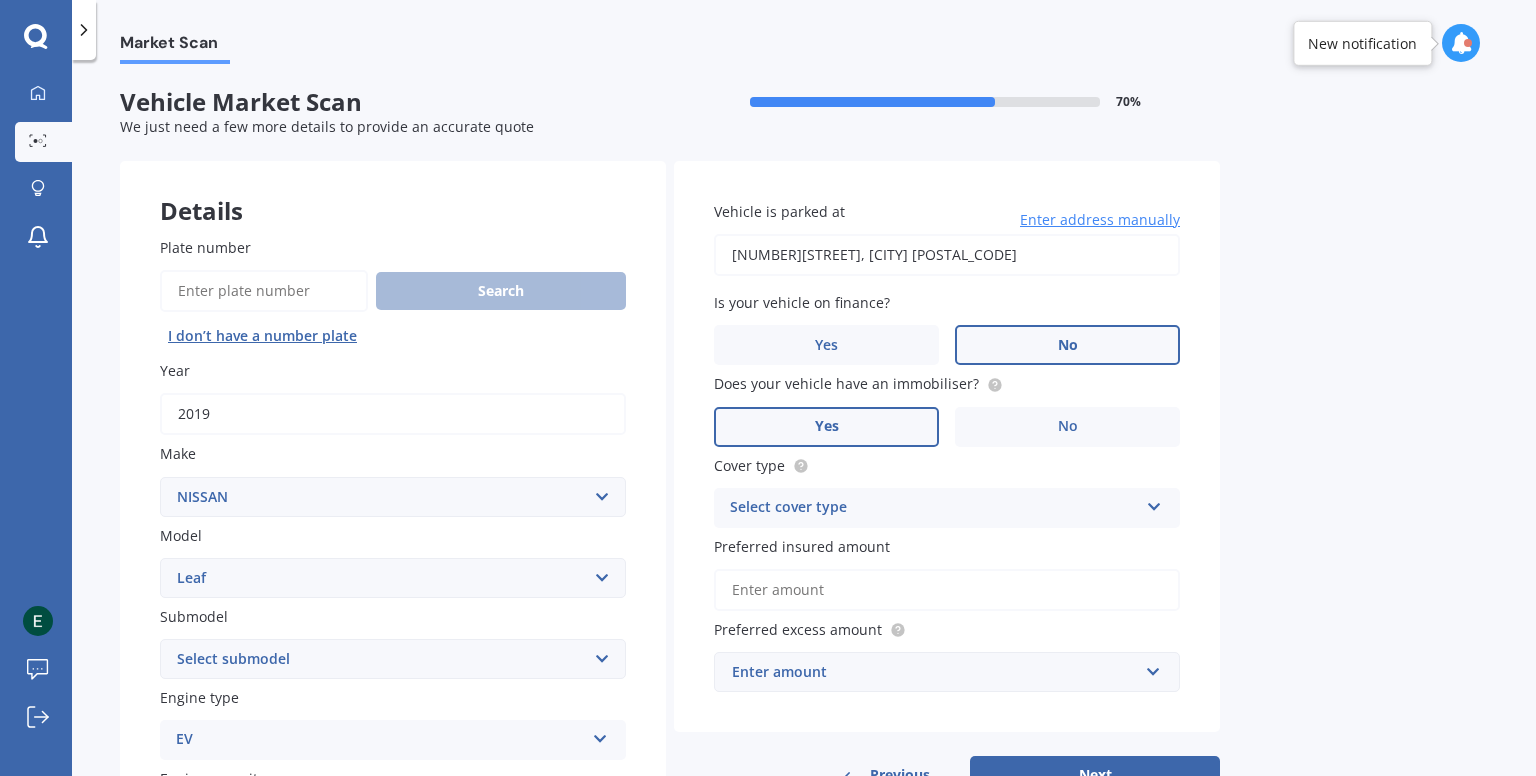 click on "Select model 1200 180SX 200SX 300ZX 350Z 370Z Ad Altima ARIYA Atlas Avenir Basarra Bluebird Caball Cabstar Camino Caravan Cedric Cefiro Cima Civillian Condor Crew Cube Datsun DAYZ Dualis e-NV200 ElGrand Expert Fairlady Figaro Fuga Gloria GTR Homy Infiniti Juke Kicks Lafesta Largo Latio Laurel Leaf Leopard Liberty Lucino March Maxima Micra Mistral Murano Navara Navara DX Note Note Turbo NV NV100 NV350 NX Pao Pathfinder Patrol Prairie Presage Presea Primastar Primera Pulsar Qashqai Regulus Rnessa S-Cargo Safari Sakura Sentra Serena Silvia Skyline Stagea Sunny Sylphy Teana Terrano Tiida Tino Titan Urvan Vanette Wingroad X-Trail Z" at bounding box center [393, 578] 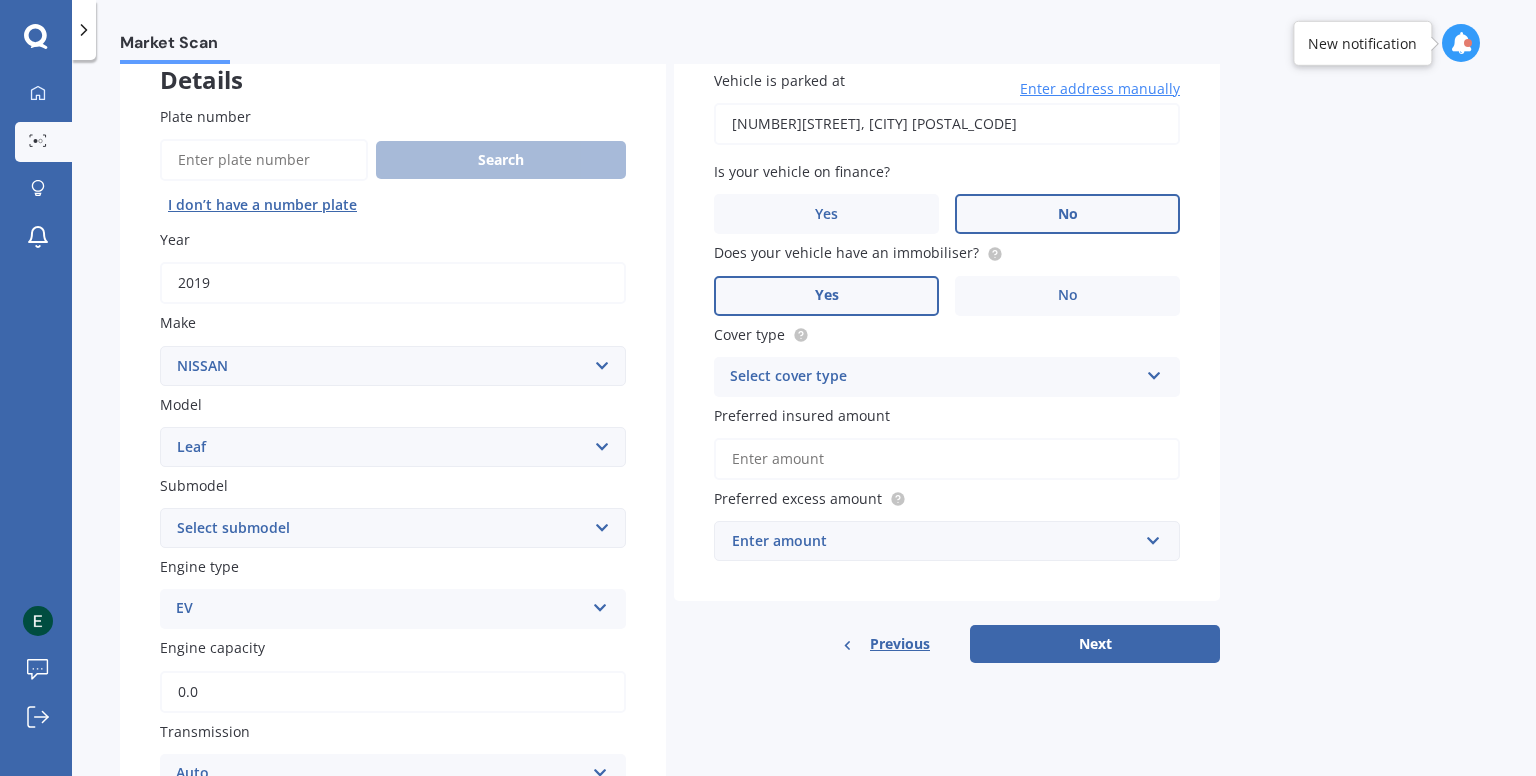 scroll, scrollTop: 132, scrollLeft: 0, axis: vertical 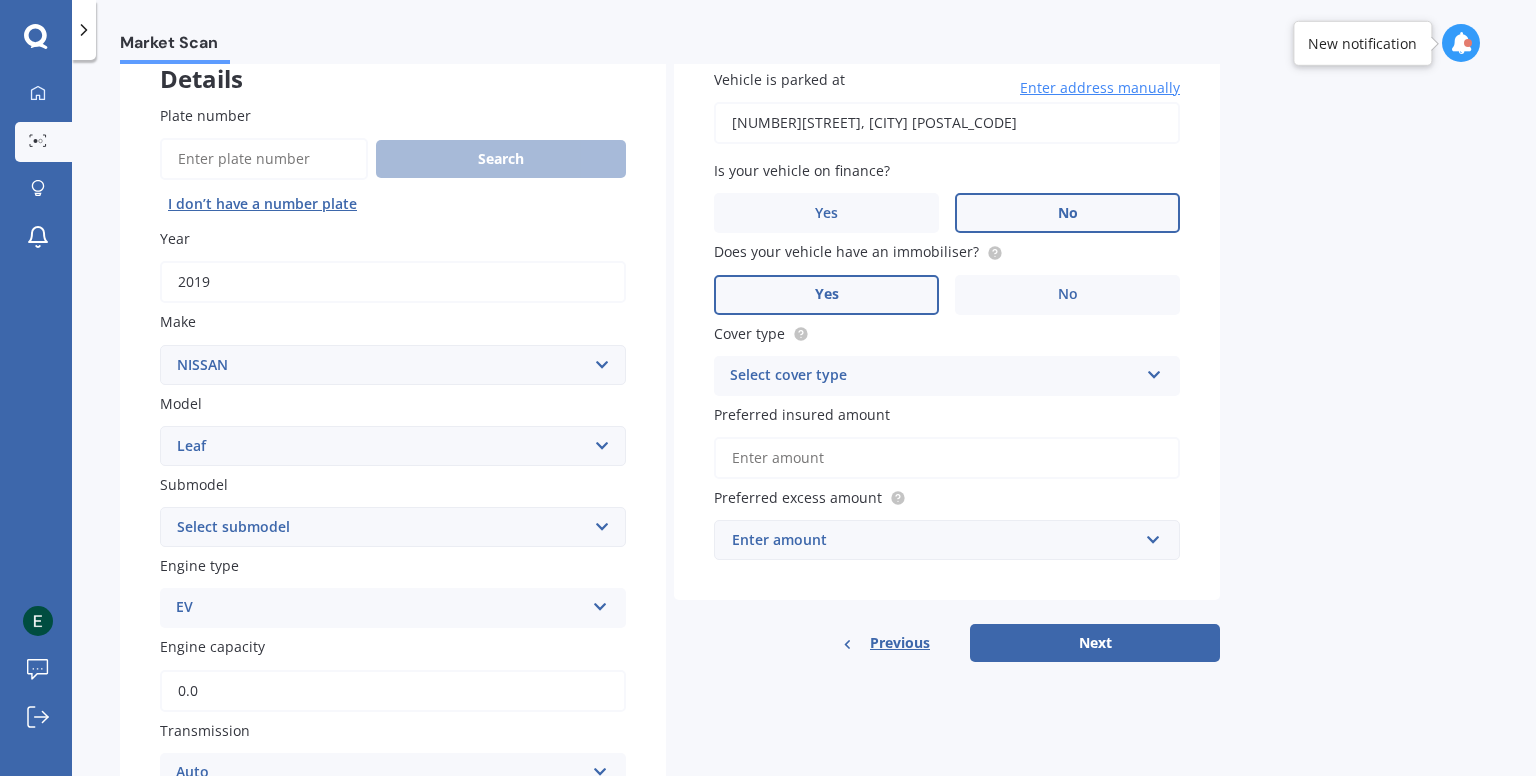 click on "Select submodel EV Hybrid" at bounding box center (393, 527) 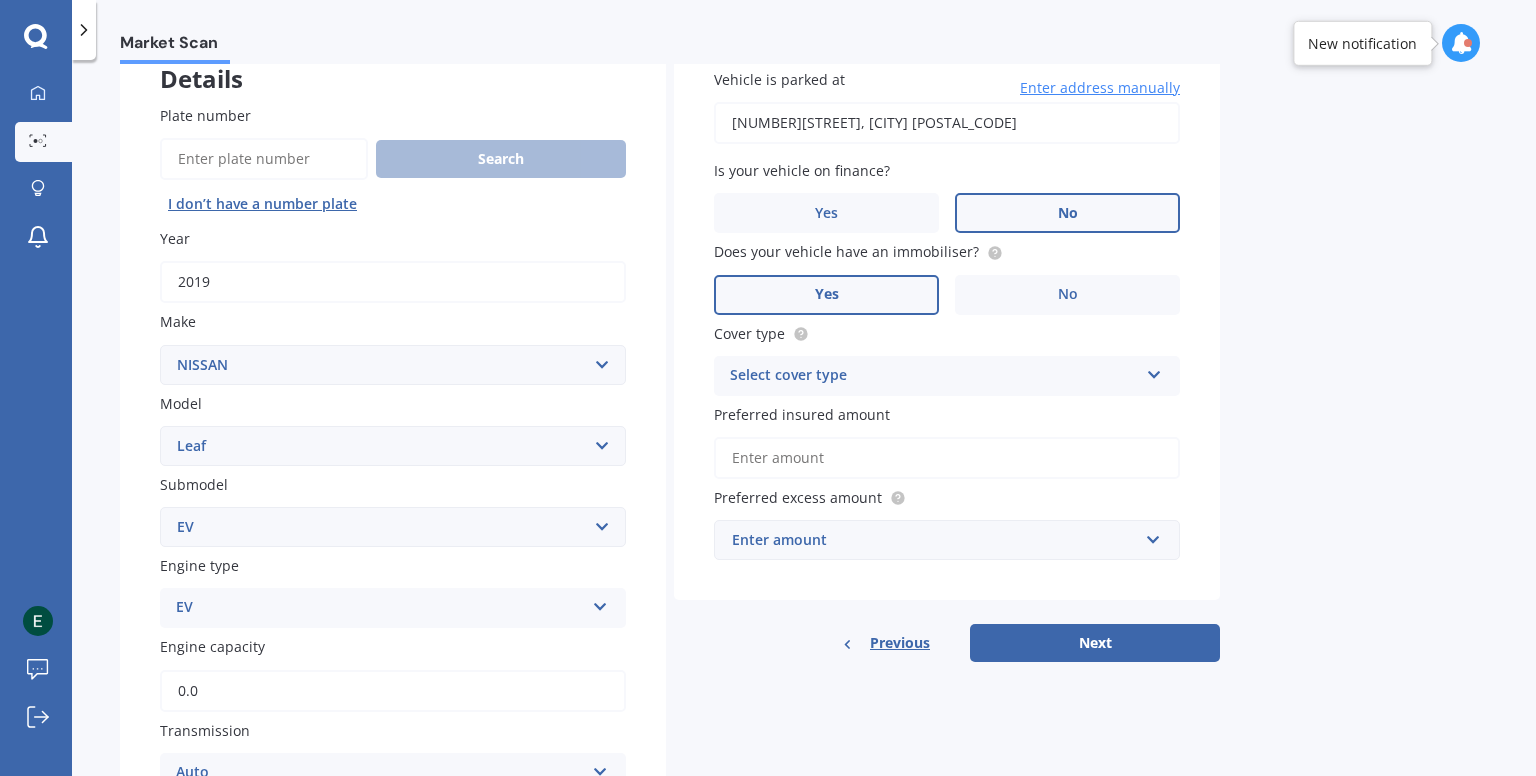 click on "Select submodel EV Hybrid" at bounding box center (393, 527) 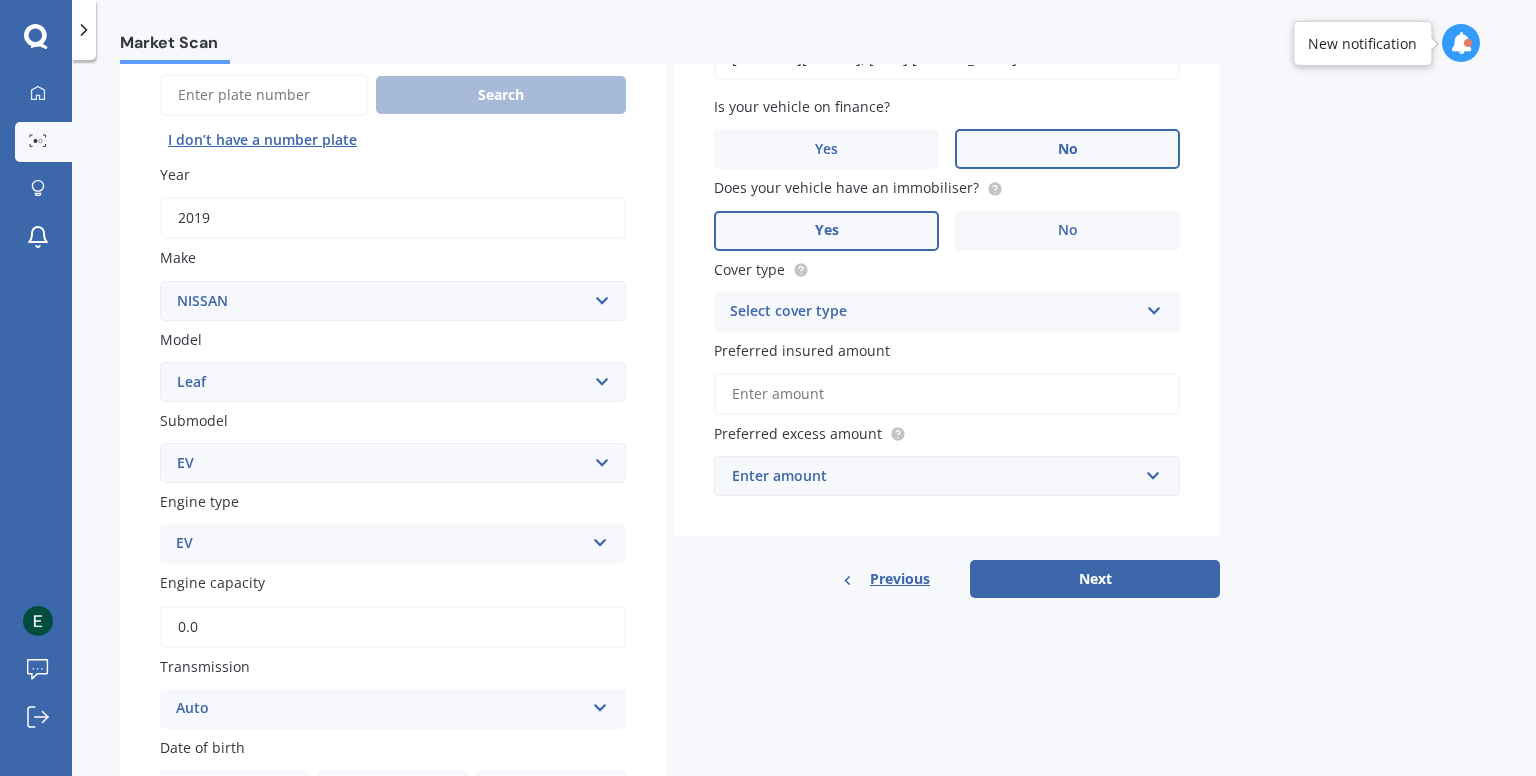 scroll, scrollTop: 0, scrollLeft: 0, axis: both 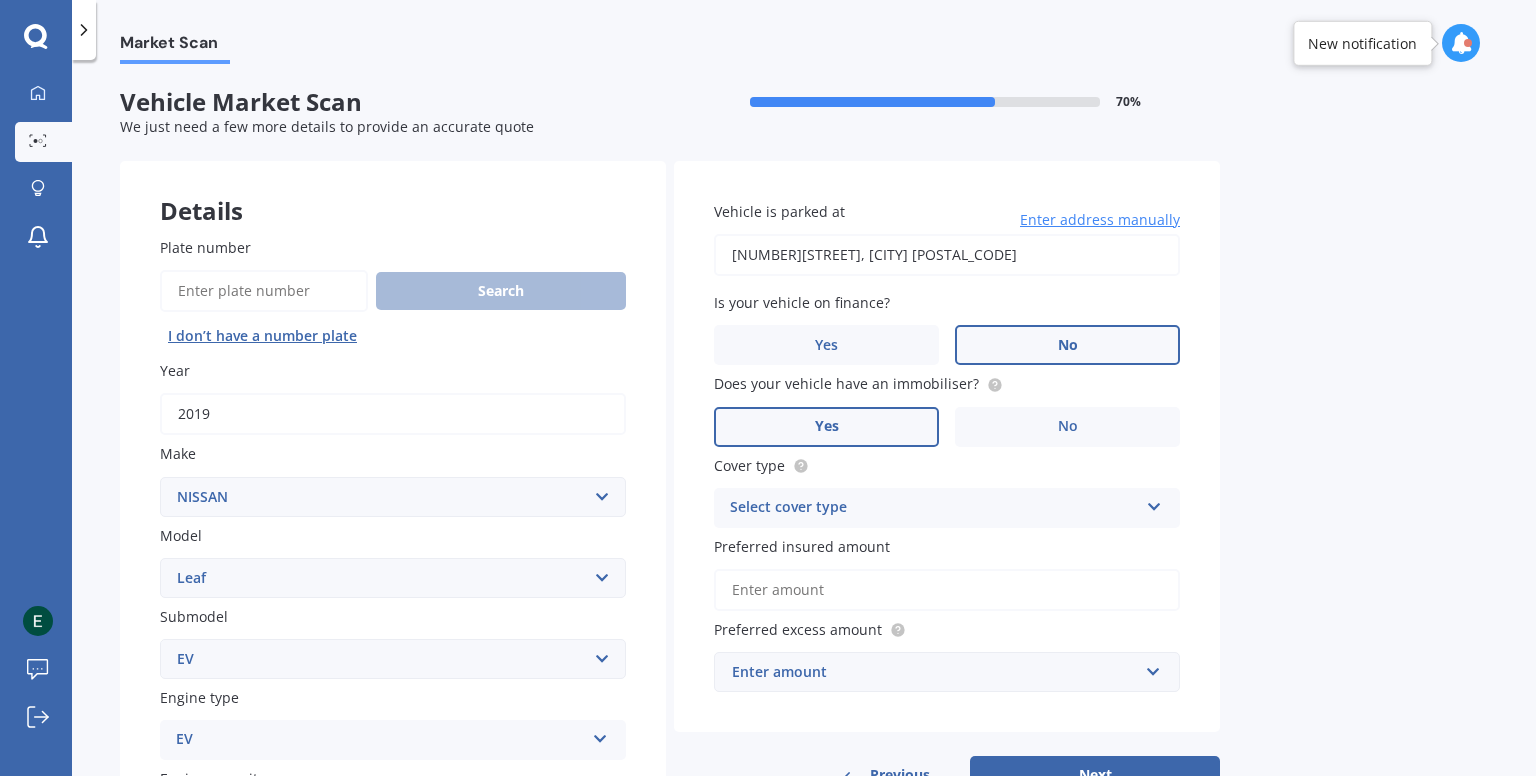 click on "Select cover type" at bounding box center (934, 508) 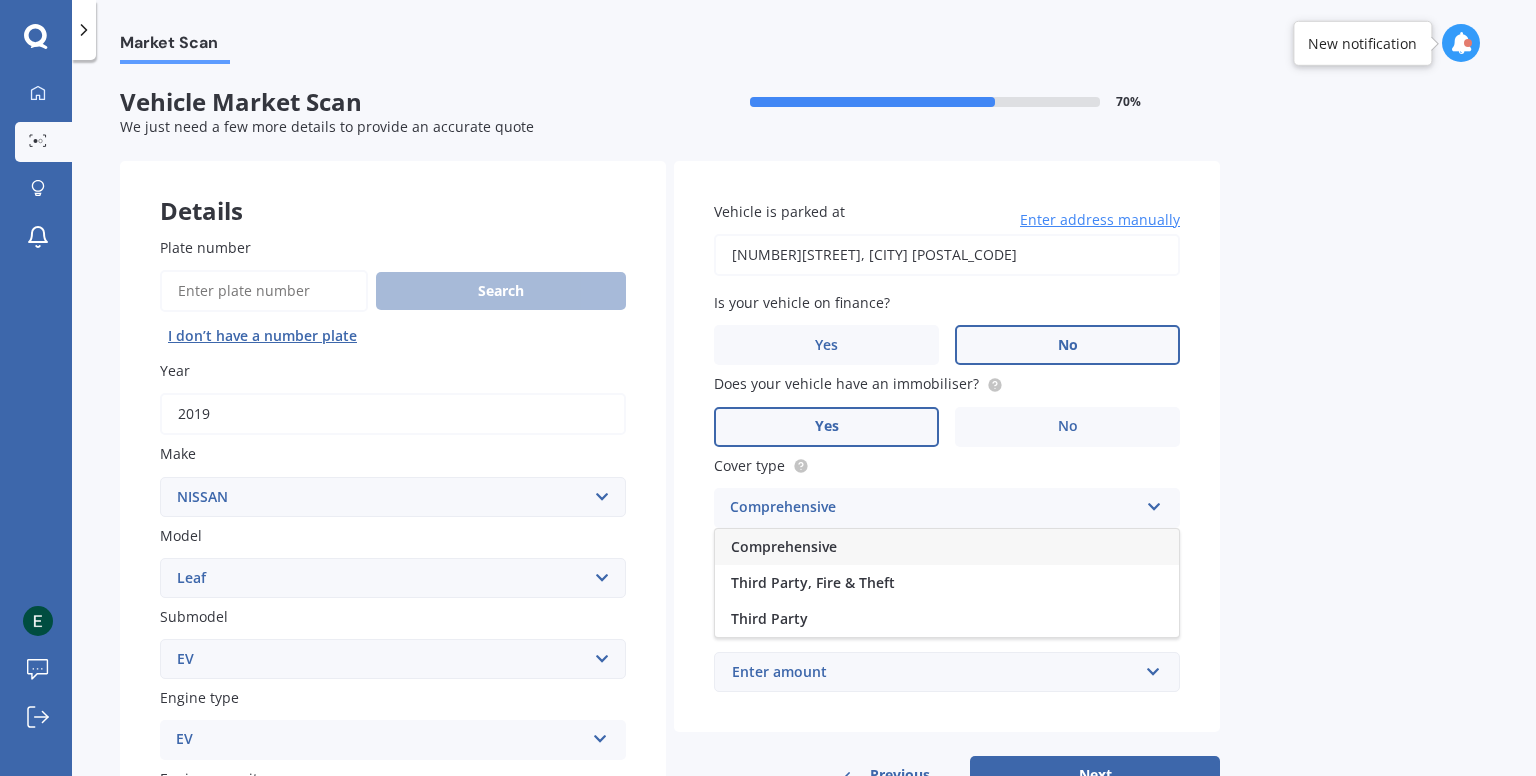 click on "Comprehensive" at bounding box center (947, 547) 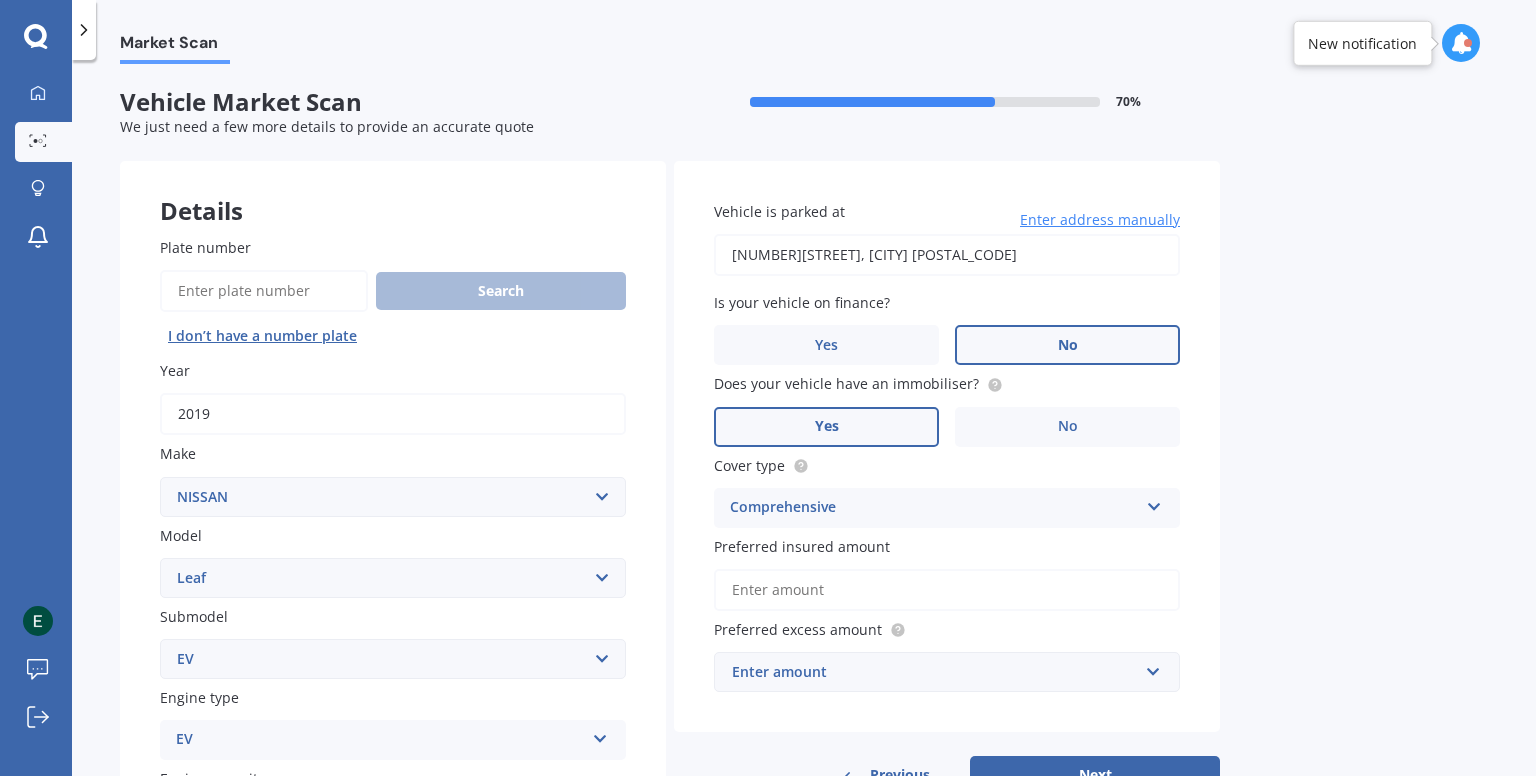 click on "Preferred insured amount" at bounding box center [947, 590] 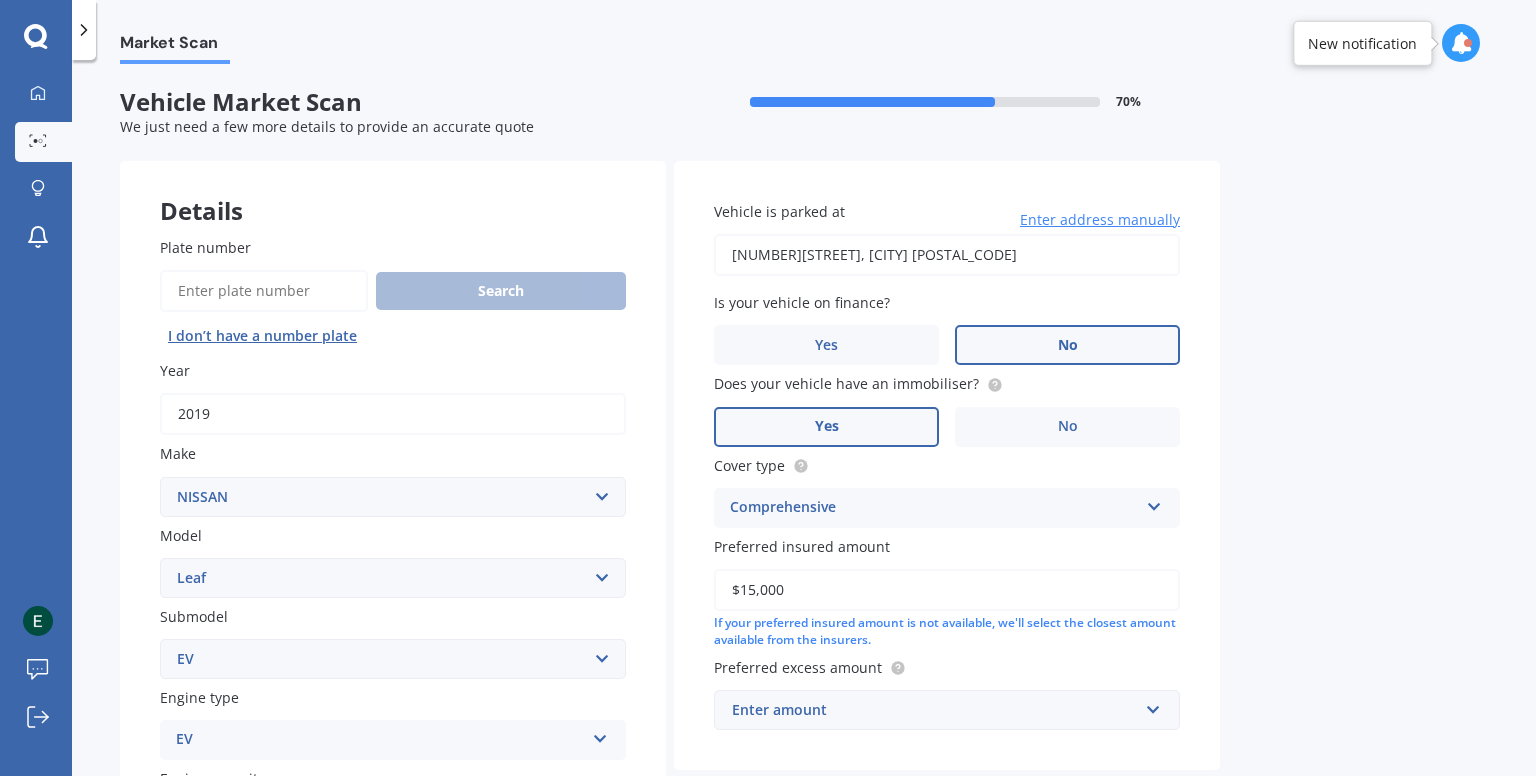 click on "Preferred excess amount Enter amount $100 $400 $500 $750 $1,000 $1,500 $2,000" at bounding box center [393, 723] 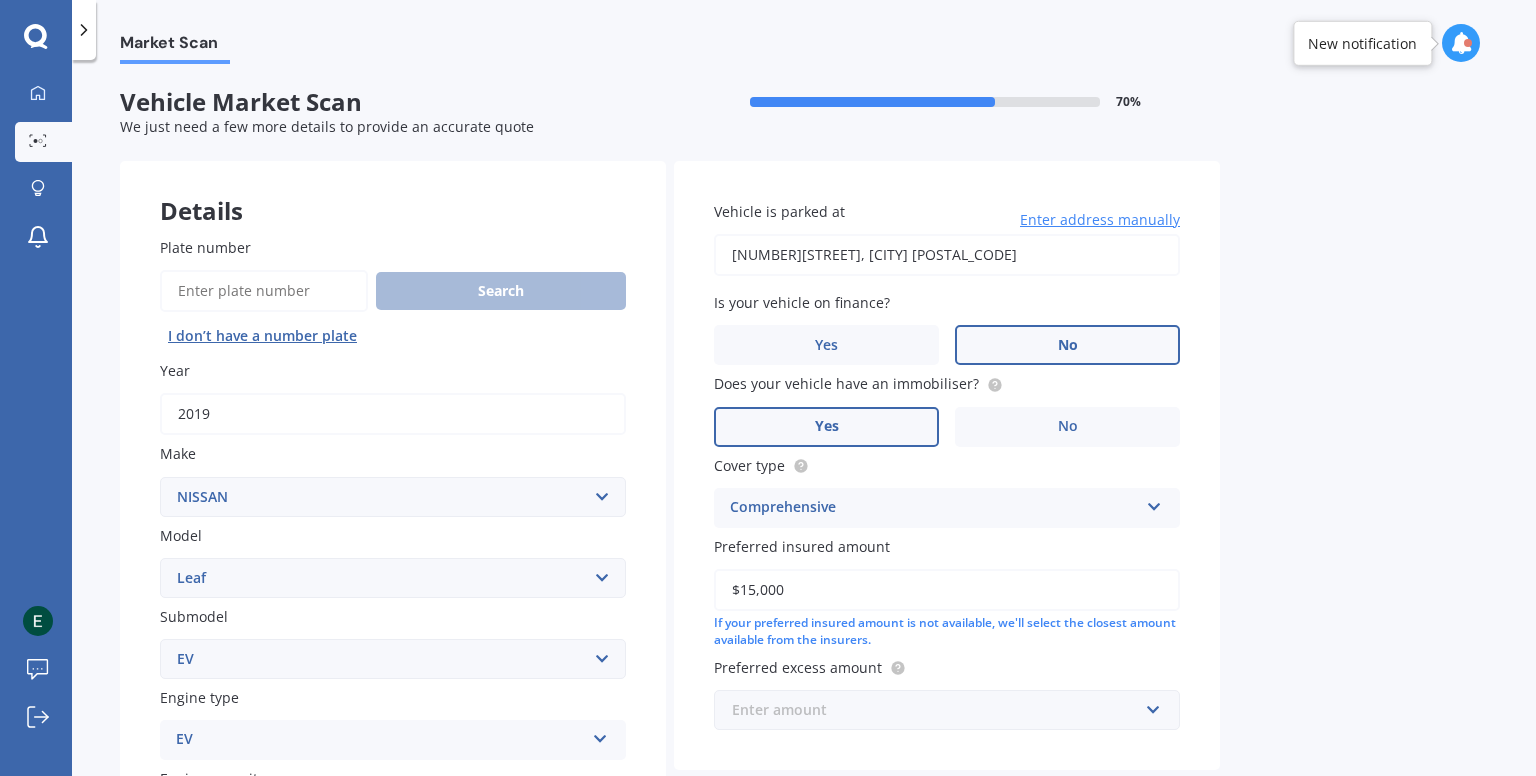 click at bounding box center [940, 710] 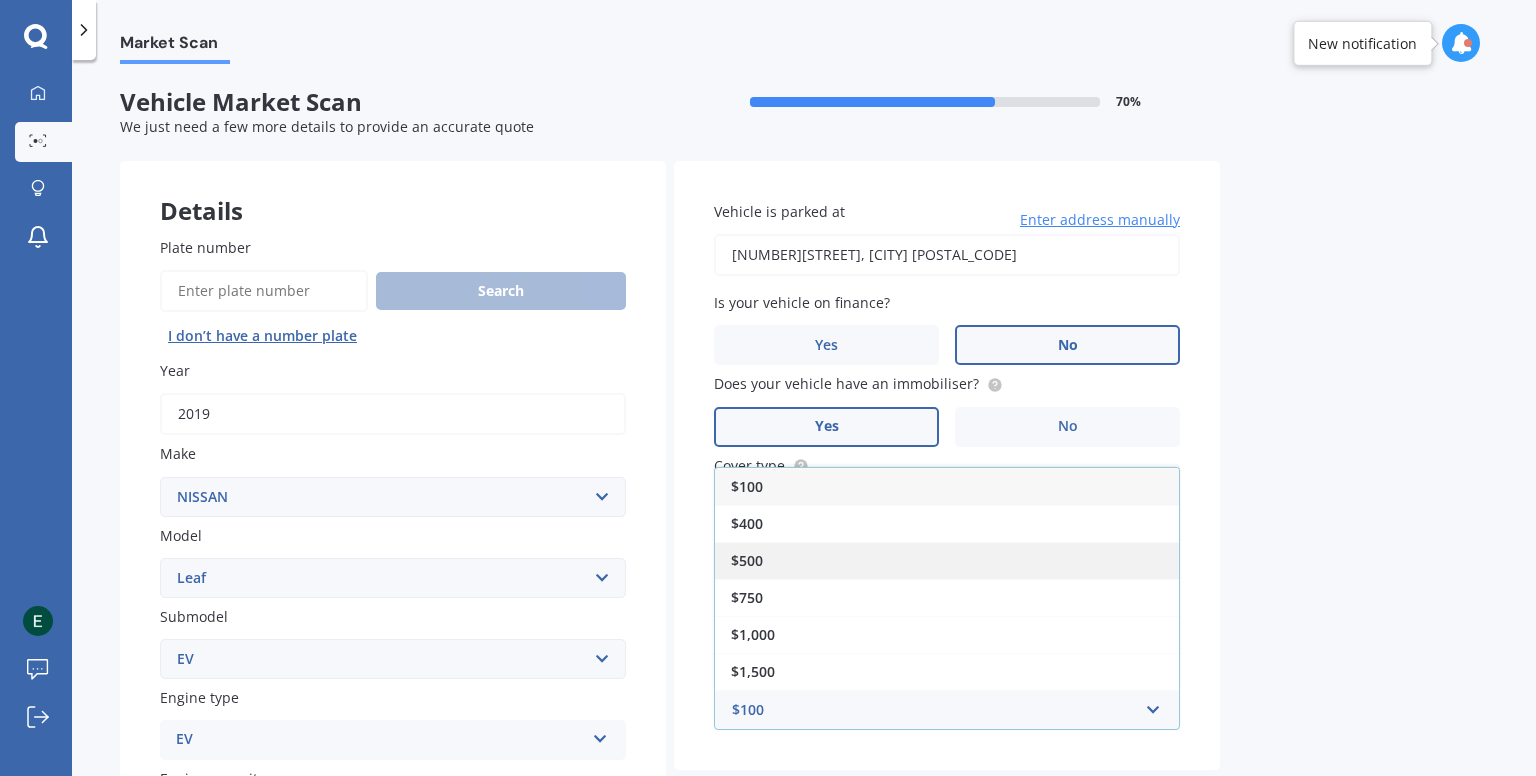 click on "$500" at bounding box center [947, 560] 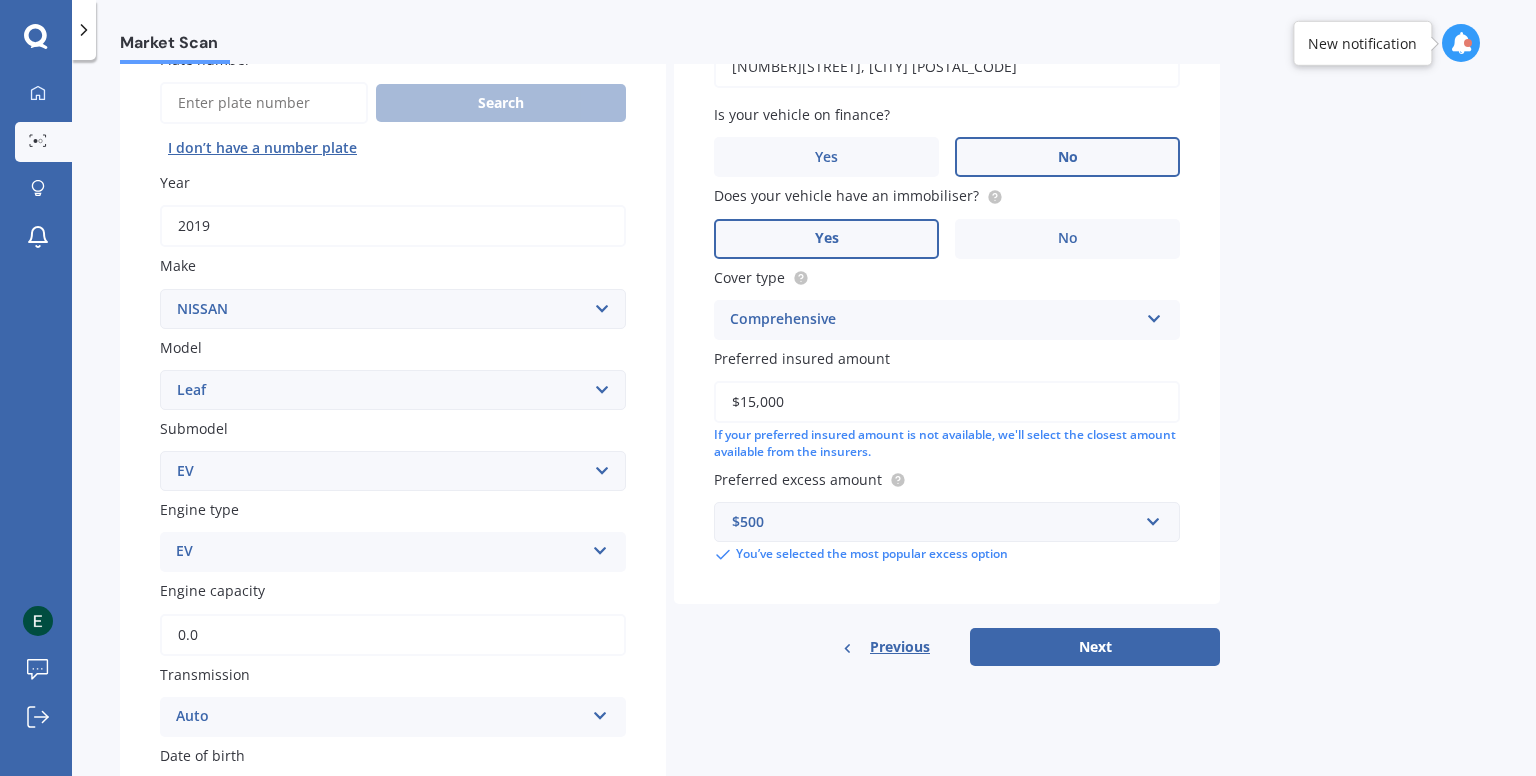 scroll, scrollTop: 192, scrollLeft: 0, axis: vertical 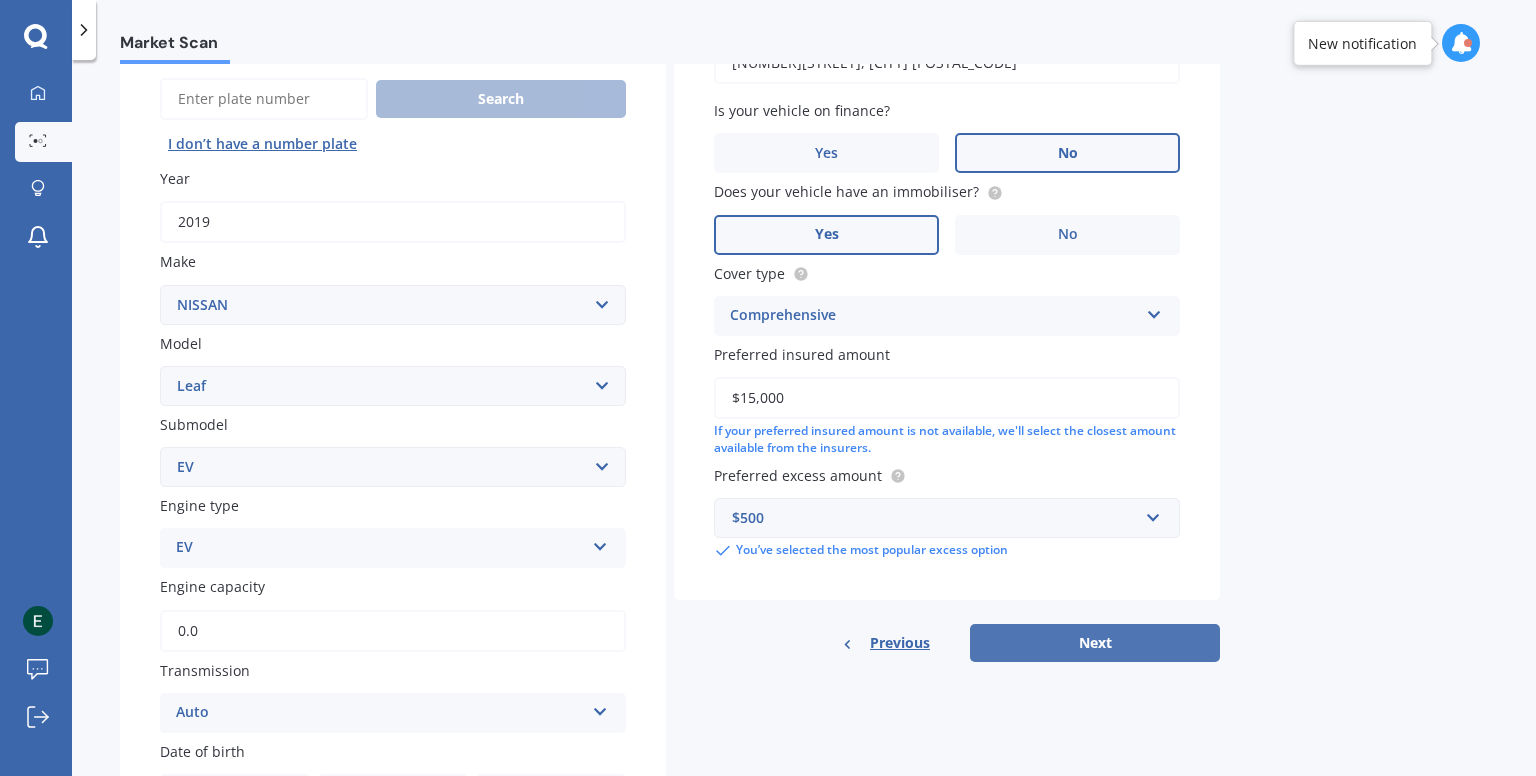 drag, startPoint x: 1088, startPoint y: 611, endPoint x: 1109, endPoint y: 641, distance: 36.619667 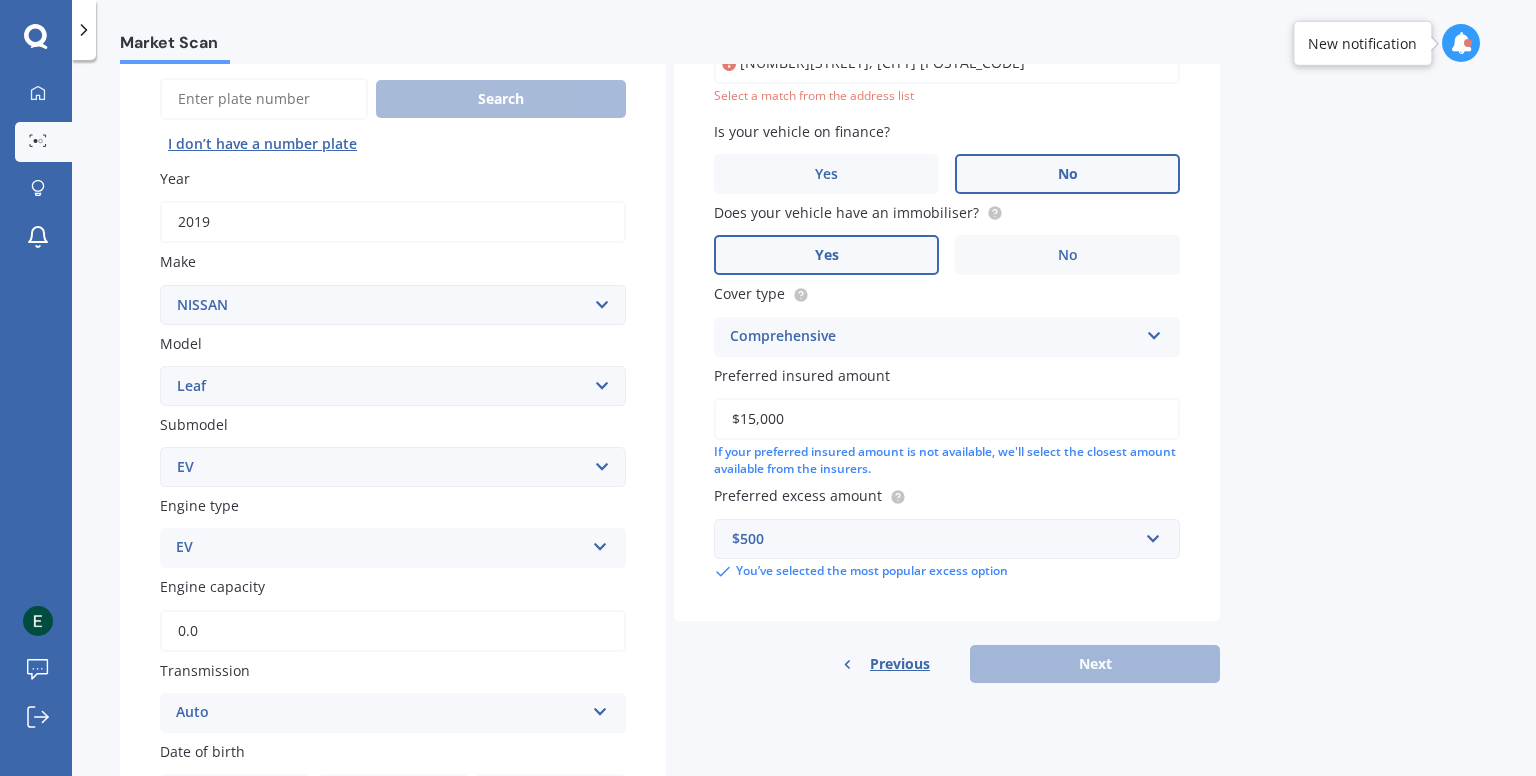 scroll, scrollTop: 136, scrollLeft: 0, axis: vertical 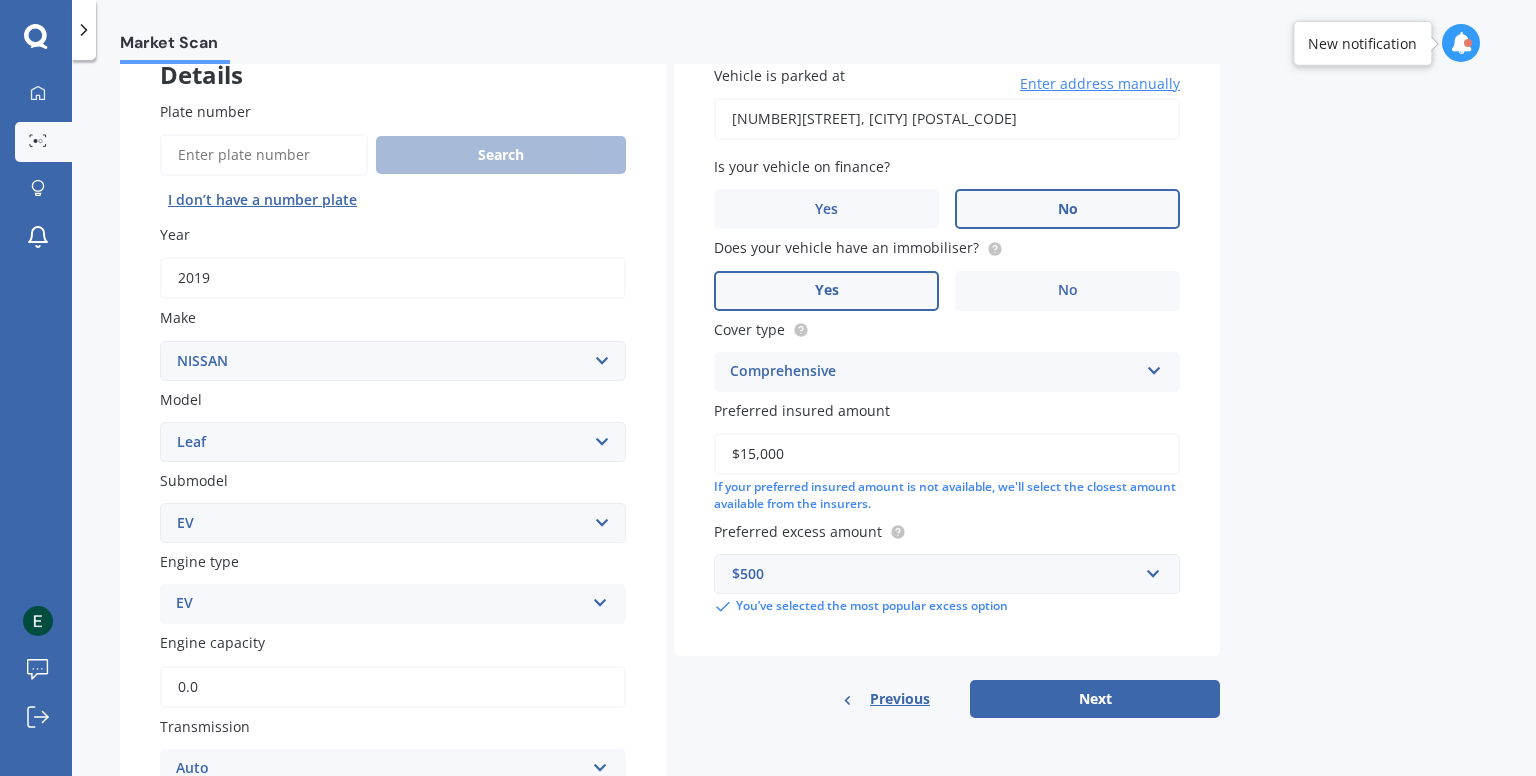click on "Vehicle is parked at [NUMBER][STREET], [CITY] [POSTAL_CODE] Enter address manually Is your vehicle on finance? Yes No Does your vehicle have an immobiliser? Yes No Cover type Comprehensive Comprehensive Third Party, Fire & Theft Third Party Preferred insured amount $[NUMBER] If your preferred insured amount is not available, we'll select the closest amount available from the insurers. Preferred excess amount $[NUMBER] $[NUMBER] $[NUMBER] $[NUMBER] $[NUMBER] $[NUMBER] $[NUMBER] $[NUMBER] You’ve selected the most popular excess option Previous Next" at bounding box center (947, 371) 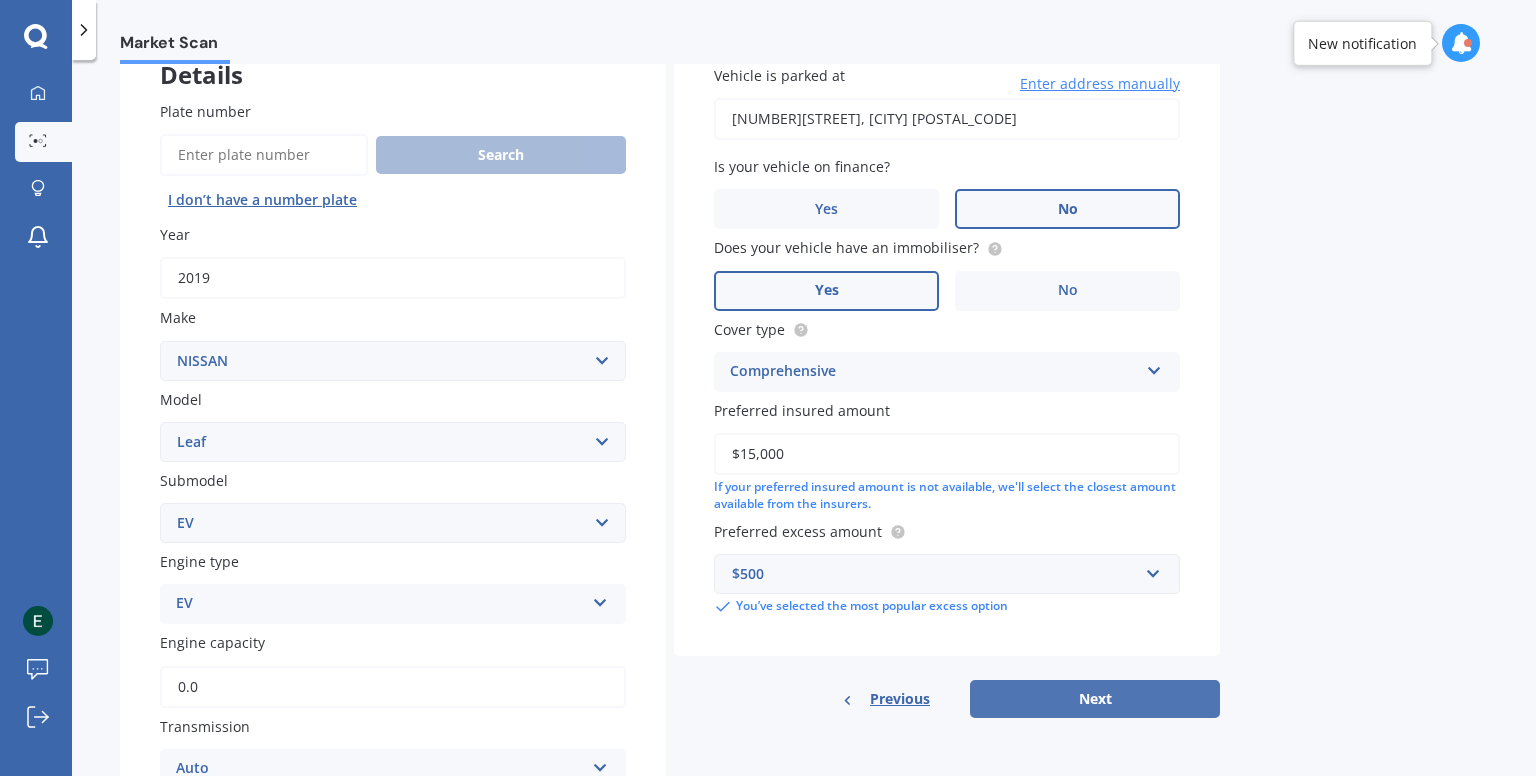 click on "Next" at bounding box center [1095, 699] 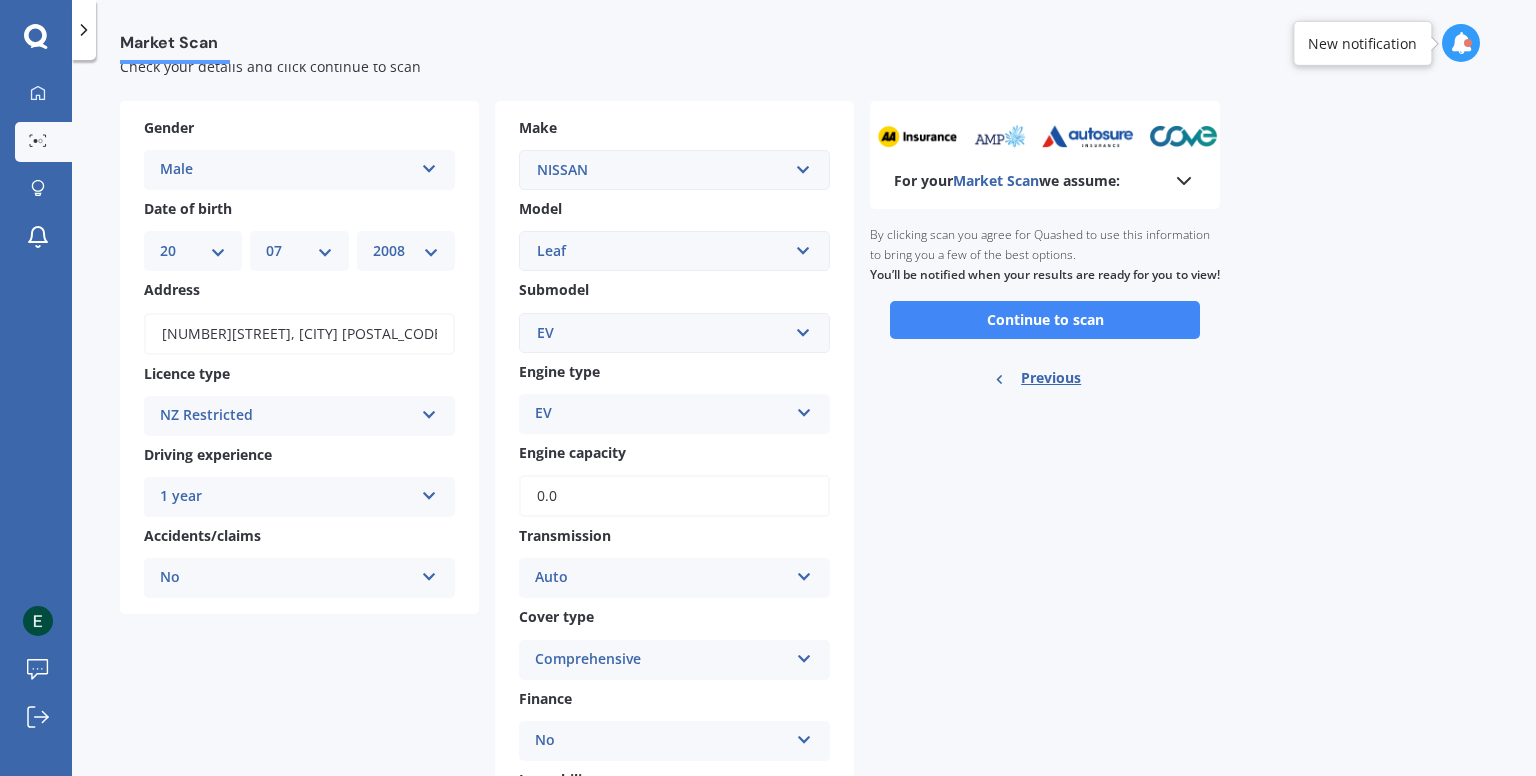 scroll, scrollTop: 0, scrollLeft: 0, axis: both 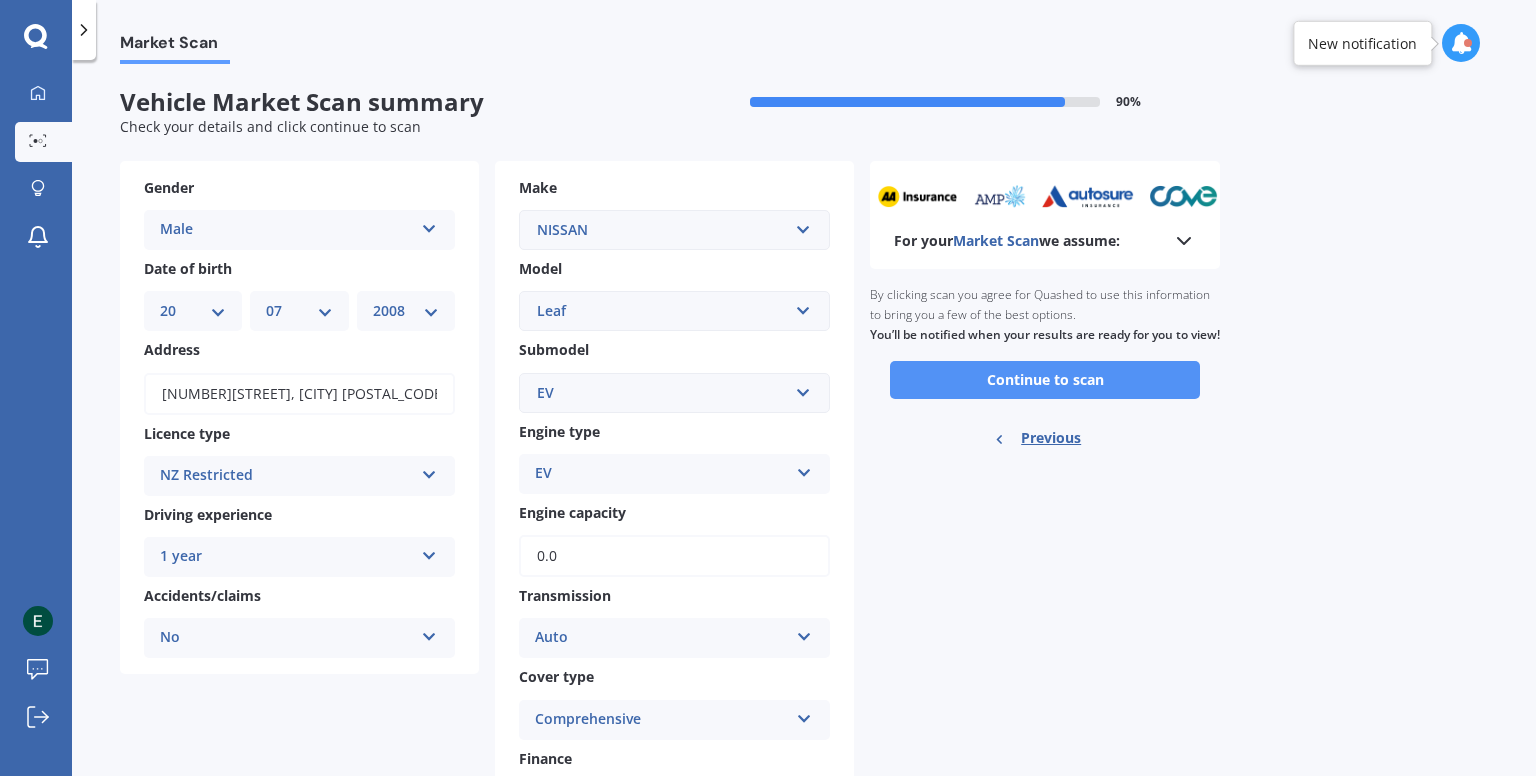 click on "Continue to scan" at bounding box center [1045, 380] 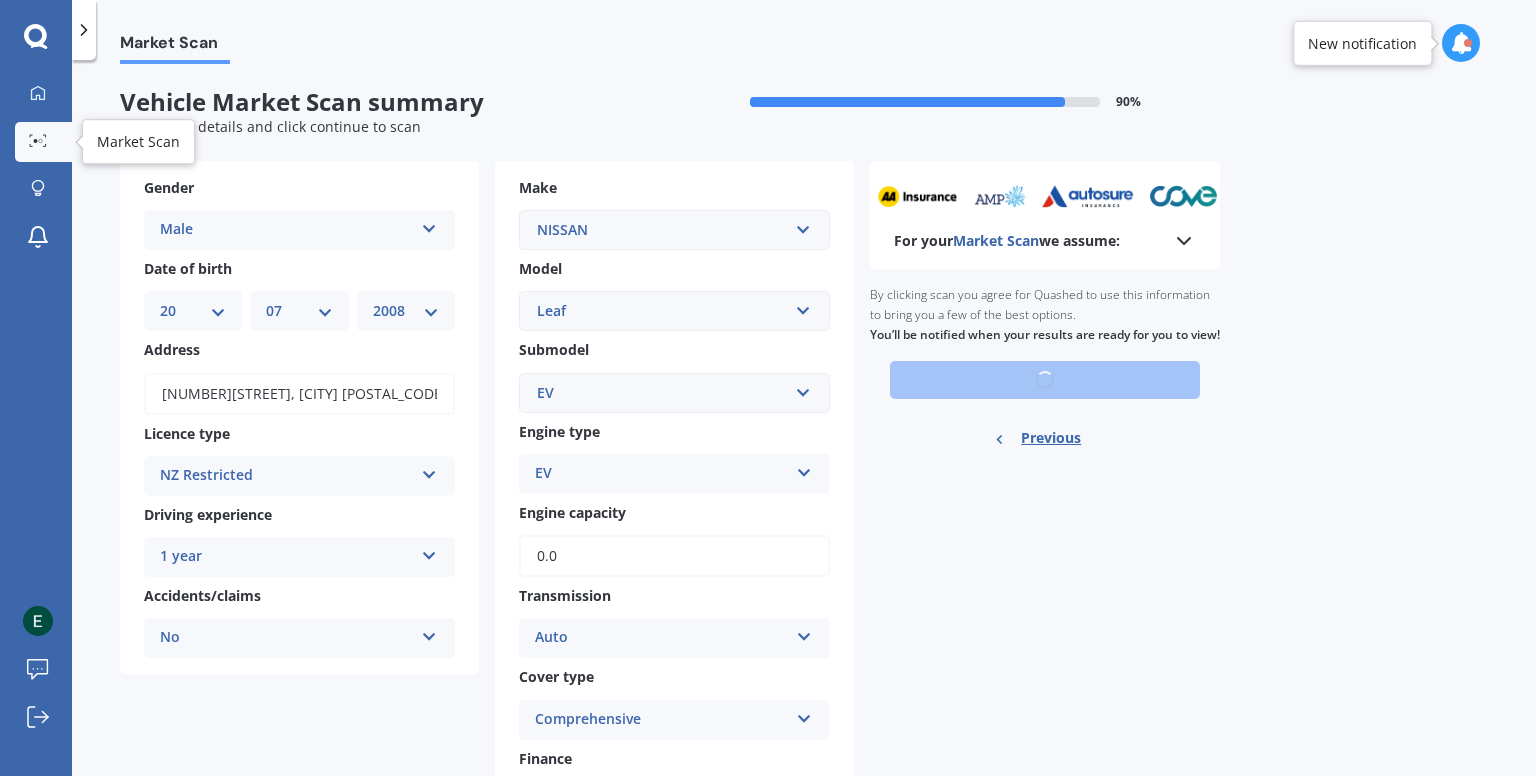click at bounding box center [38, 140] 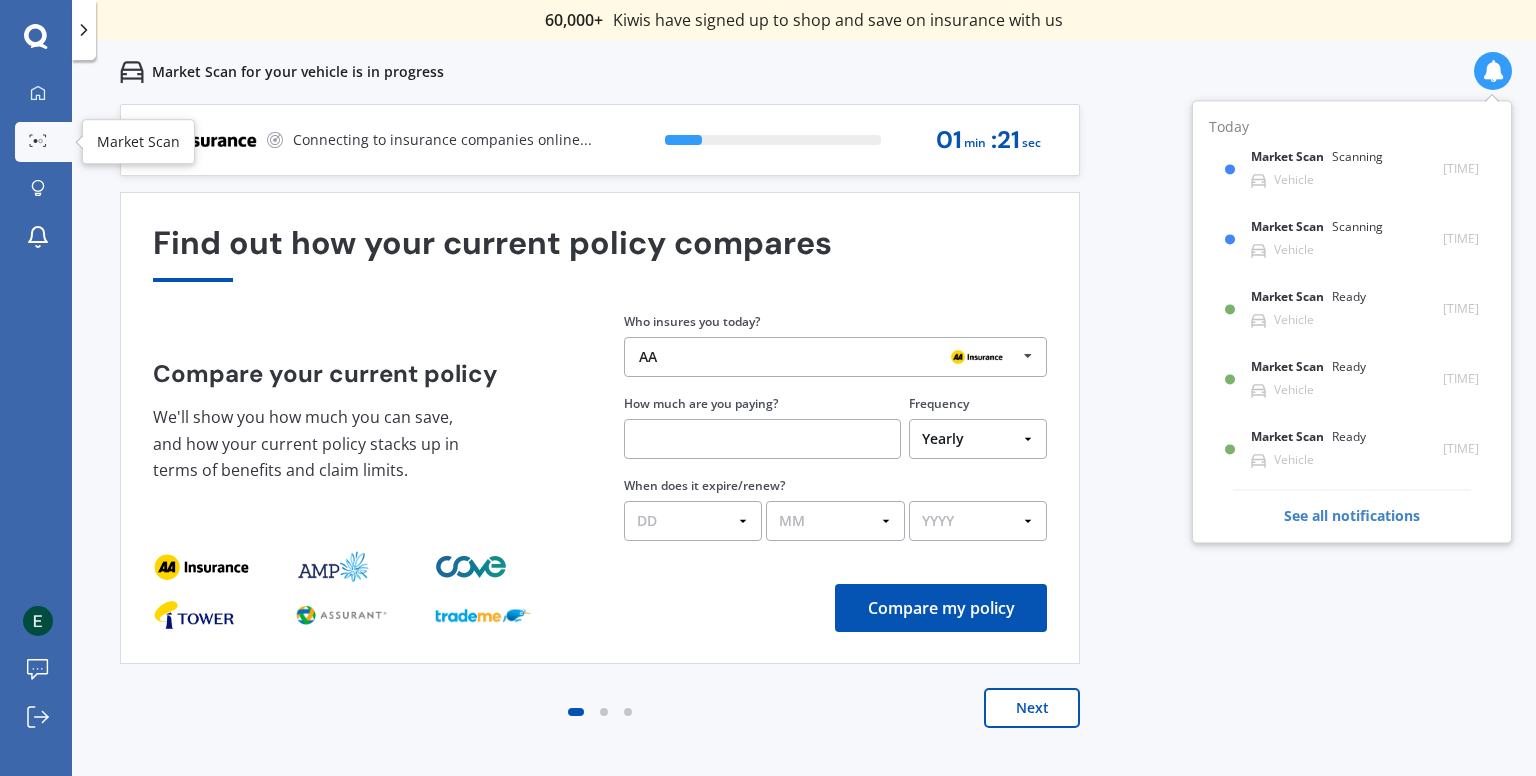 click at bounding box center (38, 141) 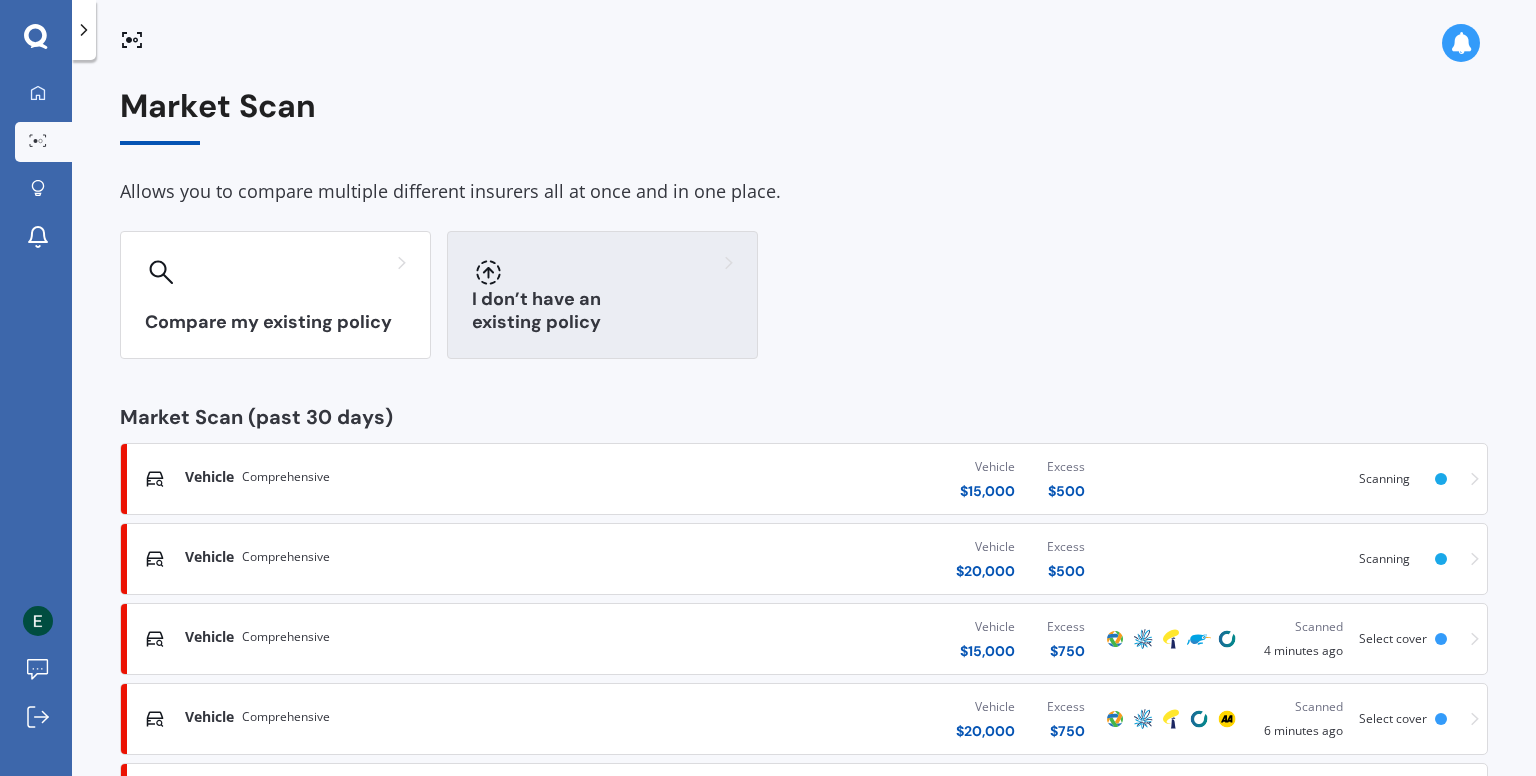 click on "I don’t have an existing policy" at bounding box center [602, 295] 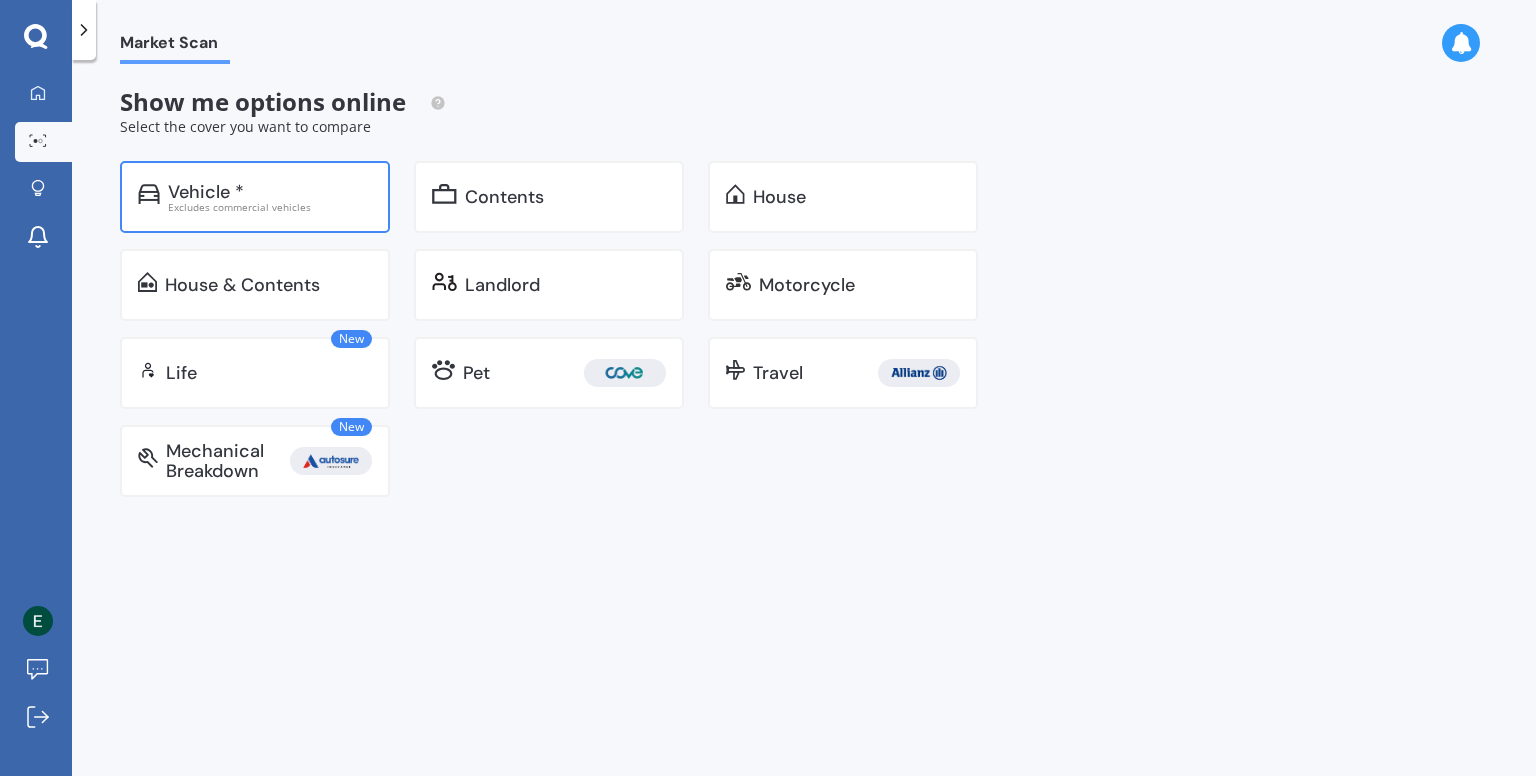 click on "Excludes commercial vehicles" at bounding box center (270, 207) 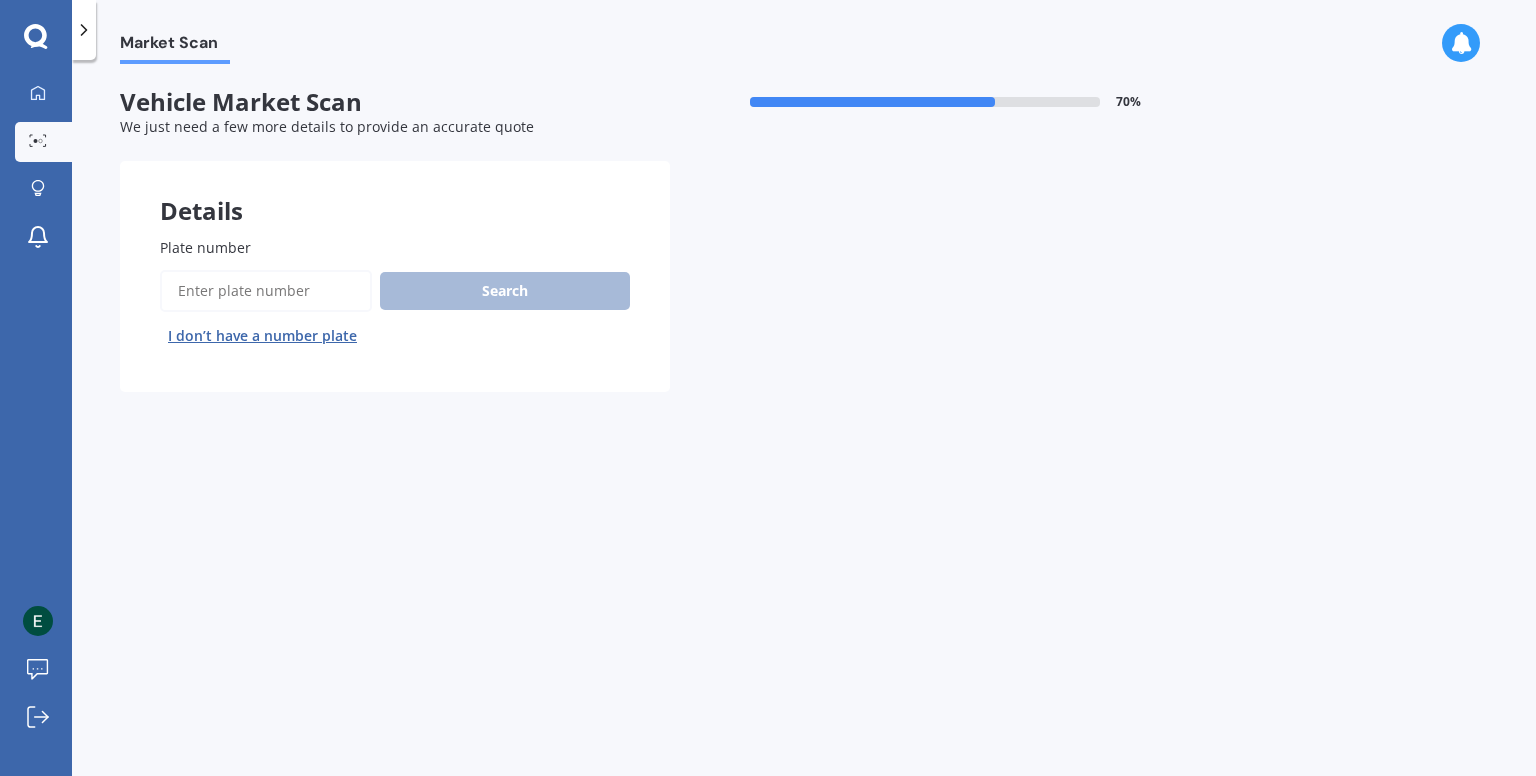 click on "Plate number" at bounding box center [266, 291] 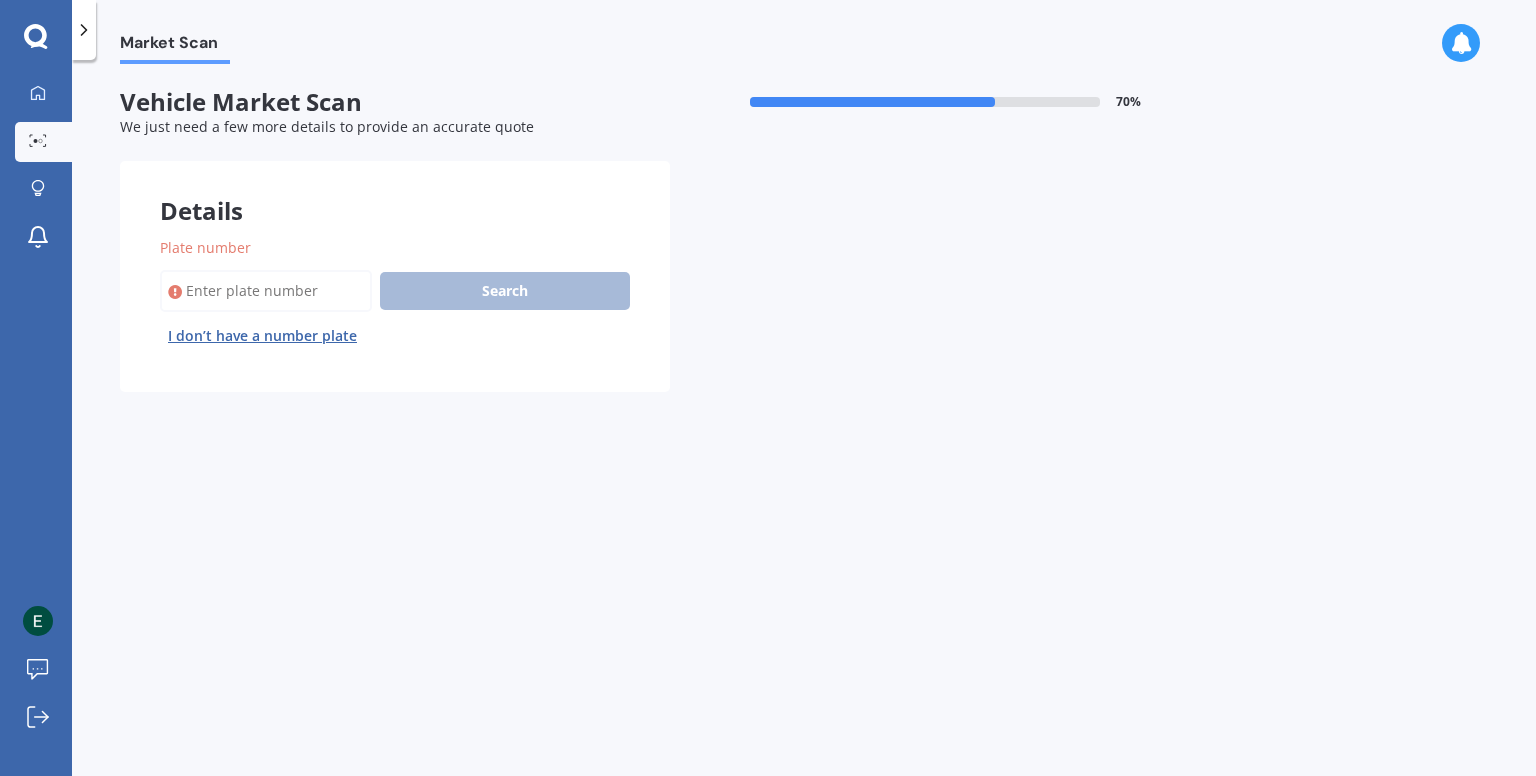 click on "I don’t have a number plate" at bounding box center (262, 336) 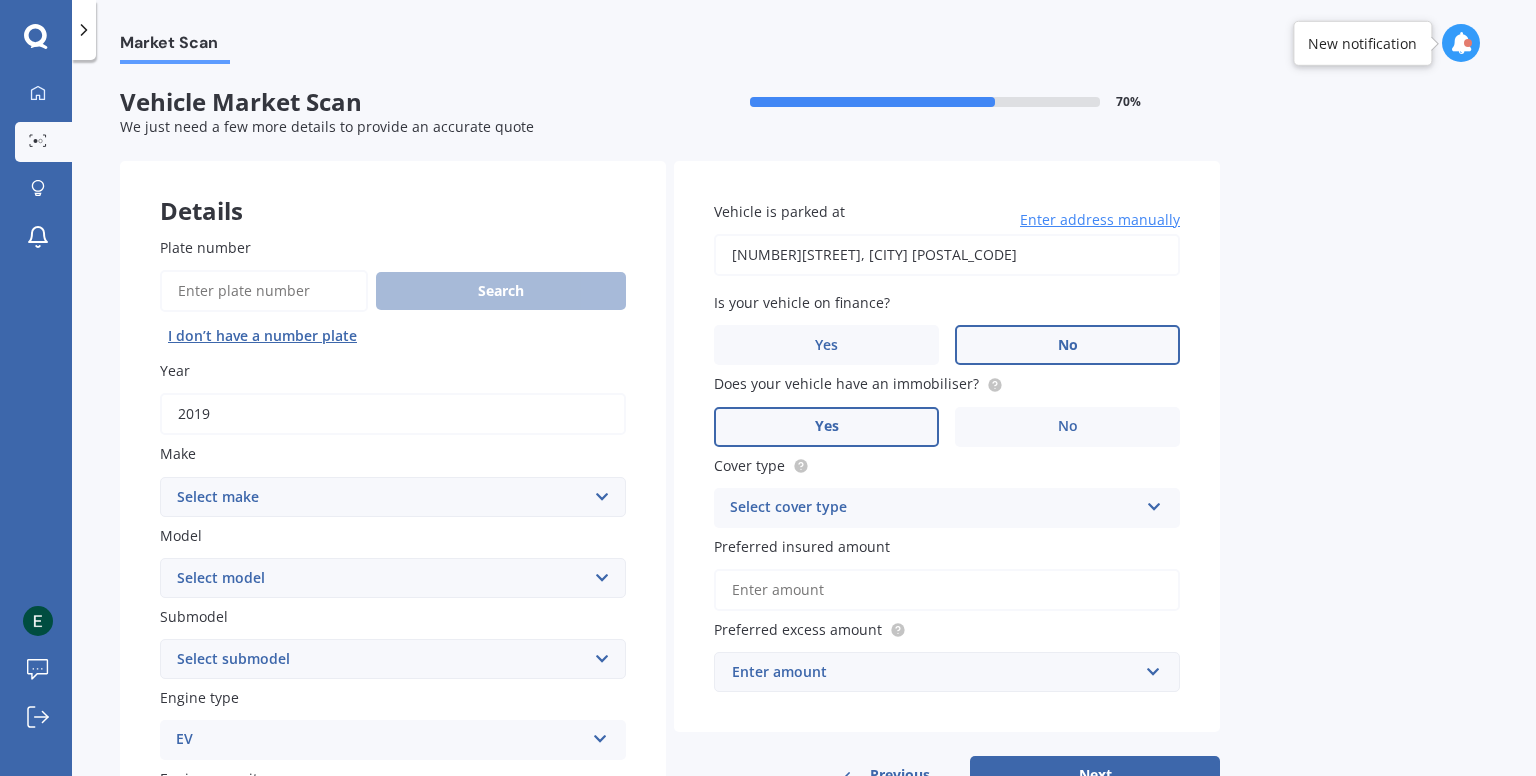 click on "Select cover type" at bounding box center (934, 508) 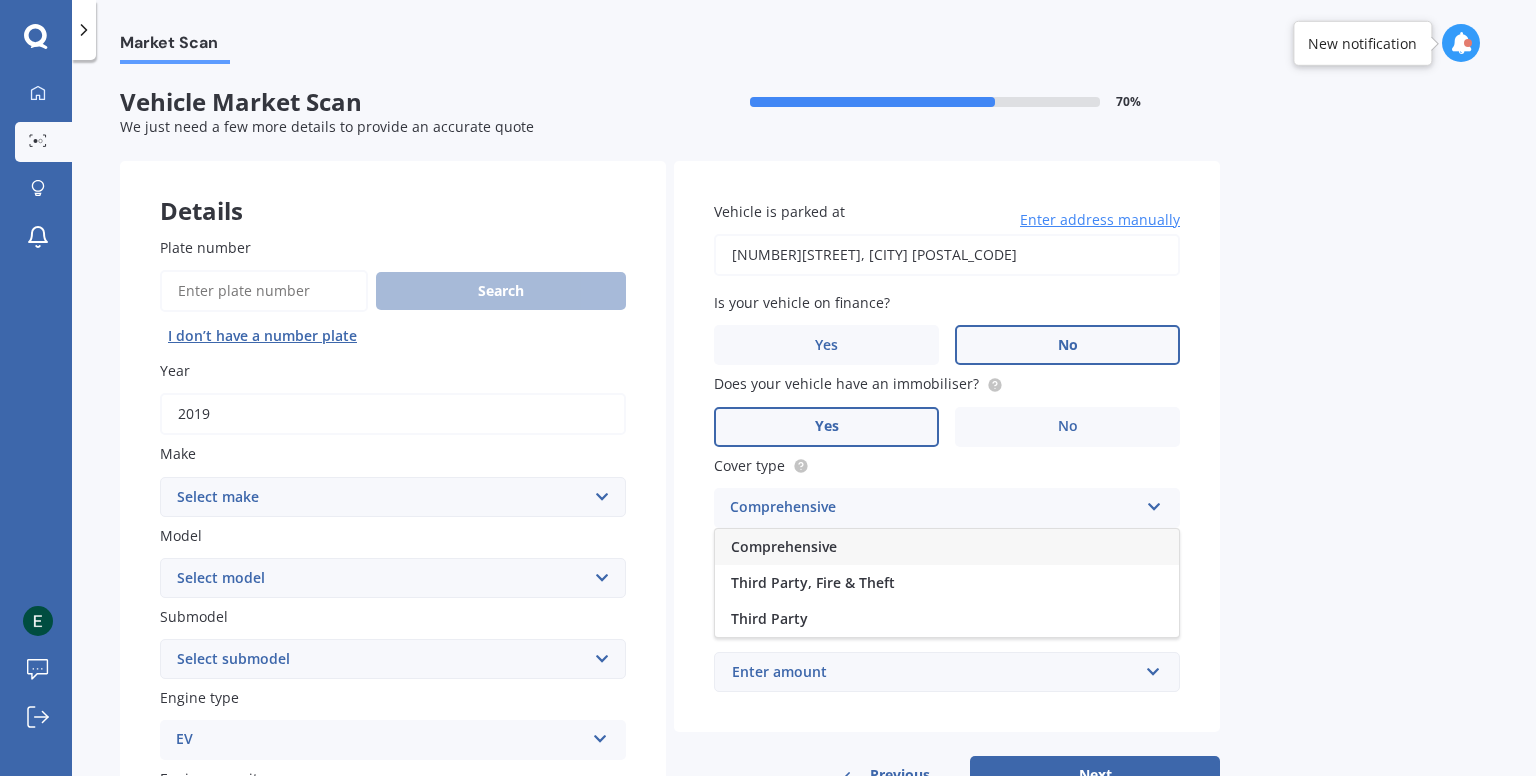 click on "Comprehensive" at bounding box center [947, 547] 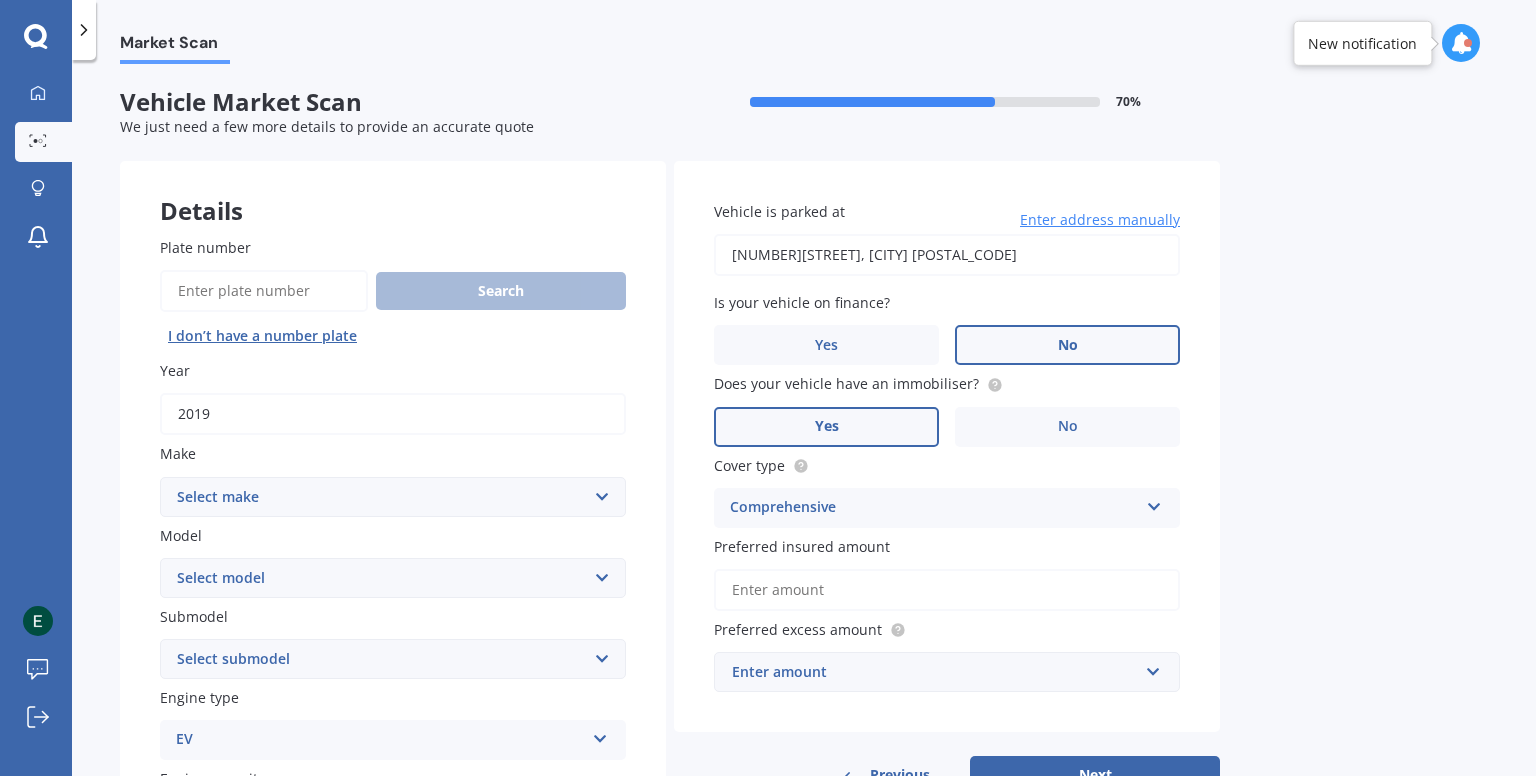 click on "Preferred insured amount" at bounding box center (947, 590) 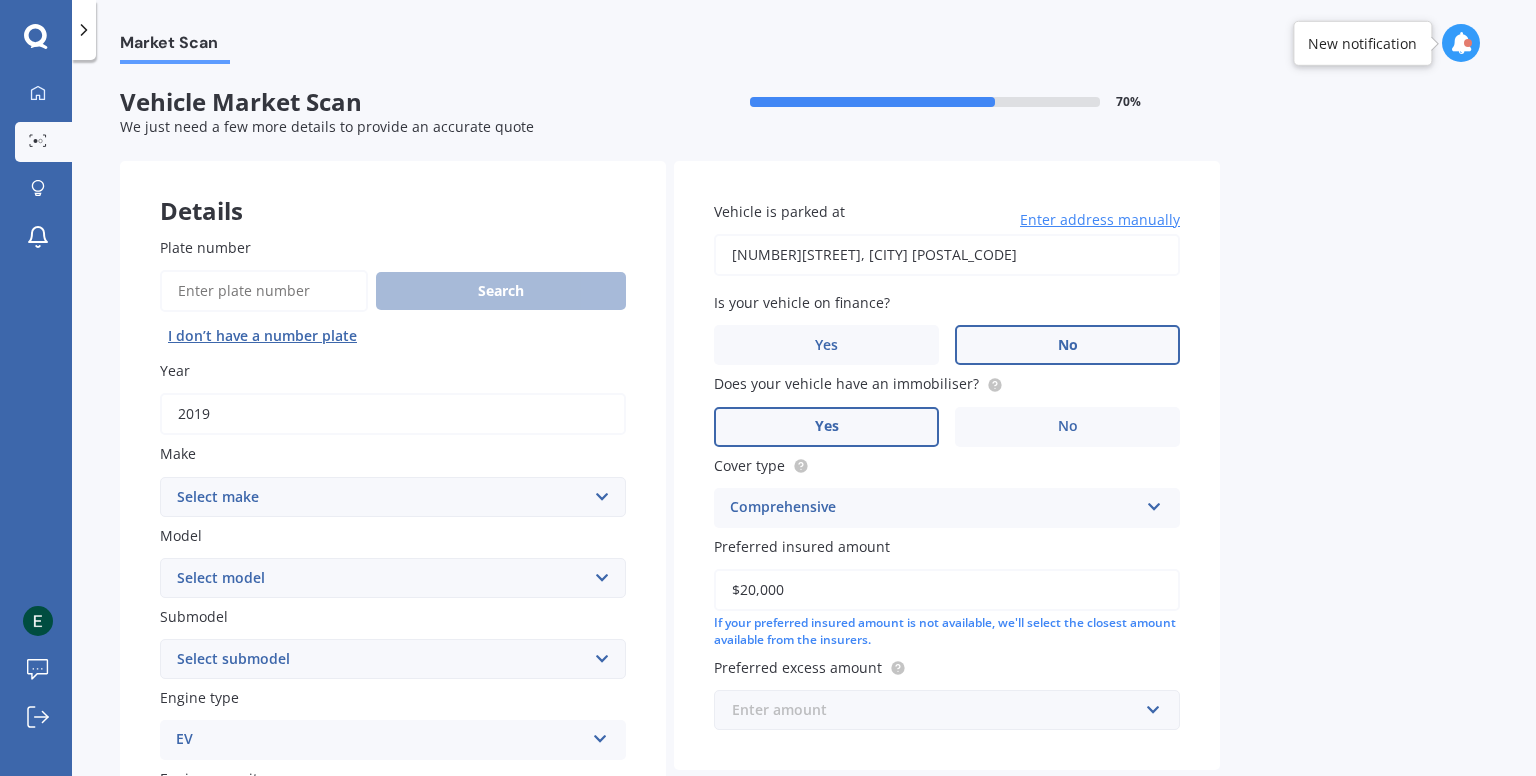 click at bounding box center [940, 710] 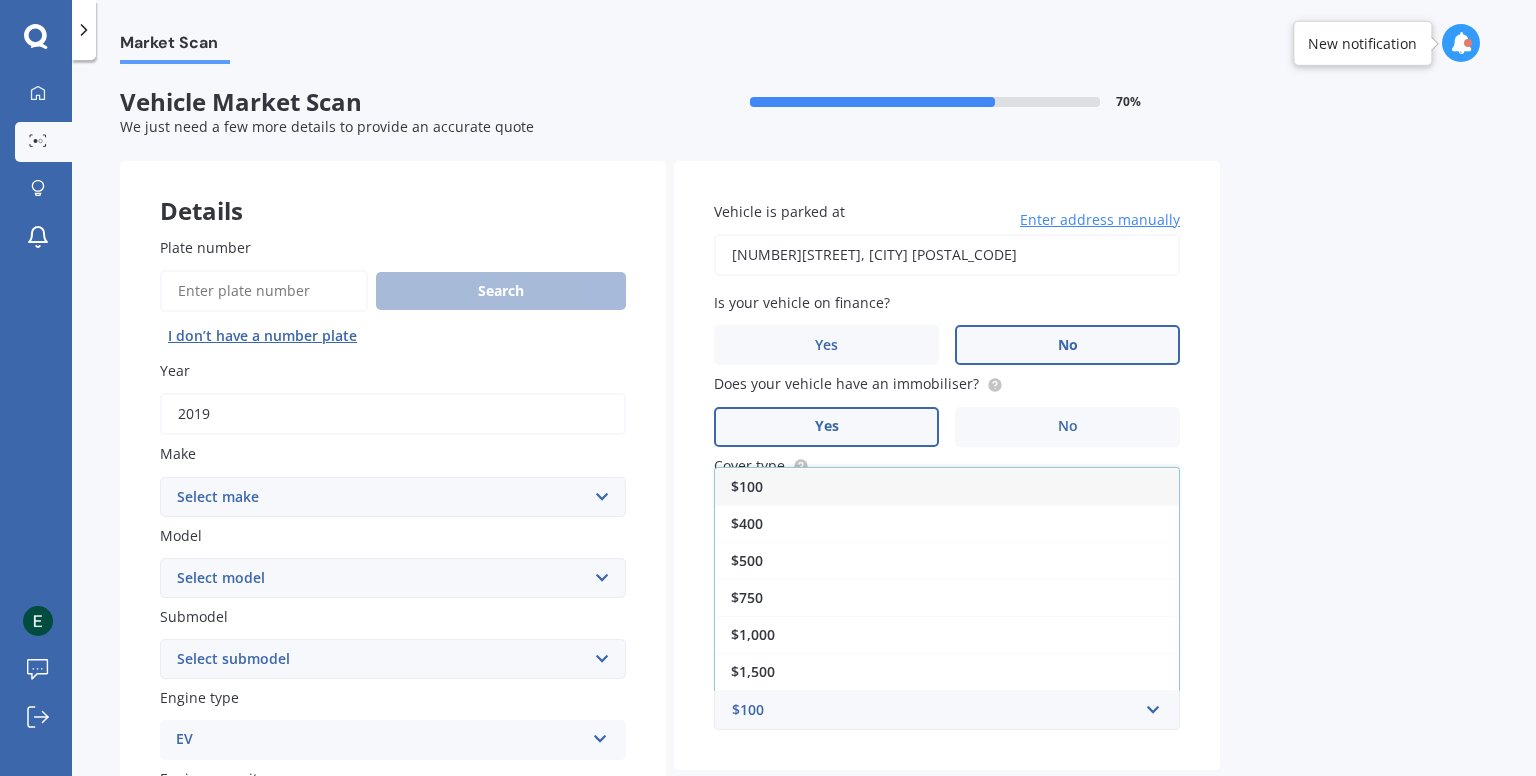 drag, startPoint x: 796, startPoint y: 602, endPoint x: 1025, endPoint y: 583, distance: 229.78687 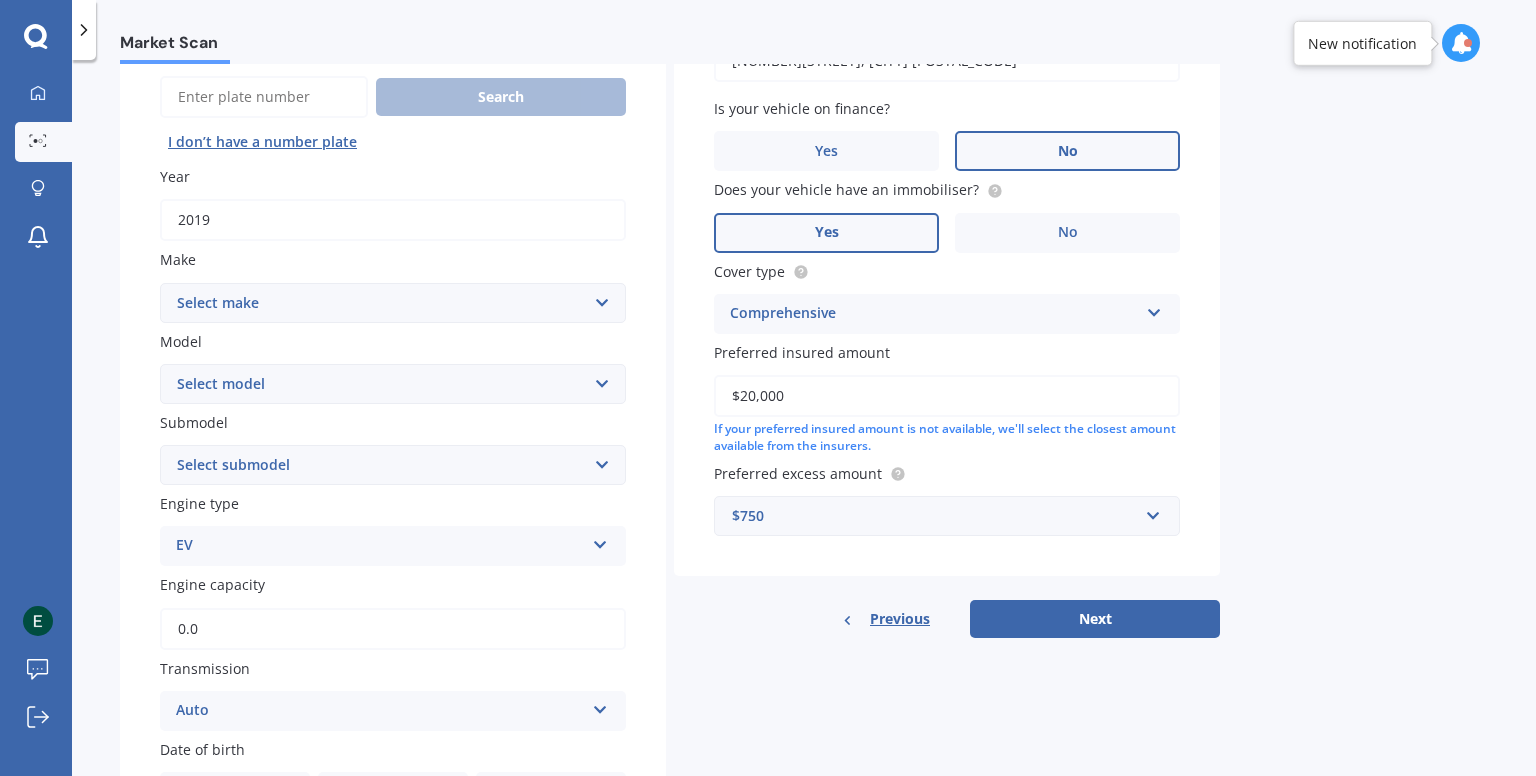 scroll, scrollTop: 196, scrollLeft: 0, axis: vertical 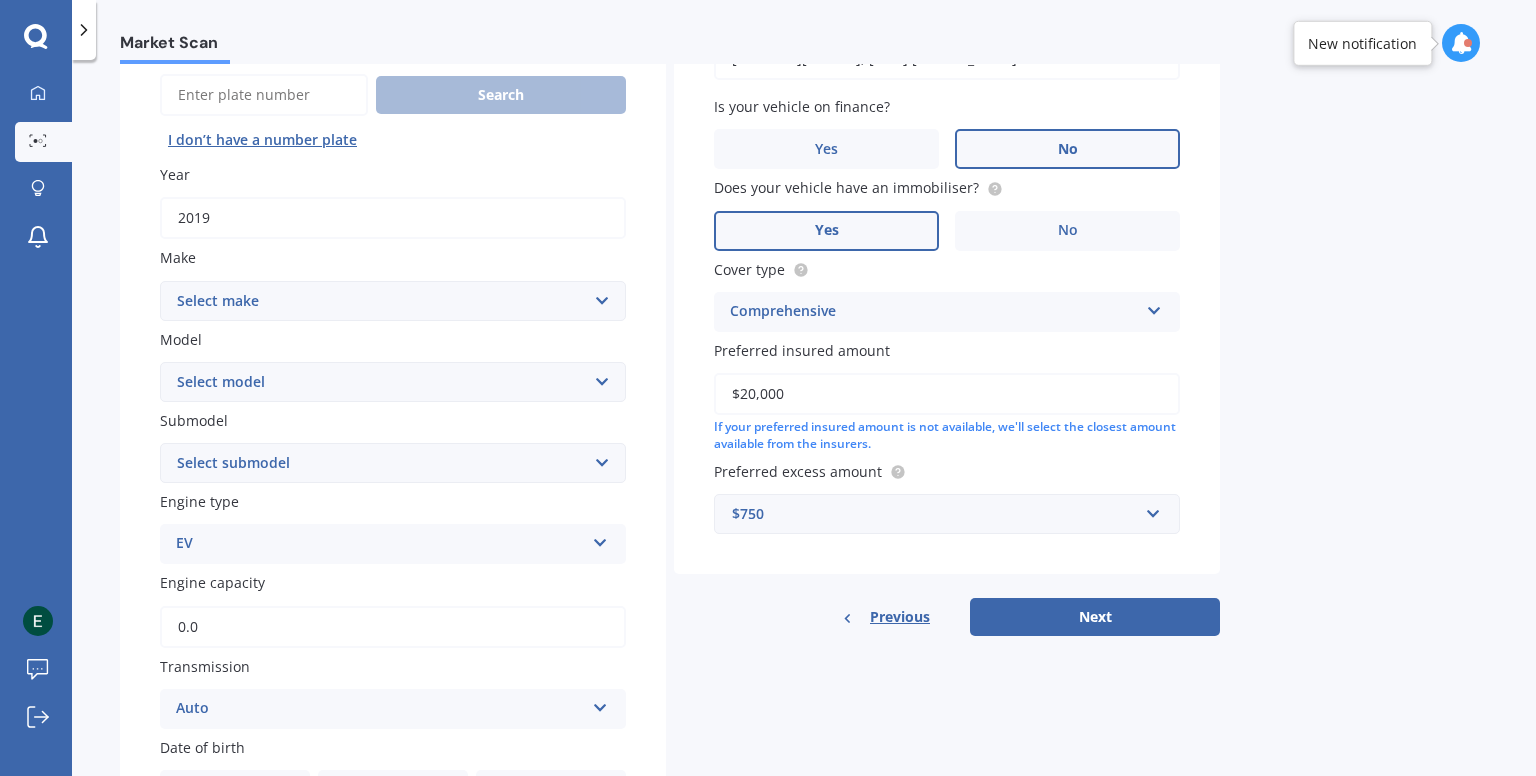 click on "Vehicle is parked at [NUMBER][STREET], [CITY] [POSTAL_CODE] Enter address manually Is your vehicle on finance? Yes No Does your vehicle have an immobiliser? Yes No Cover type Comprehensive Comprehensive Third Party, Fire & Theft Third Party Preferred insured amount $[NUMBER] If your preferred insured amount is not available, we'll select the closest amount available from the insurers. Preferred excess amount $[NUMBER] $[NUMBER] $[NUMBER] $[NUMBER] $[NUMBER] $[NUMBER] $[NUMBER] $[NUMBER] Previous Next" at bounding box center [947, 300] 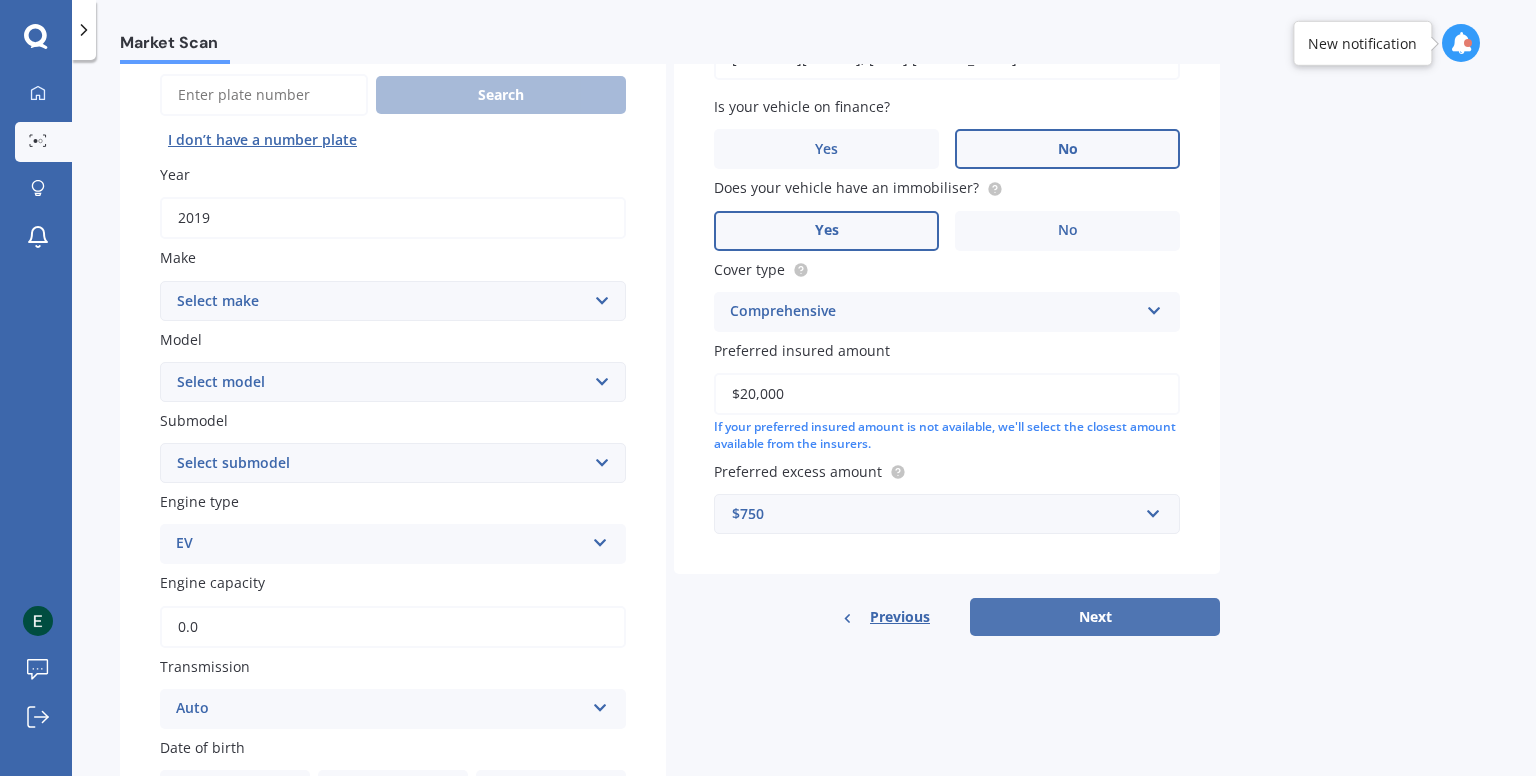 click on "Next" at bounding box center (1095, 617) 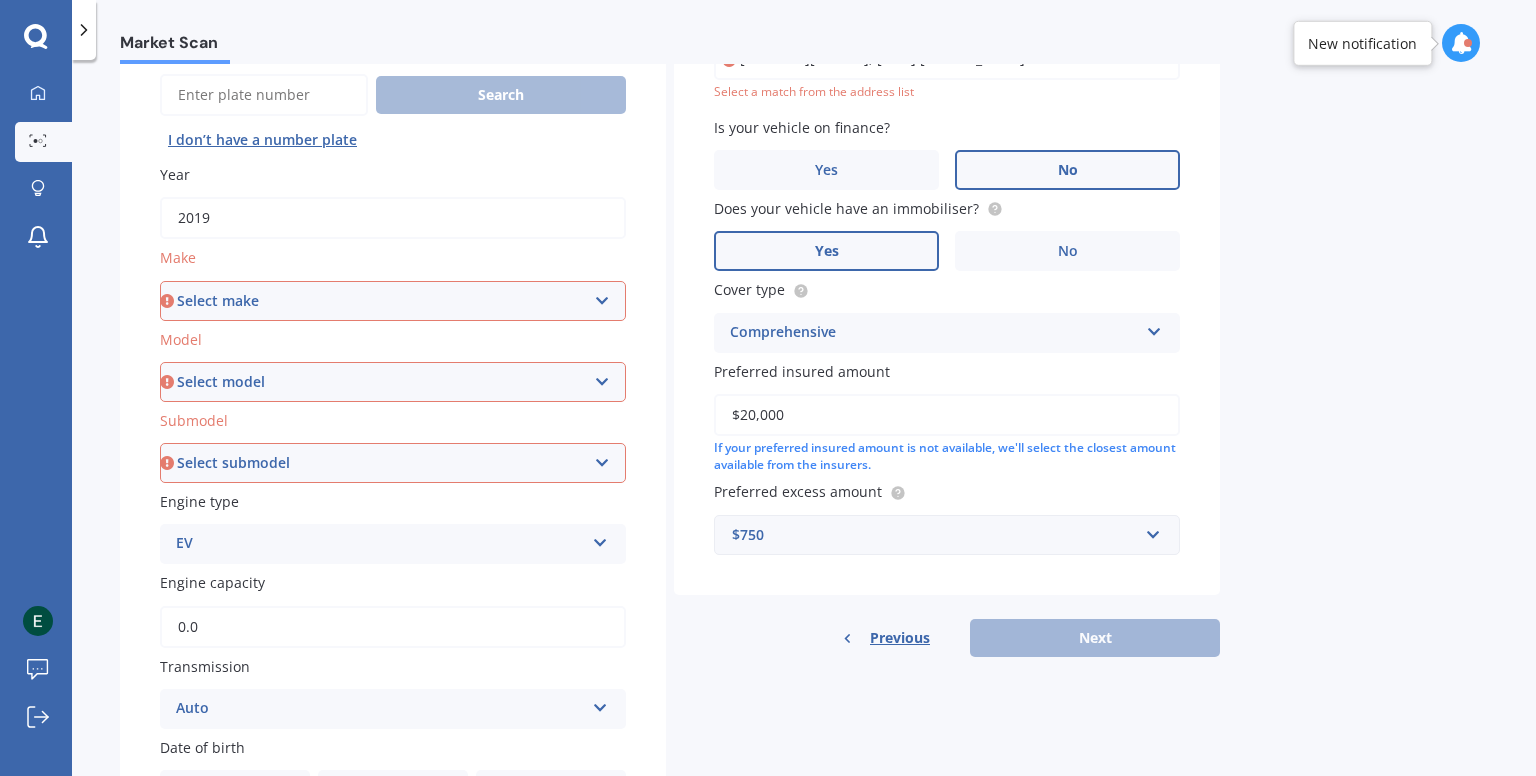 click on "Select make AC ALFA ROMEO ASTON MARTIN AUDI AUSTIN BEDFORD Bentley BMW BYD CADILLAC CAN-AM CHERY CHEVROLET CHRYSLER Citroen CRUISEAIR CUPRA DAEWOO DAIHATSU DAIMLER DAMON DIAHATSU DODGE EXOCET FACTORY FIVE FERRARI FIAT Fiord FLEETWOOD FORD FOTON FRASER GEELY GENESIS GEORGIE BOY GMC GREAT WALL GWM HAVAL HILLMAN HINO HOLDEN HOLIDAY RAMBLER HONDA HUMMER HYUNDAI INFINITI ISUZU IVECO JAC JAECOO JAGUAR JEEP KGM KIA LADA LAMBORGHINI LANCIA LANDROVER LDV LEXUS LINCOLN LOTUS LUNAR M.G M.G. MAHINDRA MASERATI MAZDA MCLAREN MERCEDES AMG Mercedes Benz MERCEDES-AMG MERCURY MINI MITSUBISHI MORGAN MORRIS NEWMAR NISSAN OMODA OPEL OXFORD PEUGEOT Plymouth Polestar PONTIAC PORSCHE PROTON RAM Range Rover Rayne RENAULT ROLLS ROYCE ROVER SAAB SATURN SEAT SHELBY SKODA SMART SSANGYONG SUBARU SUZUKI TATA TESLA TIFFIN Toyota TRIUMPH TVR Vauxhall VOLKSWAGEN VOLVO WESTFIELD WINNEBAGO ZX" at bounding box center [393, 301] 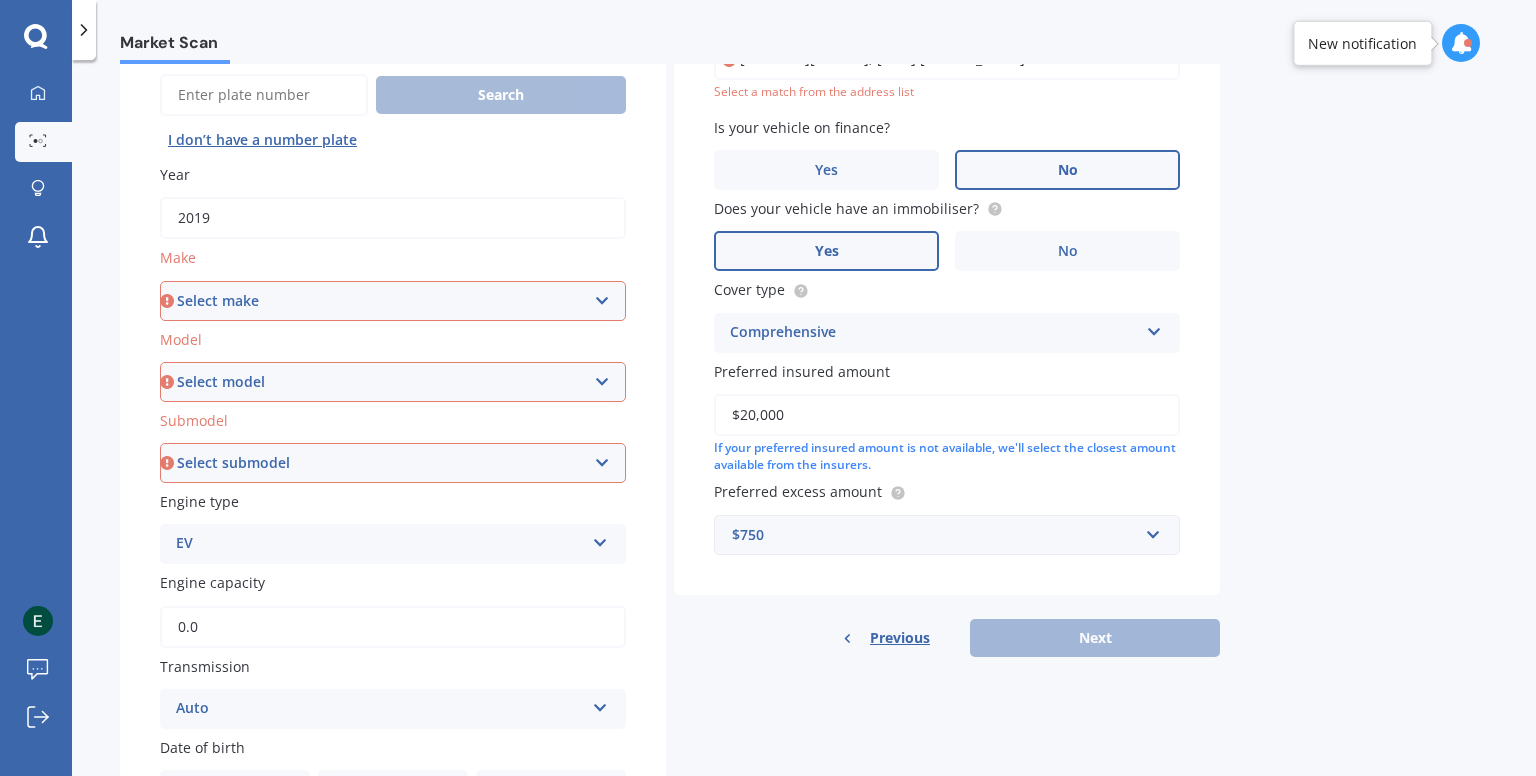select on "NISSAN" 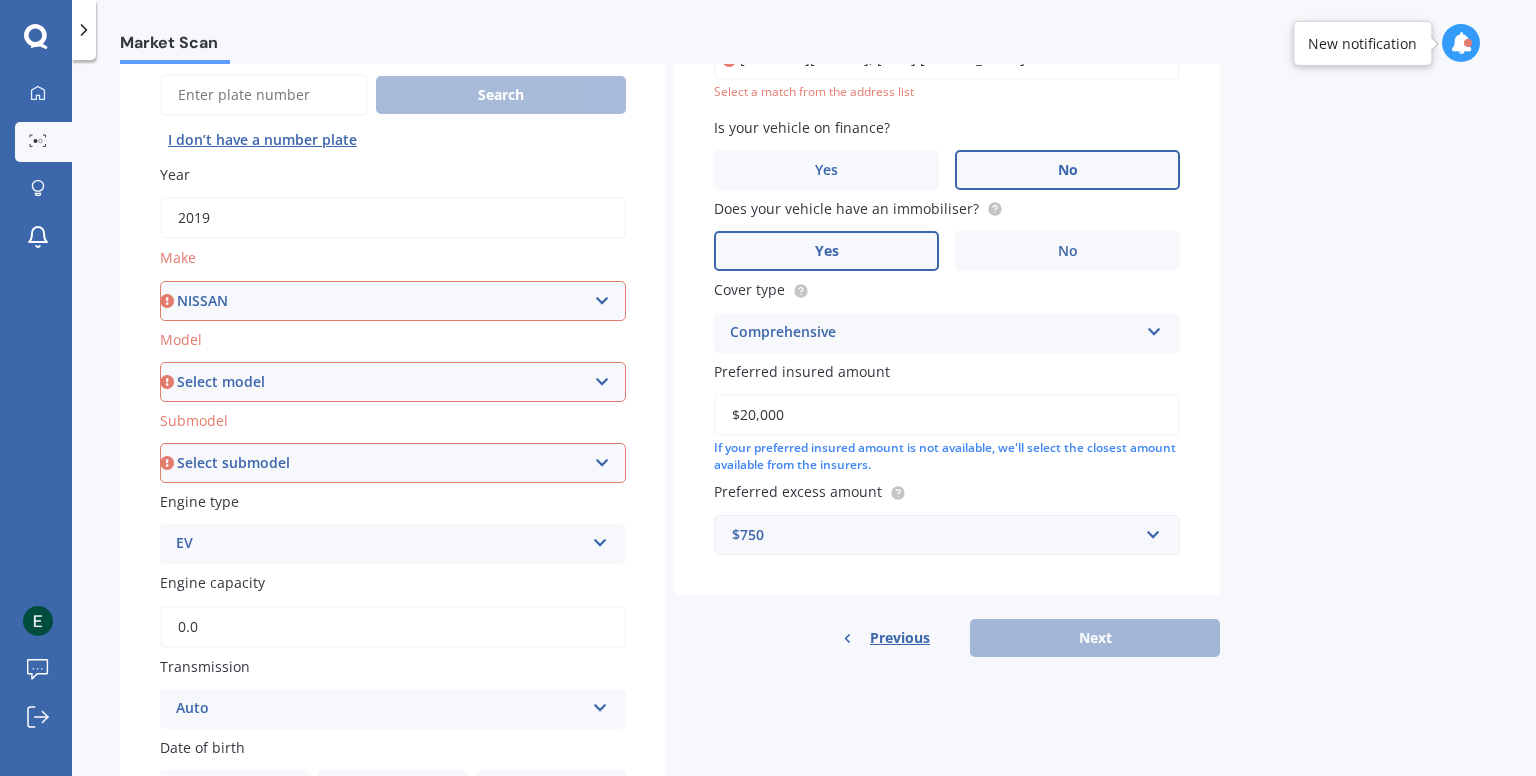 click on "Select make AC ALFA ROMEO ASTON MARTIN AUDI AUSTIN BEDFORD Bentley BMW BYD CADILLAC CAN-AM CHERY CHEVROLET CHRYSLER Citroen CRUISEAIR CUPRA DAEWOO DAIHATSU DAIMLER DAMON DIAHATSU DODGE EXOCET FACTORY FIVE FERRARI FIAT Fiord FLEETWOOD FORD FOTON FRASER GEELY GENESIS GEORGIE BOY GMC GREAT WALL GWM HAVAL HILLMAN HINO HOLDEN HOLIDAY RAMBLER HONDA HUMMER HYUNDAI INFINITI ISUZU IVECO JAC JAECOO JAGUAR JEEP KGM KIA LADA LAMBORGHINI LANCIA LANDROVER LDV LEXUS LINCOLN LOTUS LUNAR M.G M.G. MAHINDRA MASERATI MAZDA MCLAREN MERCEDES AMG Mercedes Benz MERCEDES-AMG MERCURY MINI MITSUBISHI MORGAN MORRIS NEWMAR NISSAN OMODA OPEL OXFORD PEUGEOT Plymouth Polestar PONTIAC PORSCHE PROTON RAM Range Rover Rayne RENAULT ROLLS ROYCE ROVER SAAB SATURN SEAT SHELBY SKODA SMART SSANGYONG SUBARU SUZUKI TATA TESLA TIFFIN Toyota TRIUMPH TVR Vauxhall VOLKSWAGEN VOLVO WESTFIELD WINNEBAGO ZX" at bounding box center (393, 301) 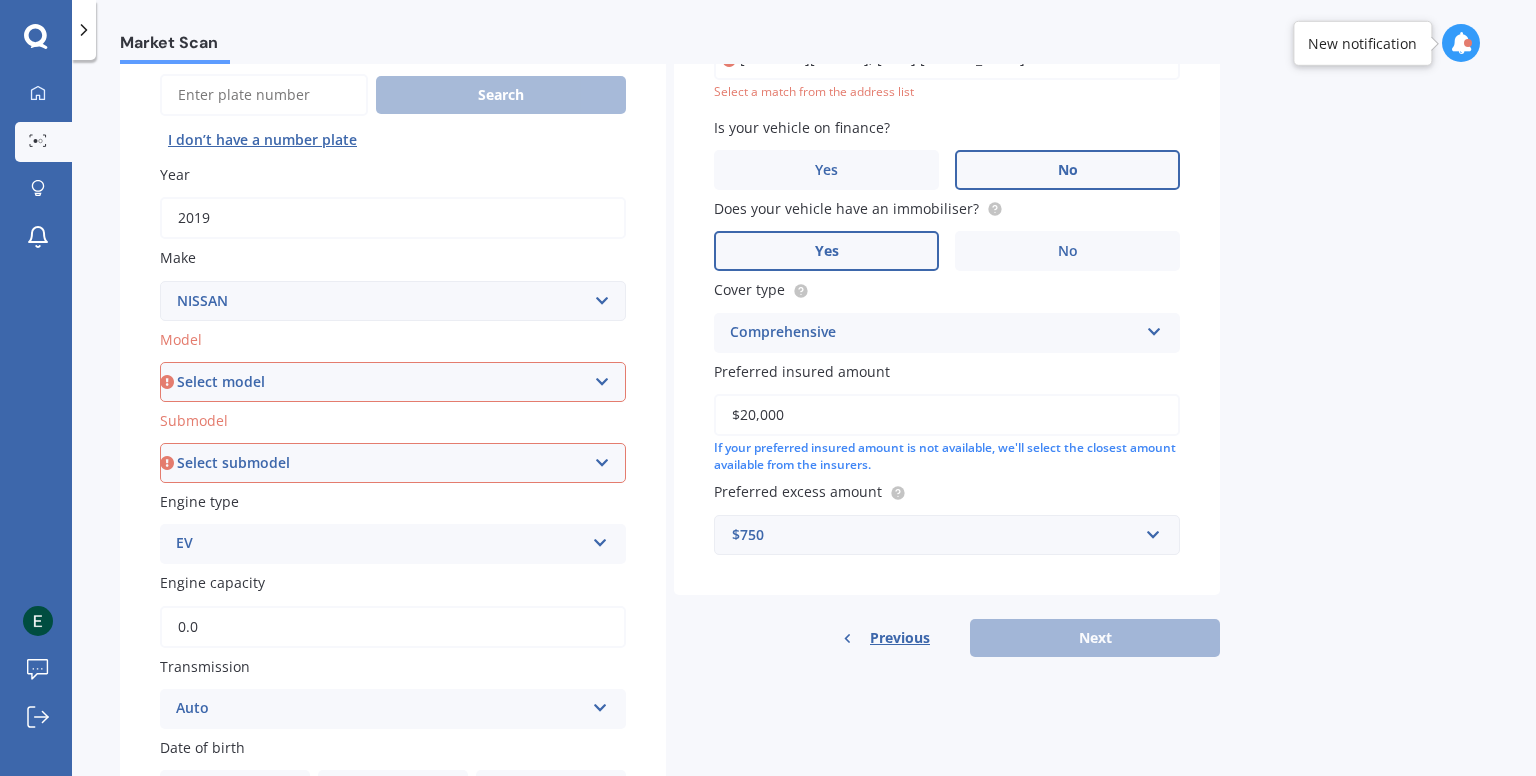 click on "Select model 1200 180SX 200SX 300ZX 350Z 370Z Ad Altima ARIYA Atlas Avenir Basarra Bluebird Caball Cabstar Camino Caravan Cedric Cefiro Cima Civillian Condor Crew Cube Datsun DAYZ Dualis e-NV200 ElGrand Expert Fairlady Figaro Fuga Gloria GTR Homy Infiniti Juke Kicks Lafesta Largo Latio Laurel Leaf Leopard Liberty Lucino March Maxima Micra Mistral Murano Navara Navara DX Note Note Turbo NV NV100 NV350 NX Pao Pathfinder Patrol Prairie Presage Presea Primastar Primera Pulsar Qashqai Regulus Rnessa S-Cargo Safari Sakura Sentra Serena Silvia Skyline Stagea Sunny Sylphy Teana Terrano Tiida Tino Titan Urvan Vanette Wingroad X-Trail Z" at bounding box center (393, 382) 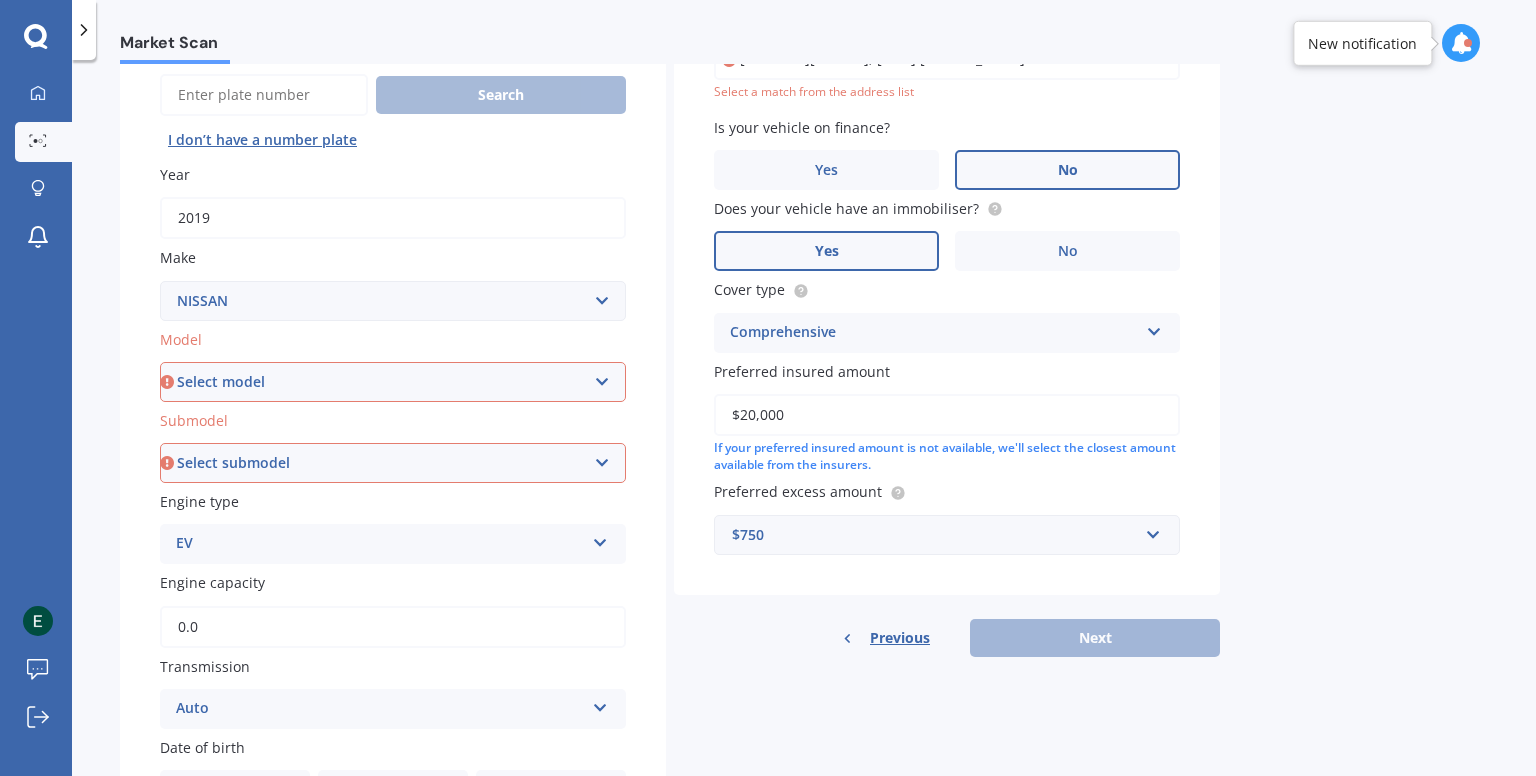 select on "LEAF" 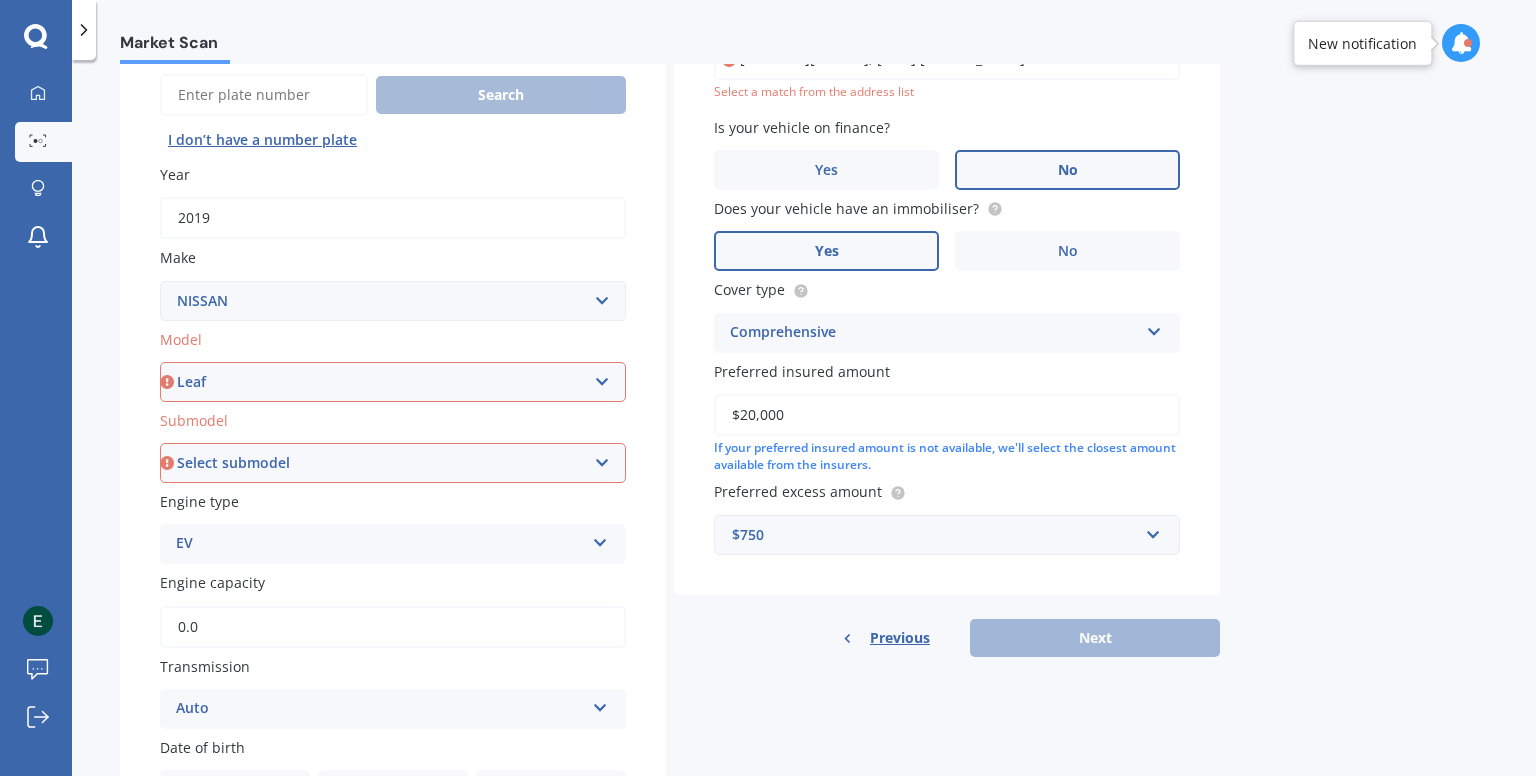 click on "Select model 1200 180SX 200SX 300ZX 350Z 370Z Ad Altima ARIYA Atlas Avenir Basarra Bluebird Caball Cabstar Camino Caravan Cedric Cefiro Cima Civillian Condor Crew Cube Datsun DAYZ Dualis e-NV200 ElGrand Expert Fairlady Figaro Fuga Gloria GTR Homy Infiniti Juke Kicks Lafesta Largo Latio Laurel Leaf Leopard Liberty Lucino March Maxima Micra Mistral Murano Navara Navara DX Note Note Turbo NV NV100 NV350 NX Pao Pathfinder Patrol Prairie Presage Presea Primastar Primera Pulsar Qashqai Regulus Rnessa S-Cargo Safari Sakura Sentra Serena Silvia Skyline Stagea Sunny Sylphy Teana Terrano Tiida Tino Titan Urvan Vanette Wingroad X-Trail Z" at bounding box center (393, 382) 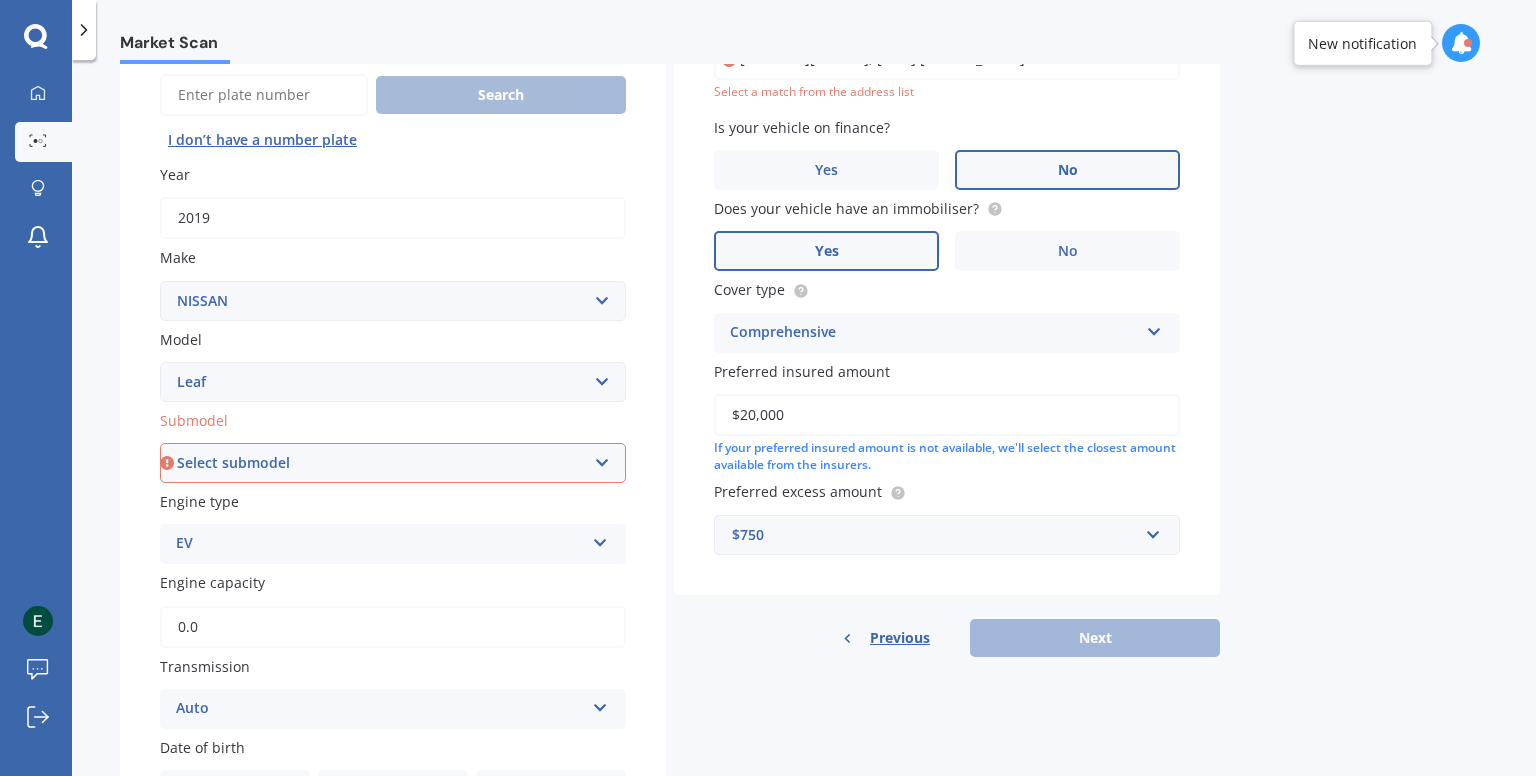click on "Select submodel EV Hybrid" at bounding box center [393, 463] 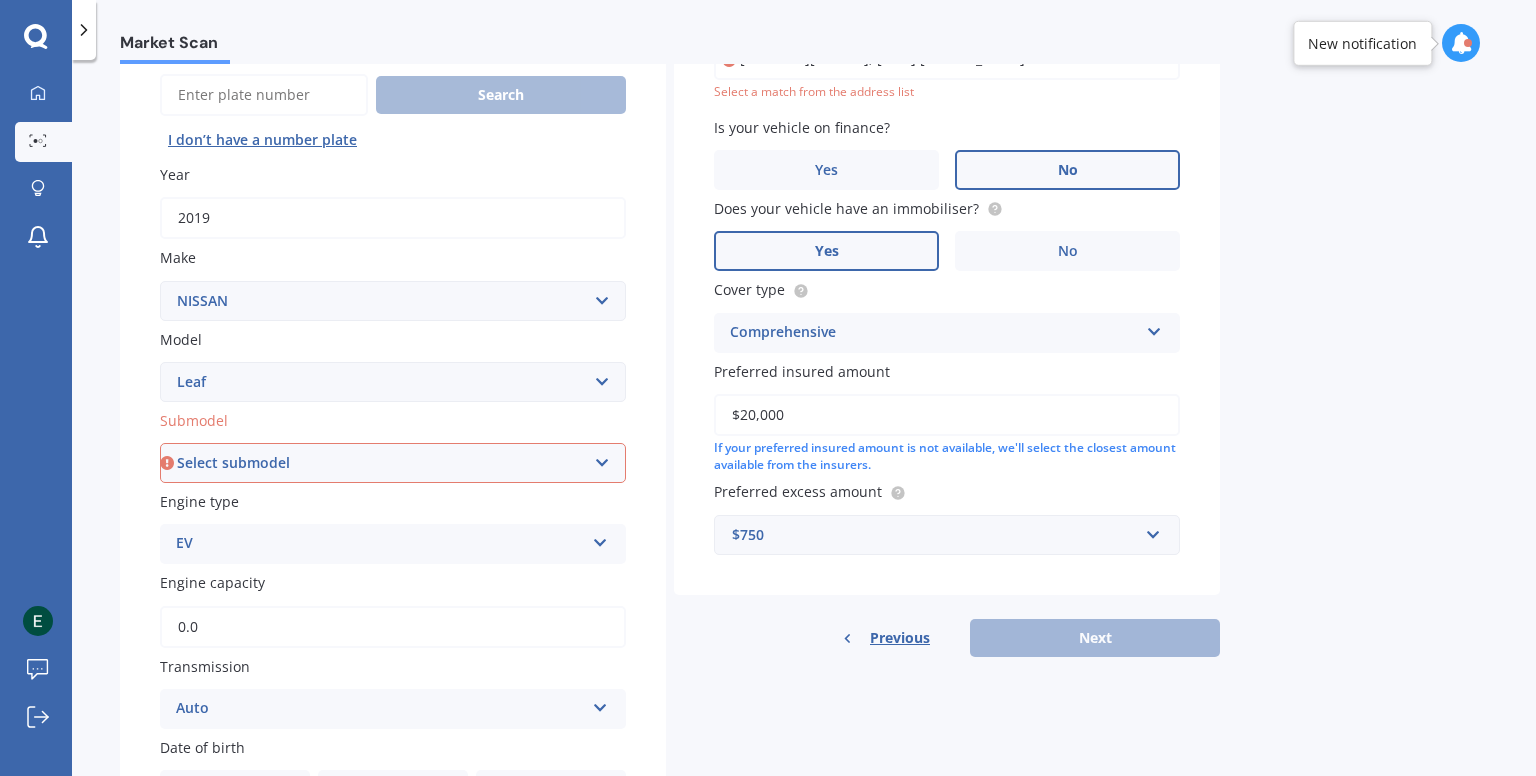 select on "EV" 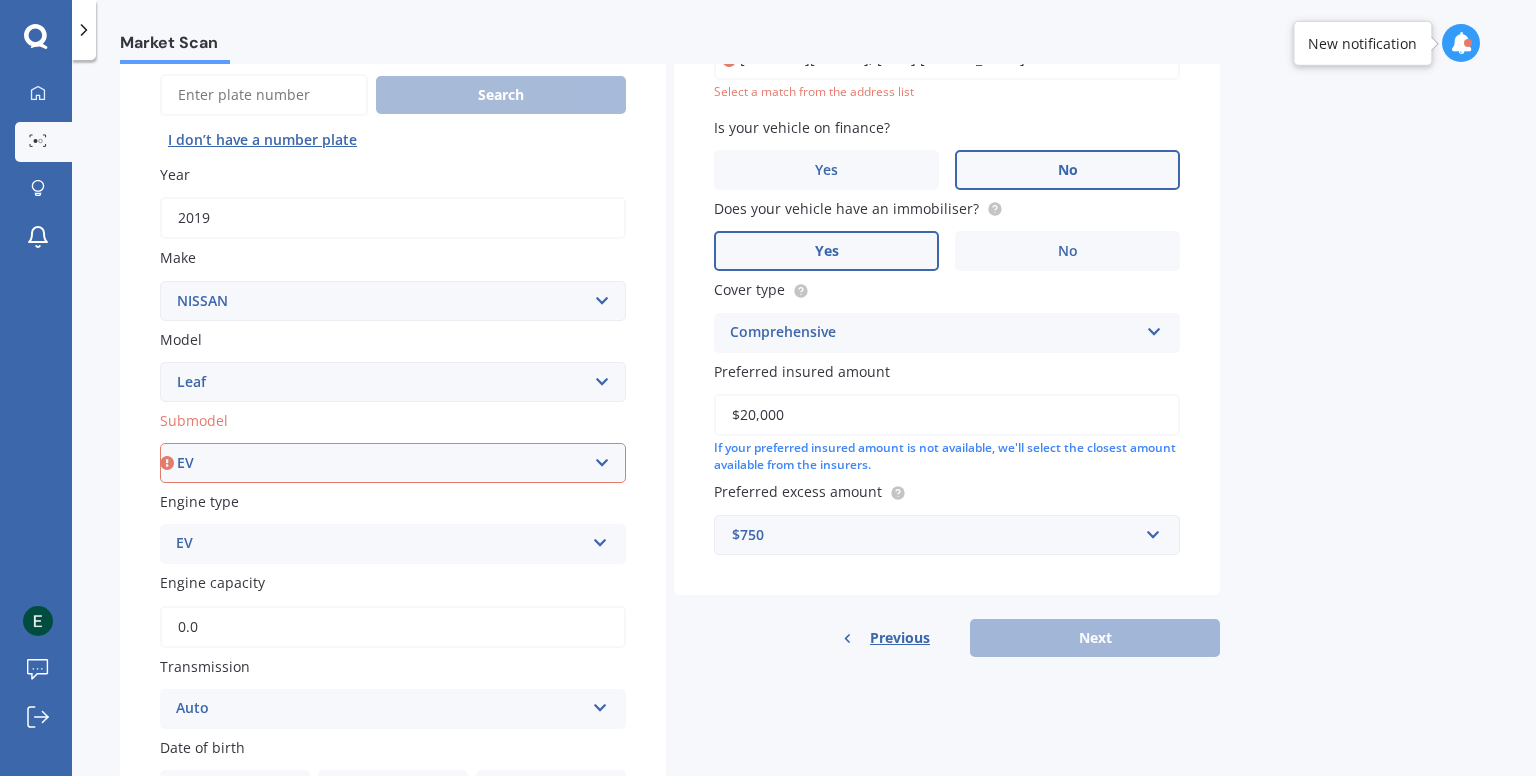 click on "Select submodel EV Hybrid" at bounding box center [393, 463] 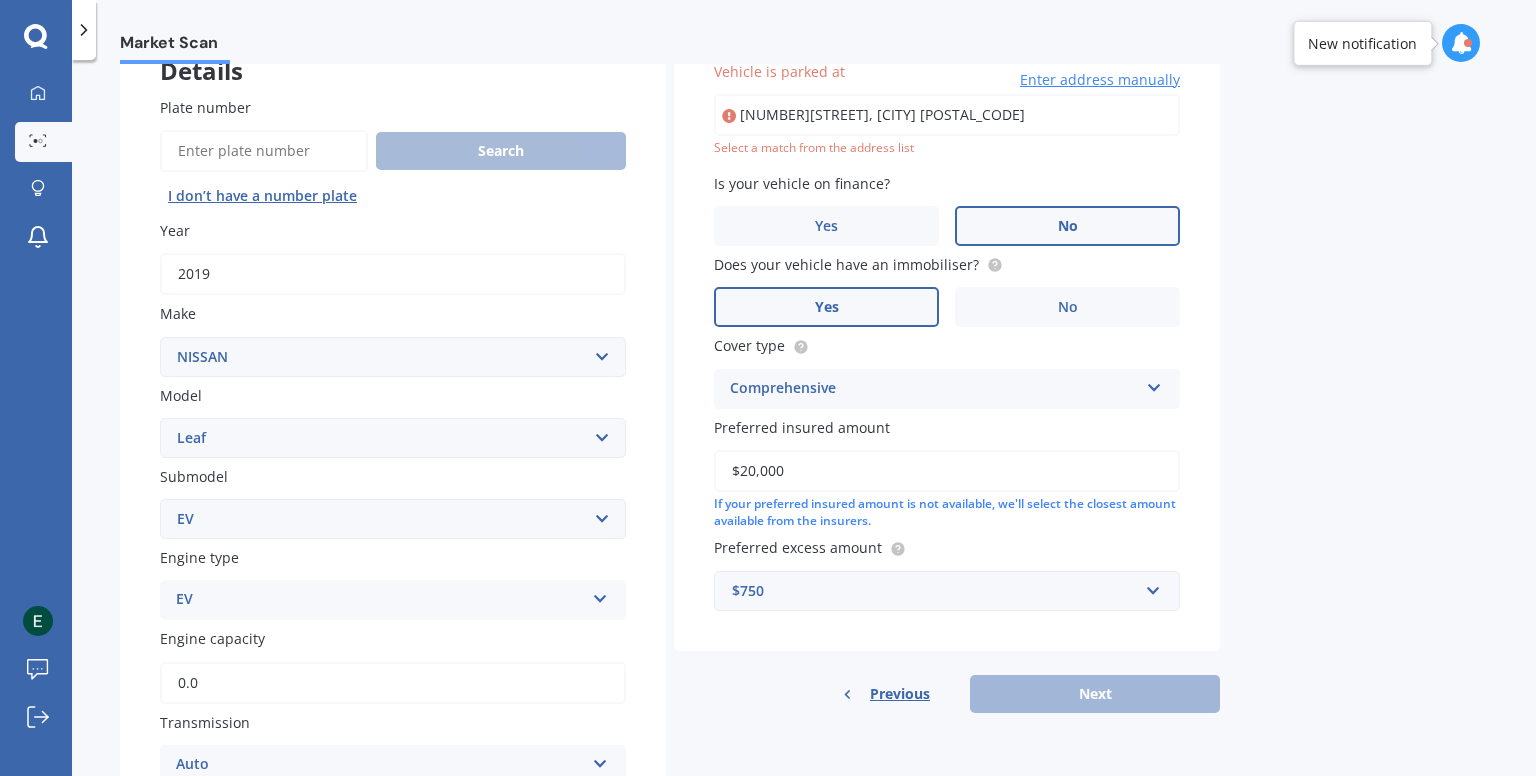 scroll, scrollTop: 136, scrollLeft: 0, axis: vertical 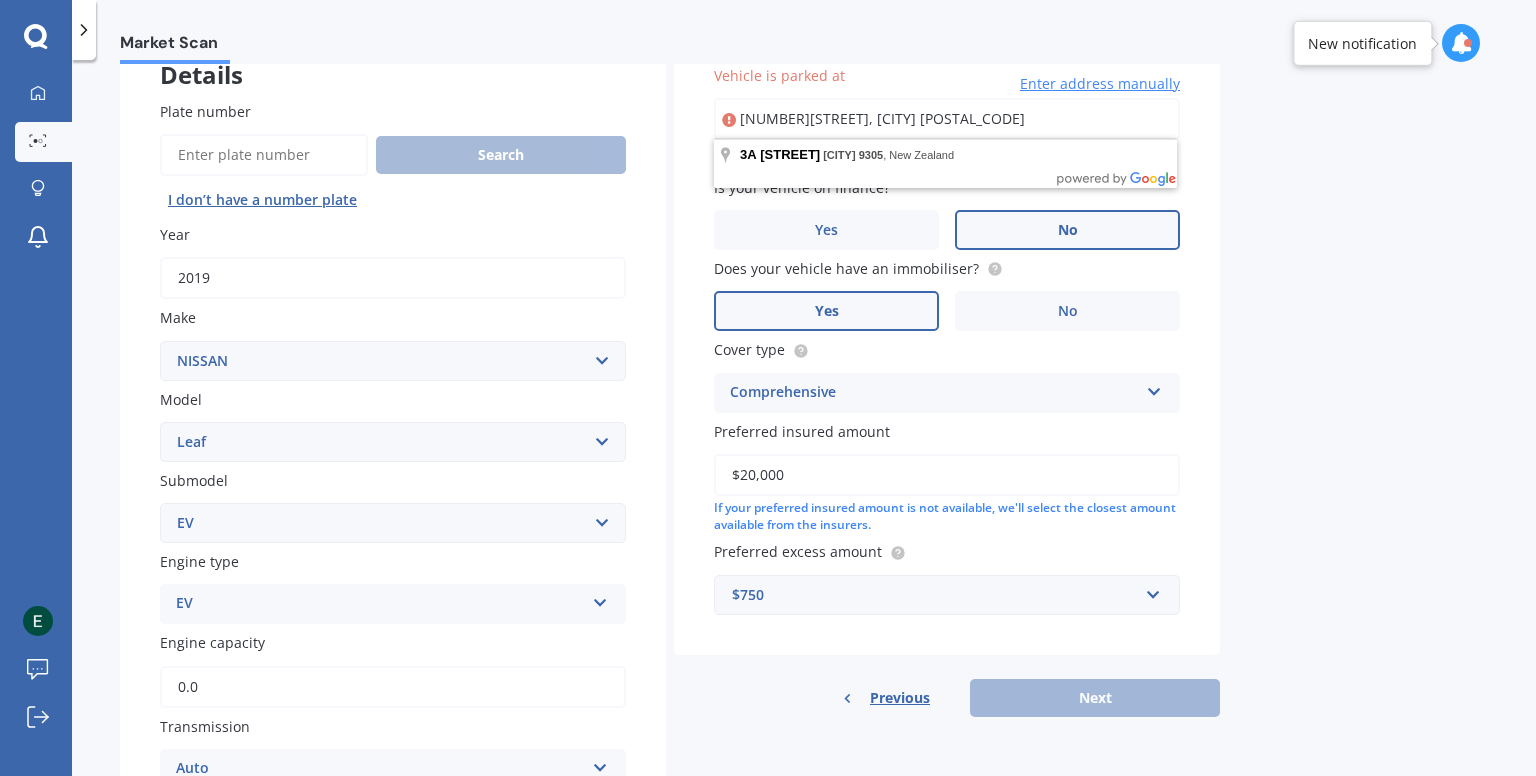 click on "[NUMBER][STREET], [CITY] [POSTAL_CODE]" at bounding box center (947, 119) 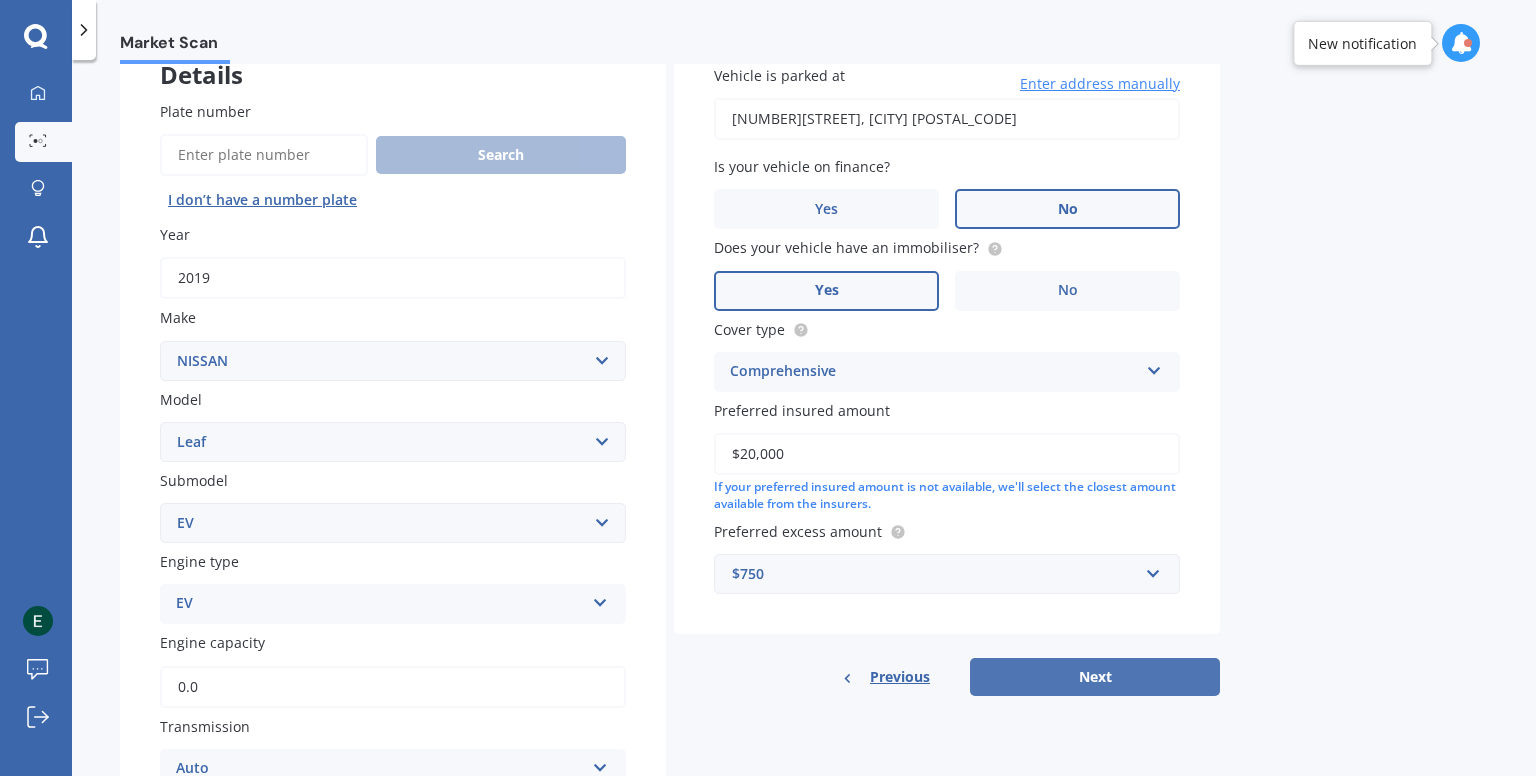 click on "Next" at bounding box center [1095, 677] 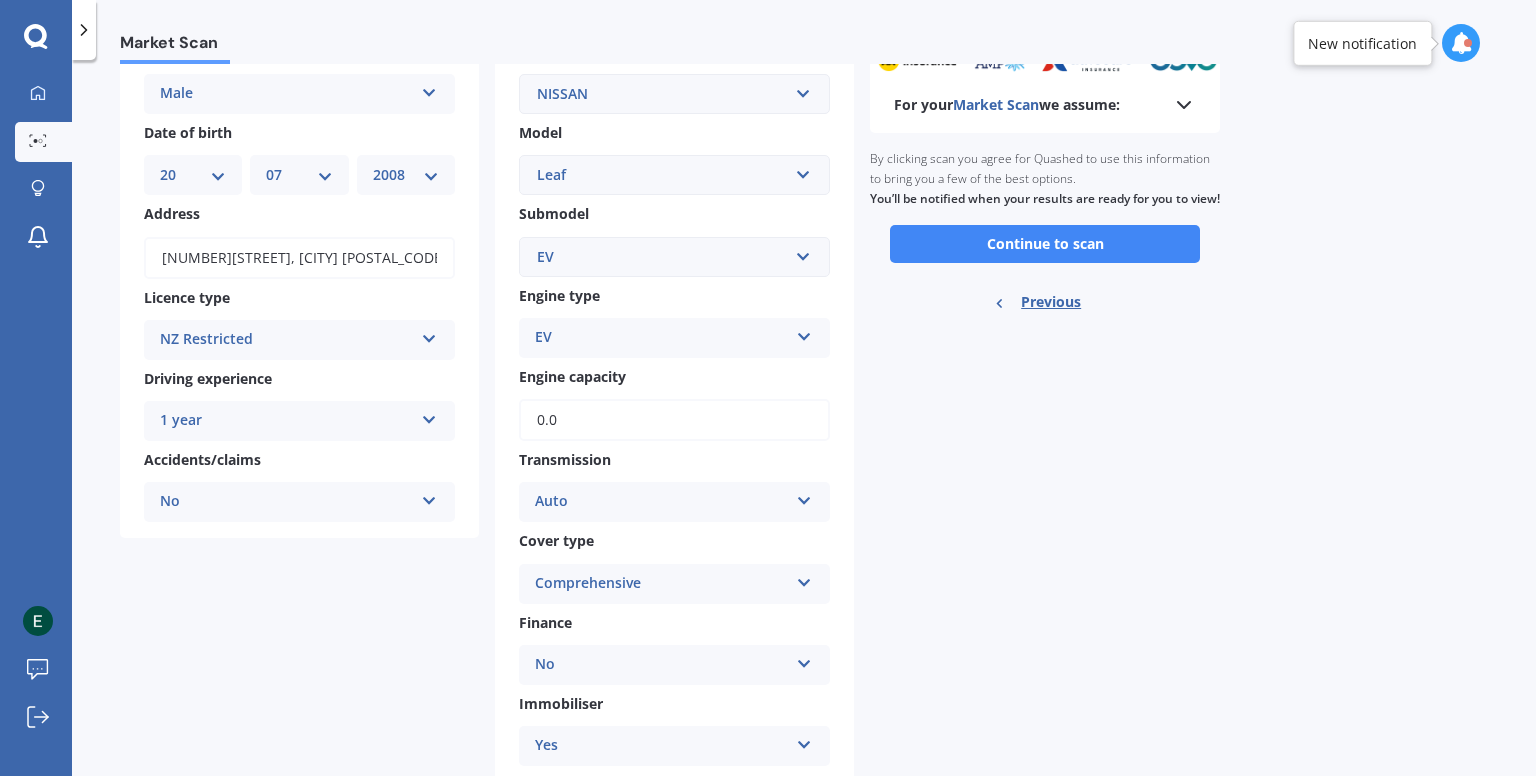scroll, scrollTop: 0, scrollLeft: 0, axis: both 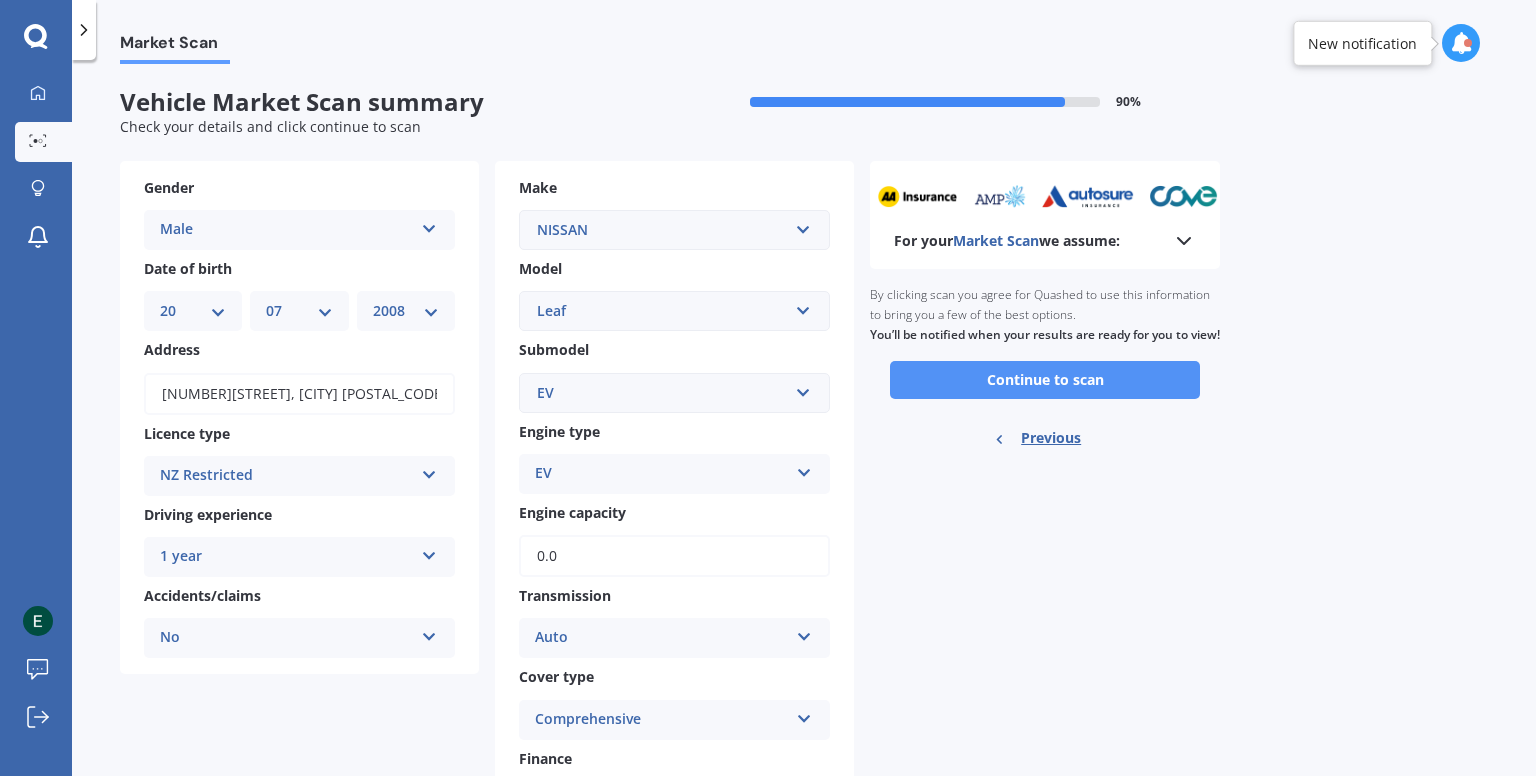 click on "Continue to scan" at bounding box center [1045, 380] 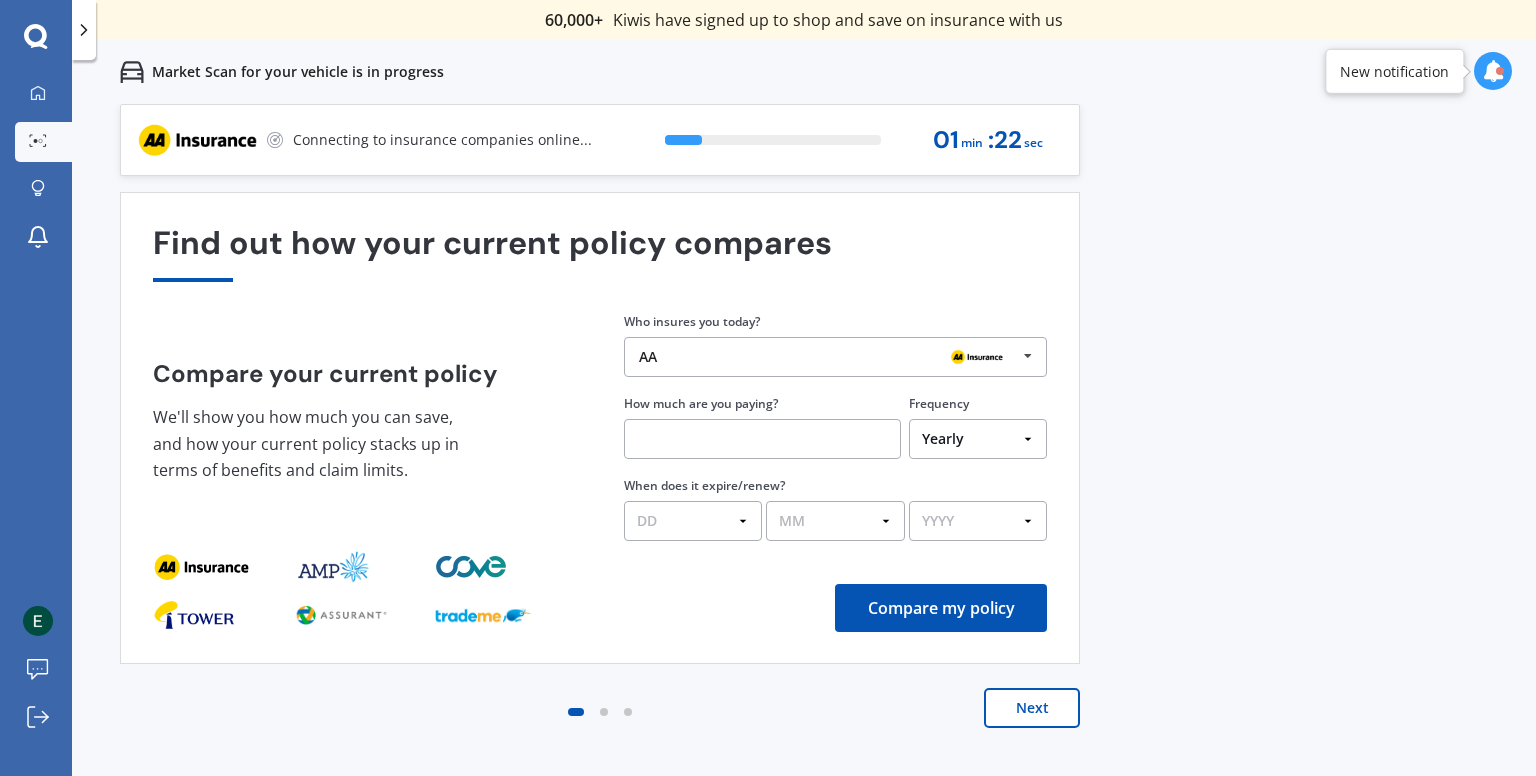 click on "Find out how your current policy compares Compare your current policy  We'll show you how much you can save, and how your current policy stacks up in terms of benefits and claim limits. Enter your policy information Who insures you today? AA AA Tower AMI State AMP ANZ ASB BNZ Trade Me Insurance Westpac Other How much are you paying? Frequency Yearly Six-Monthly Quarterly Monthly Fortnightly Weekly One-Off When does it expire/renew? DD 01 02 03 04 05 06 07 08 09 10 11 12 13 14 15 16 17 18 19 20 21 22 23 24 25 26 27 28 29 30 31 MM 01 02 03 04 05 06 07 08 09 10 11 12 YYYY 2026 2025 2024 Compare my policy" at bounding box center (600, 428) 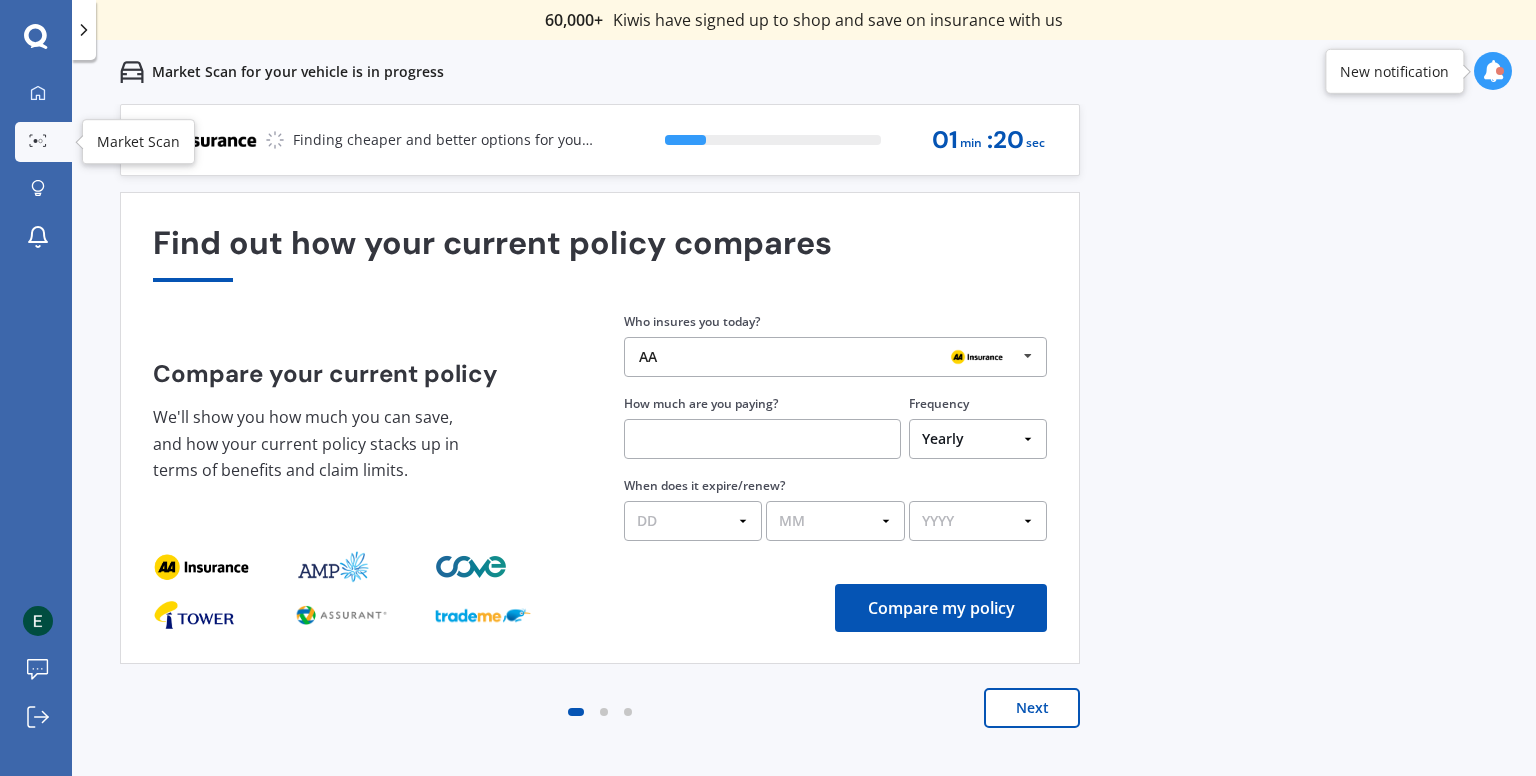 click on "Market Scan" at bounding box center [43, 142] 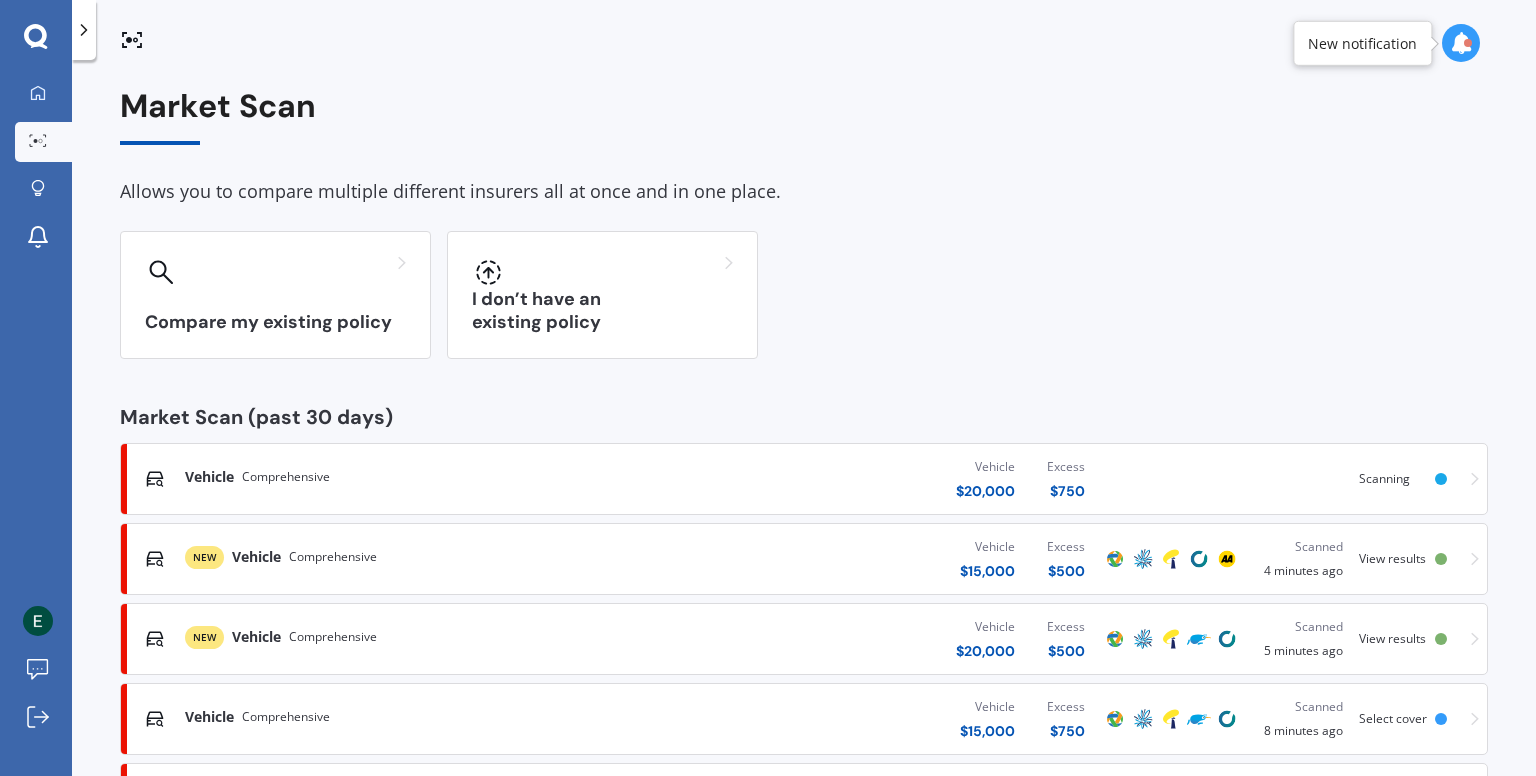 scroll, scrollTop: 132, scrollLeft: 0, axis: vertical 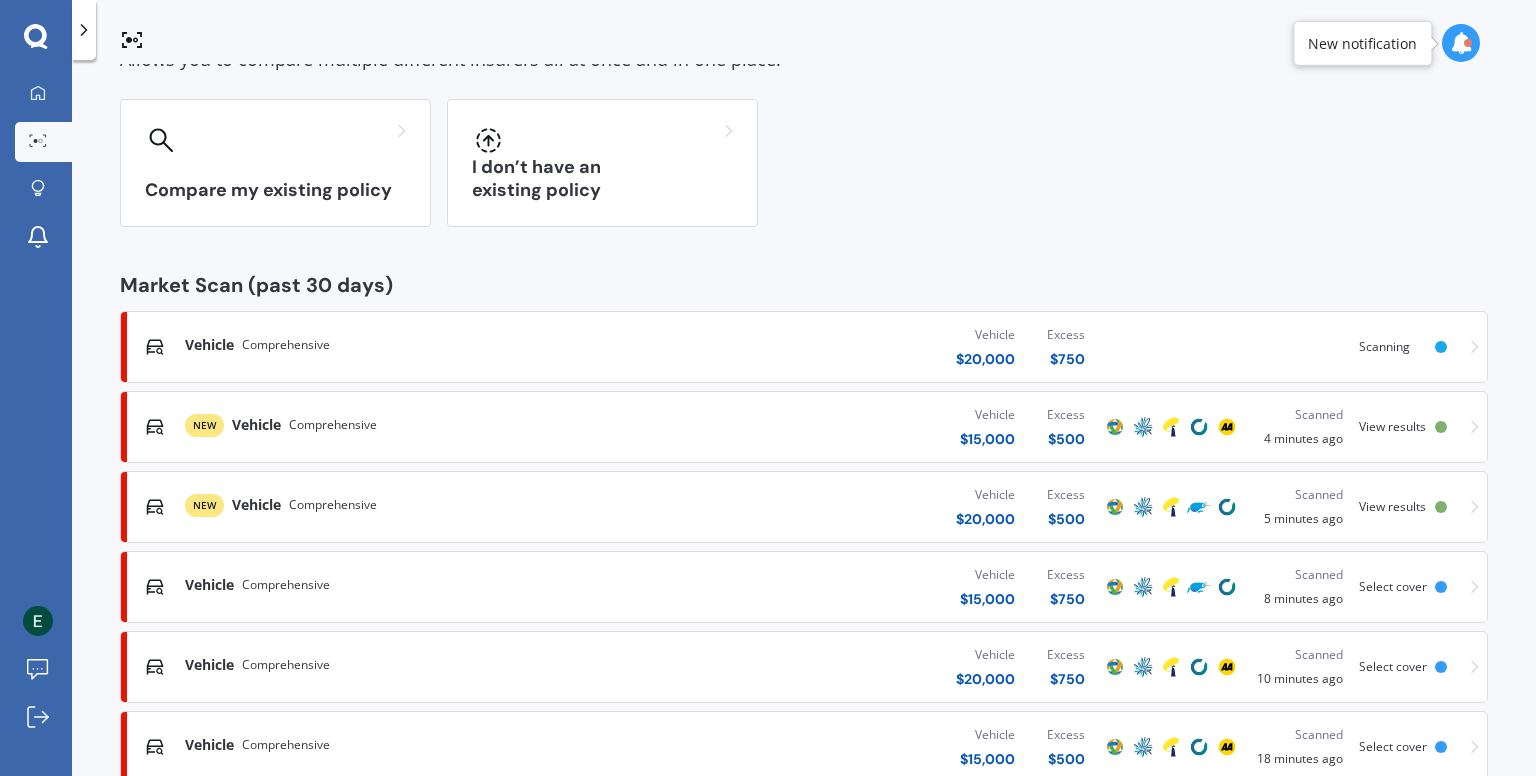 click on "Vehicle $ 20,000 Excess $ 500" at bounding box center [862, 507] 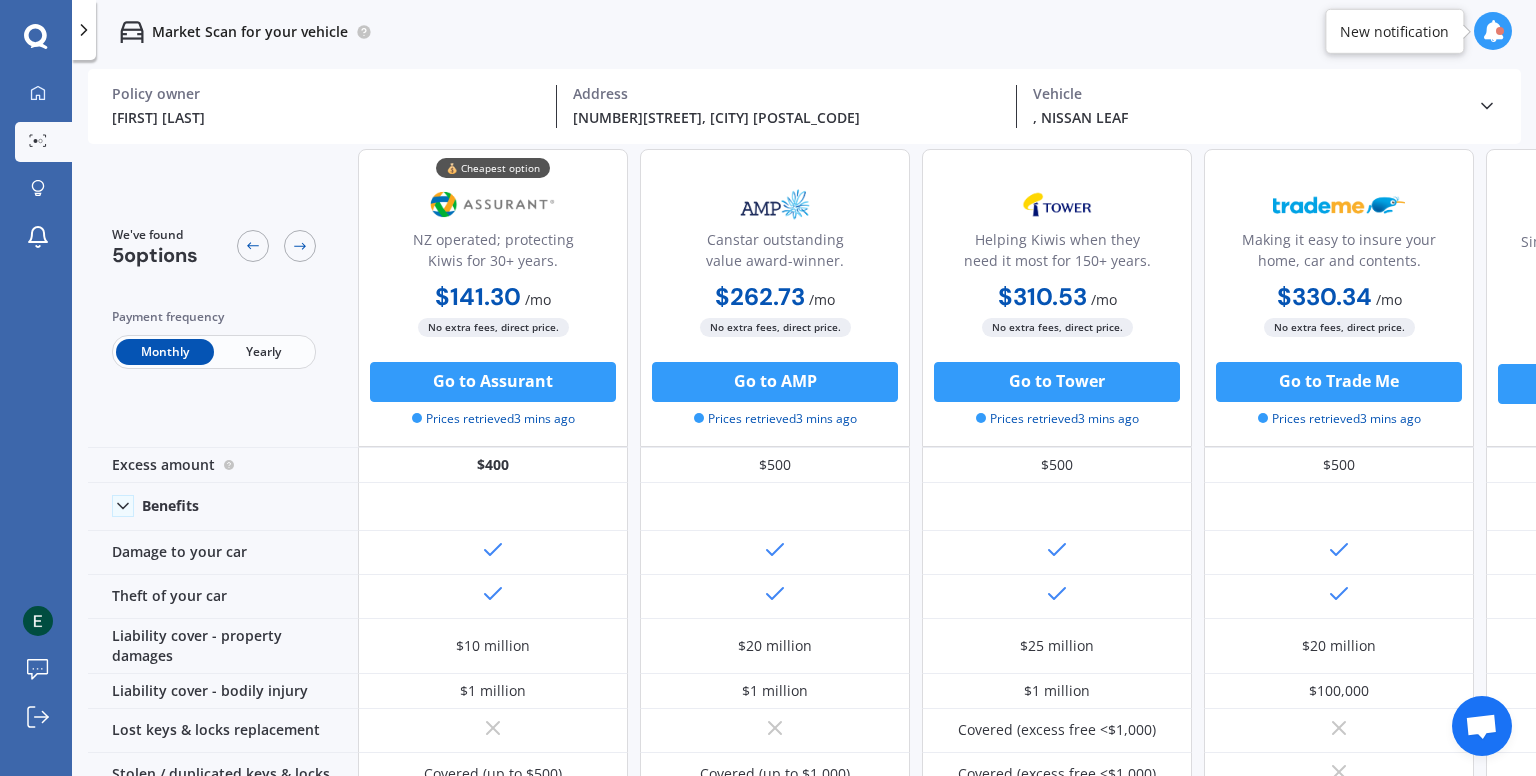scroll, scrollTop: 49, scrollLeft: 0, axis: vertical 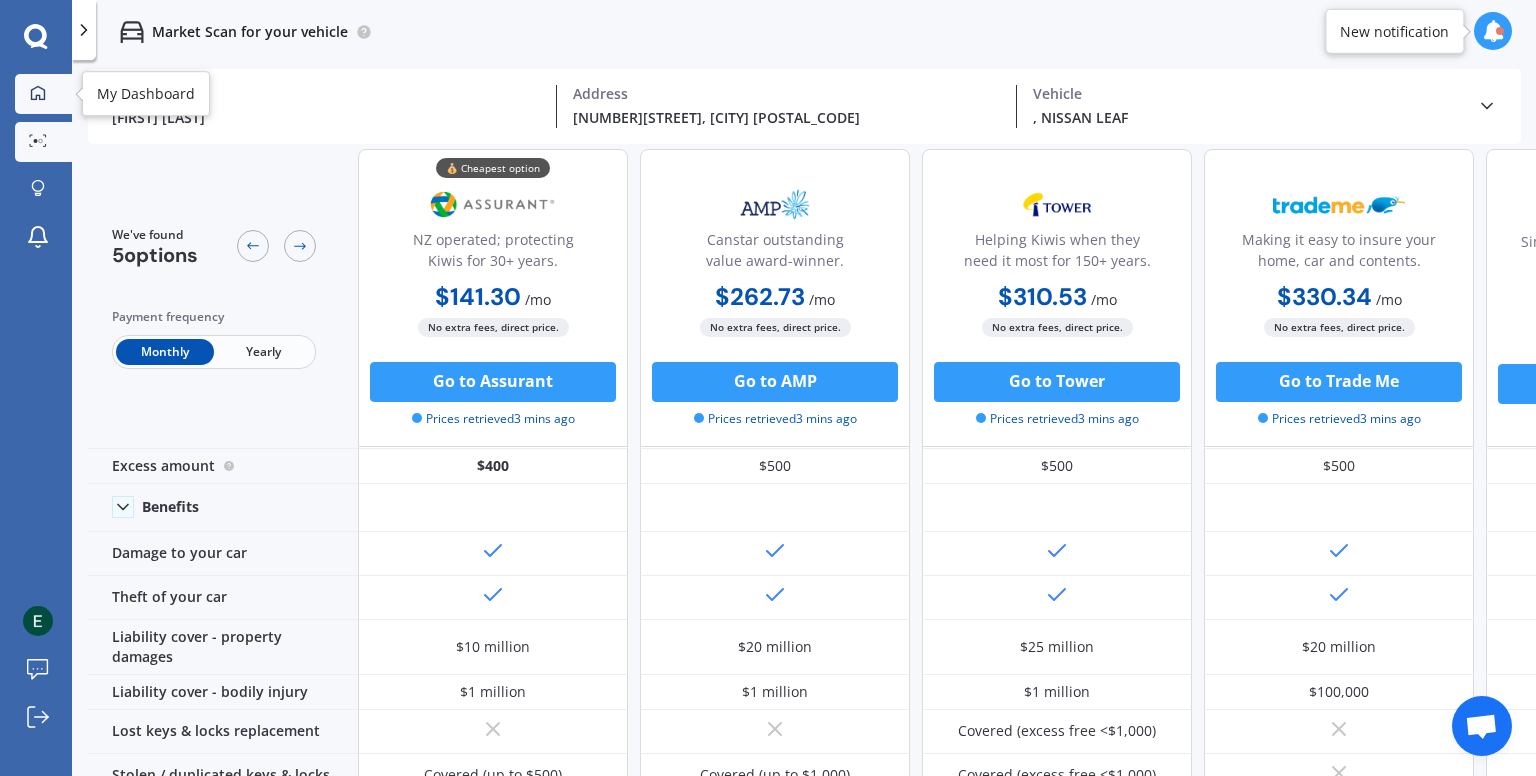 click on "My Dashboard" at bounding box center (43, 94) 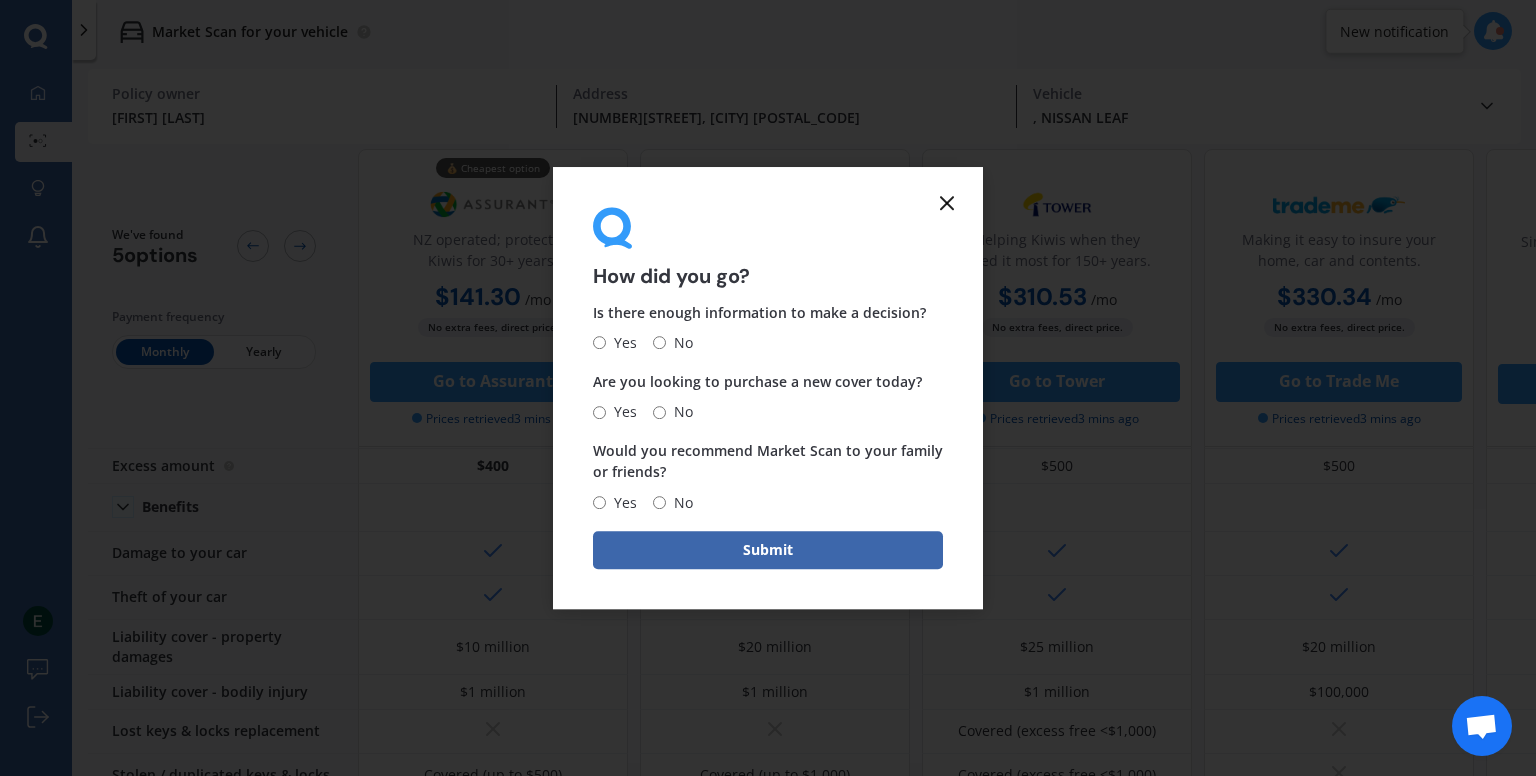click at bounding box center [947, 203] 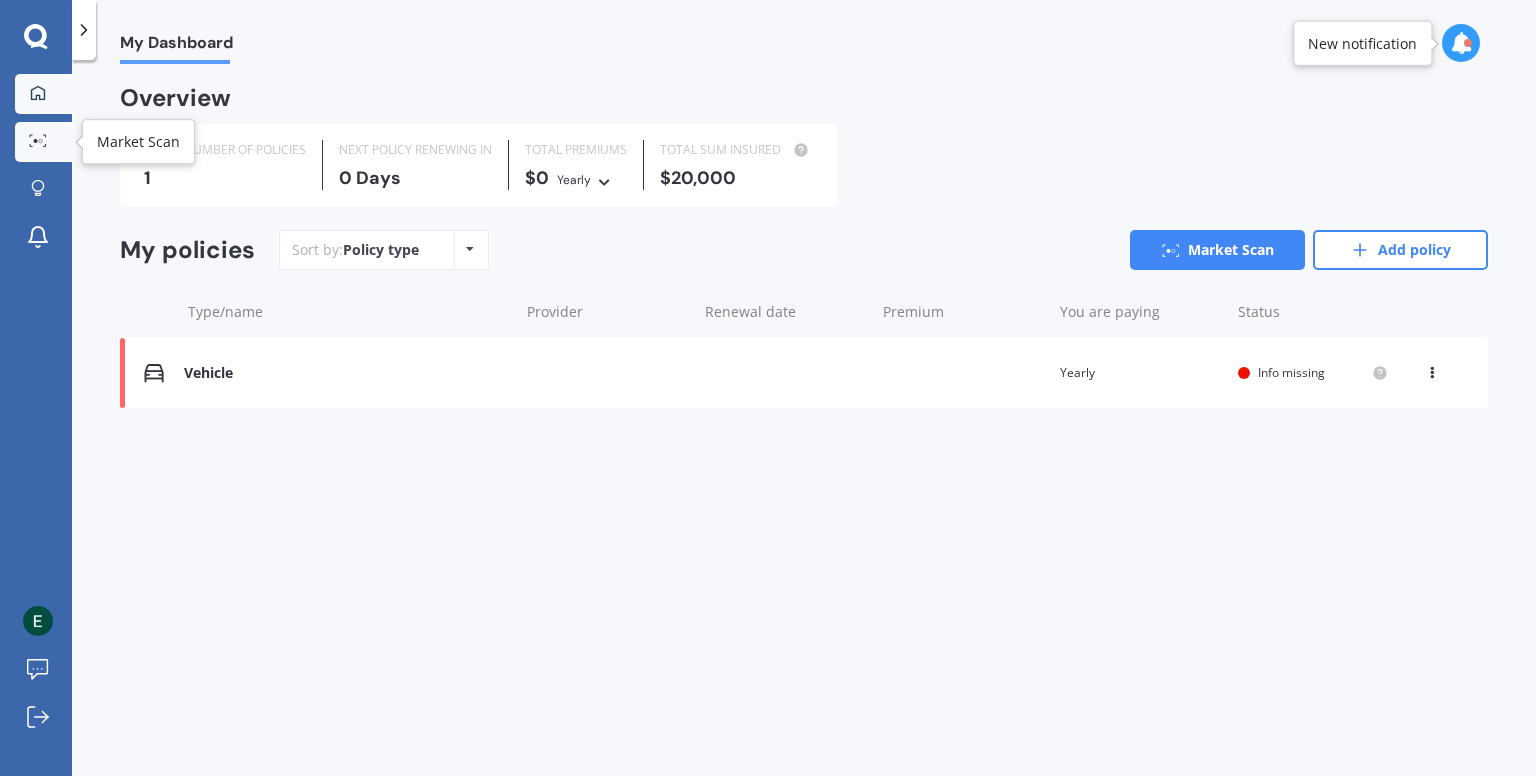 click at bounding box center (38, 141) 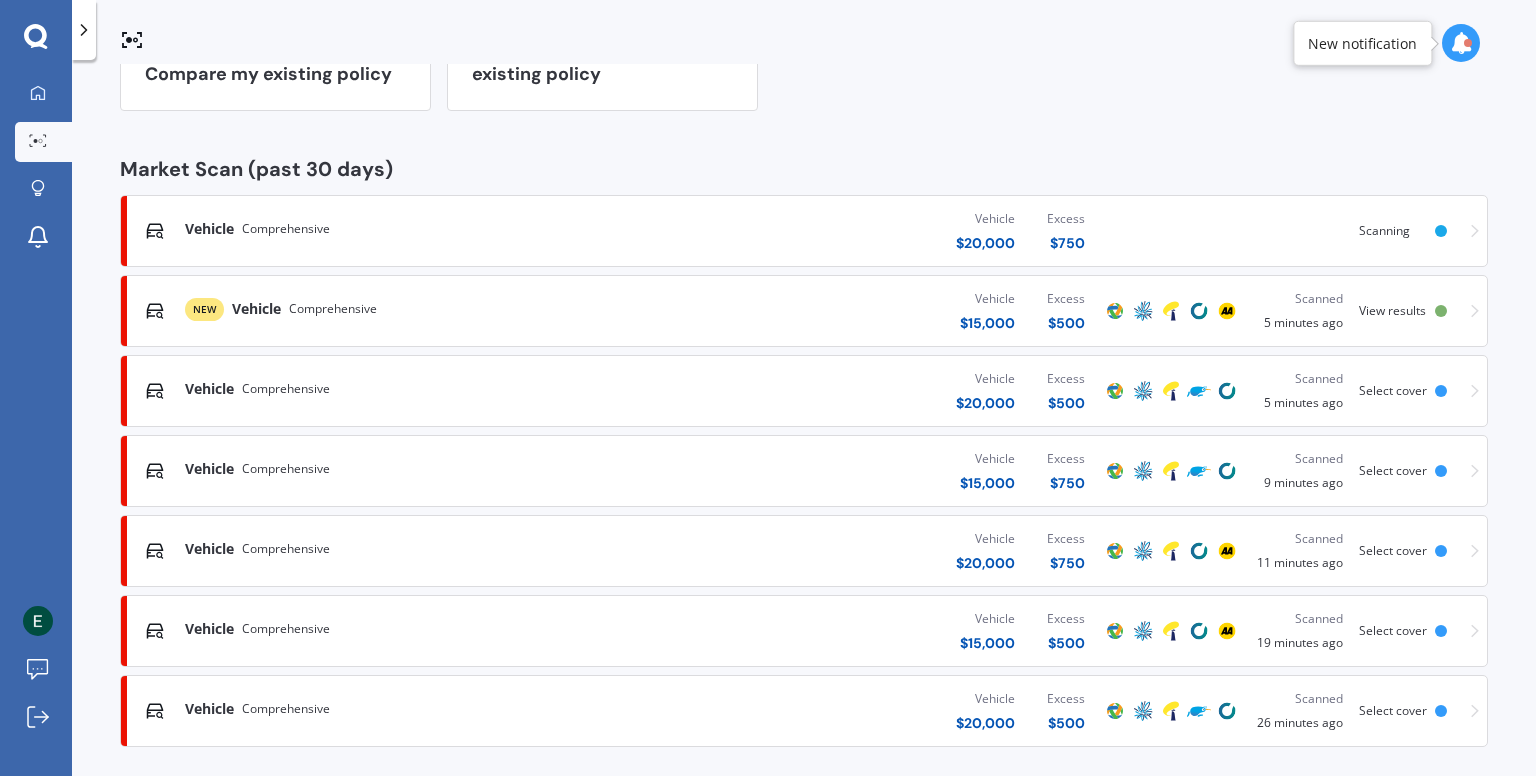 scroll, scrollTop: 263, scrollLeft: 0, axis: vertical 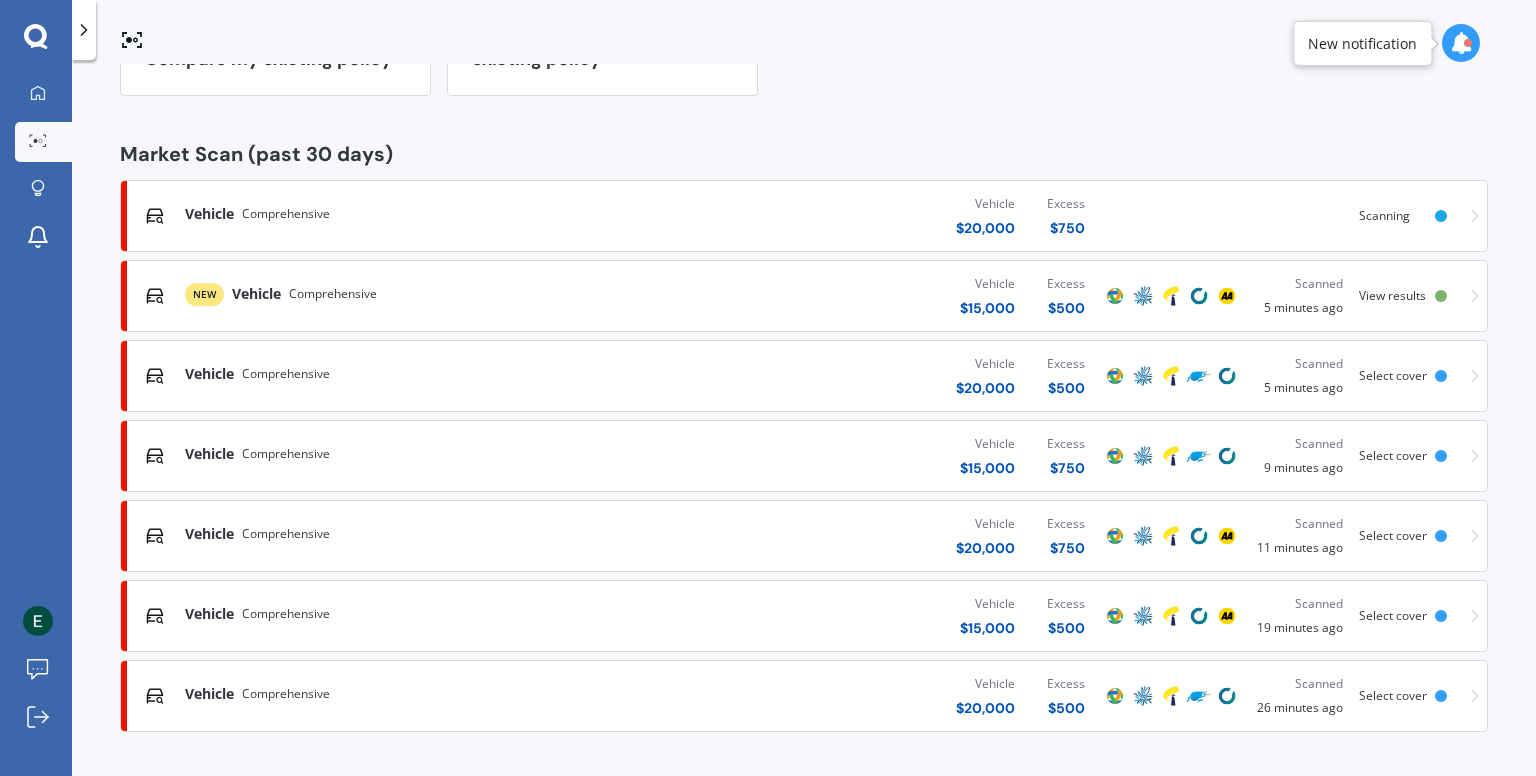 click on "Vehicle $ 20,000 Excess $ 500" at bounding box center [862, 696] 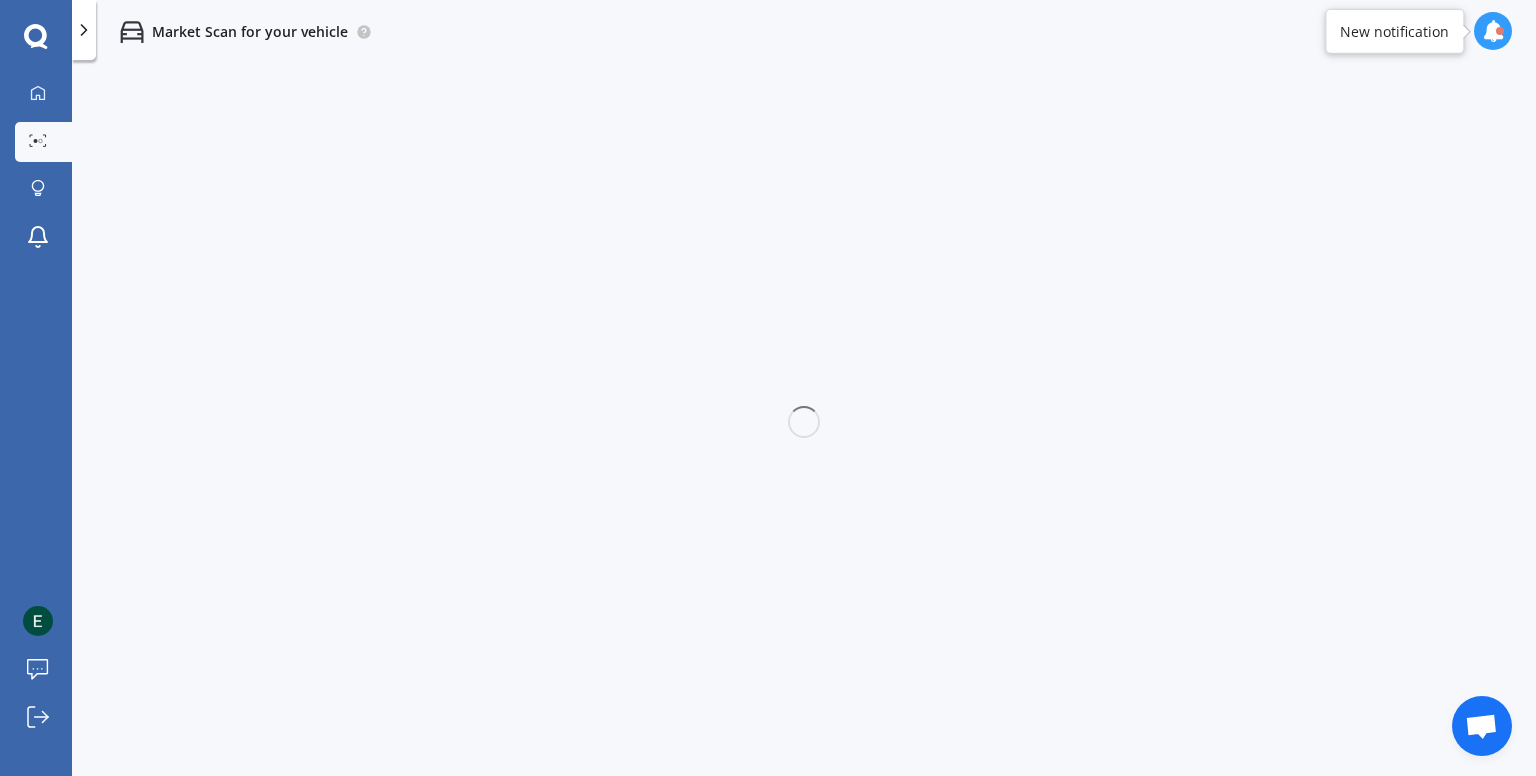 scroll, scrollTop: 0, scrollLeft: 0, axis: both 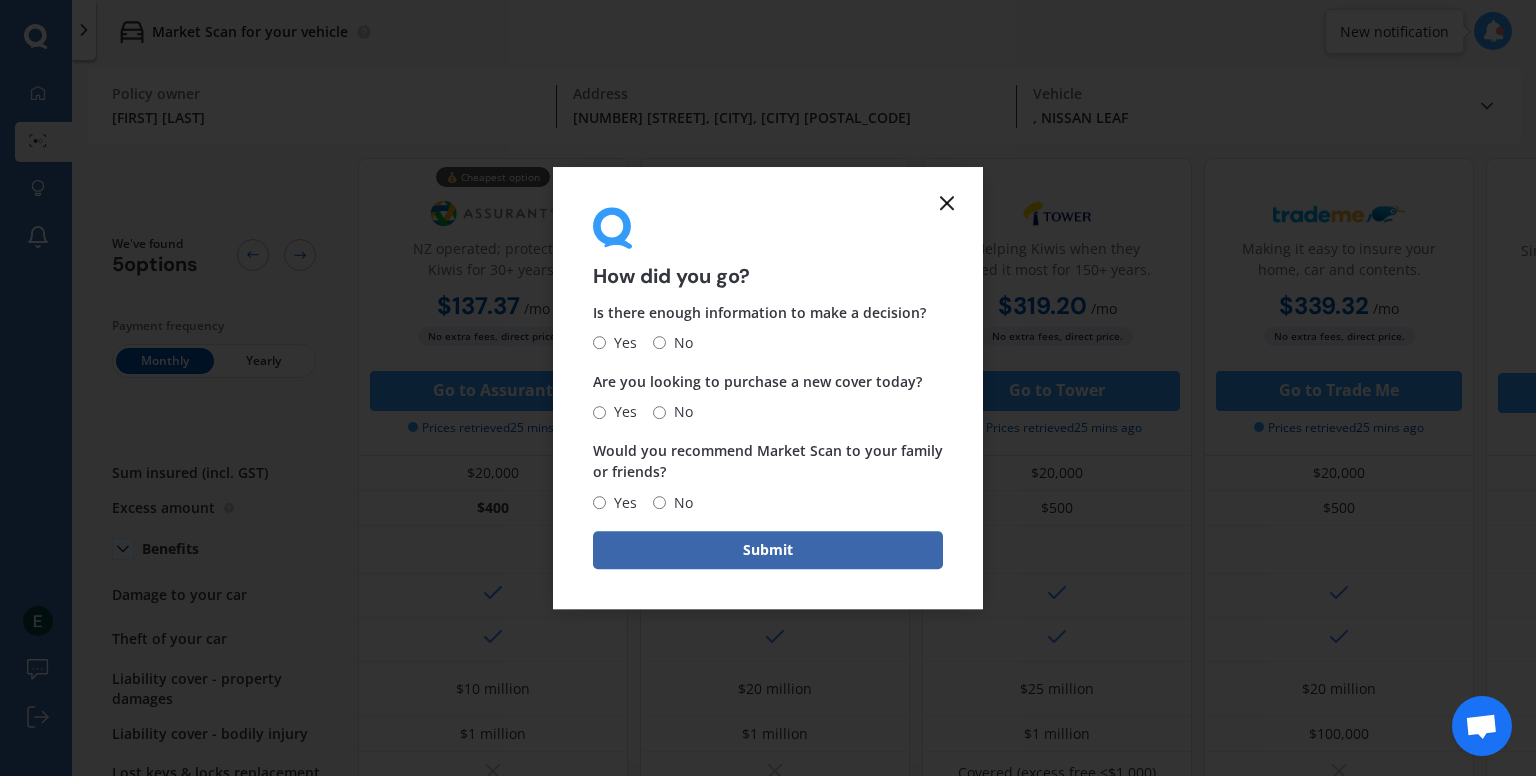 click at bounding box center [947, 203] 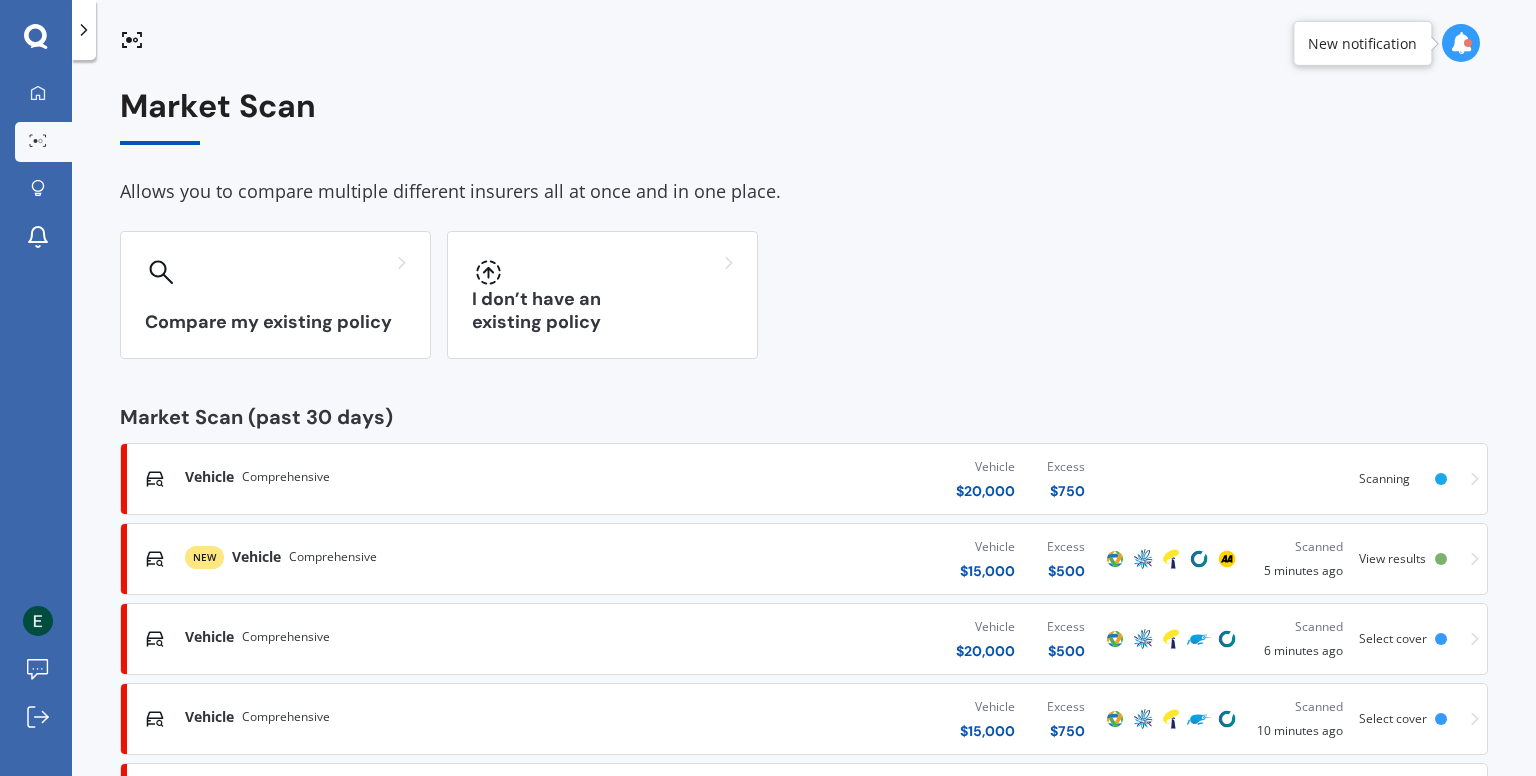 scroll, scrollTop: 263, scrollLeft: 0, axis: vertical 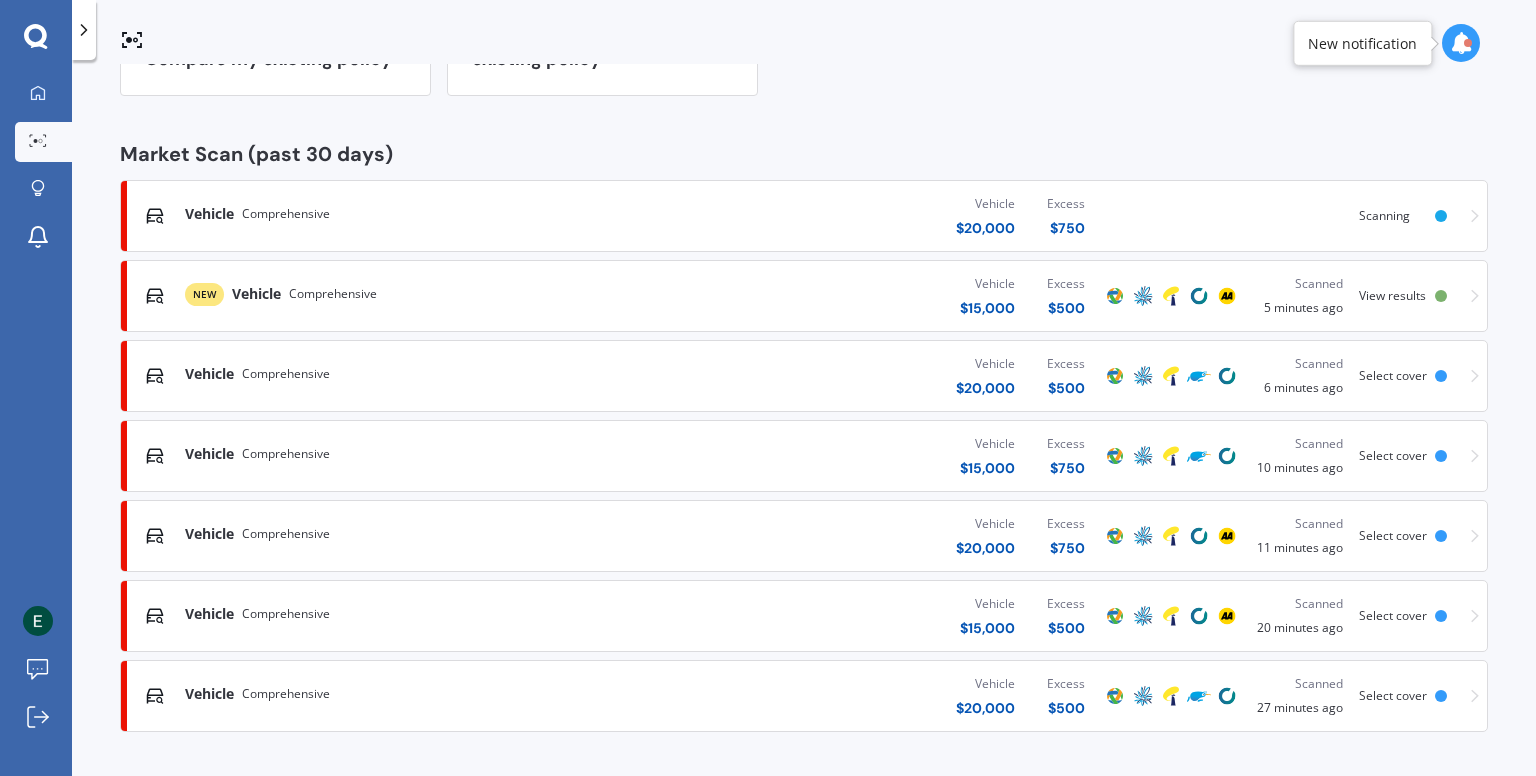 click at bounding box center [1171, 376] 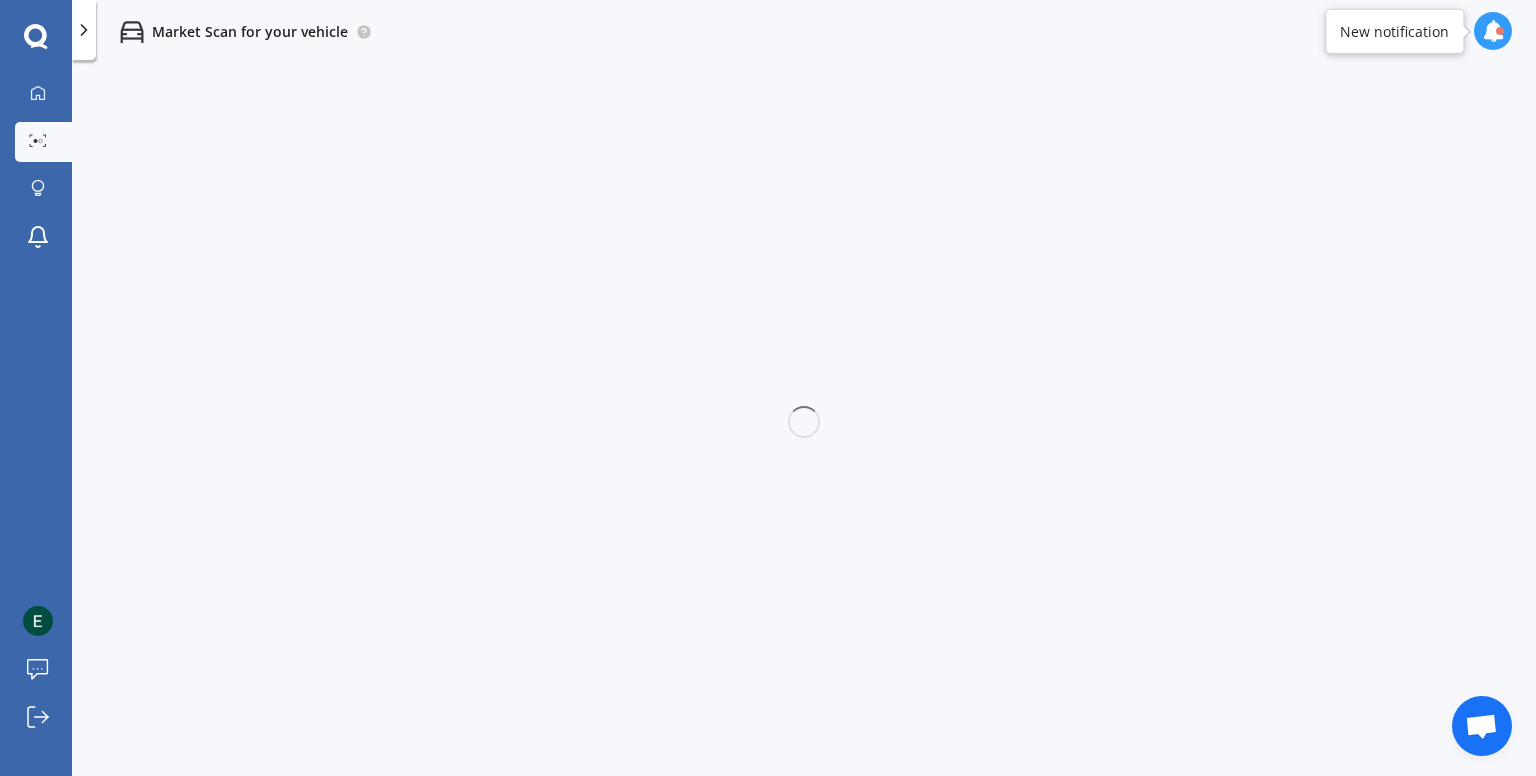 scroll, scrollTop: 0, scrollLeft: 0, axis: both 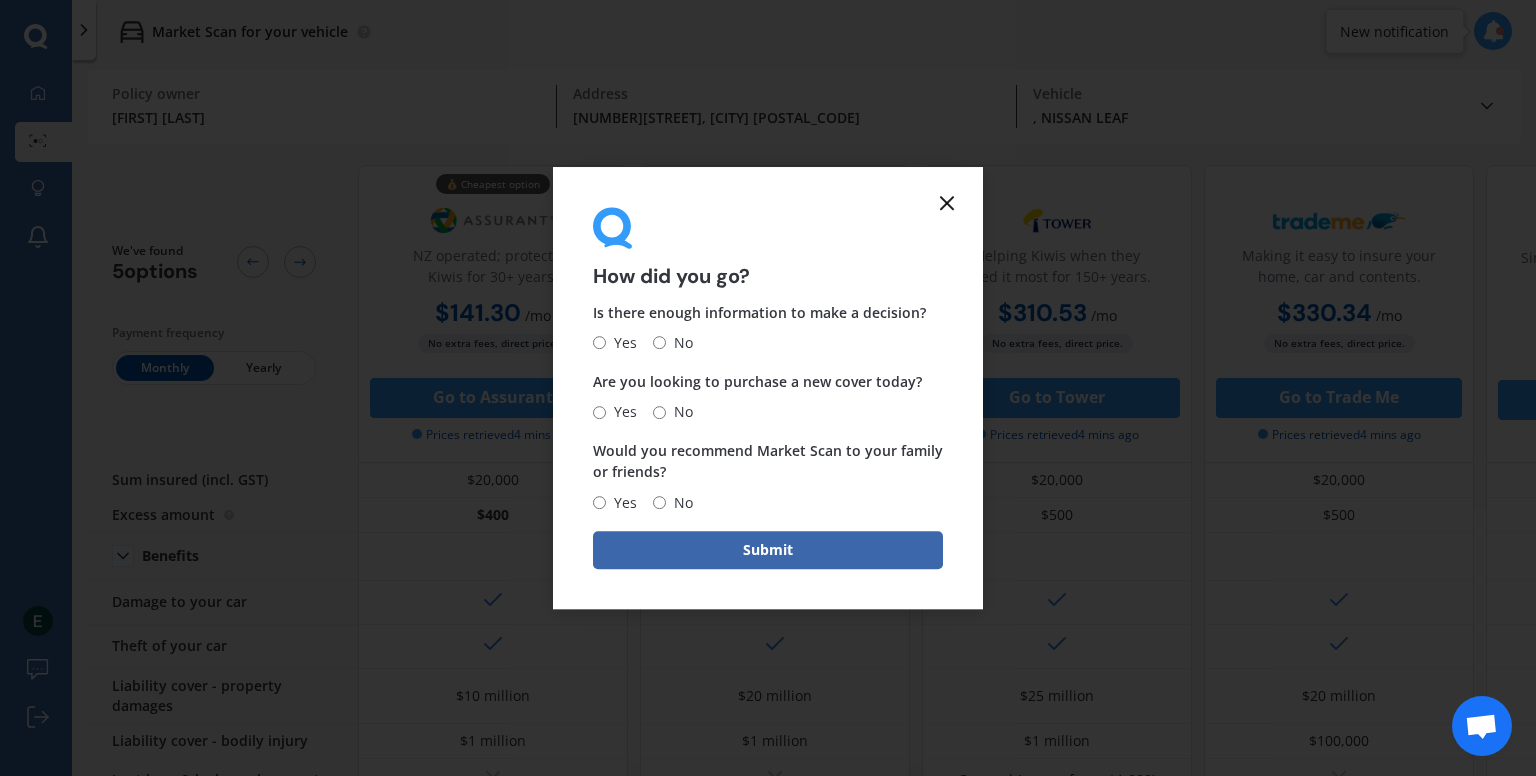 click at bounding box center [947, 203] 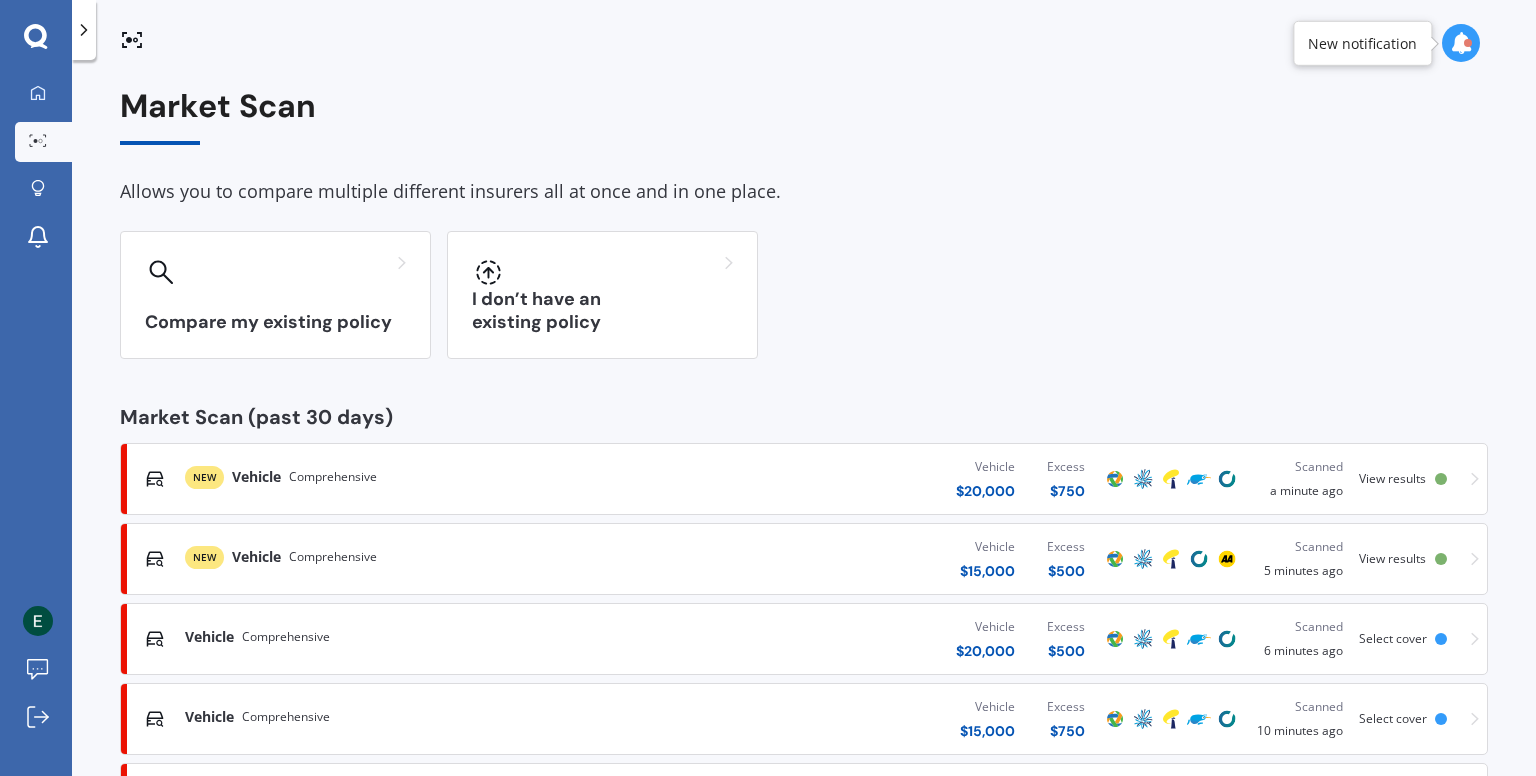 scroll, scrollTop: 263, scrollLeft: 0, axis: vertical 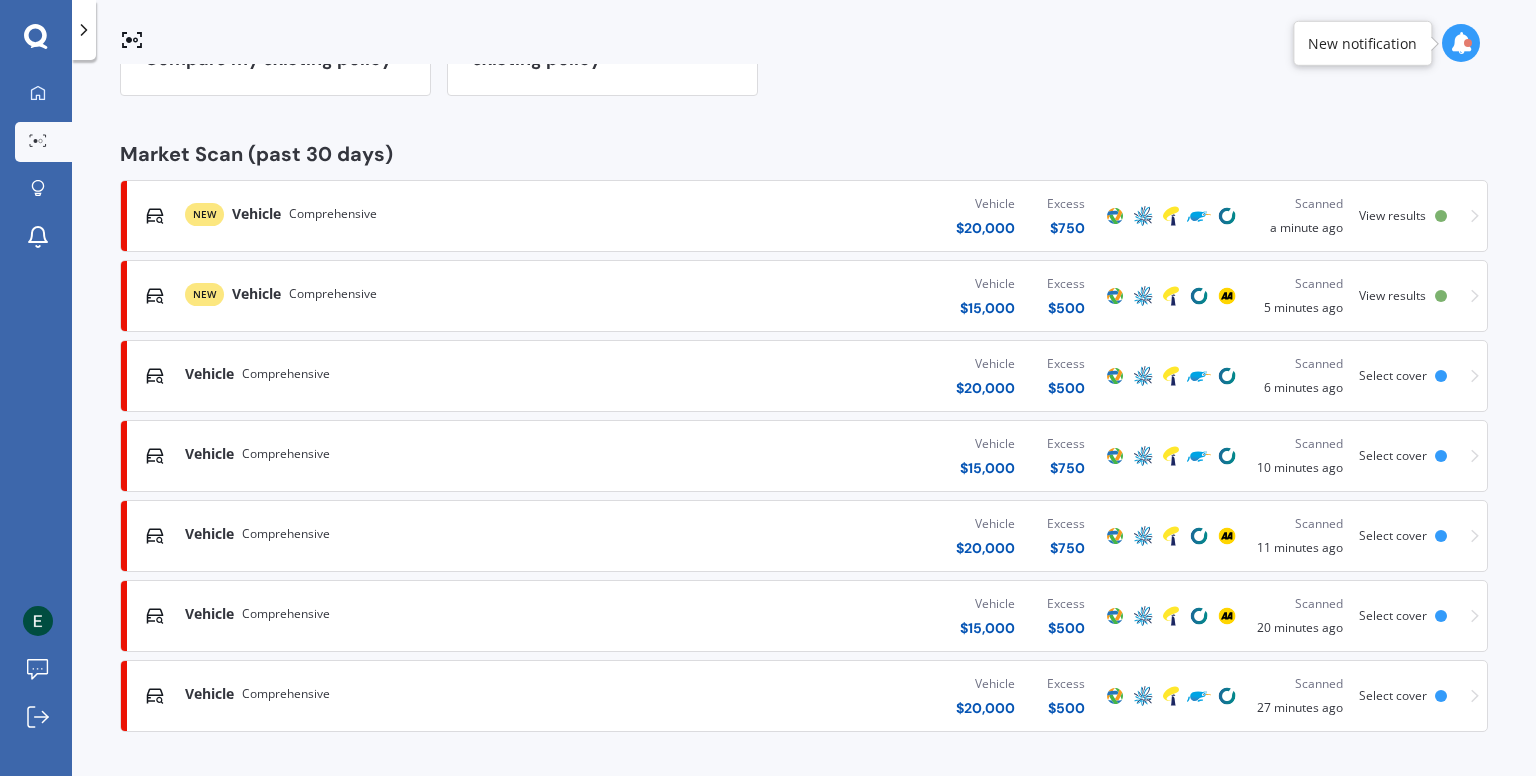 click on "Vehicle $ 20,000 Excess $ 500" at bounding box center [862, 696] 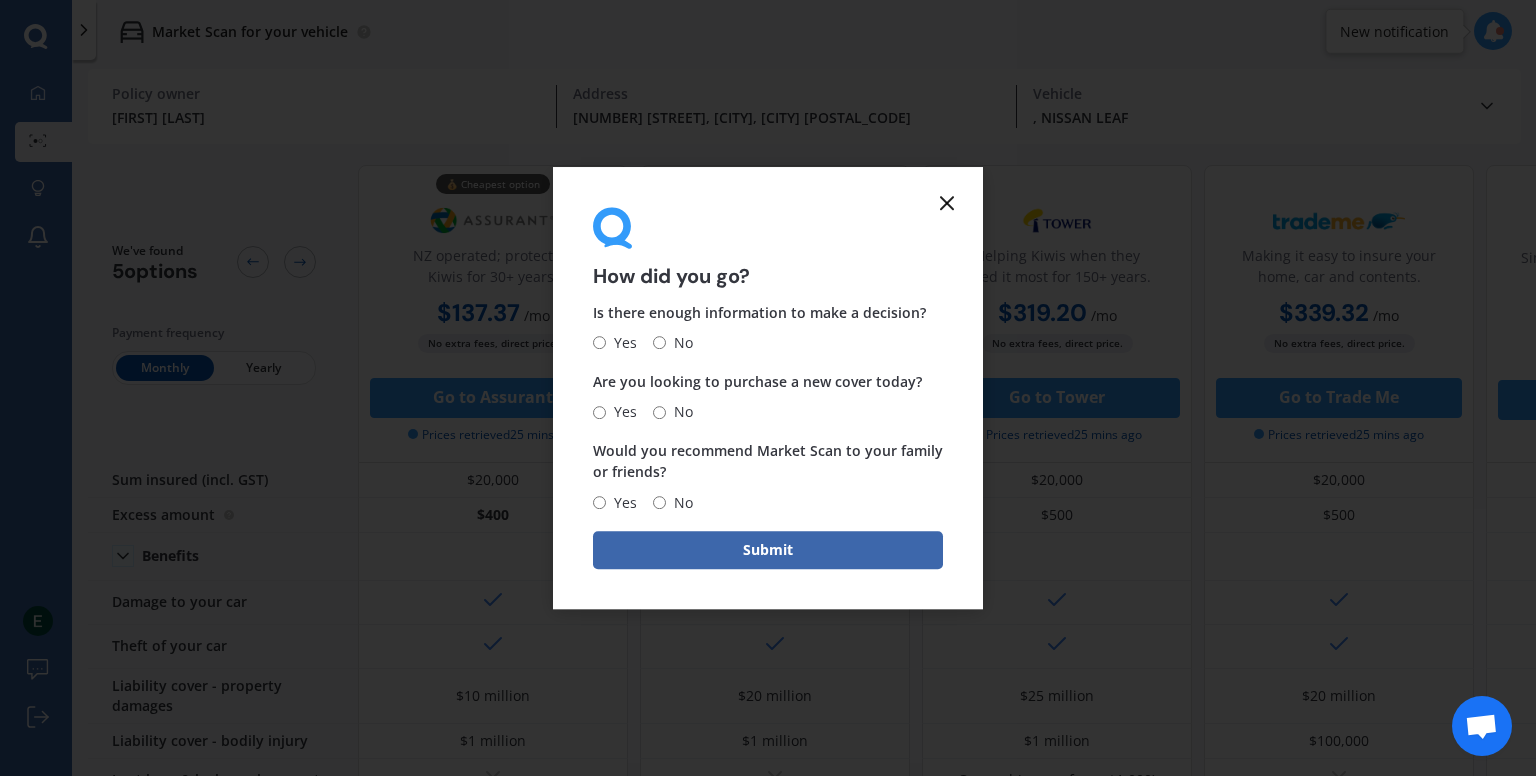 click on "How did you go? Is there enough information to make a decision? Yes No Are you looking to purchase a new cover today? Yes No Would you recommend Market Scan to your family or friends? Yes No Submit" at bounding box center (768, 388) 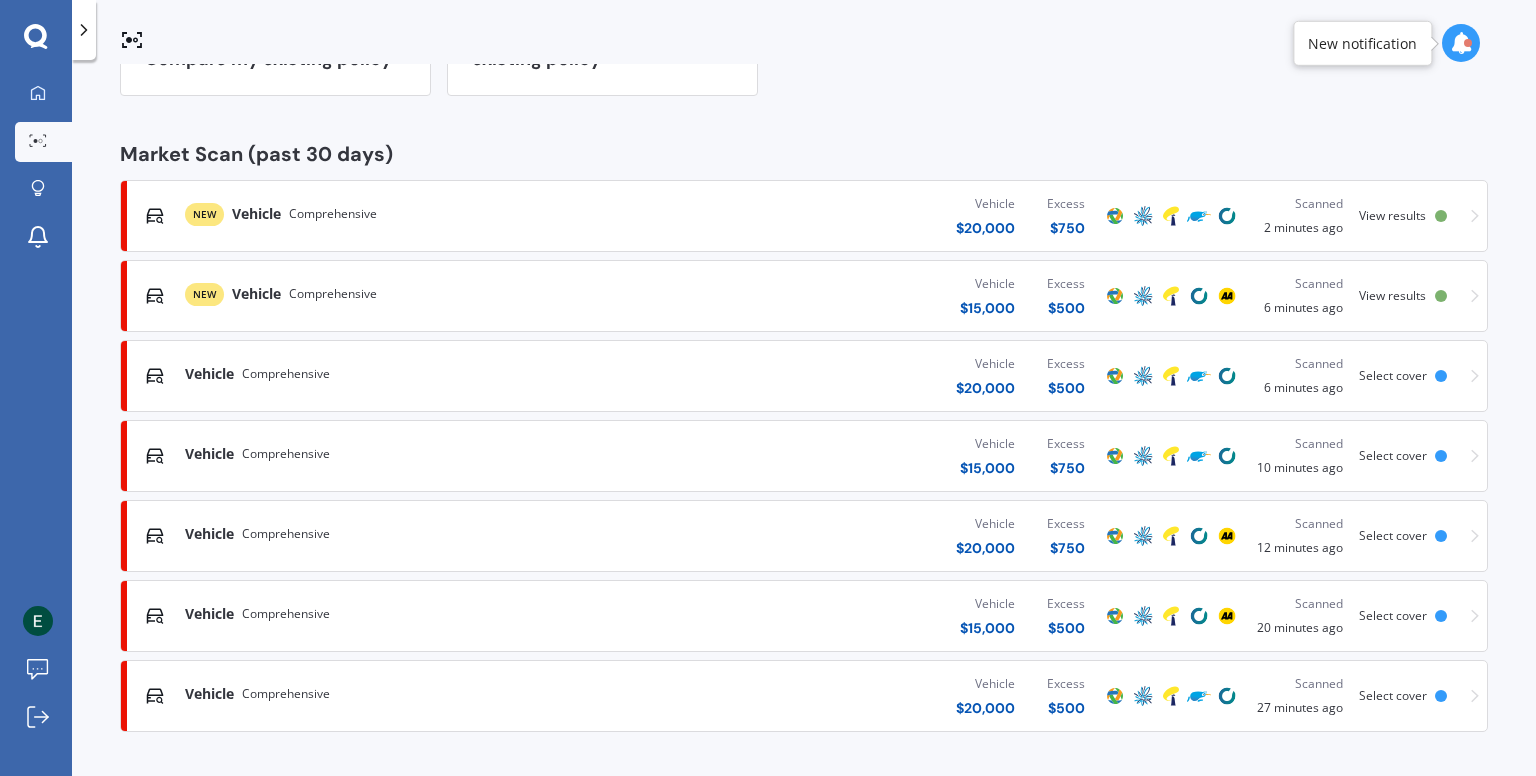 scroll, scrollTop: 262, scrollLeft: 0, axis: vertical 